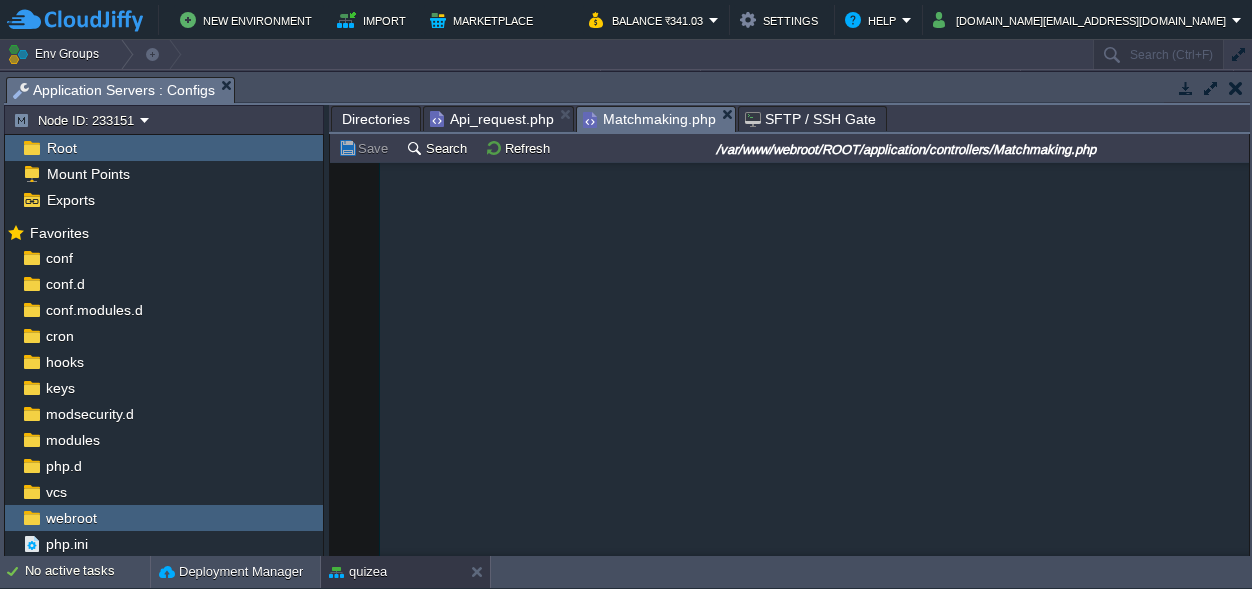 scroll, scrollTop: 0, scrollLeft: 0, axis: both 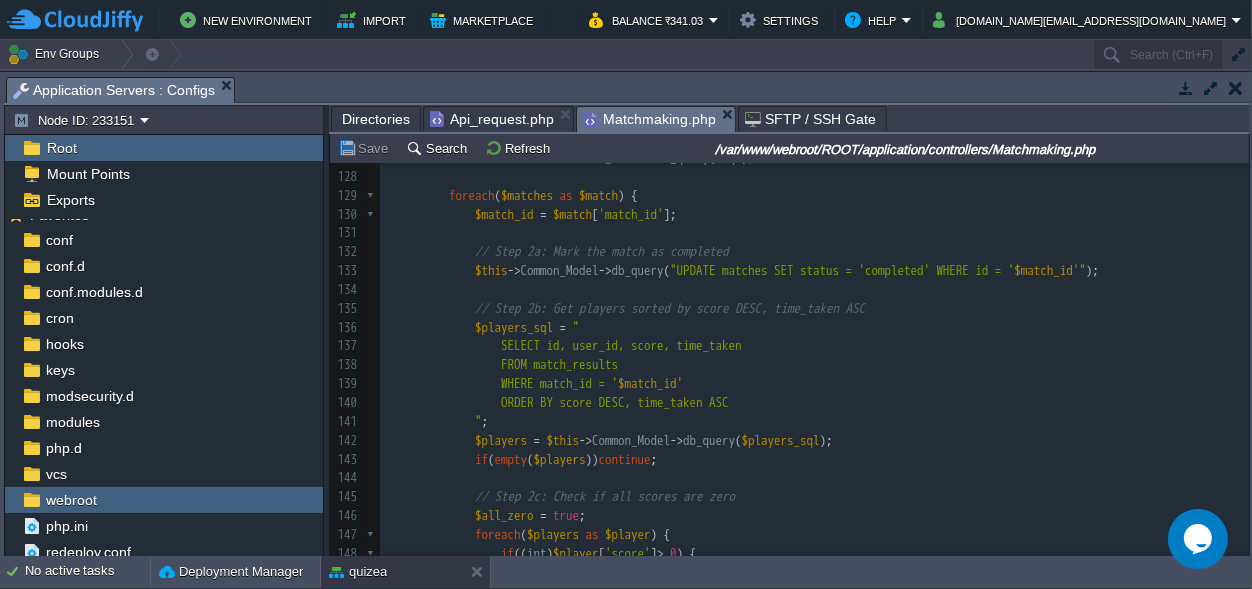 click on "$match_id   =   $match [ 'match_id' ];" at bounding box center [814, 215] 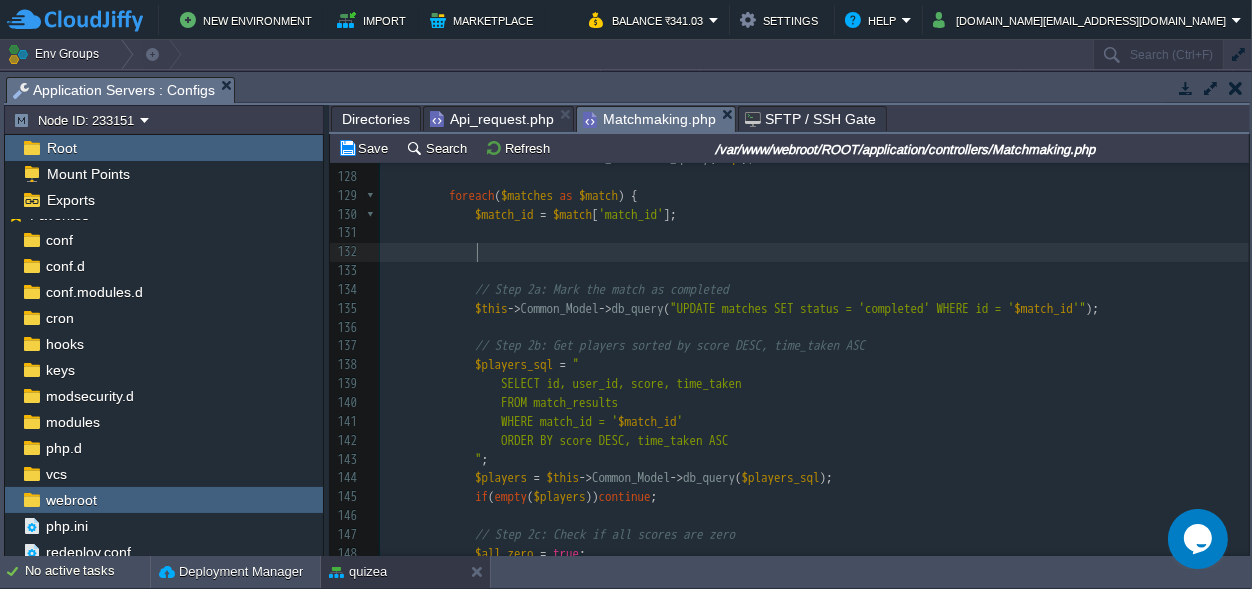 scroll, scrollTop: 0, scrollLeft: 14, axis: horizontal 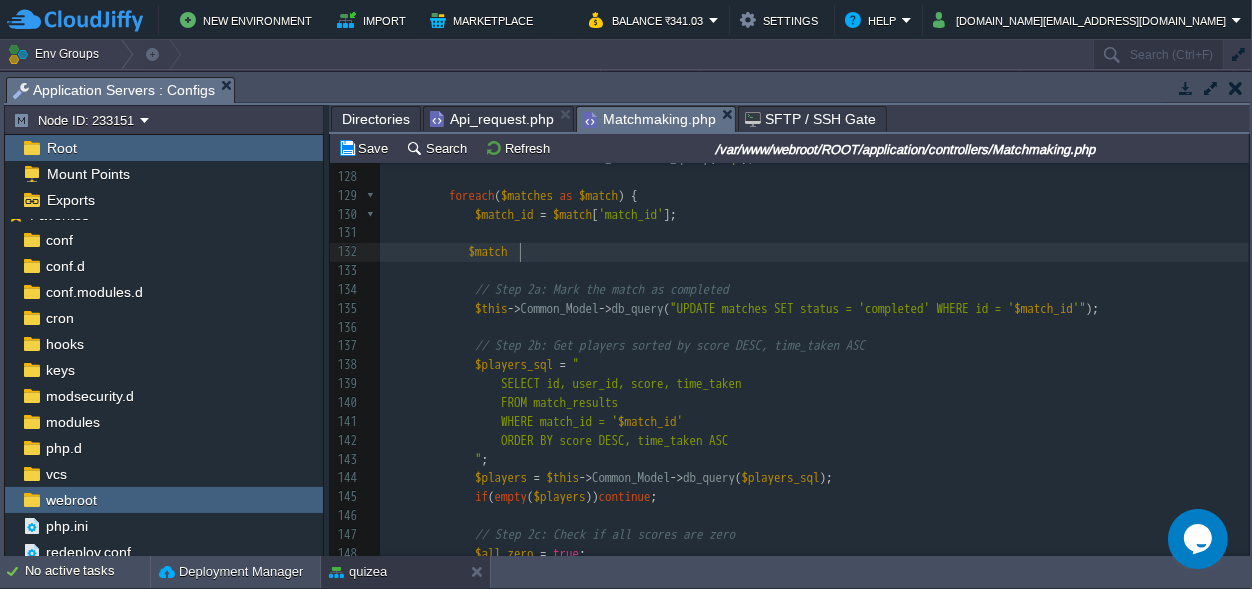 type on "$match_" 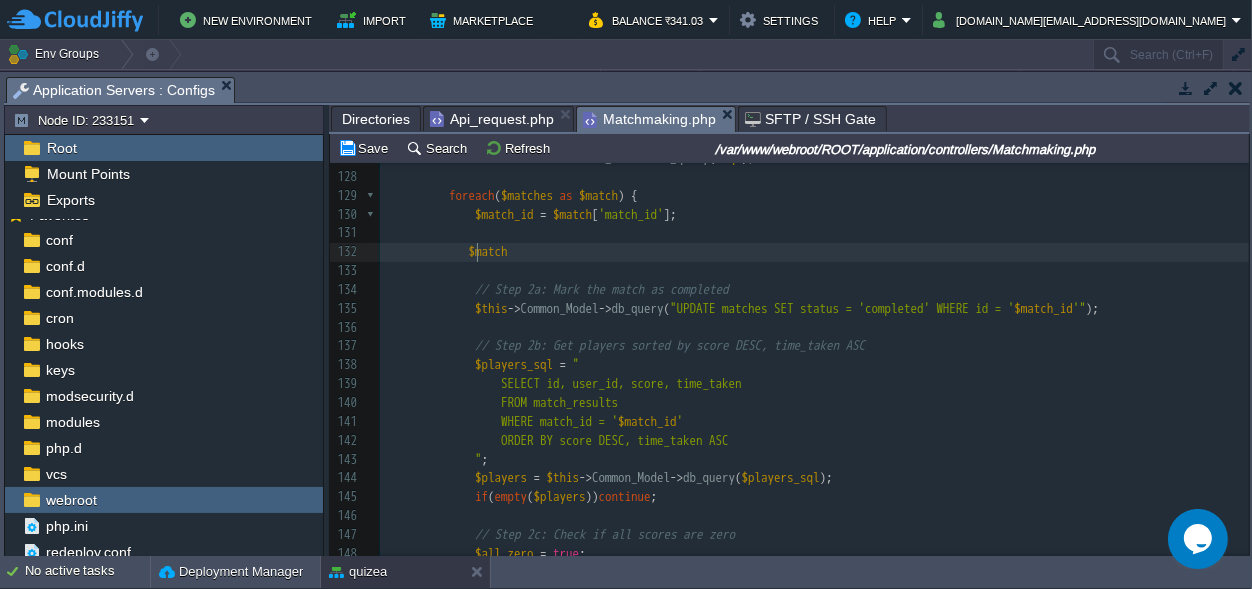 click on "xxxxxxxxxx                            'balance_after'      =>   $new_wallet_balance ,   113       { 114            // Step 1: Get match IDs where all users submitted scores 115            $sql   =   " 116                SELECT  117                    mq.match_id, 118                    COUNT(DISTINCT mq.user_id) AS total_players, 119                    COUNT(DISTINCT mr.user_id) AS submitted_scores 120                FROM matchmaking_queue mq 121                LEFT JOIN match_results mr  122                    ON mq.match_id = mr.match_id AND mq.user_id = mr.user_id AND mr.score IS NOT NULL 123                GROUP BY mq.match_id 124                HAVING total_players = submitted_scores 125            " ; 126 ​ 127            $matches   =   $this -> Common_Model -> db_query ( $sql ); 128 ​ 129            foreach  ( $matches   as   $match ) { 130                $match_id   =   $match [ 'match_id' ]; 131              132               $match 133 ​ 134                135                $this -> -> ( '"" at bounding box center [814, 394] 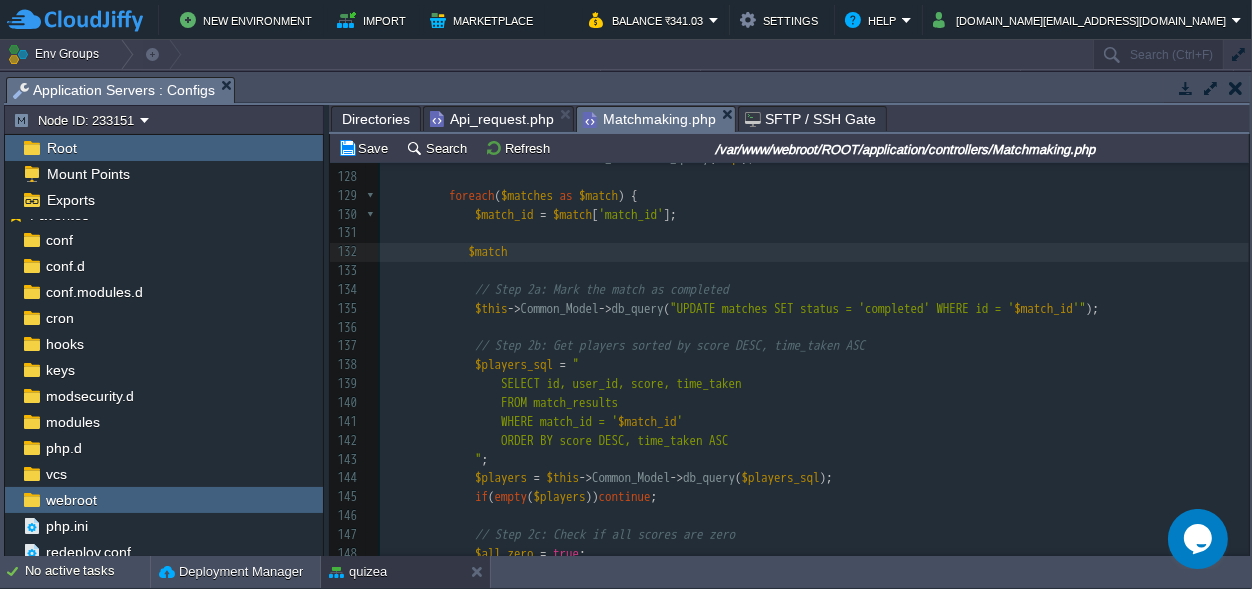 scroll, scrollTop: 0, scrollLeft: 6, axis: horizontal 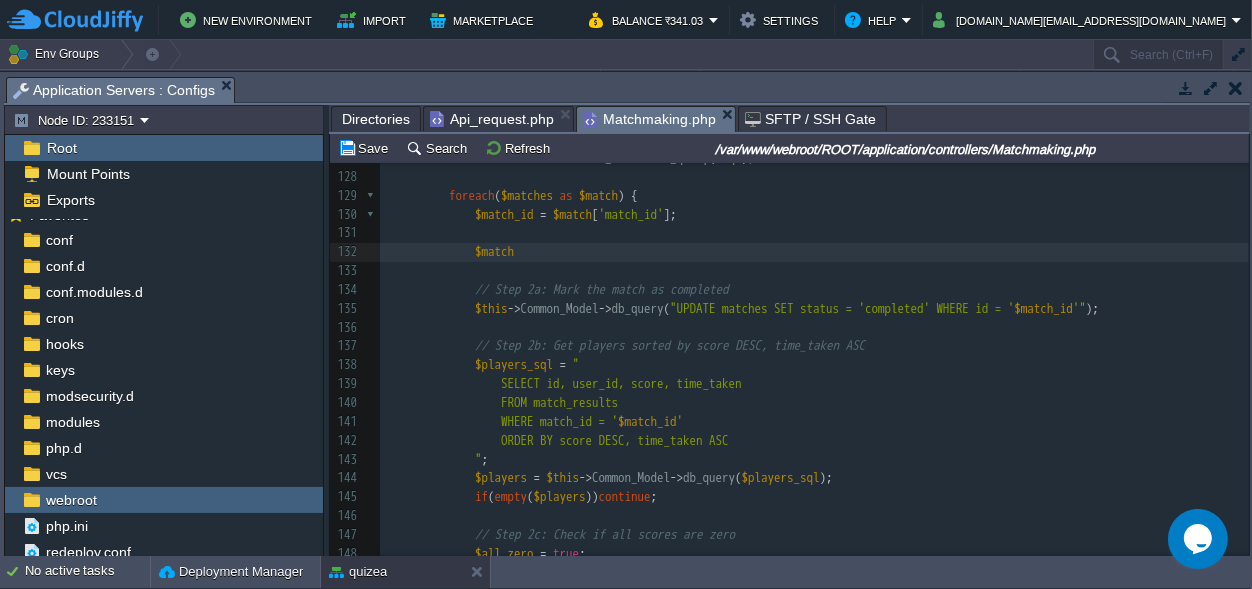click on "$match" at bounding box center [814, 252] 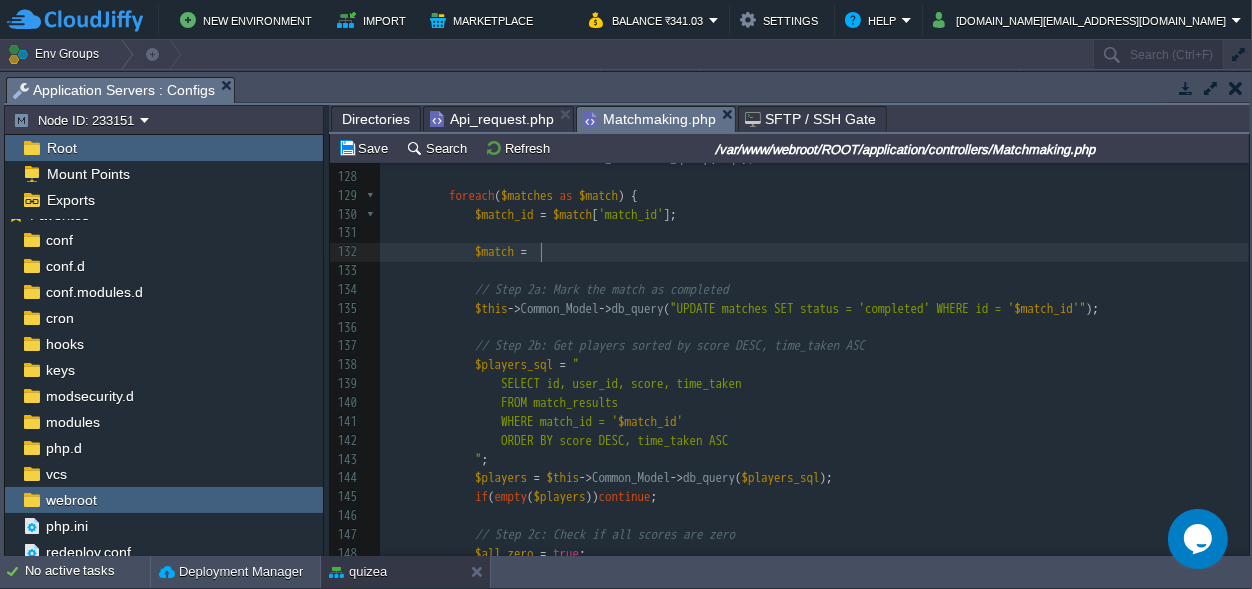 type on "=" 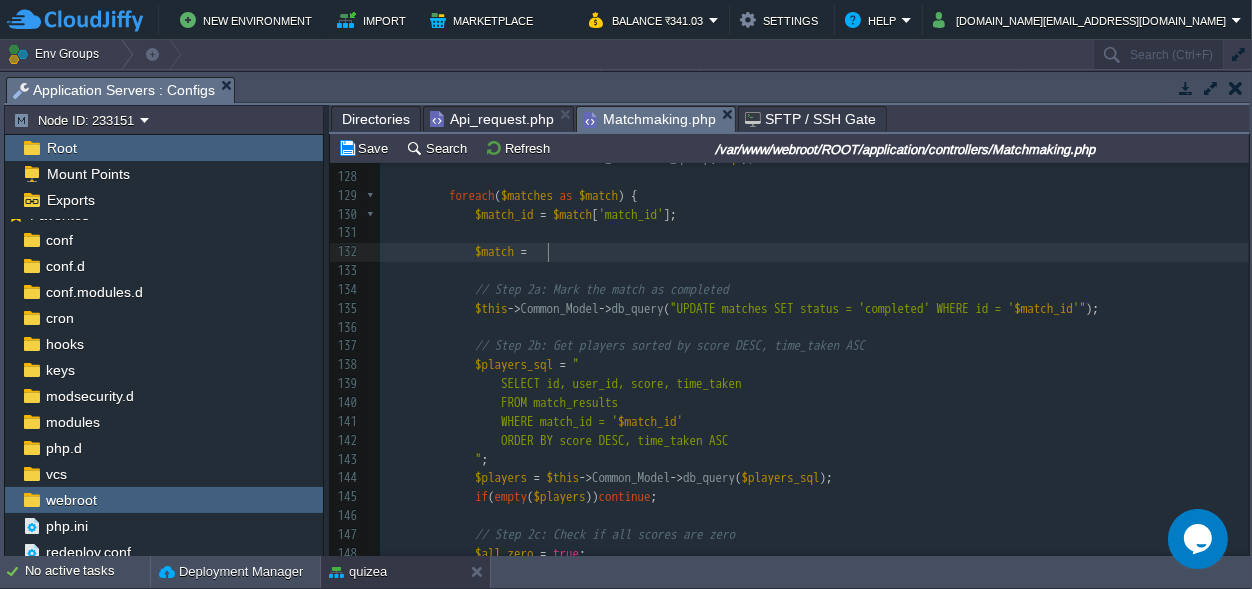 scroll, scrollTop: 2458, scrollLeft: 0, axis: vertical 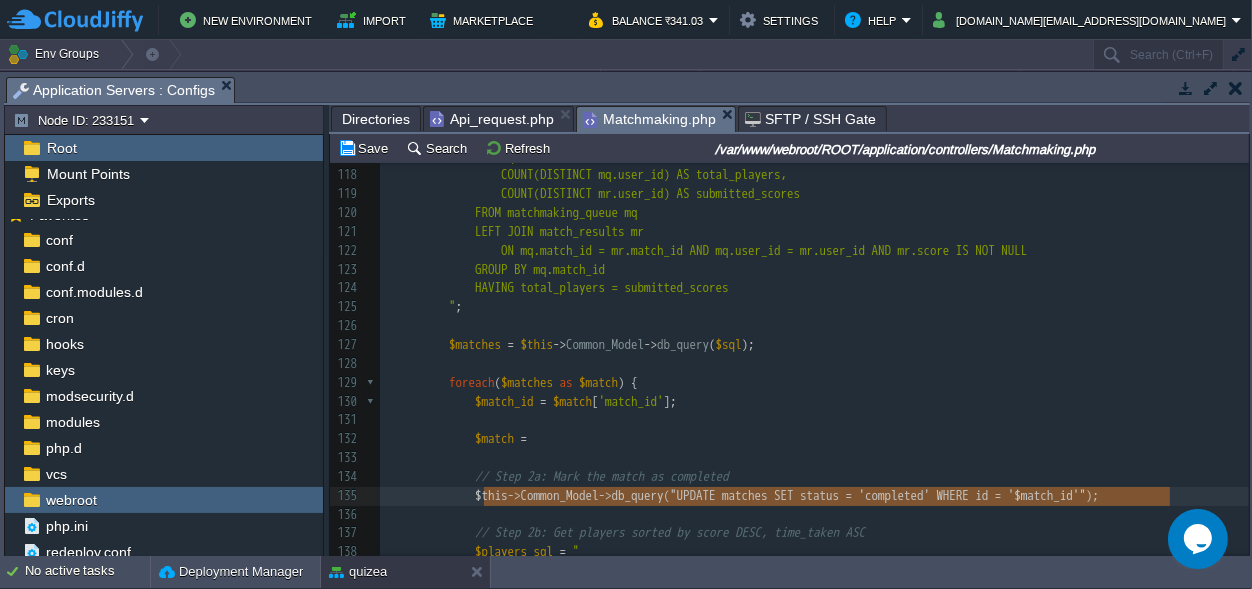 type on "$this->Common_Model->db_query("UPDATE matches SET status = 'completed' WHERE id = '$match_id'");" 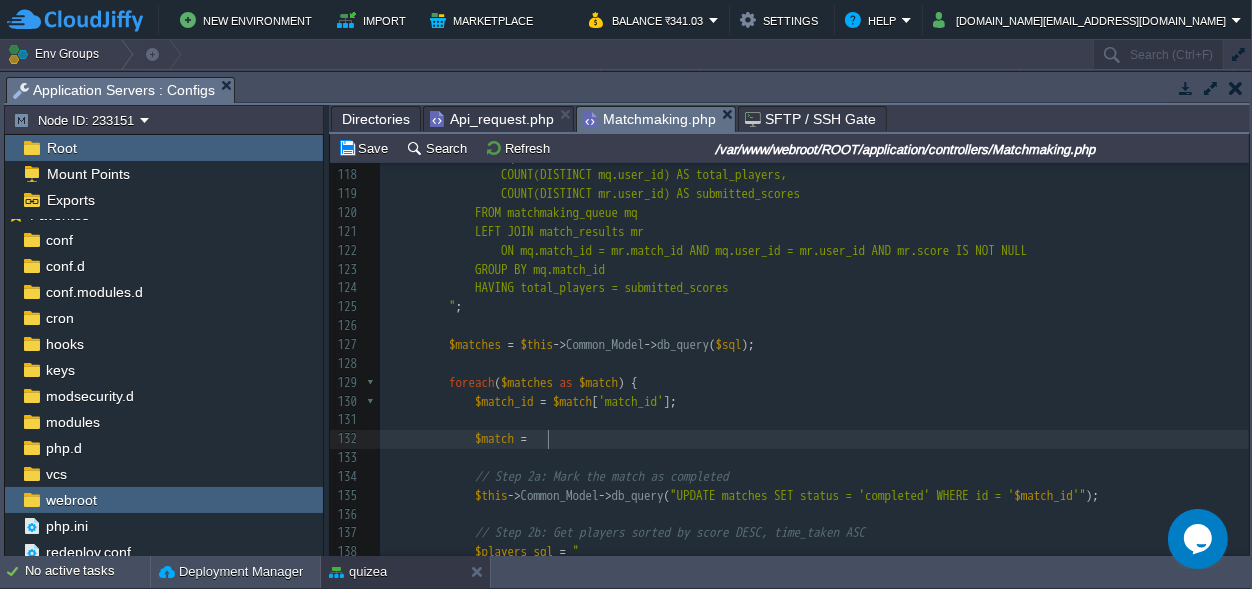 click on "$match   =" at bounding box center (814, 439) 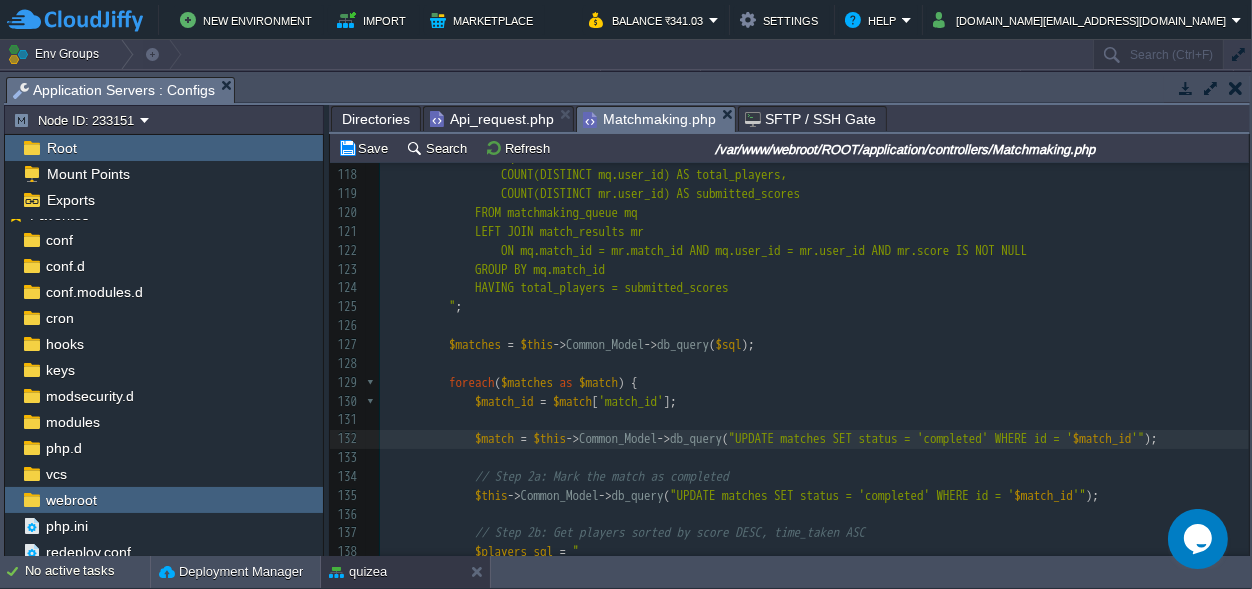 click on ""UPDATE matches SET status = 'completed' WHERE id = '" at bounding box center (901, 438) 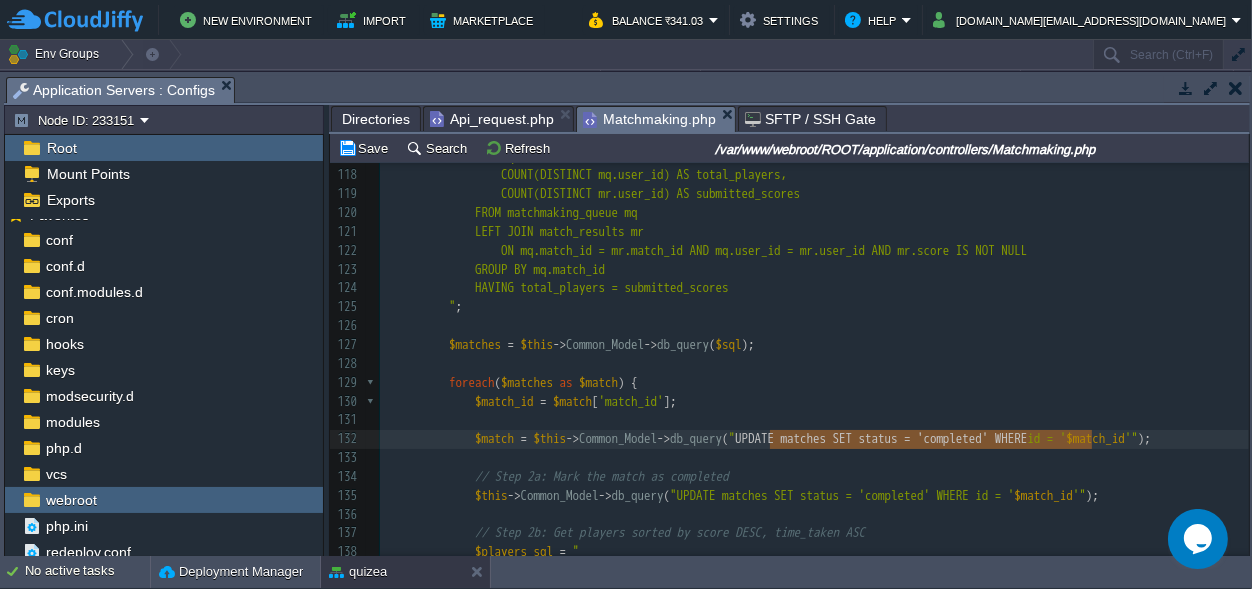 scroll, scrollTop: 0, scrollLeft: 322, axis: horizontal 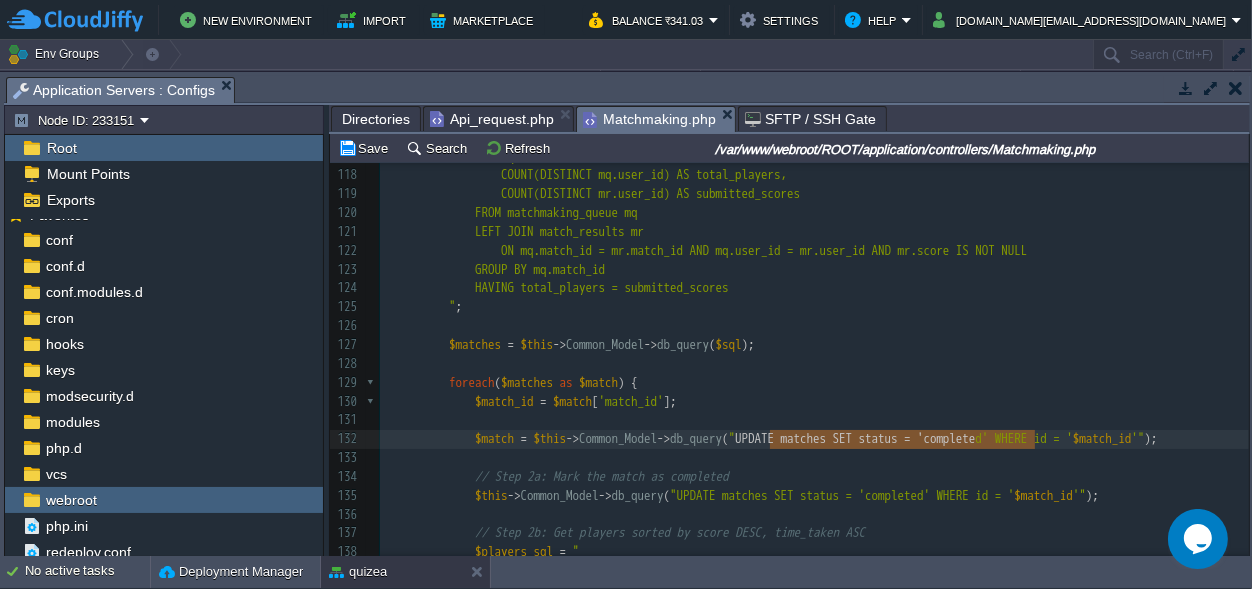 type on "UPDATE matches SET status = 'completed'" 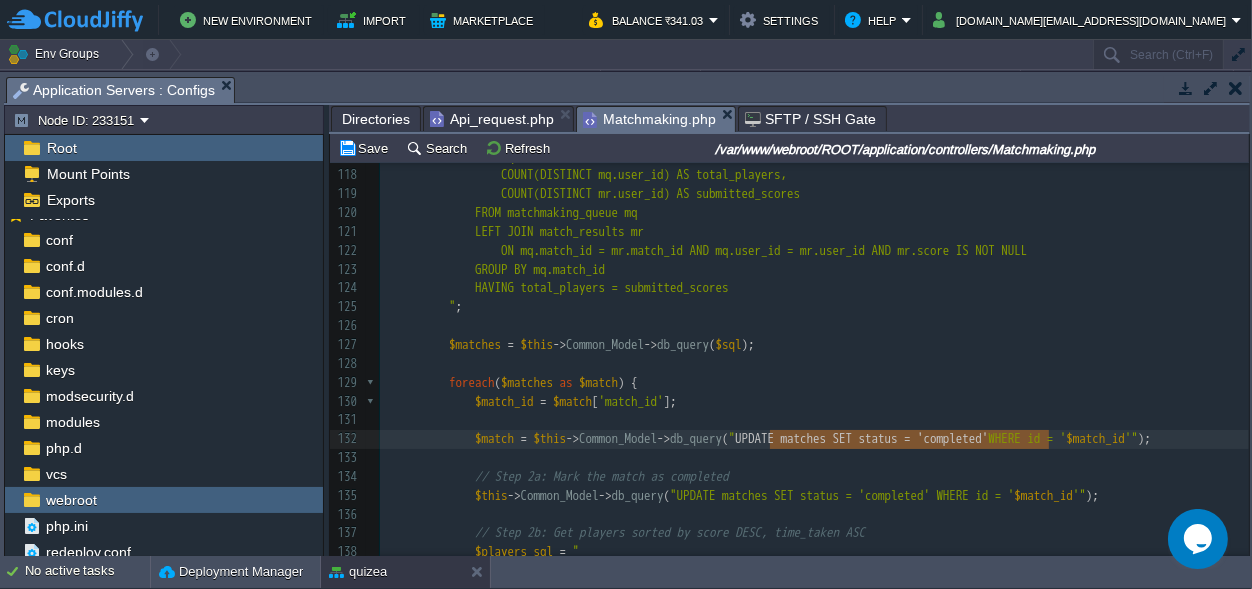 drag, startPoint x: 770, startPoint y: 437, endPoint x: 1048, endPoint y: 433, distance: 278.02878 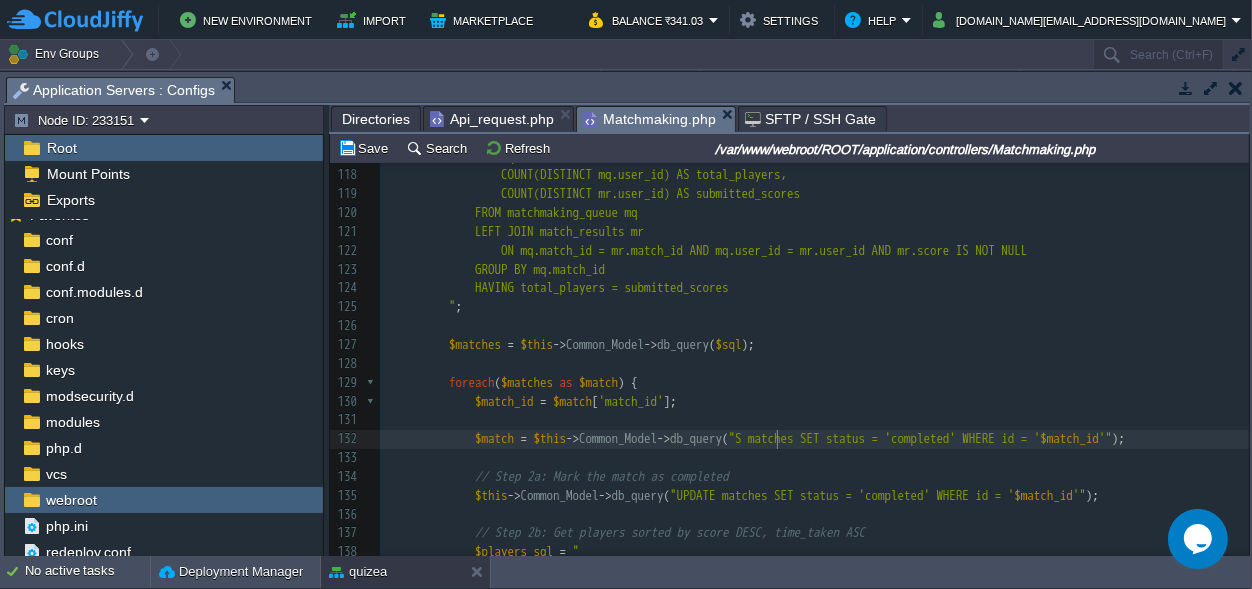 scroll, scrollTop: 0, scrollLeft: 14, axis: horizontal 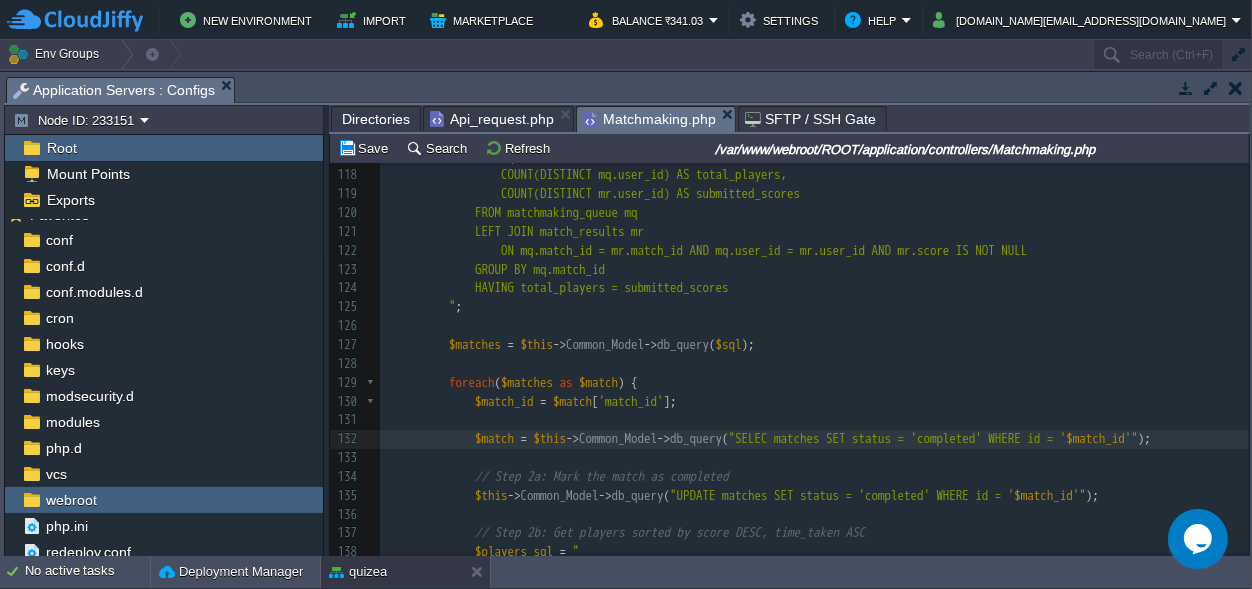 type on "SELECT" 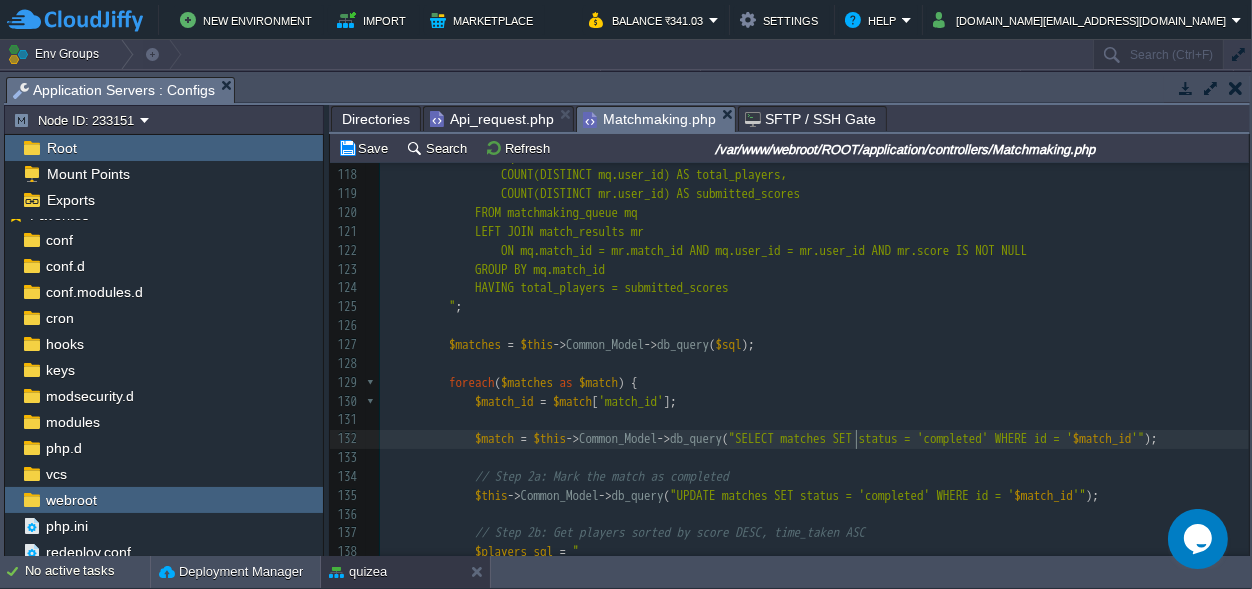 scroll, scrollTop: 0, scrollLeft: 0, axis: both 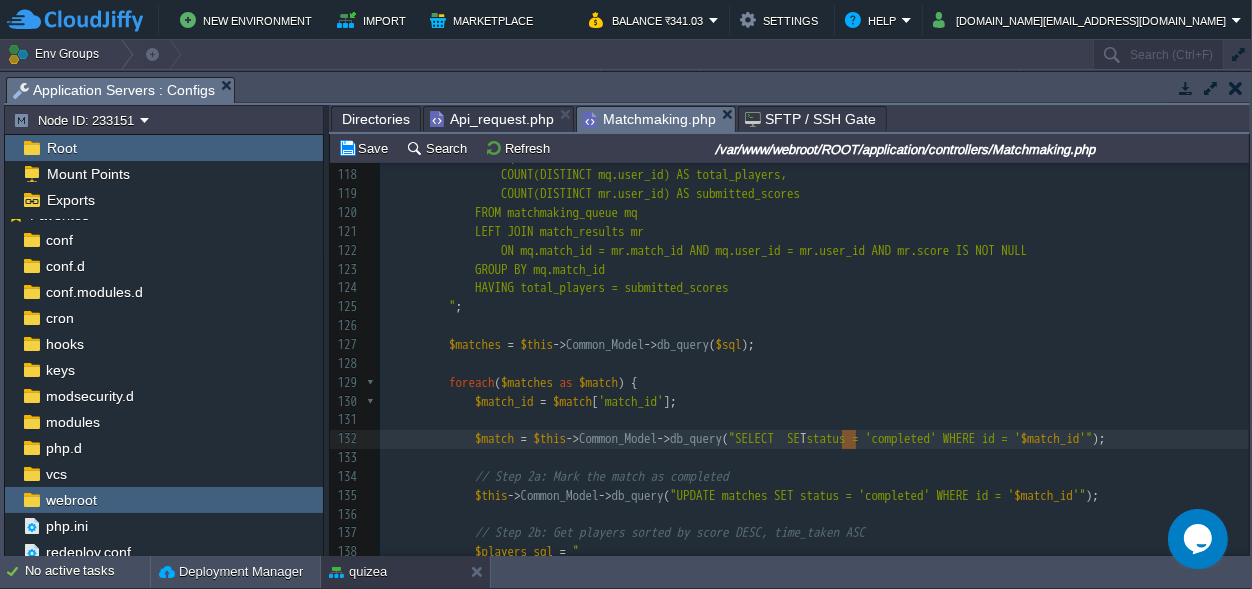 type on "SET" 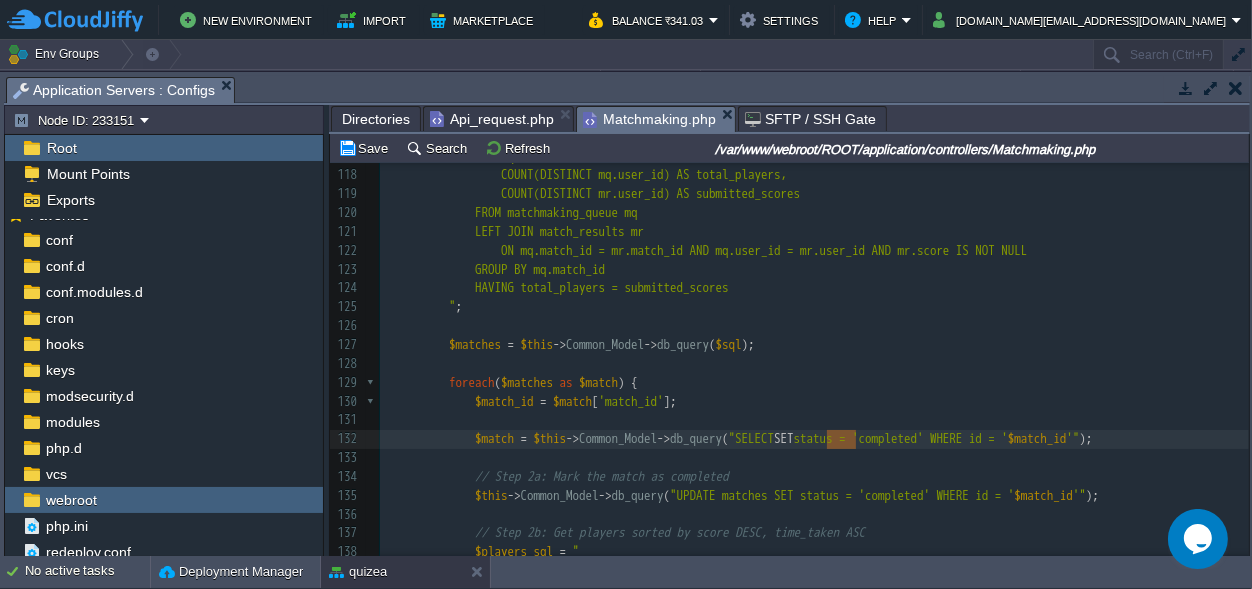 drag, startPoint x: 853, startPoint y: 432, endPoint x: 836, endPoint y: 434, distance: 17.117243 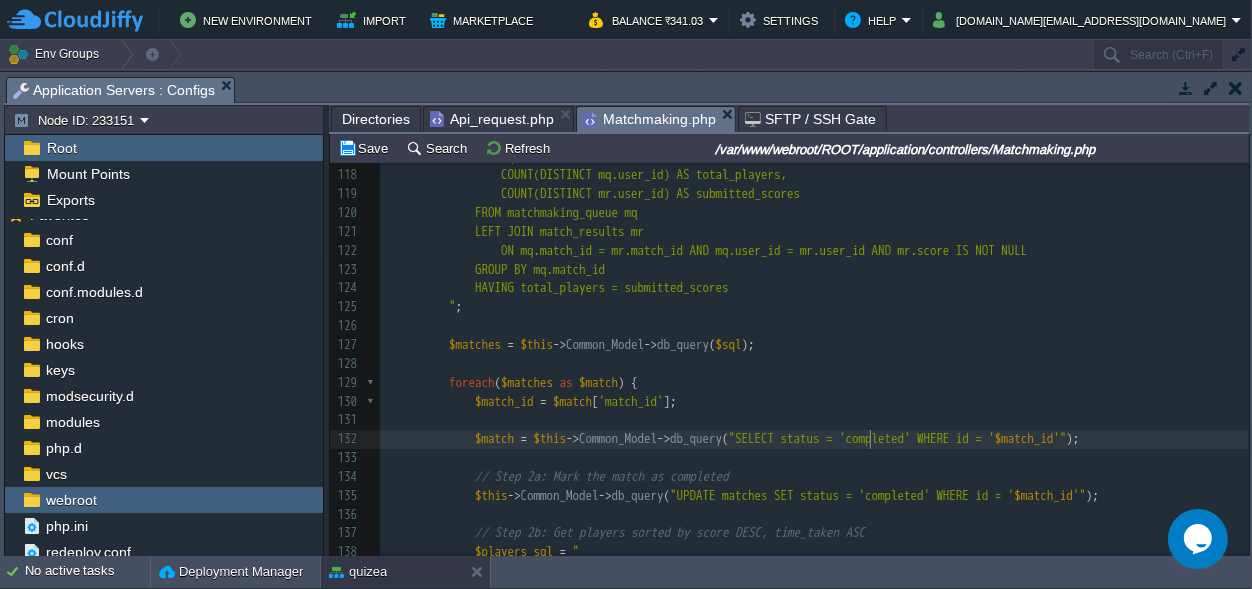 click on "xxxxxxxxxx                            'balance_after'      =>   $new_wallet_balance ,   107           } 108         } 109           echo   "Match Started" ; 110     } 111    112        public   function   complete_matches () 113       { 114            // Step 1: Get match IDs where all users submitted scores 115            $sql   =   " 116                SELECT  117                    mq.match_id, 118                    COUNT(DISTINCT mq.user_id) AS total_players, 119                    COUNT(DISTINCT mr.user_id) AS submitted_scores 120                FROM matchmaking_queue mq 121                LEFT JOIN match_results mr  122                    ON mq.match_id = mr.match_id AND mq.user_id = mr.user_id AND mr.score IS NOT NULL 123                GROUP BY mq.match_id 124                HAVING total_players = submitted_scores 125            " ; 126 ​ 127            $matches   =   $this -> Common_Model -> db_query ( $sql ); 128 ​ 129            foreach  ( $matches   as   $match ) { 130                  =   [" at bounding box center (814, 345) 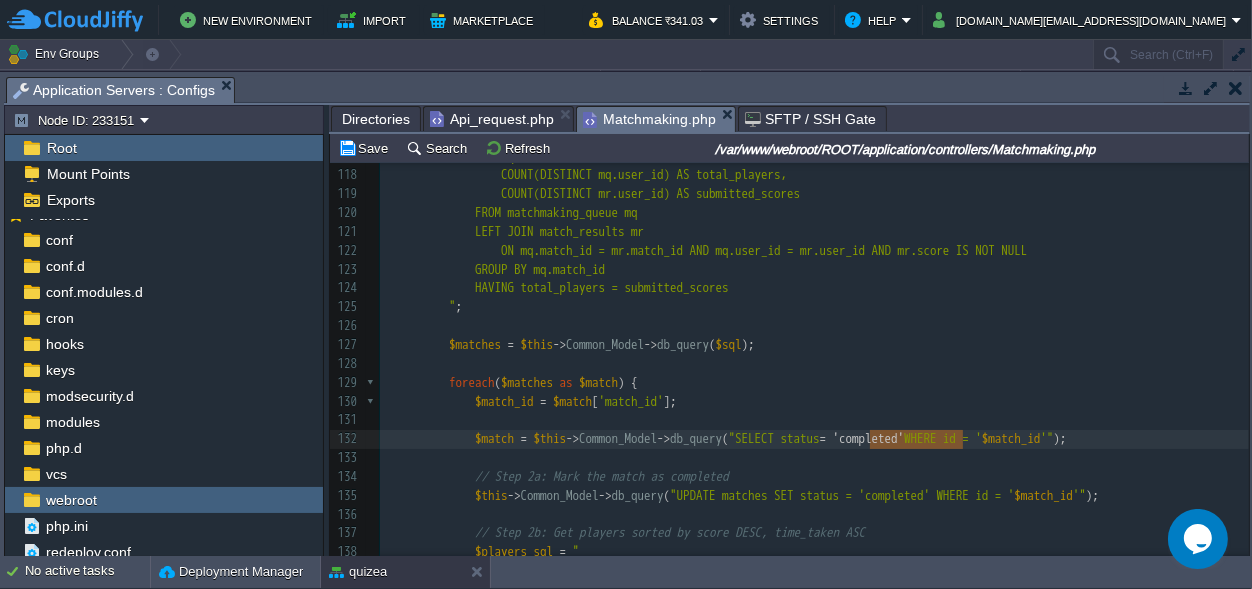 scroll, scrollTop: 0, scrollLeft: 93, axis: horizontal 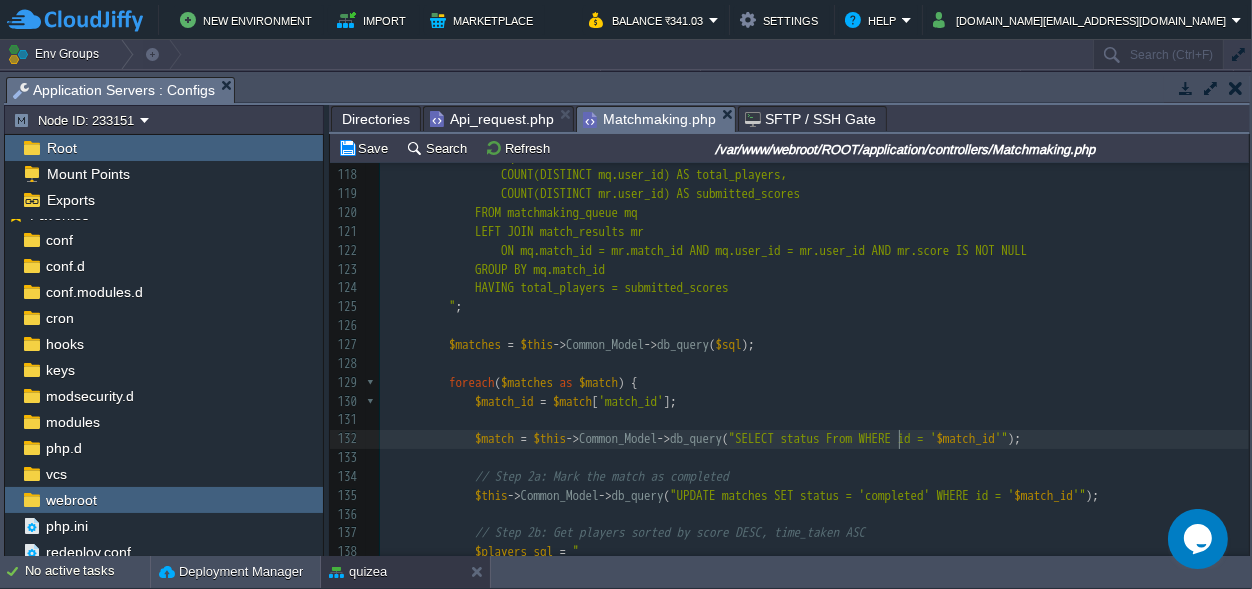 type on "From" 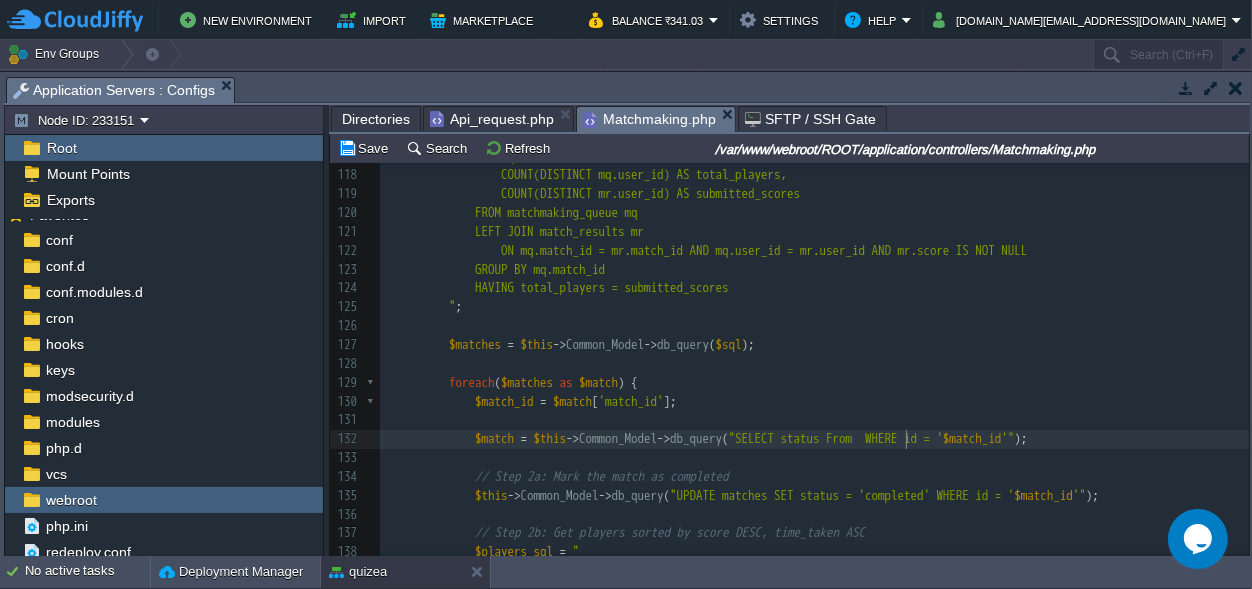 scroll, scrollTop: 0, scrollLeft: 36, axis: horizontal 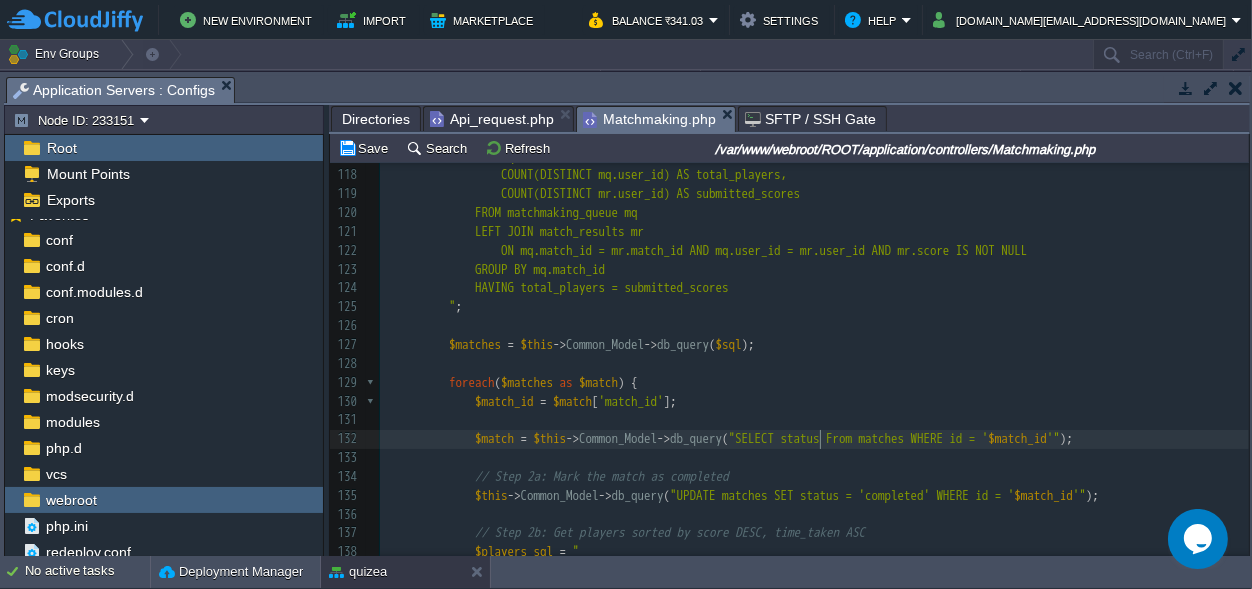 click on ""SELECT status From matches WHERE id = '" at bounding box center (859, 438) 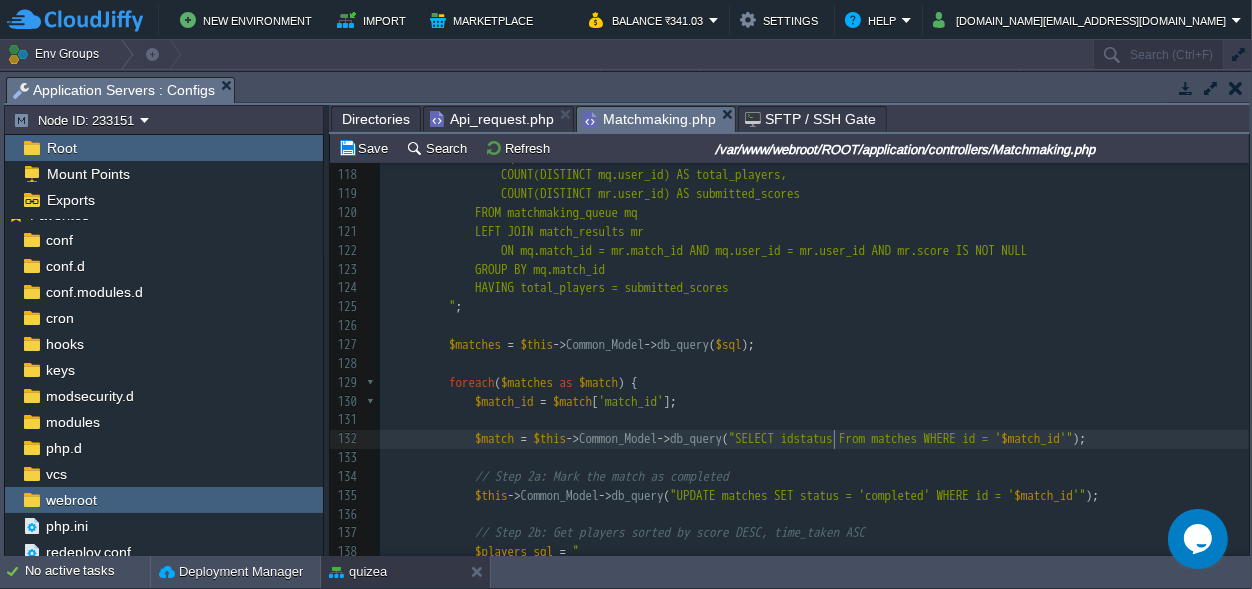 type on "id," 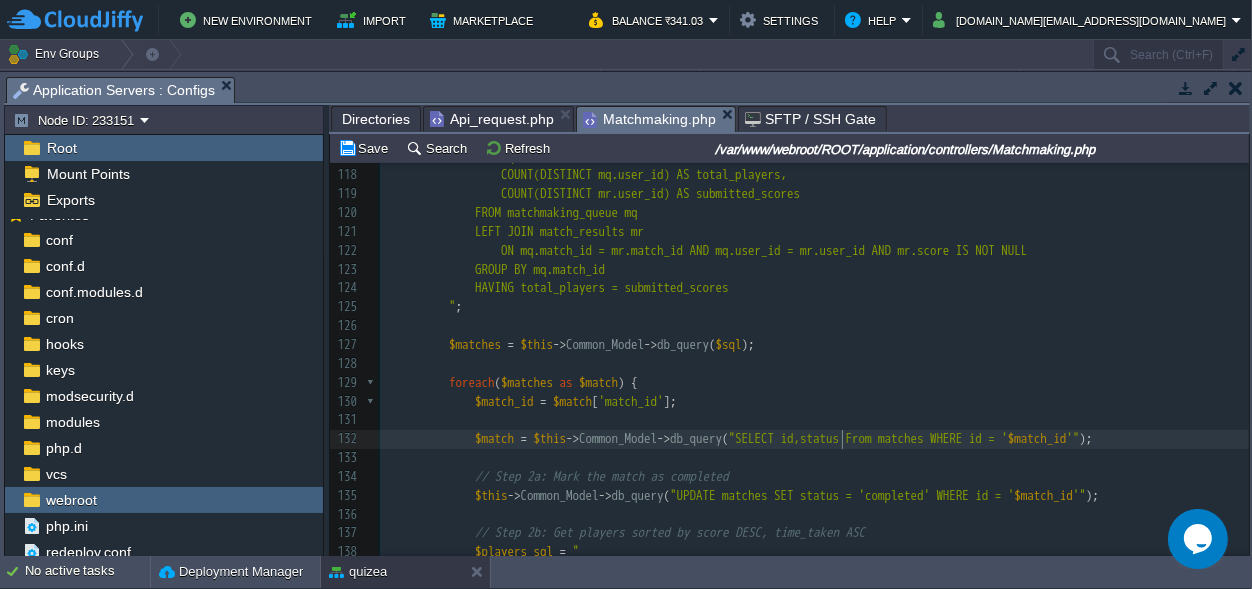 scroll, scrollTop: 0, scrollLeft: 0, axis: both 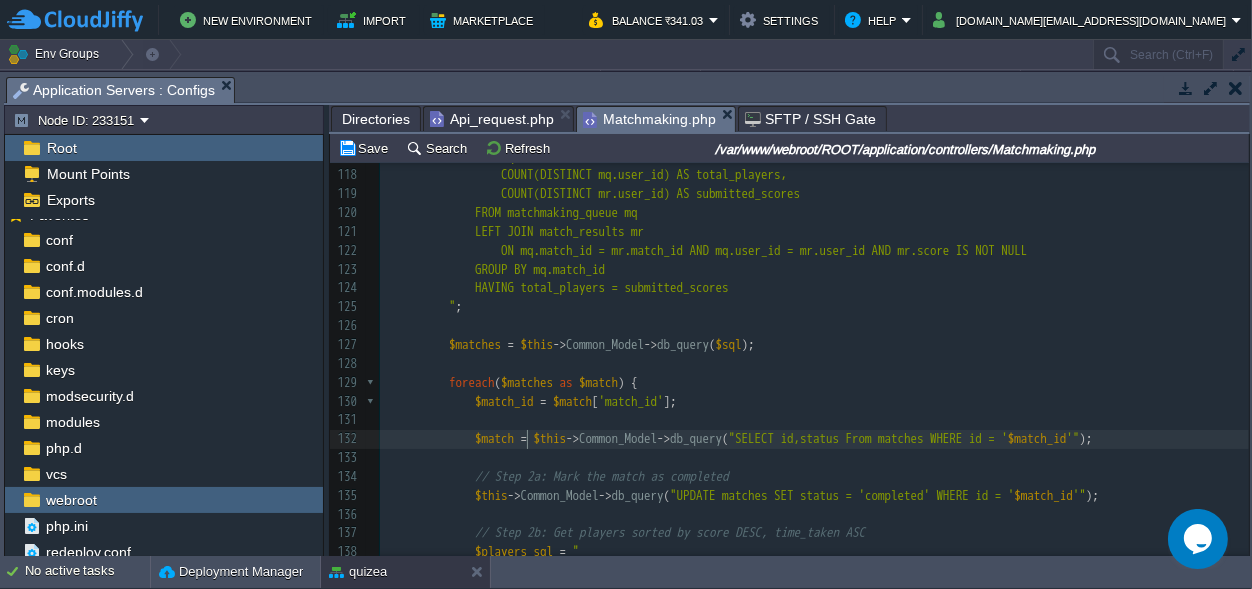 type on "match" 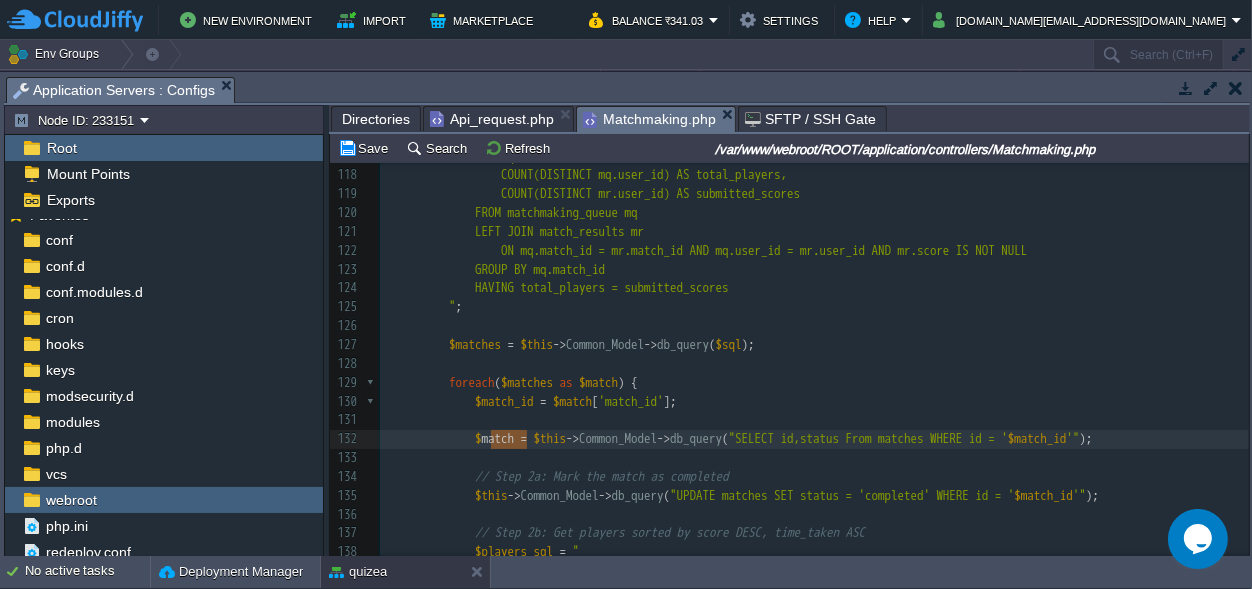 scroll, scrollTop: 0, scrollLeft: 36, axis: horizontal 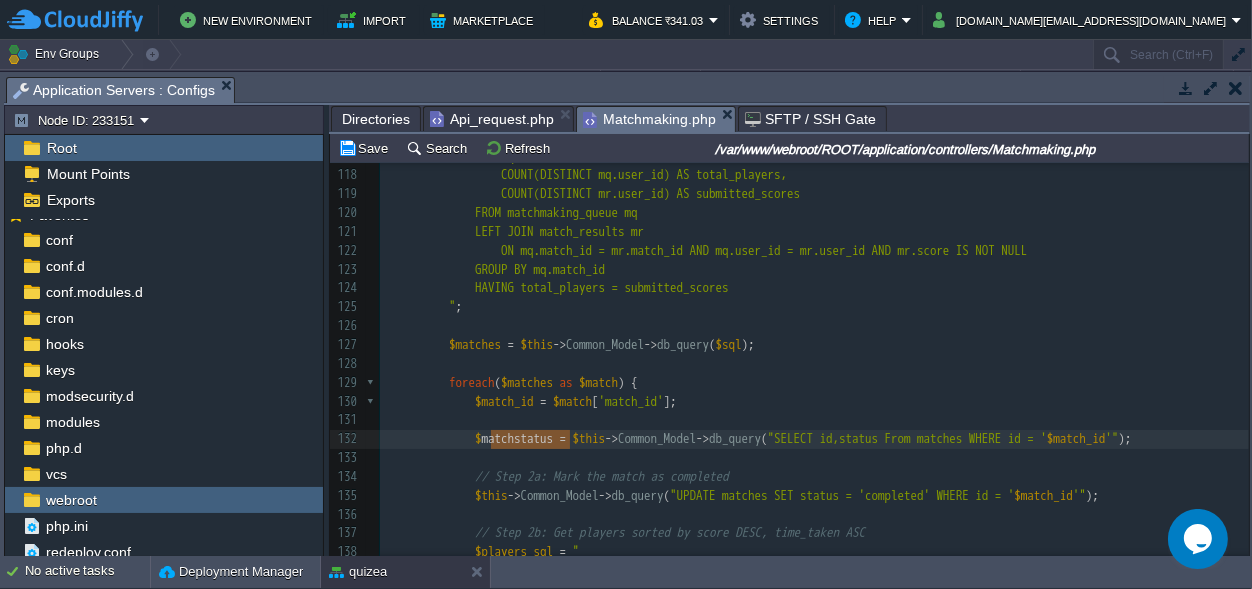 type on "$matchstatus" 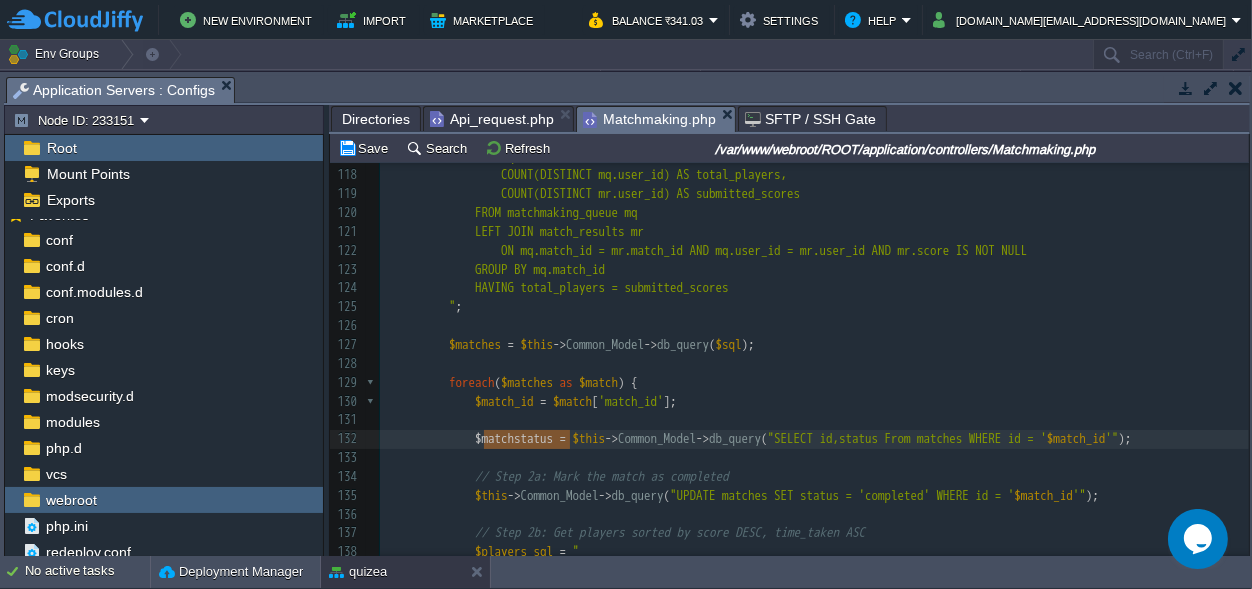 scroll, scrollTop: 0, scrollLeft: 85, axis: horizontal 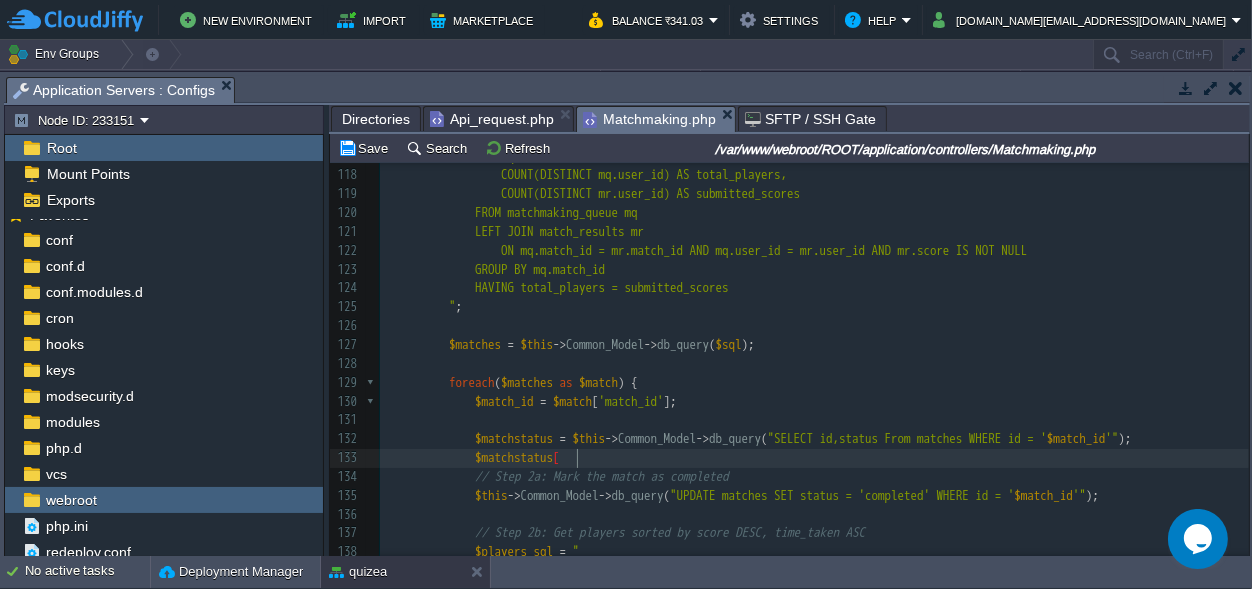 type on "[]" 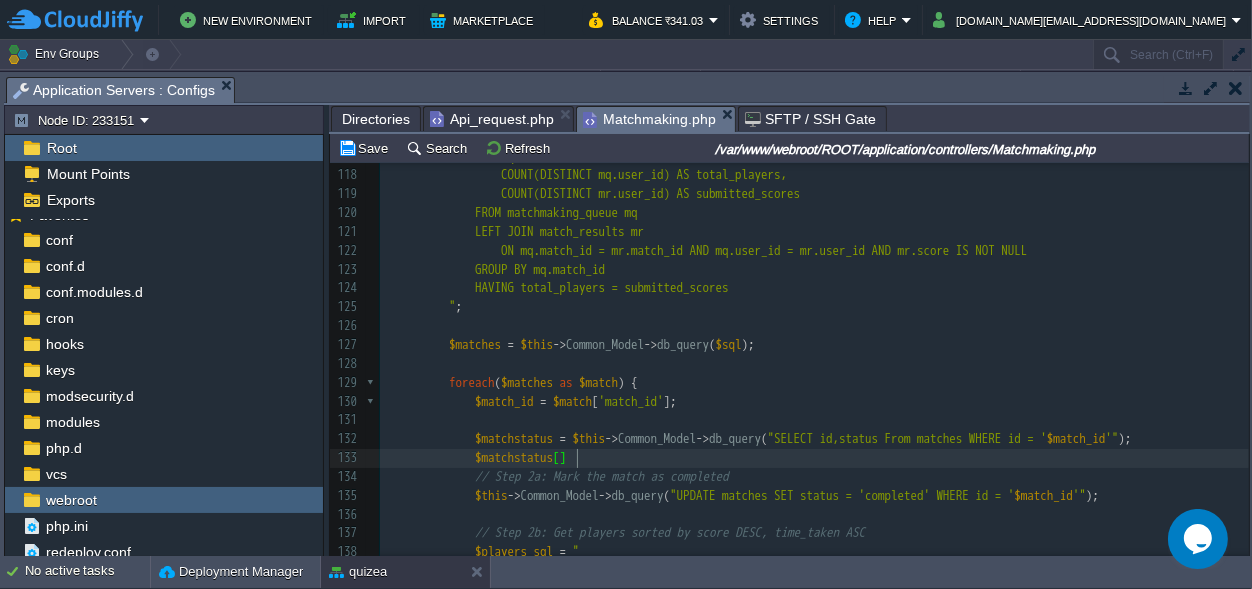 scroll, scrollTop: 0, scrollLeft: 0, axis: both 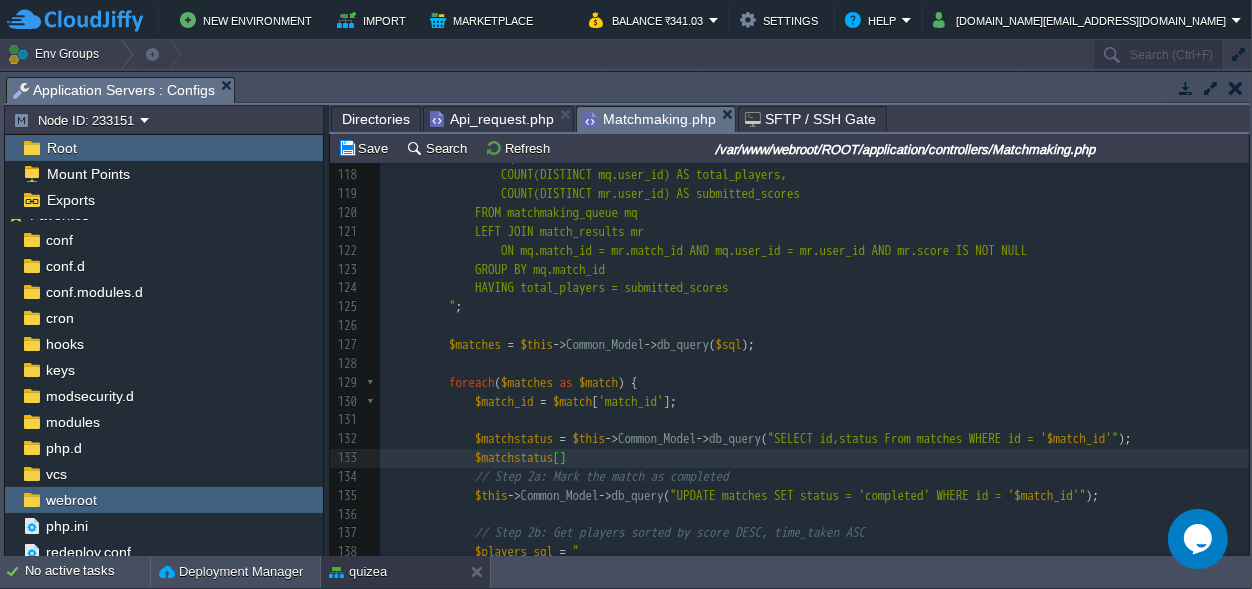 type on "0" 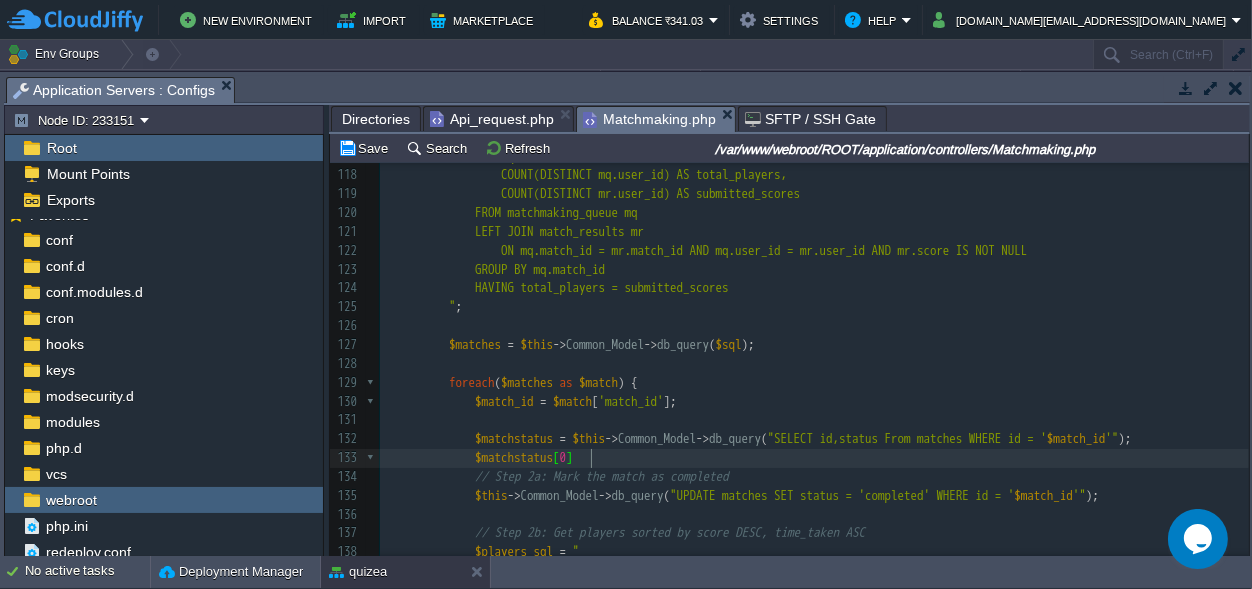 scroll, scrollTop: 0, scrollLeft: 7, axis: horizontal 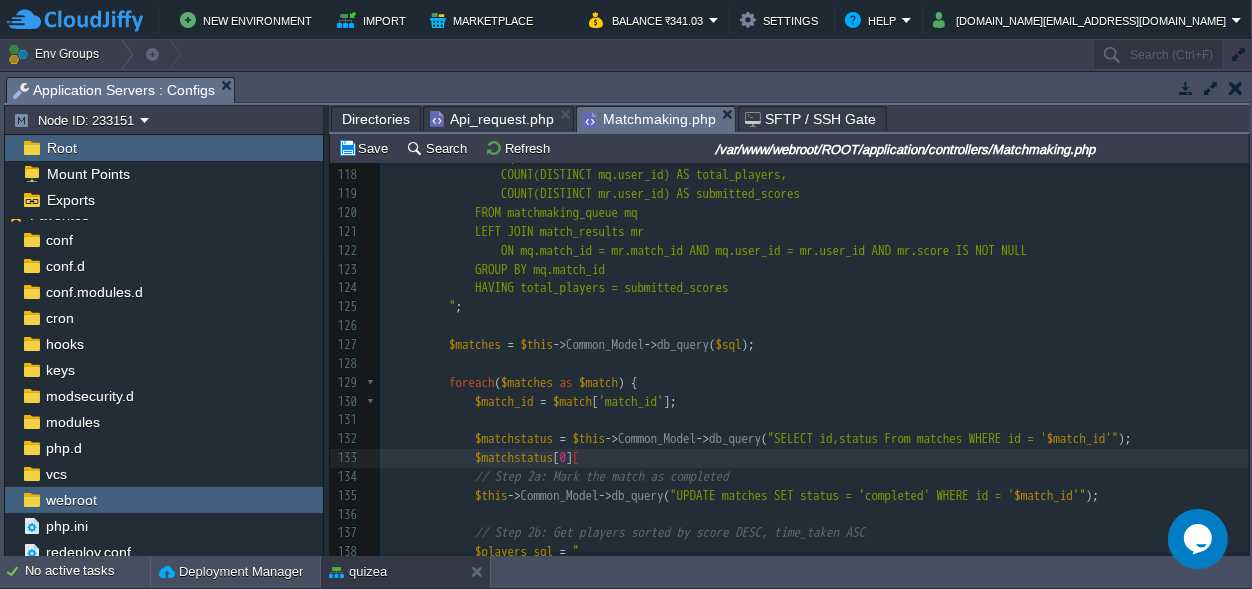 type on "[]" 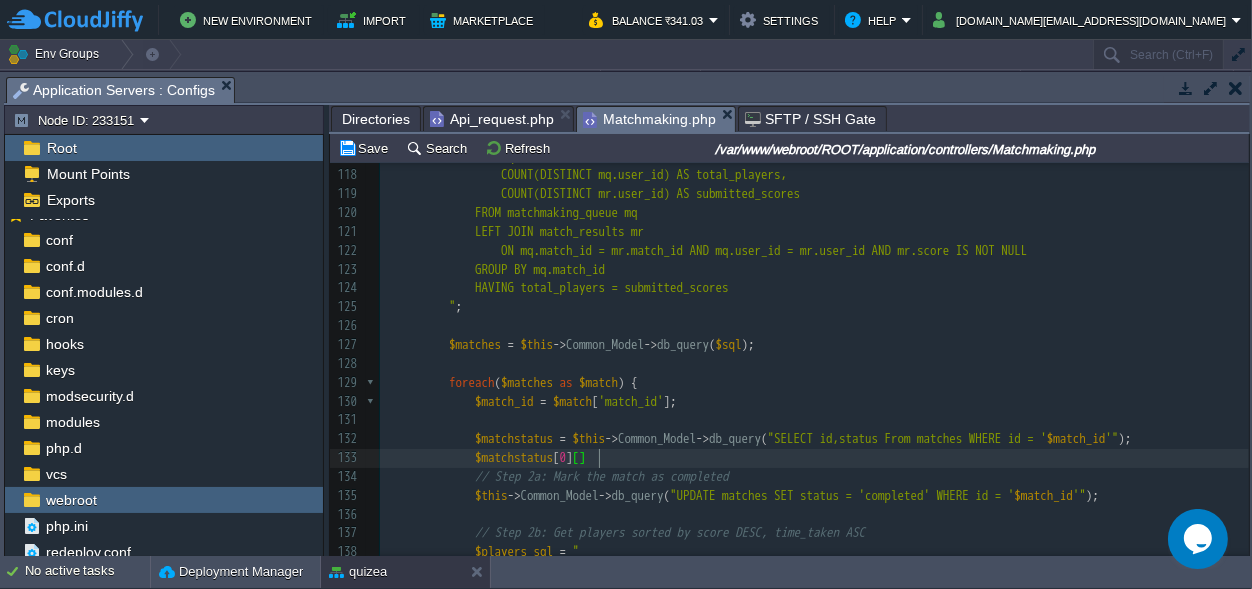 scroll, scrollTop: 0, scrollLeft: 0, axis: both 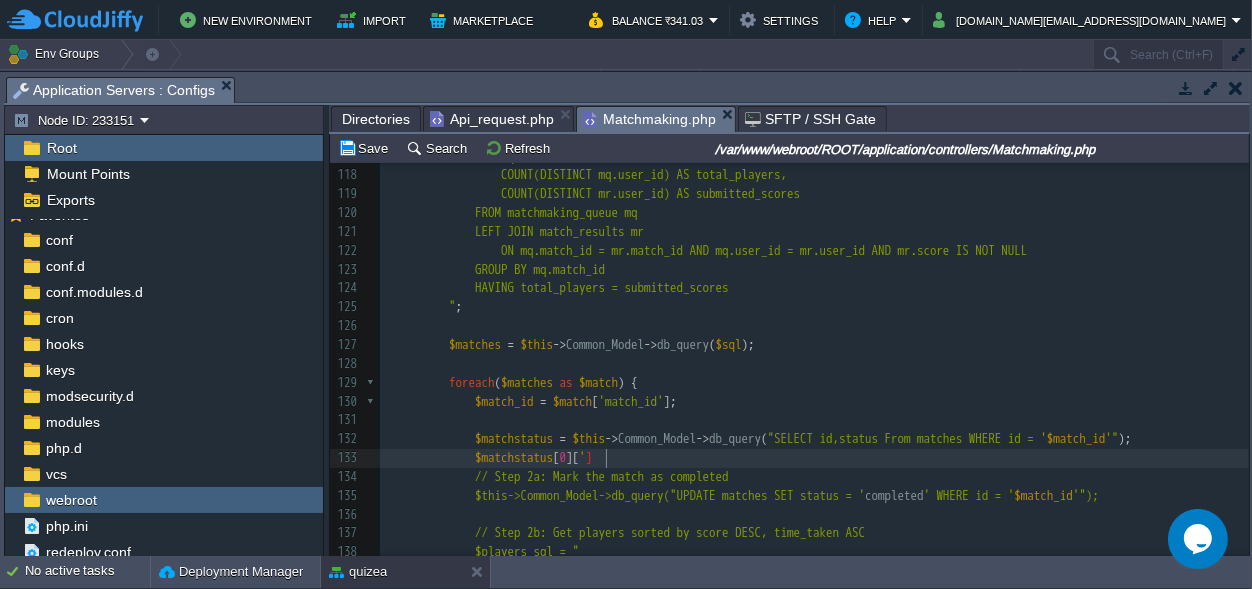 type on "''" 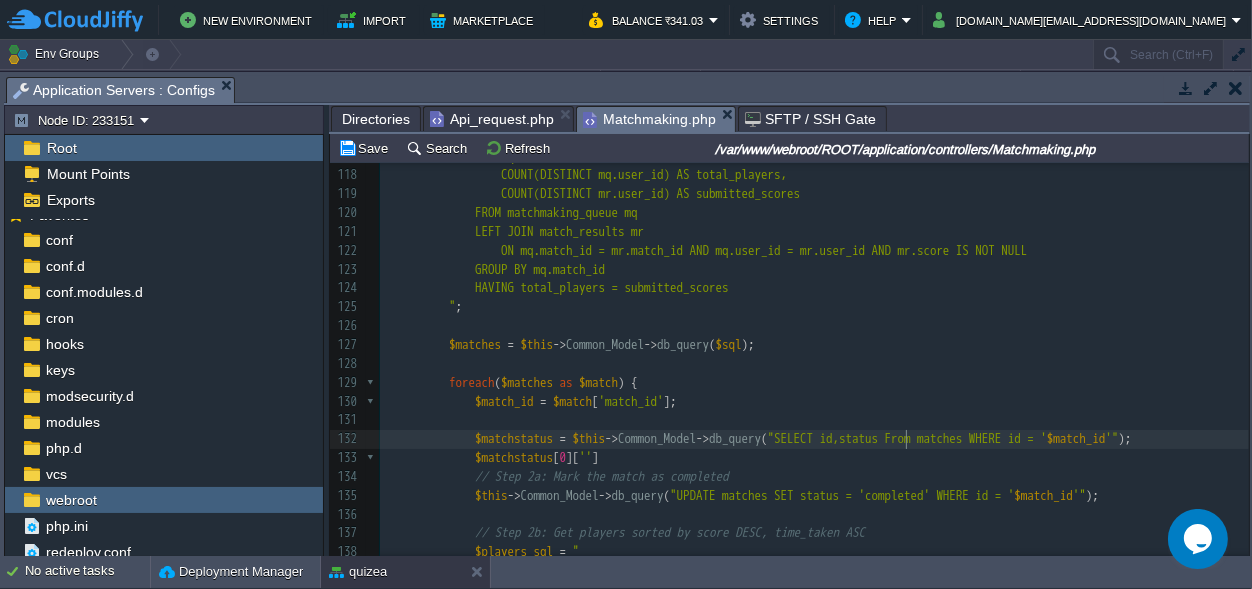 scroll, scrollTop: 0, scrollLeft: 0, axis: both 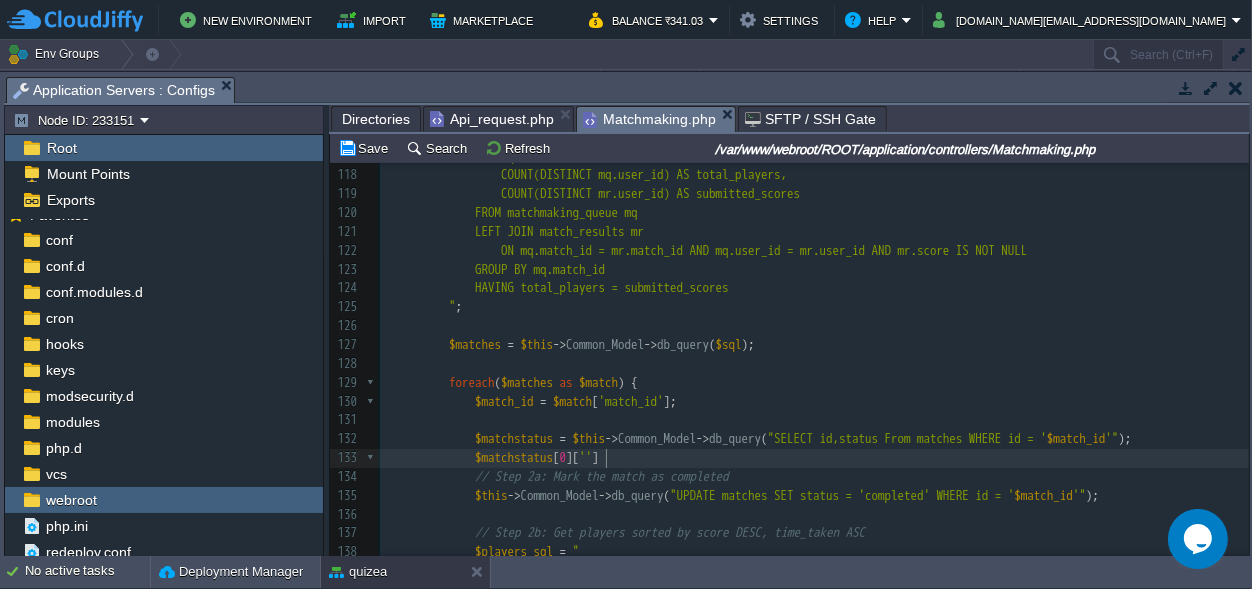 click on "''" at bounding box center [585, 457] 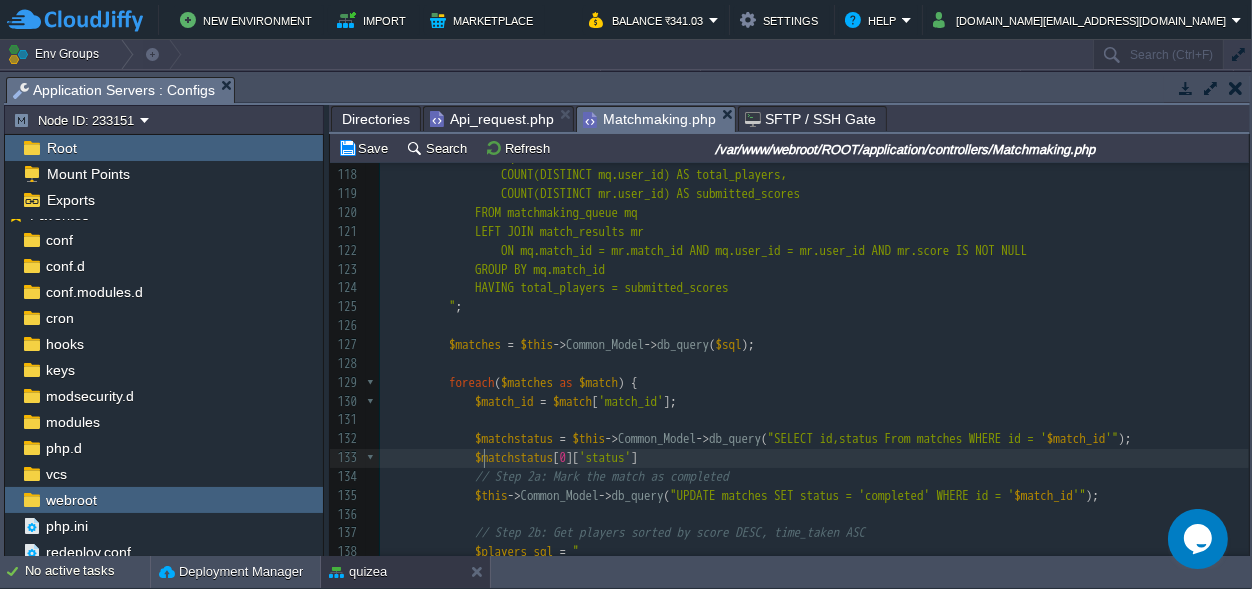 click at bounding box center [429, 457] 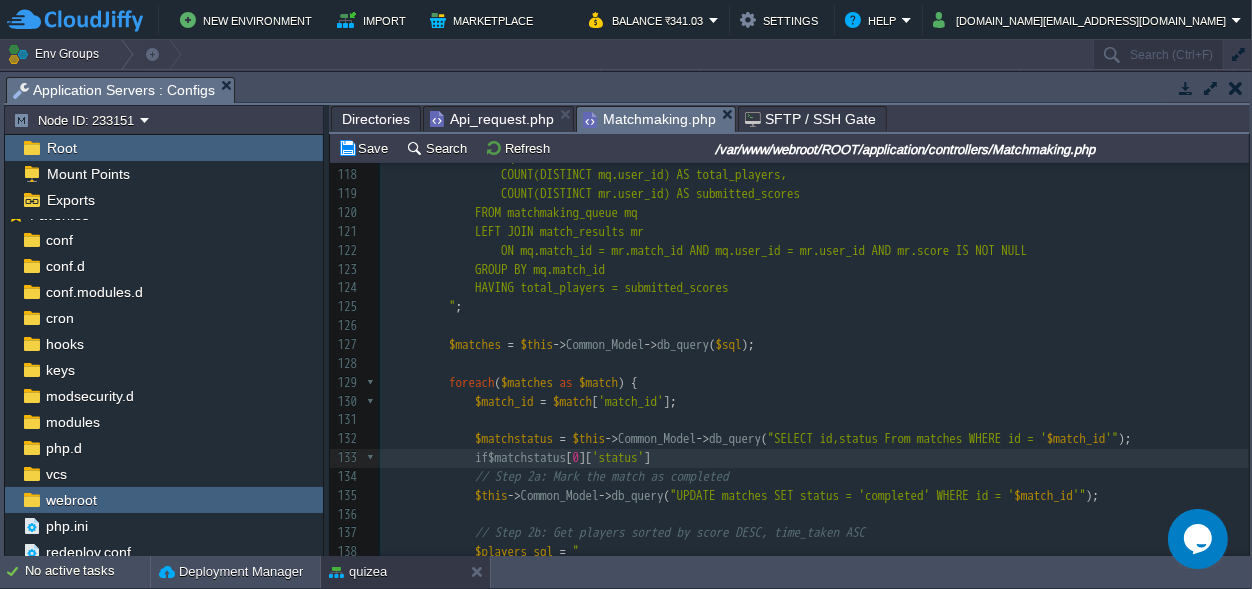 type on "if(" 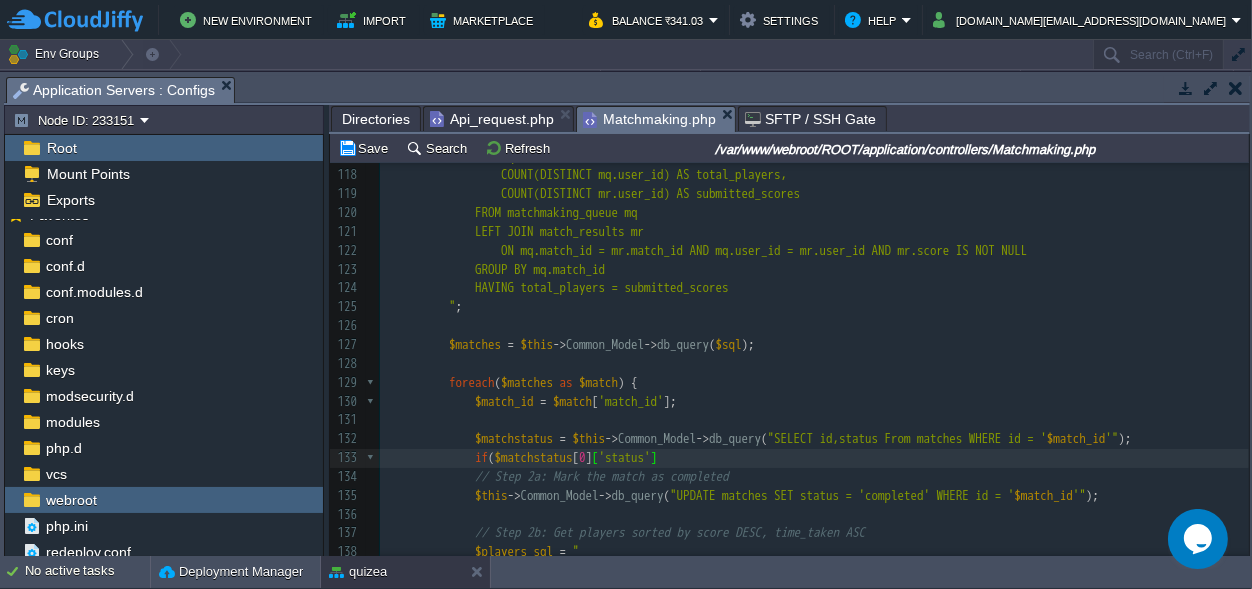 scroll, scrollTop: 0, scrollLeft: 14, axis: horizontal 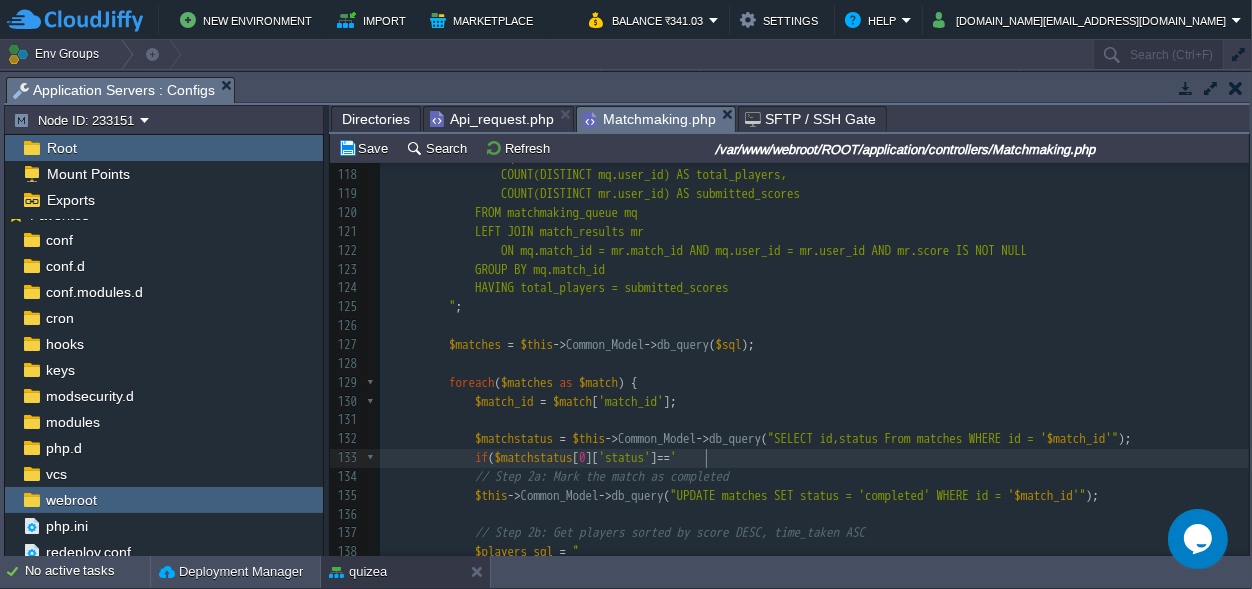 type on "==''" 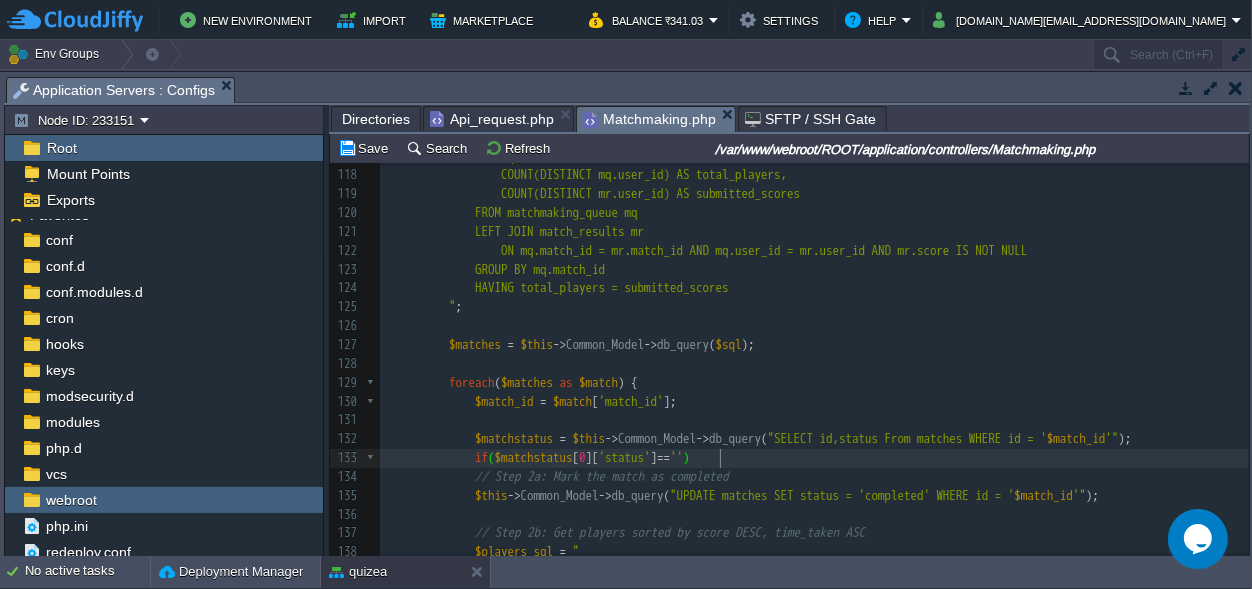 scroll, scrollTop: 0, scrollLeft: 14, axis: horizontal 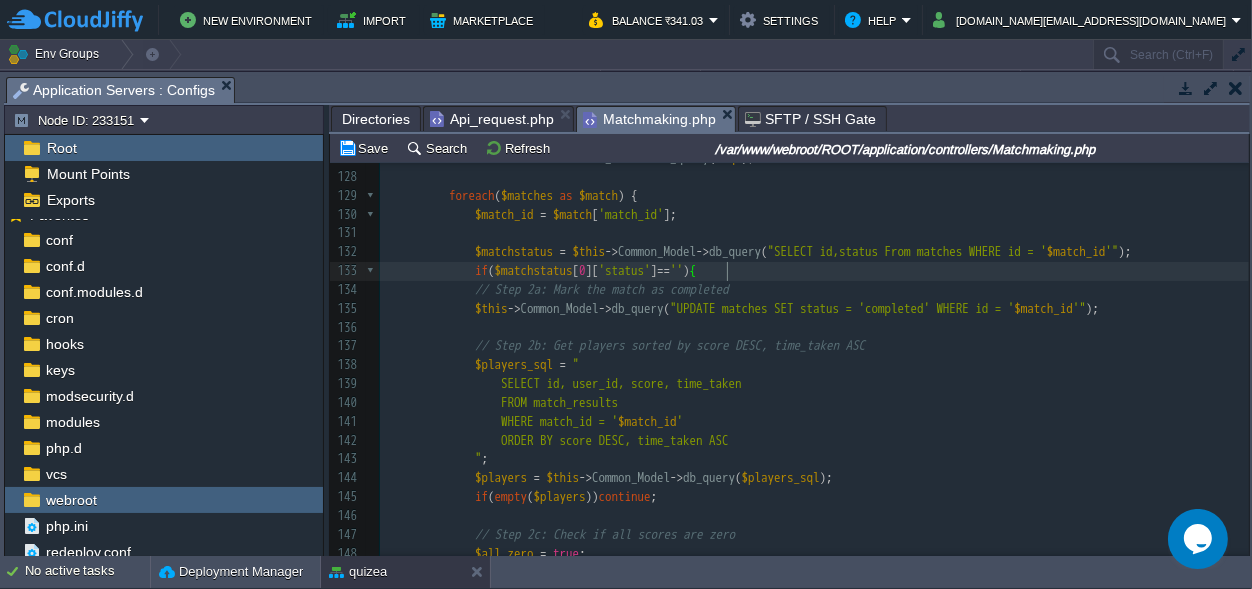 type on "){}" 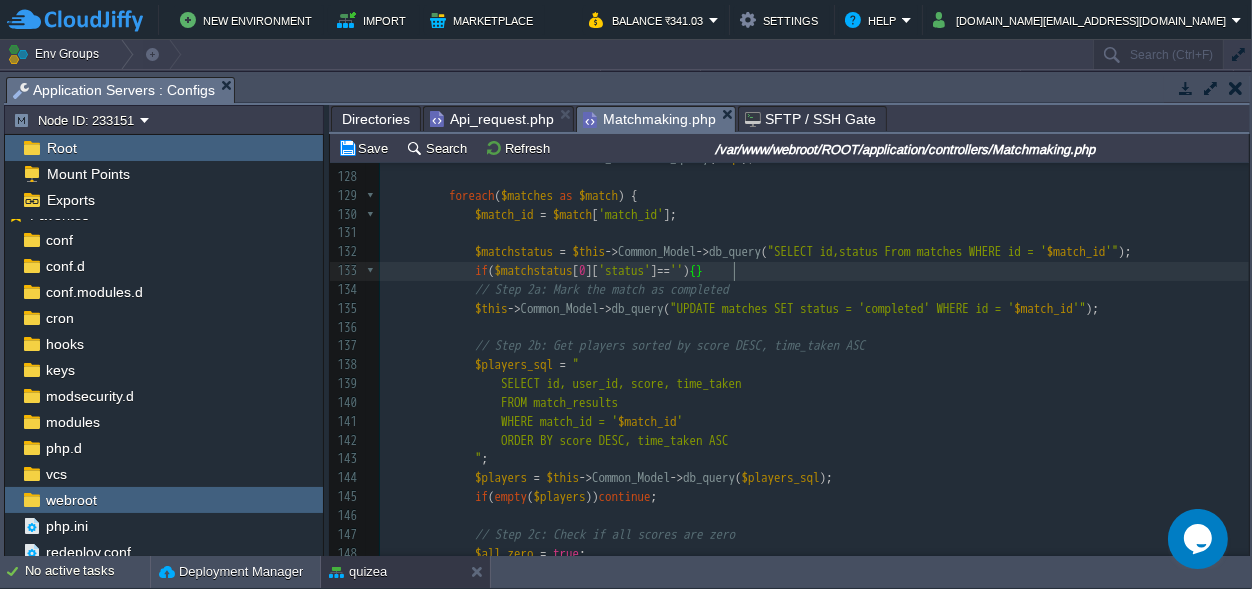 scroll, scrollTop: 0, scrollLeft: 21, axis: horizontal 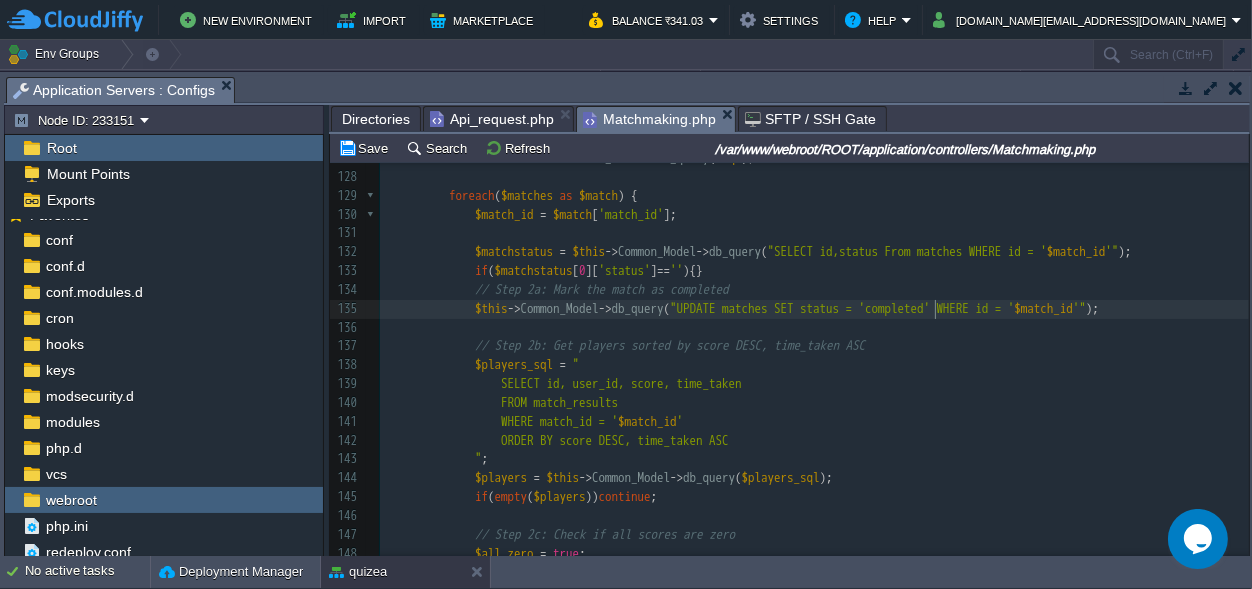 click on ""UPDATE matches SET status = 'completed' WHERE id = '" at bounding box center [842, 308] 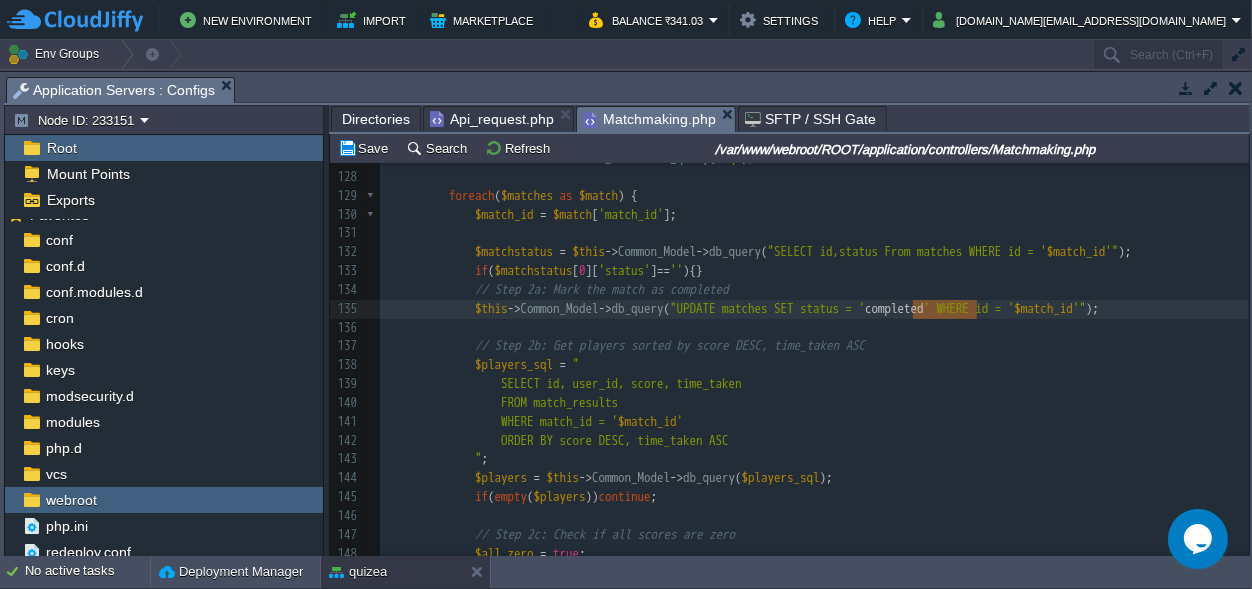 scroll, scrollTop: 0, scrollLeft: 0, axis: both 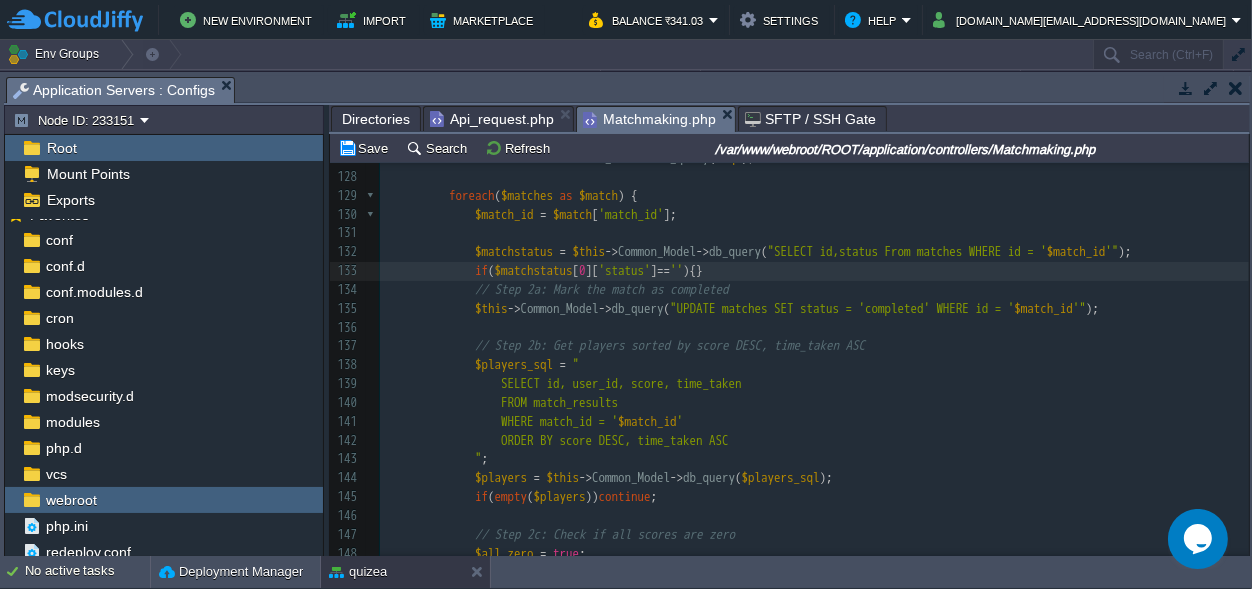 paste 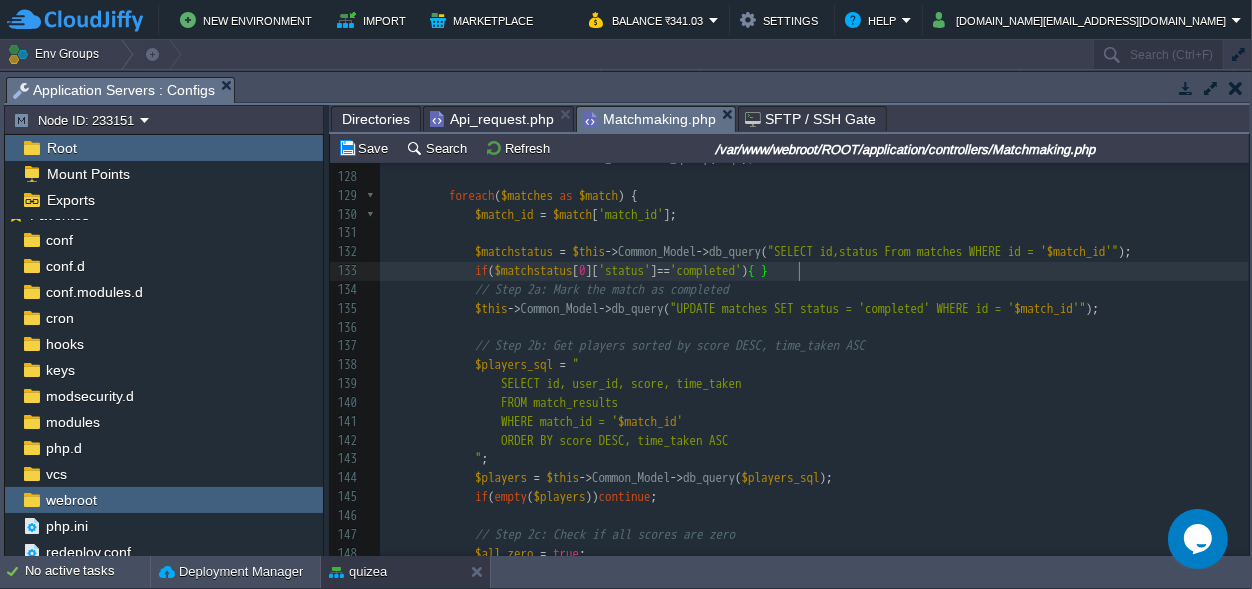 scroll, scrollTop: 0, scrollLeft: 7, axis: horizontal 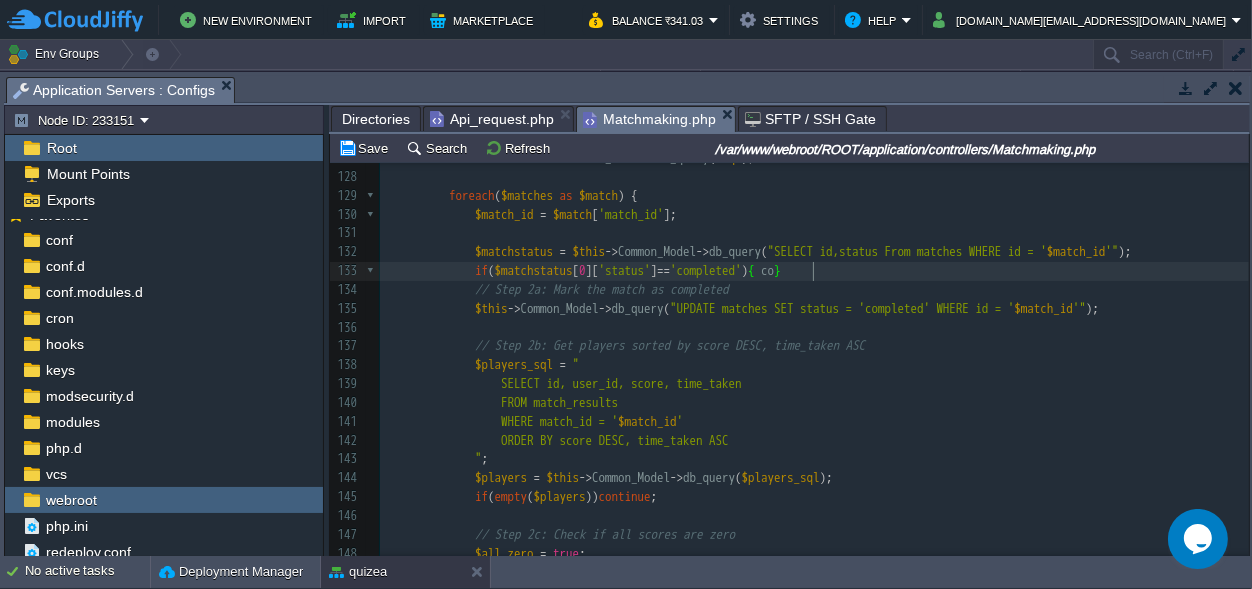 type on "com" 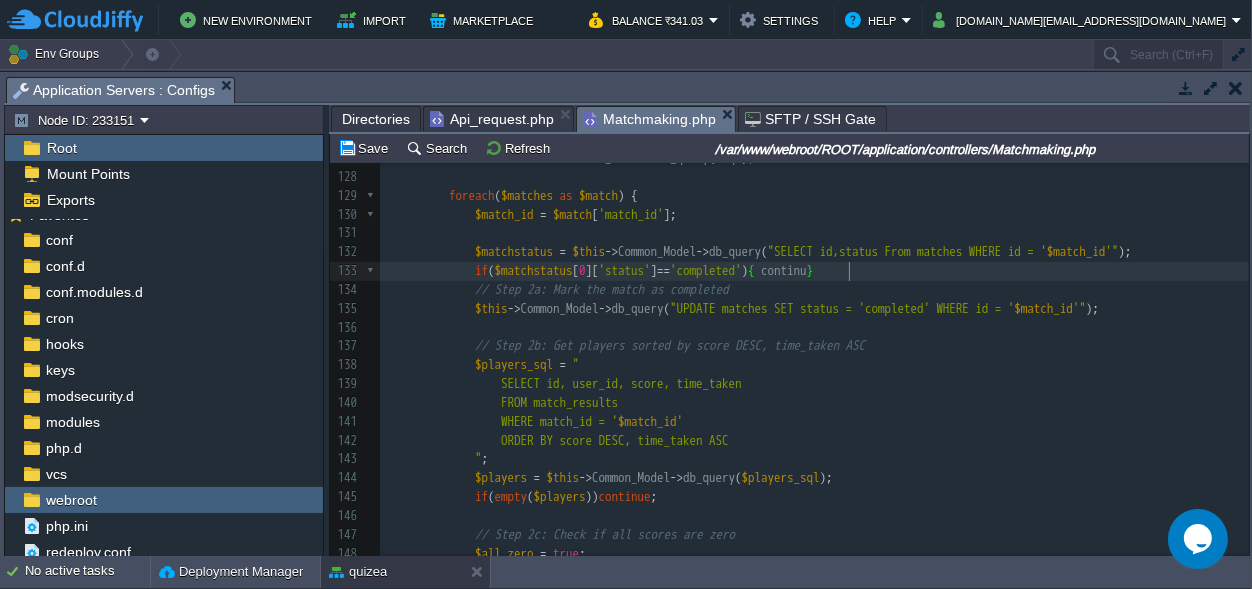 scroll, scrollTop: 0, scrollLeft: 43, axis: horizontal 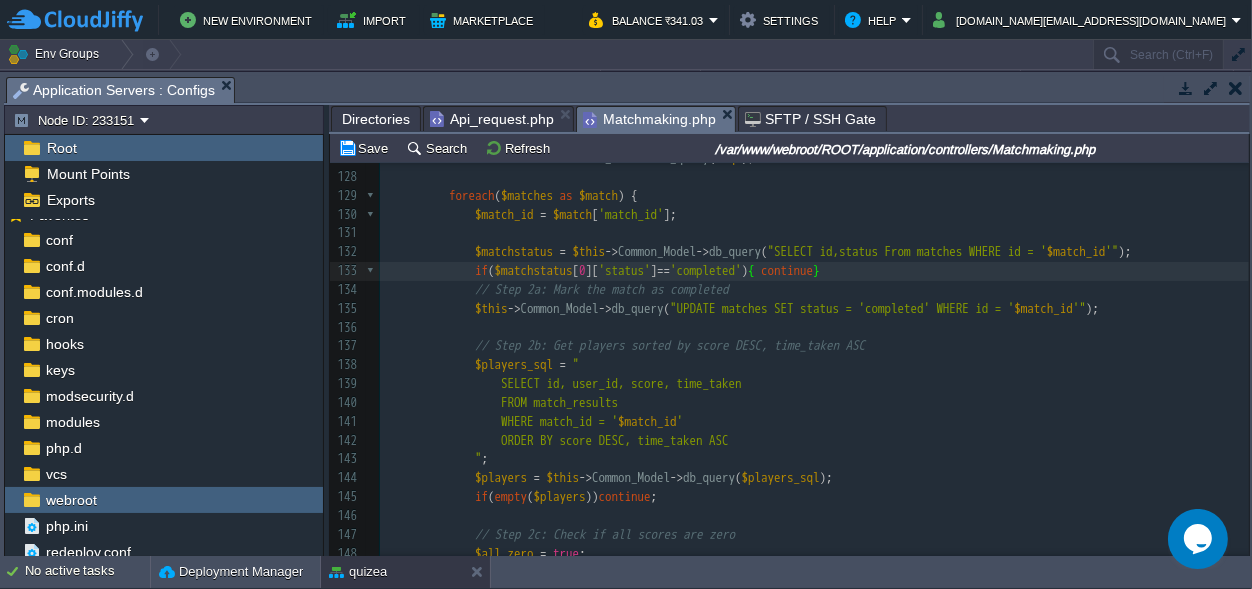 type on "ntinue;" 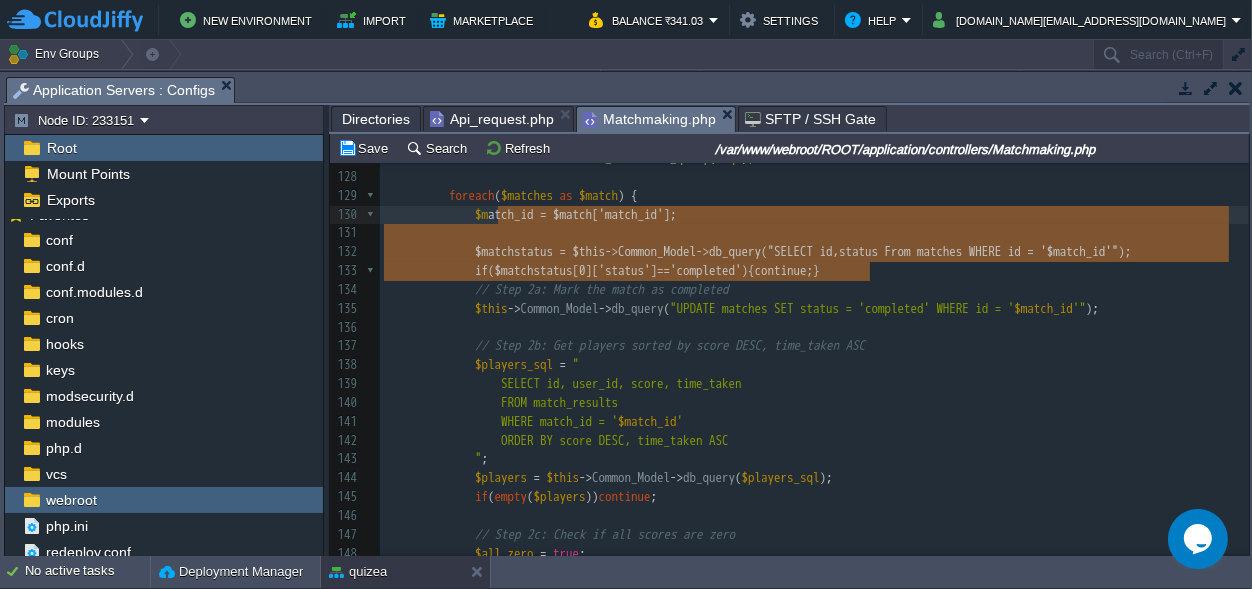scroll, scrollTop: 47, scrollLeft: 572, axis: both 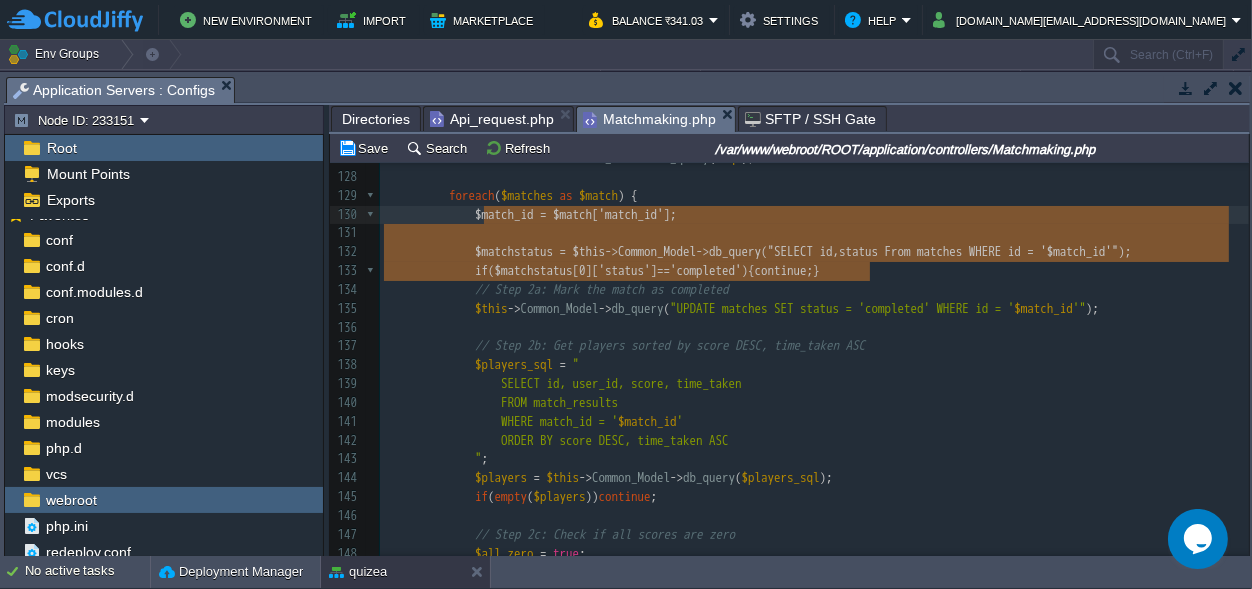 drag, startPoint x: 893, startPoint y: 275, endPoint x: 482, endPoint y: 218, distance: 414.93372 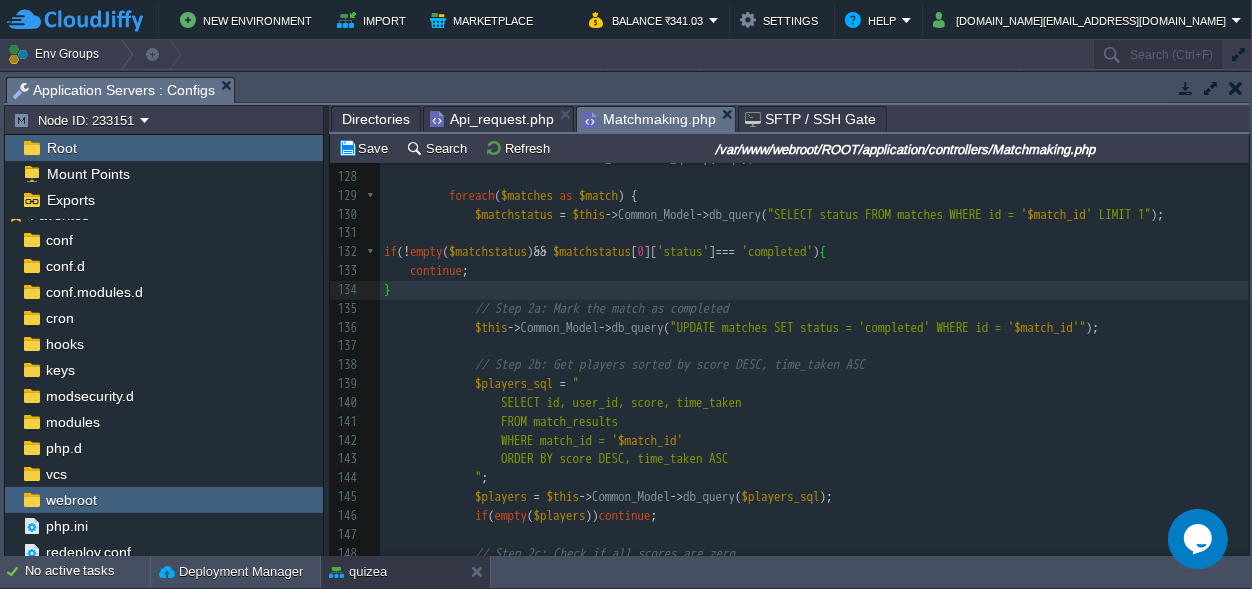 scroll, scrollTop: 2310, scrollLeft: 0, axis: vertical 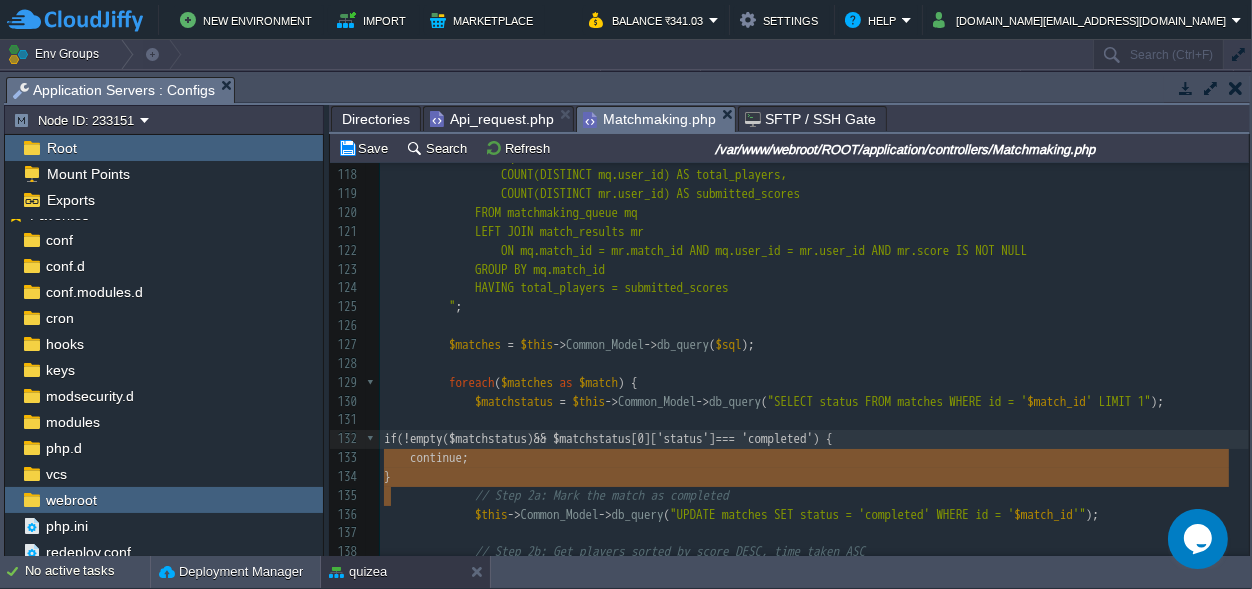 drag, startPoint x: 401, startPoint y: 497, endPoint x: 384, endPoint y: 467, distance: 34.48188 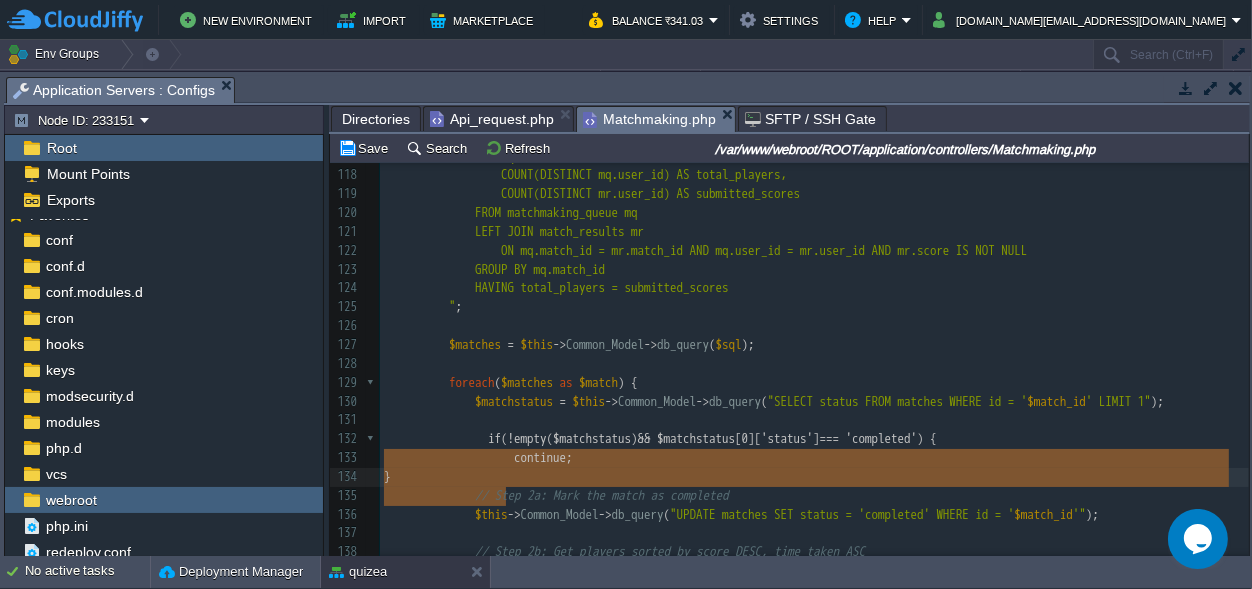 scroll, scrollTop: 31, scrollLeft: 93, axis: both 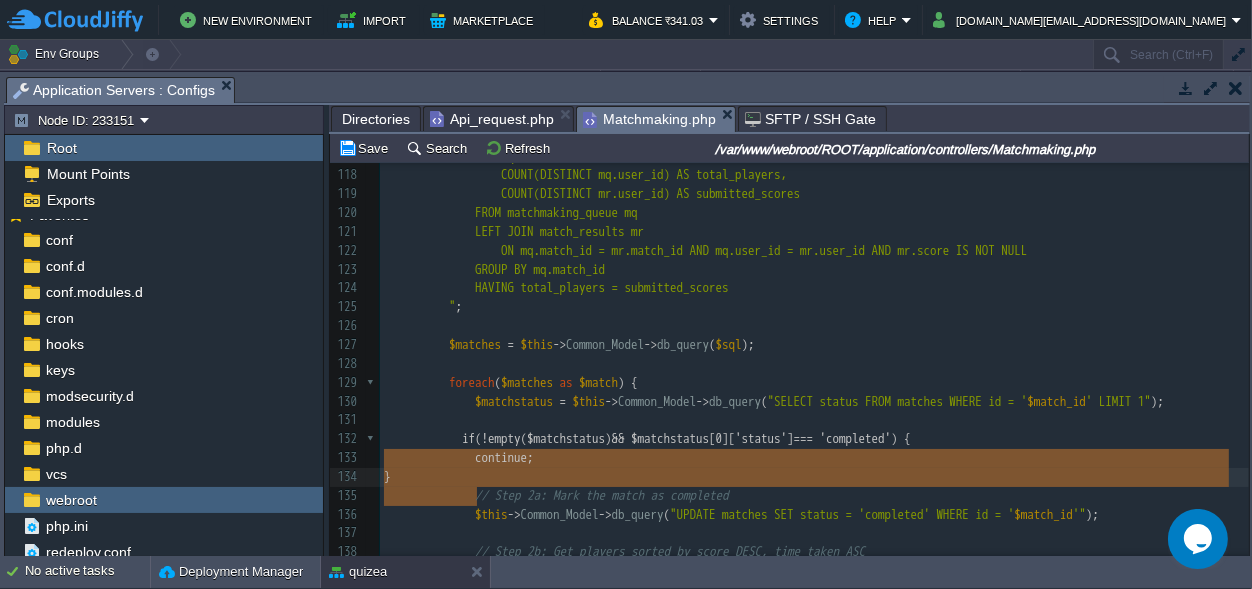 type on "if (!empty($matchstatus) && $matchstatus[0]['status'] === 'completed') {
continue;
}" 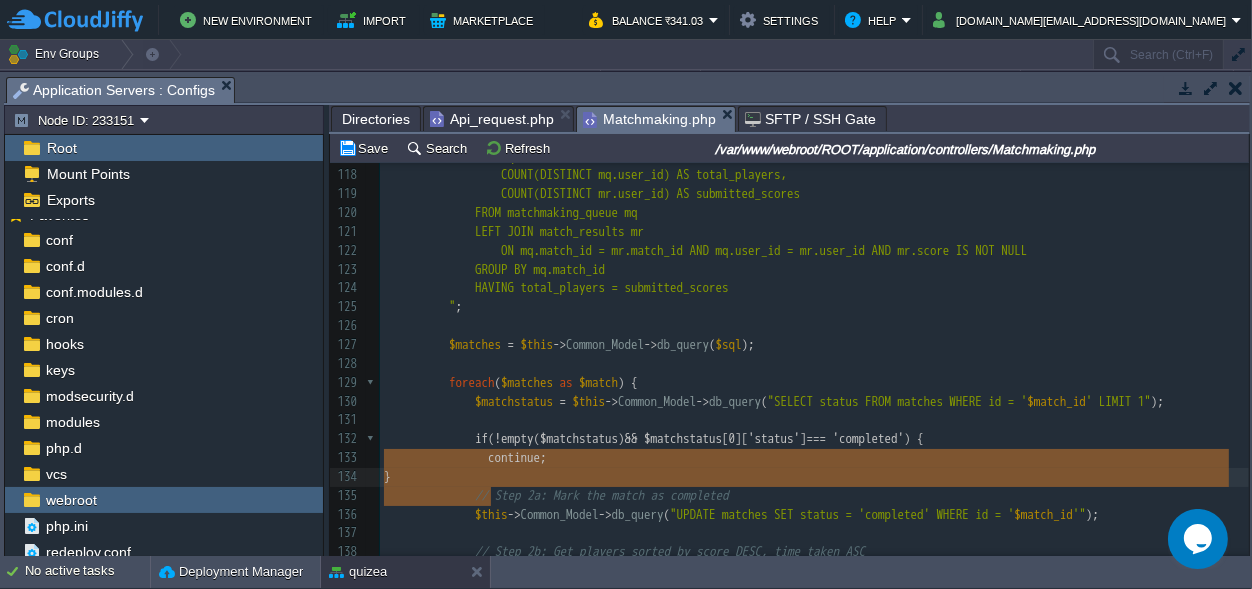 scroll, scrollTop: 31, scrollLeft: 107, axis: both 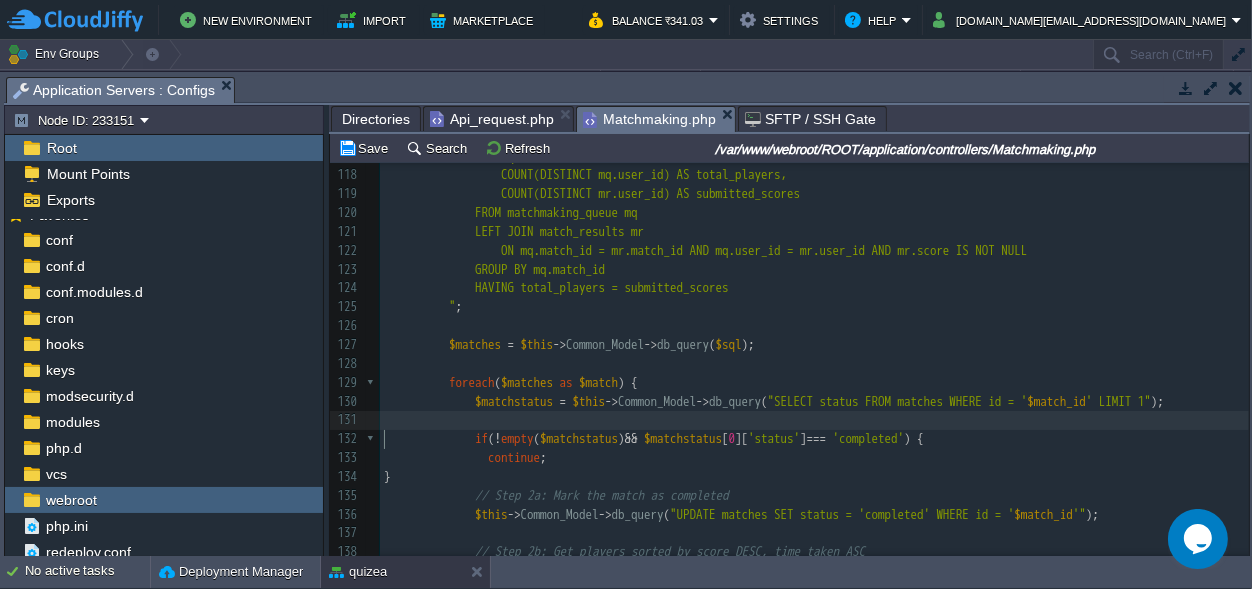 click on "​" at bounding box center (814, 420) 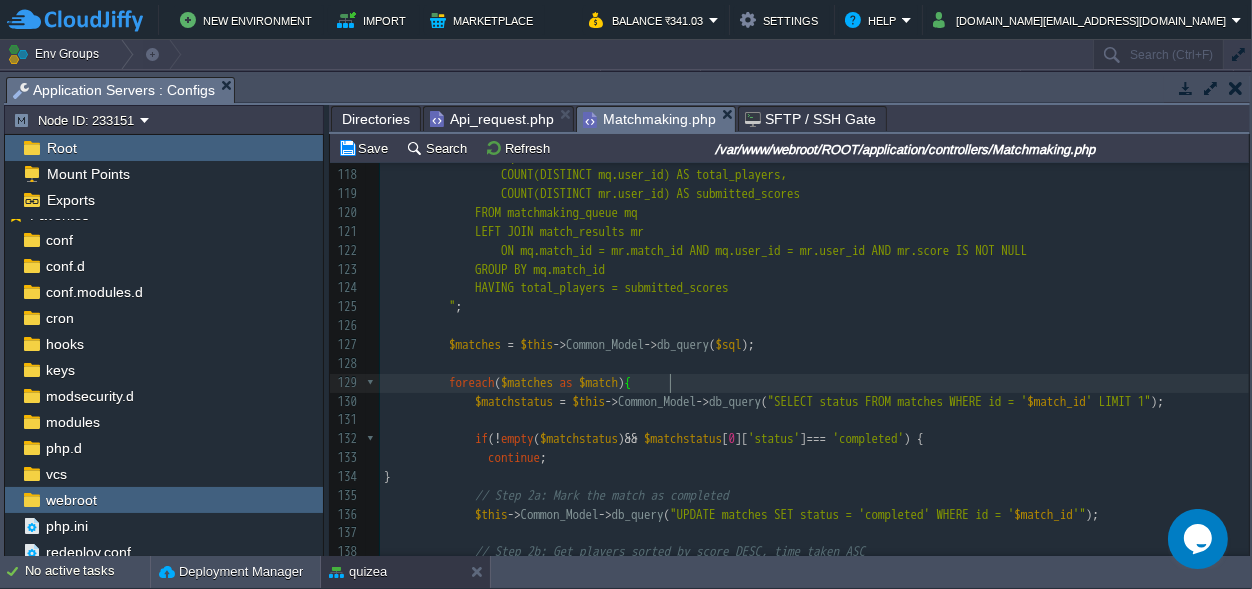 scroll, scrollTop: 2413, scrollLeft: 0, axis: vertical 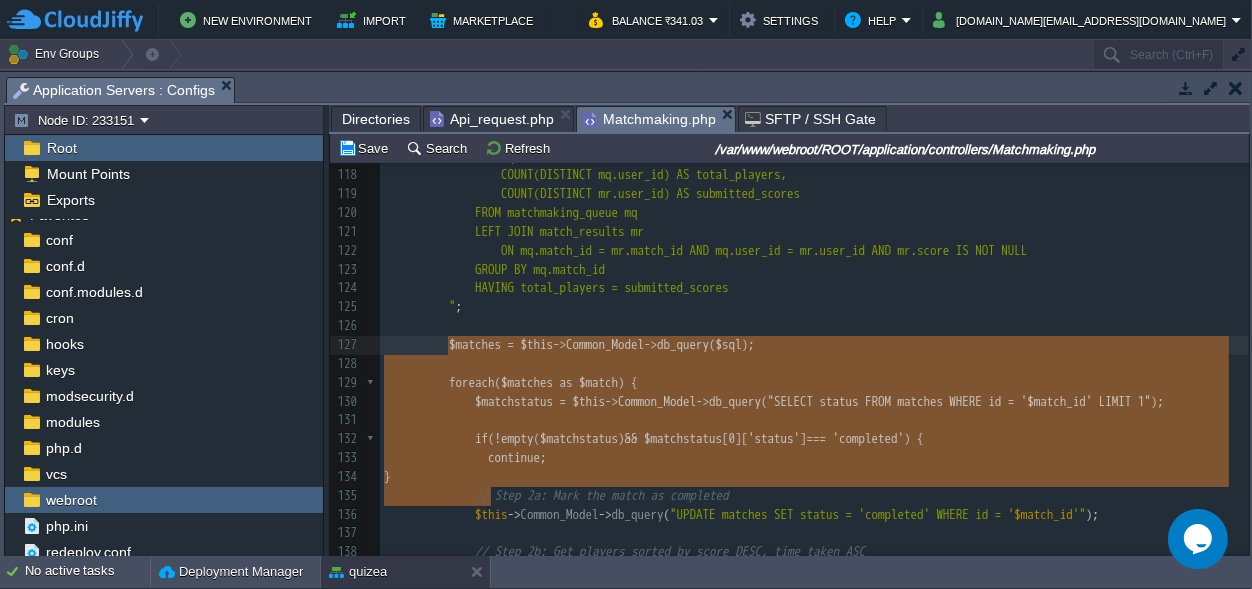 type on "matches = $this->Common_Model->db_query($sql);
foreach ($matches as $match) {
$matchstatus = $this->Common_Model->db_query("SELECT status FROM matches WHERE id = '$match_id' LIMIT 1");
if (!empty($matchstatus) && $matchstatus[0]['status'] === 'completed') {
continue;
}" 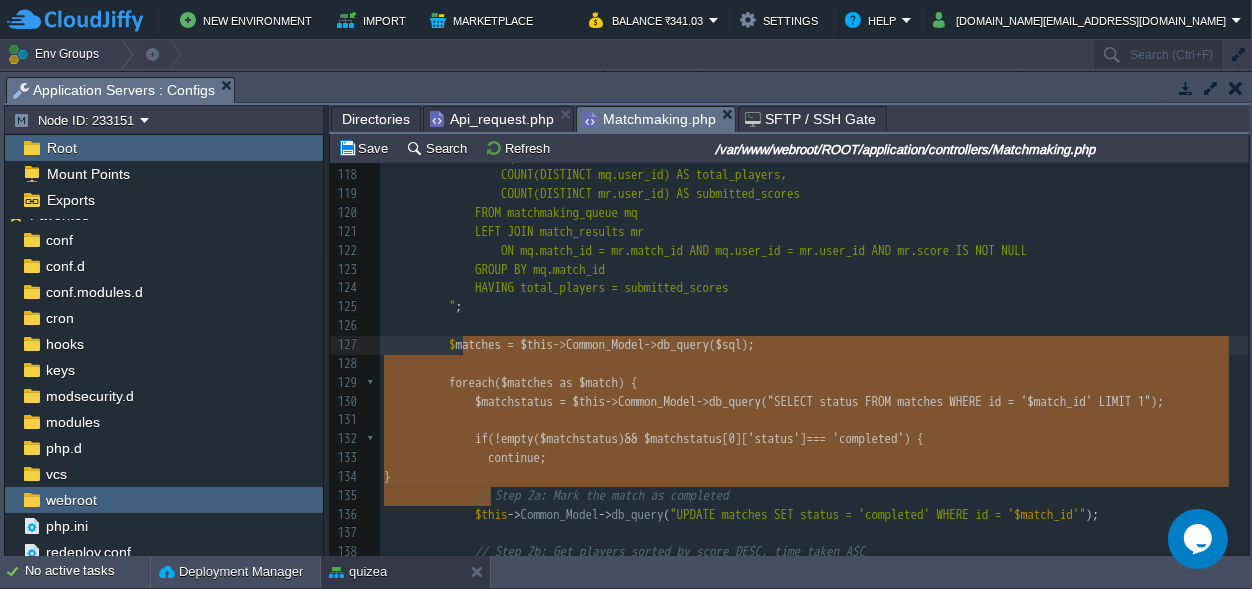 drag, startPoint x: 509, startPoint y: 493, endPoint x: 452, endPoint y: 348, distance: 155.80116 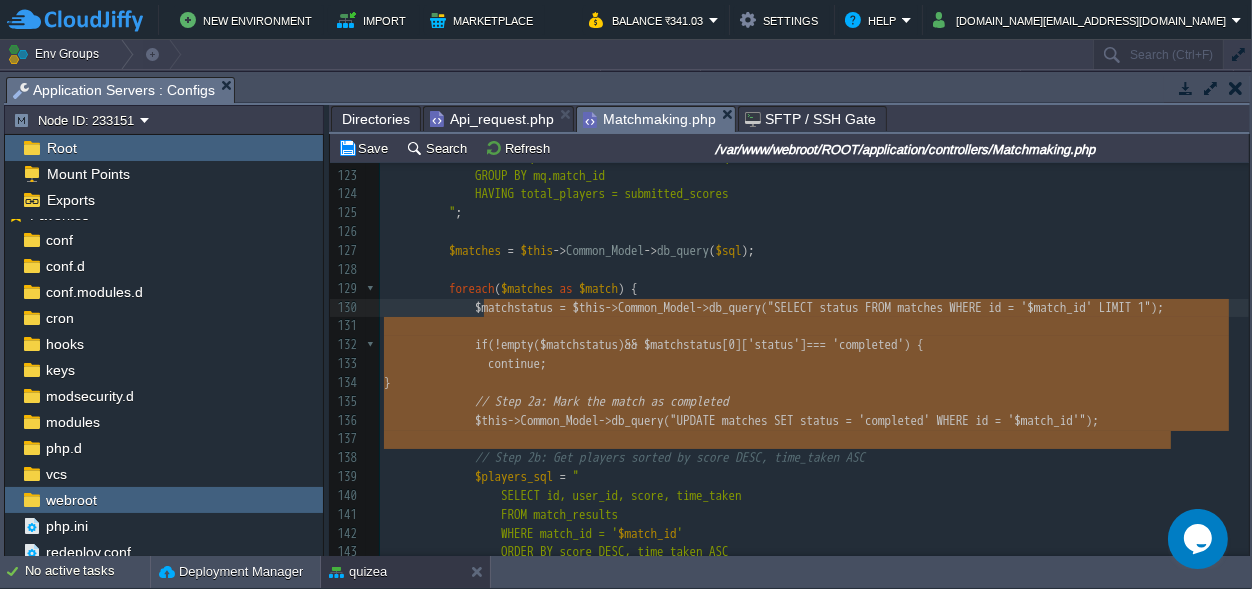 scroll, scrollTop: 109, scrollLeft: 787, axis: both 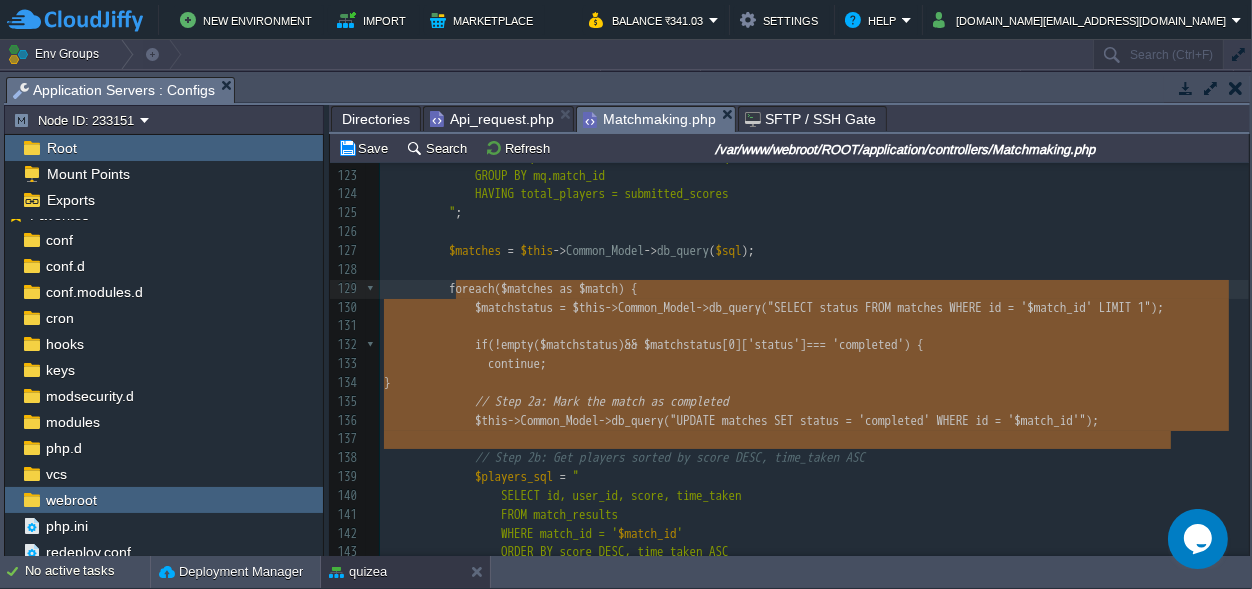 type on "foreach ($matches as $match) {
$matchstatus = $this->Common_Model->db_query("SELECT status FROM matches WHERE id = '$match_id' LIMIT 1");
if (!empty($matchstatus) && $matchstatus[0]['status'] === 'completed') {
continue;
}
// Step 2a: Mark the match as completed
$this->Common_Model->db_query("UPDATE matches SET status = 'completed' WHERE id = '$match_id'");" 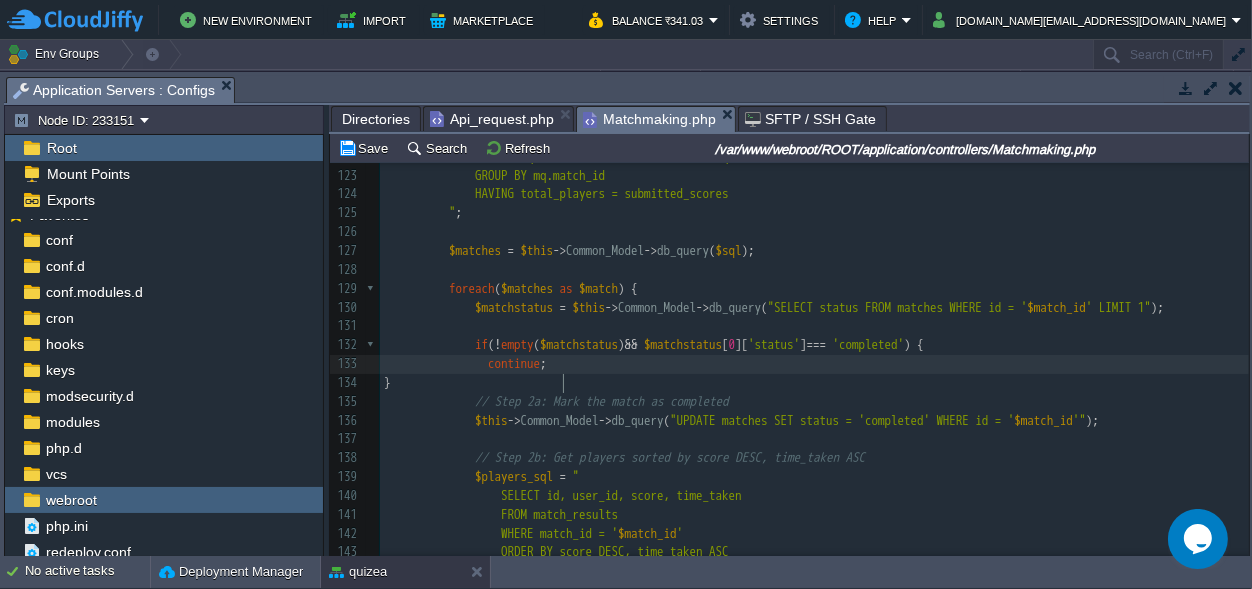 scroll, scrollTop: 2364, scrollLeft: 0, axis: vertical 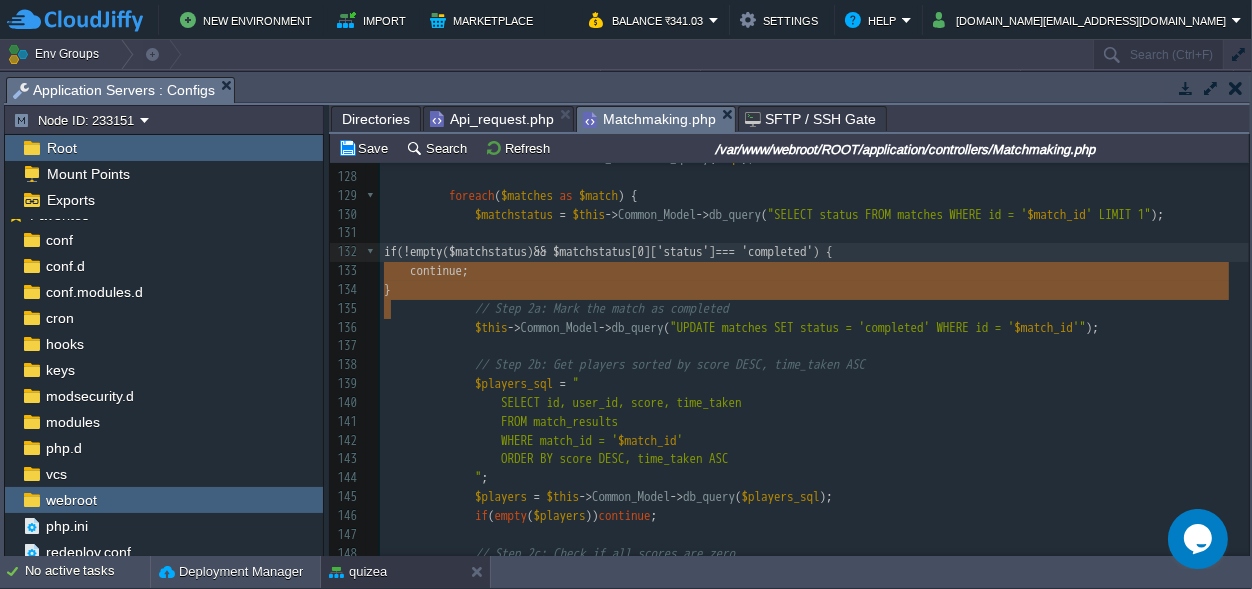 type on "$match_id = $match['match_id'];
$matchstatus = $this->Common_Model->db_query("SELECT id,status From matches WHERE id = '$match_id'");
if($matchstatus[0]['status']=='completed'){ continue;}" 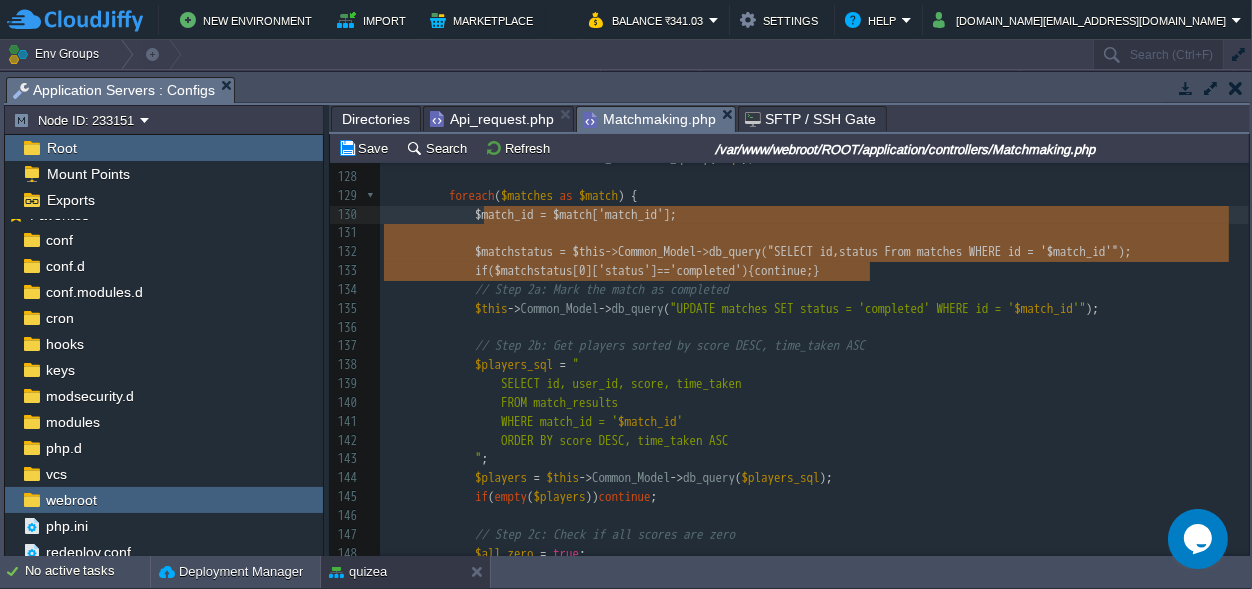 scroll, scrollTop: 47, scrollLeft: 572, axis: both 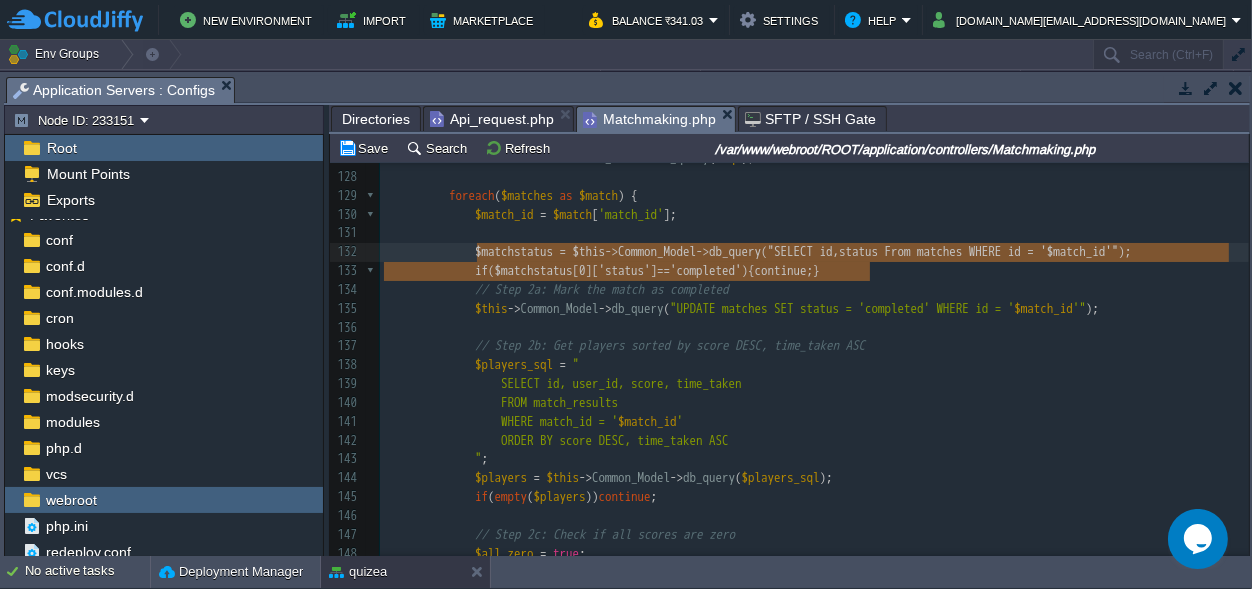 type on "$matchstatus = $this->Common_Model->db_query("SELECT id,status From matches WHERE id = '$match_id'");
if($matchstatus[0]['status']=='completed'){ continue;}" 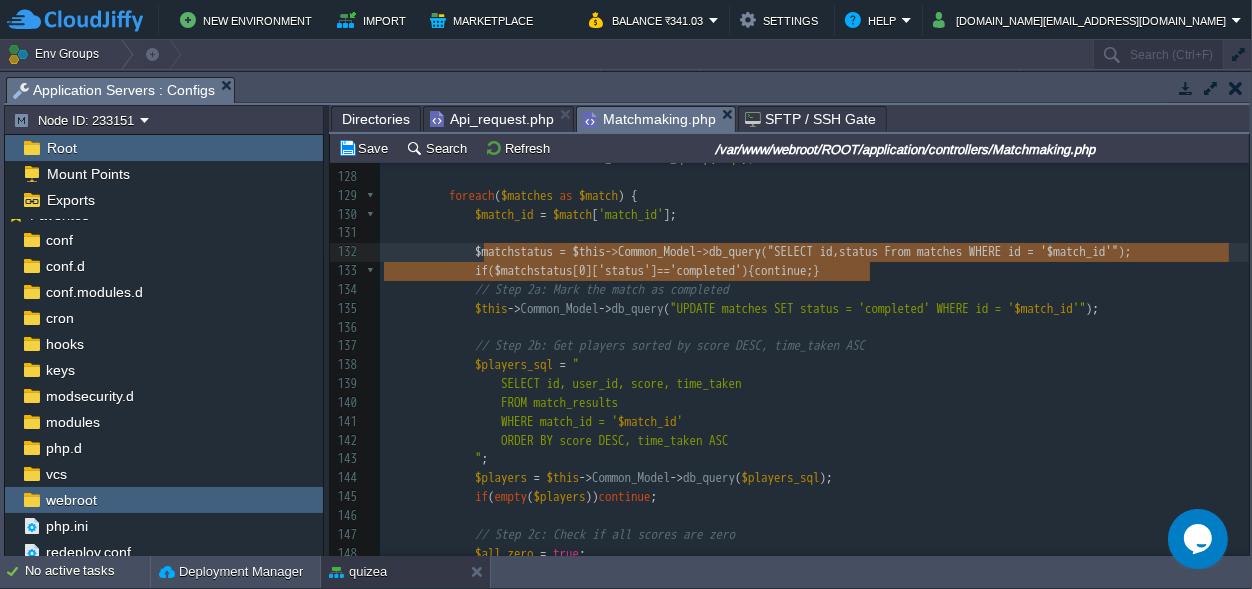 drag, startPoint x: 886, startPoint y: 274, endPoint x: 481, endPoint y: 254, distance: 405.49353 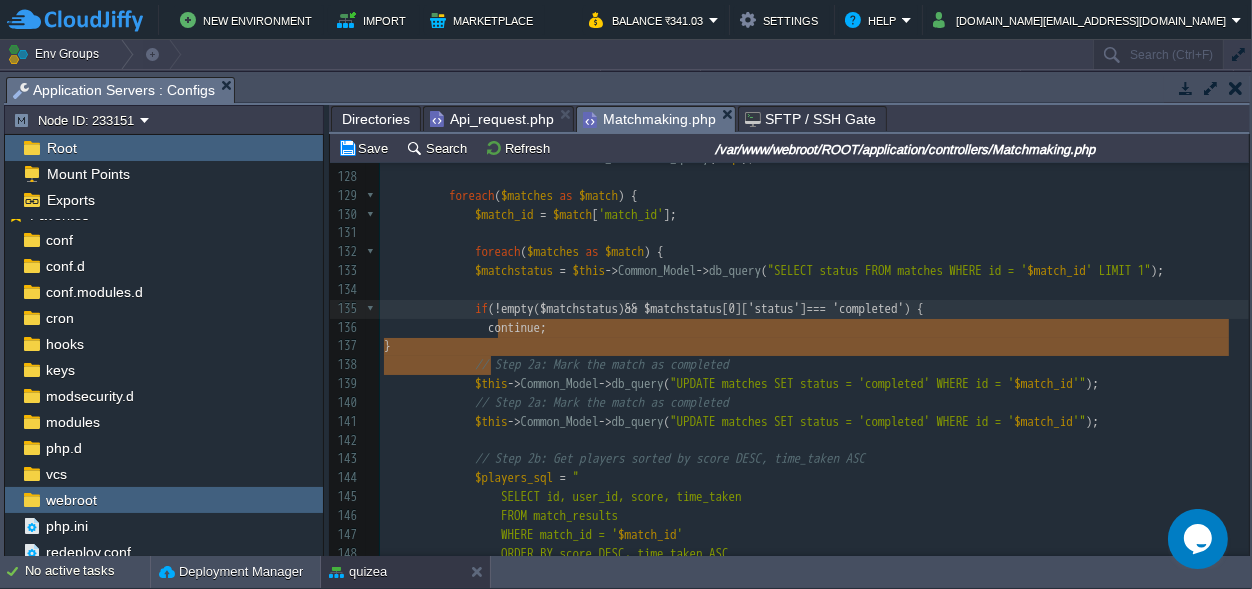scroll, scrollTop: 62, scrollLeft: 107, axis: both 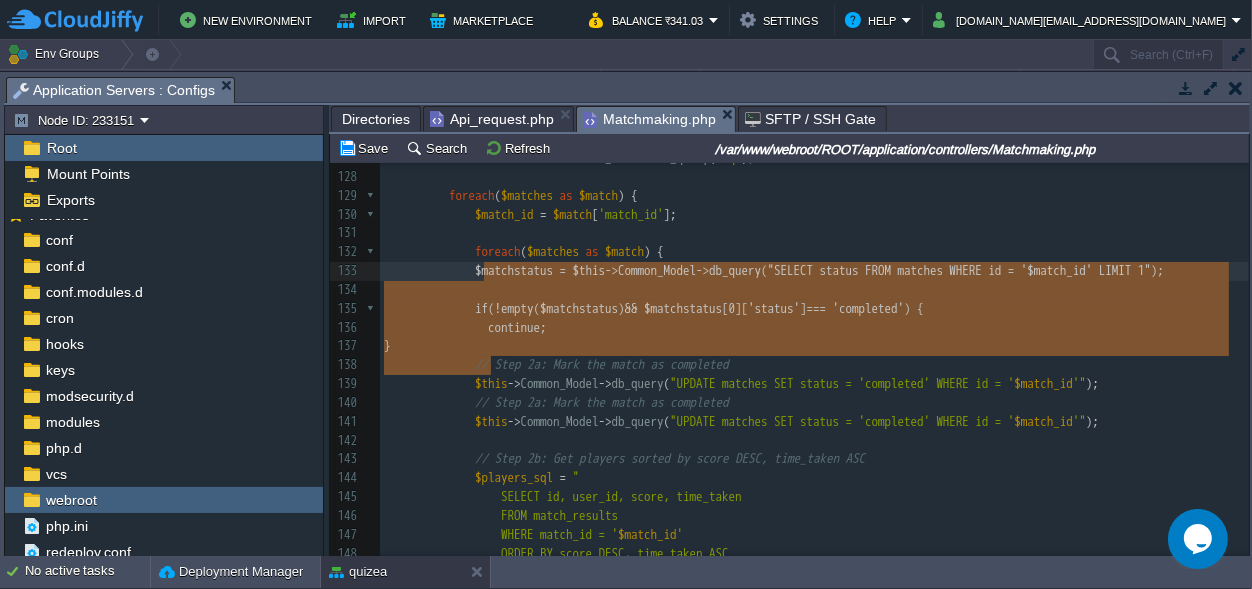 drag, startPoint x: 510, startPoint y: 367, endPoint x: 483, endPoint y: 276, distance: 94.92102 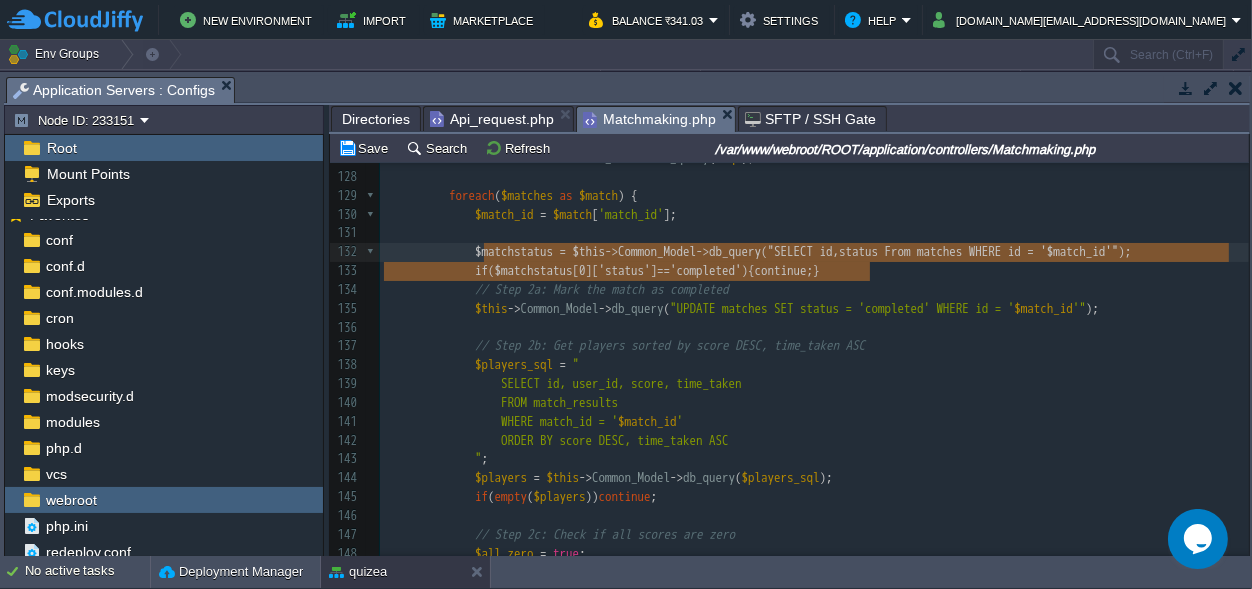 scroll, scrollTop: 22, scrollLeft: 572, axis: both 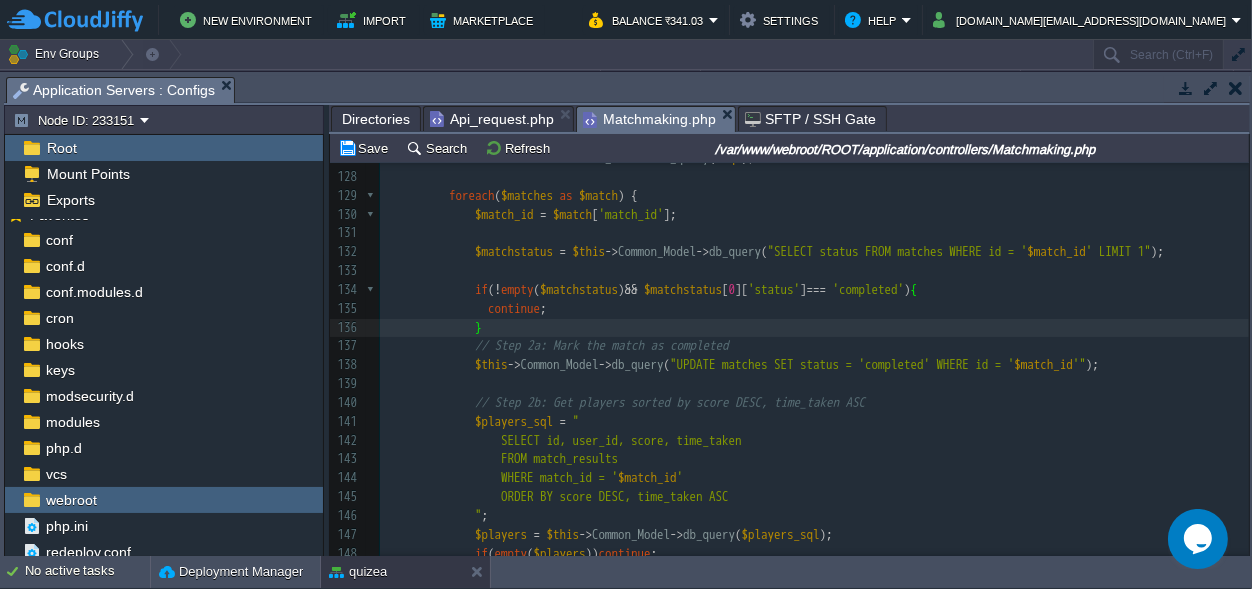 click on "}" at bounding box center [814, 328] 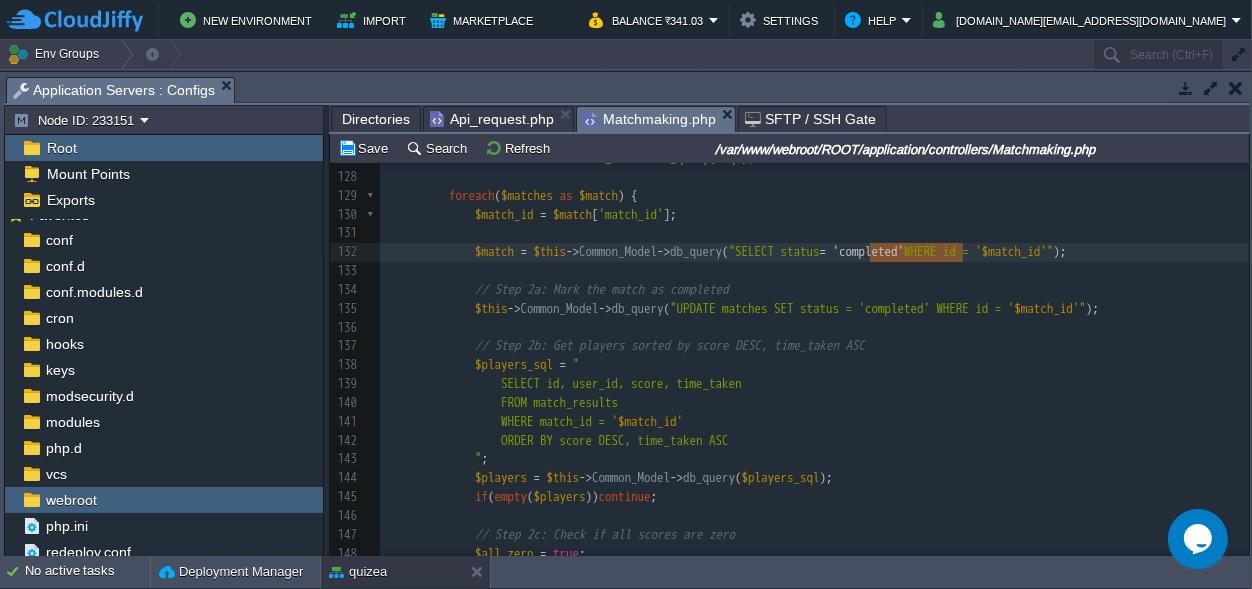 scroll, scrollTop: 0, scrollLeft: 0, axis: both 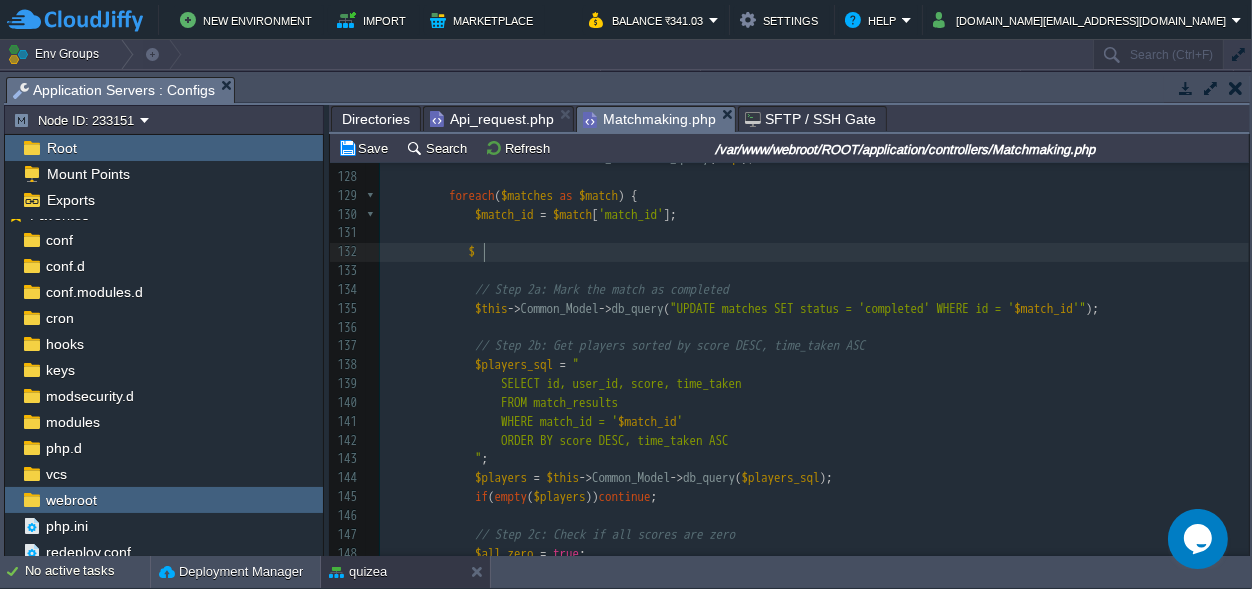 type on "$new_balance" 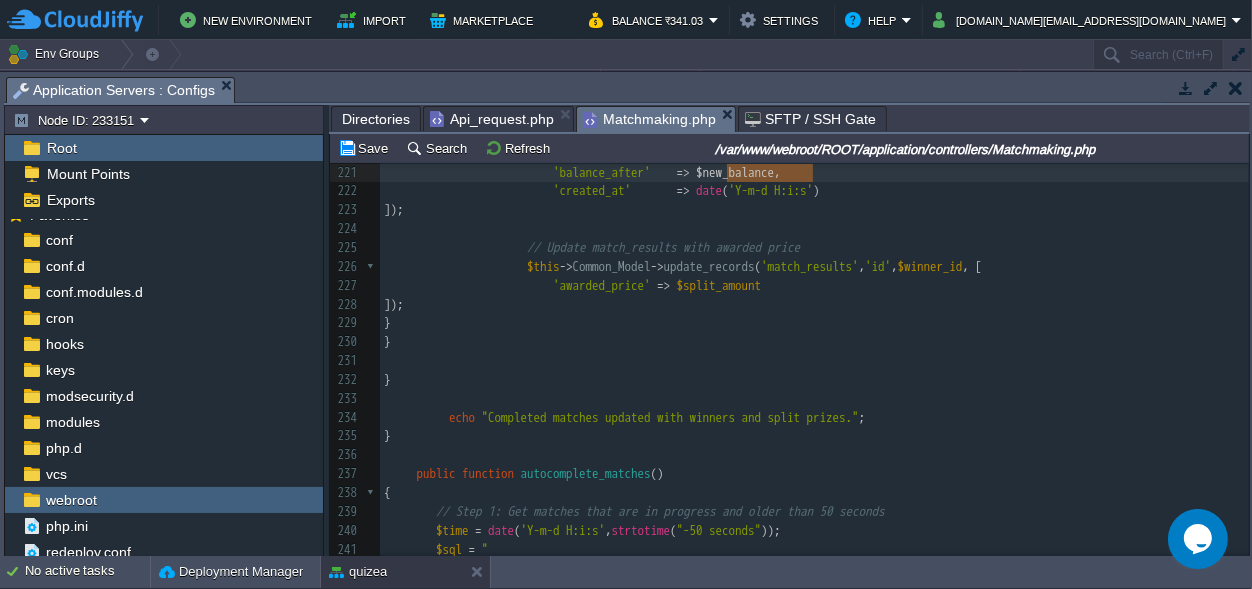 scroll, scrollTop: 0, scrollLeft: 0, axis: both 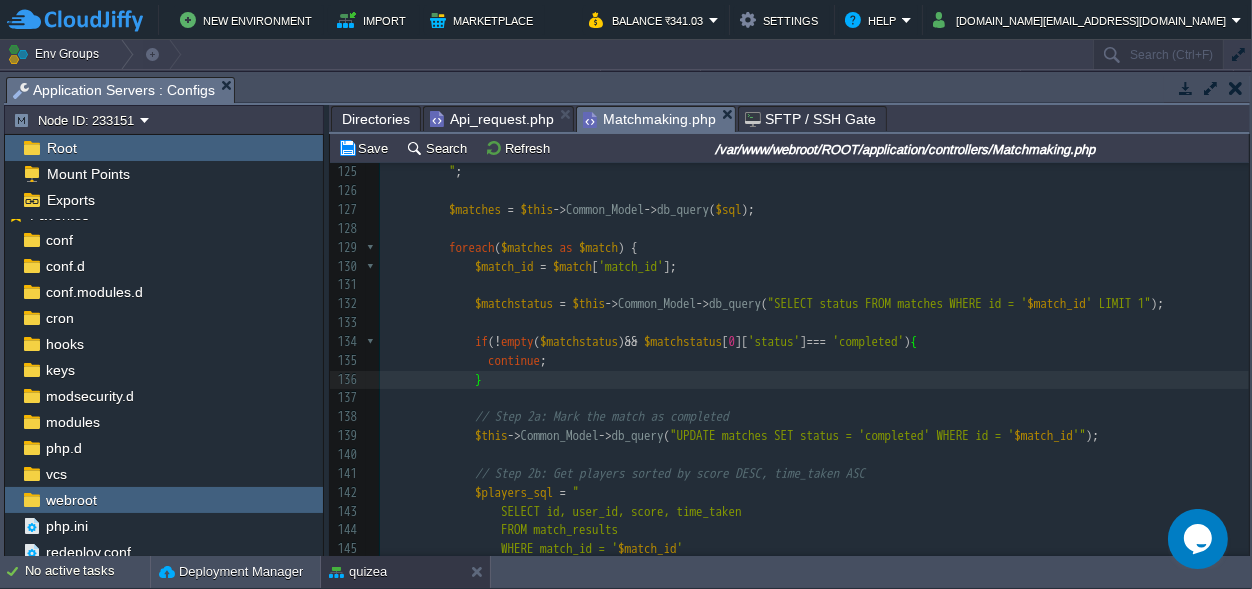 type 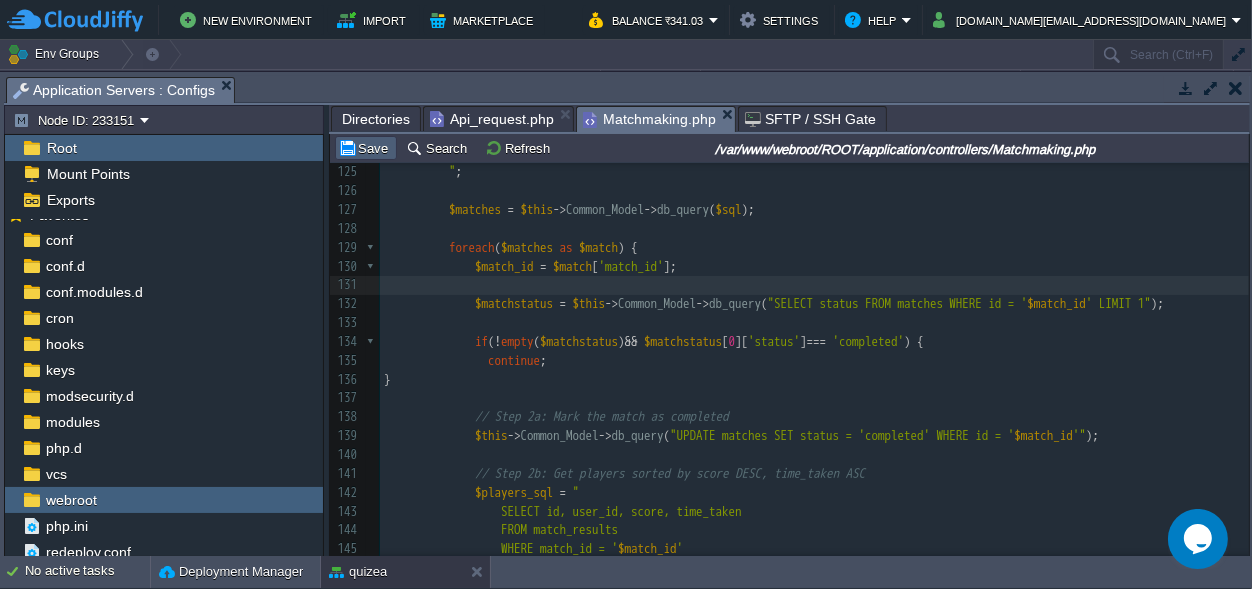 drag, startPoint x: 375, startPoint y: 153, endPoint x: 391, endPoint y: 161, distance: 17.888544 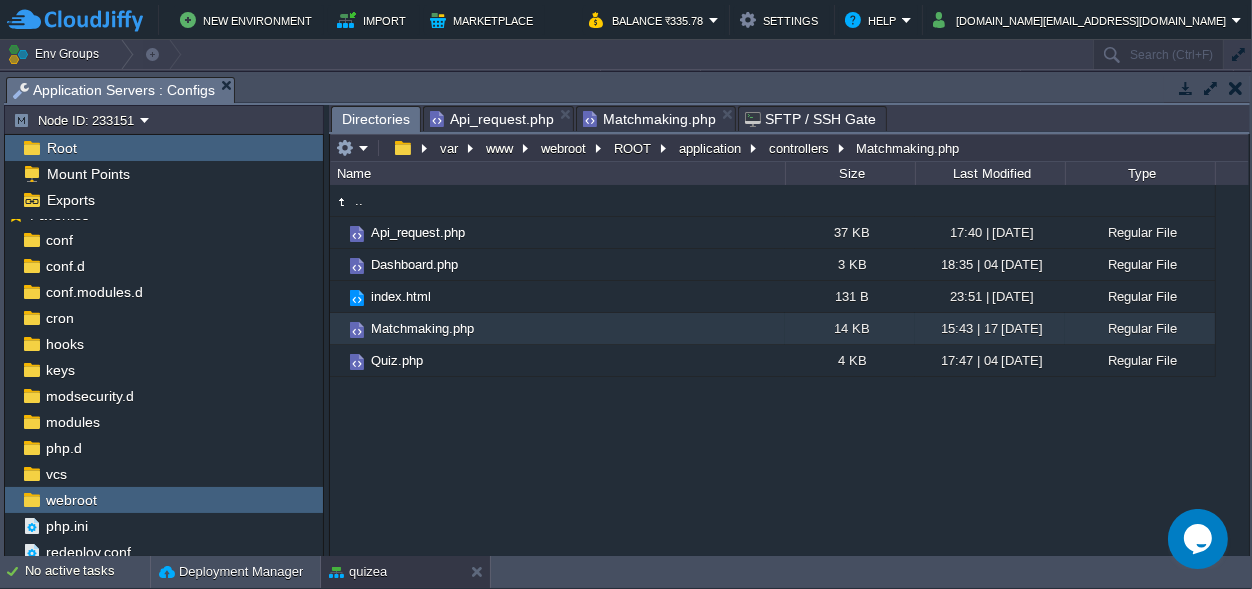 click on "Directories" at bounding box center [376, 119] 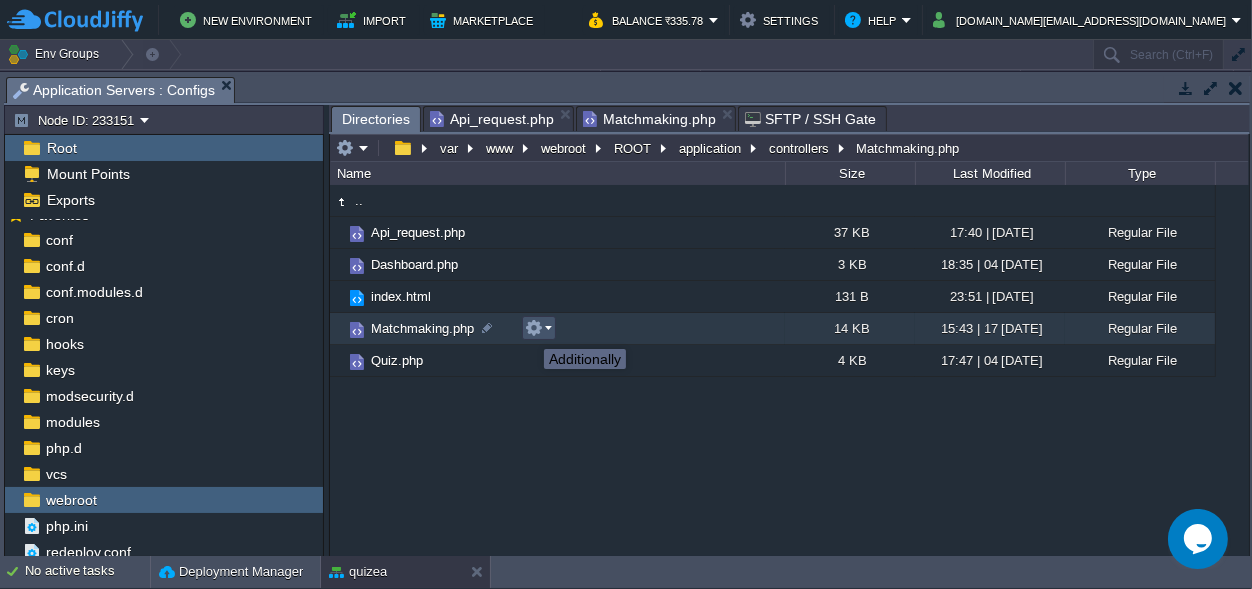 click at bounding box center [534, 328] 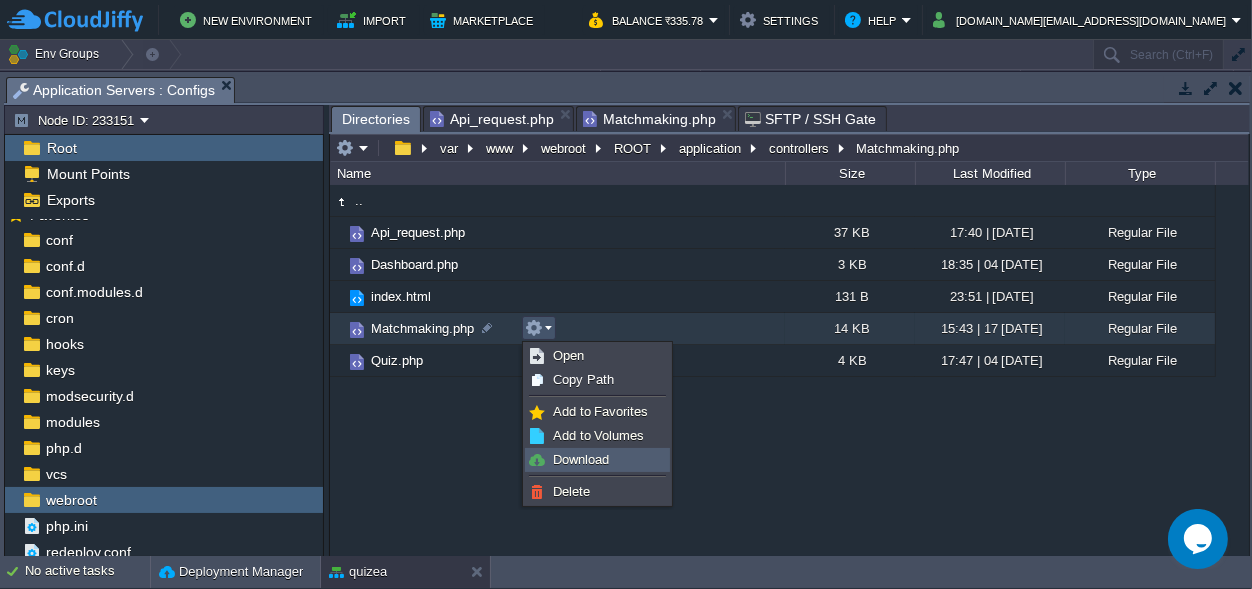 click on "Download" at bounding box center [597, 460] 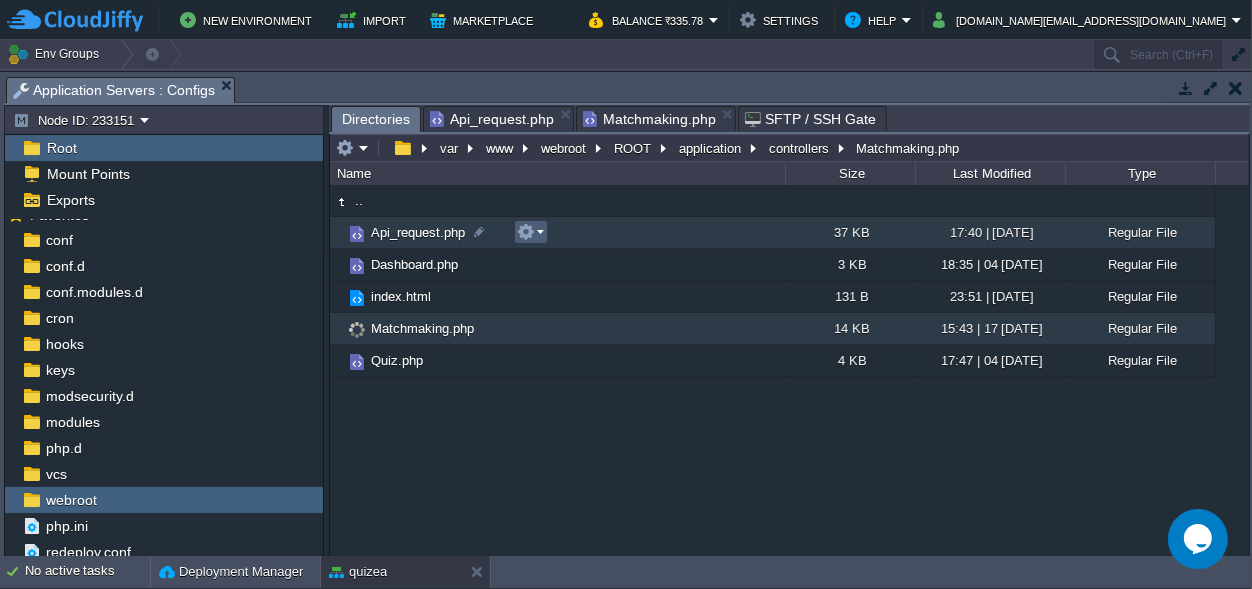 click at bounding box center [530, 232] 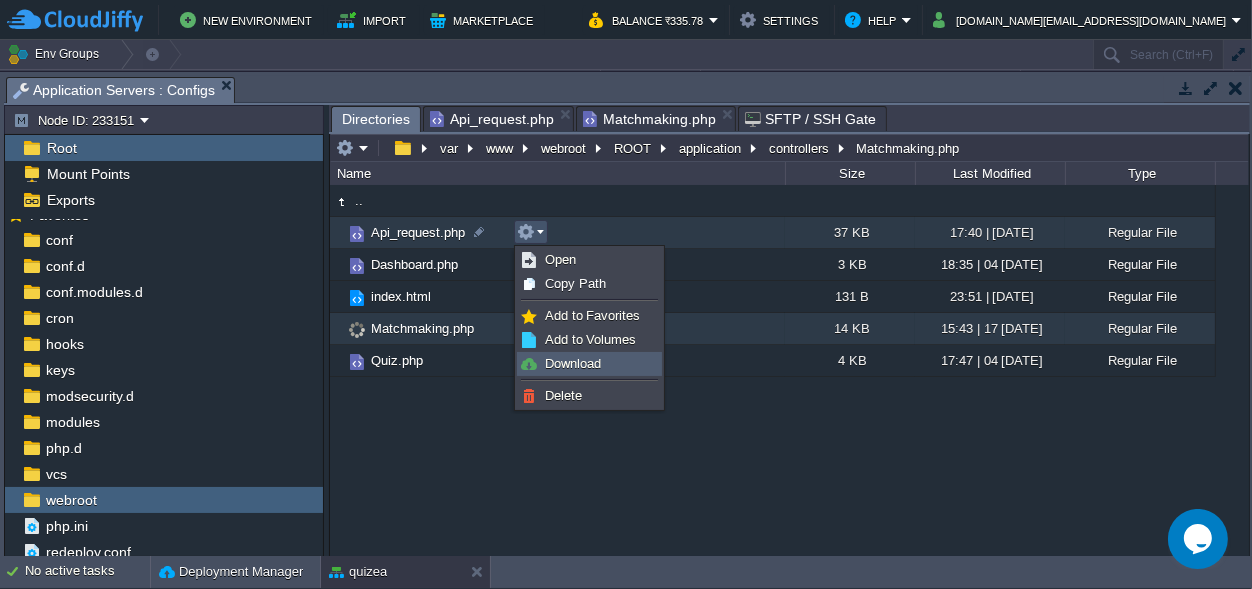 click on "Download" at bounding box center [573, 363] 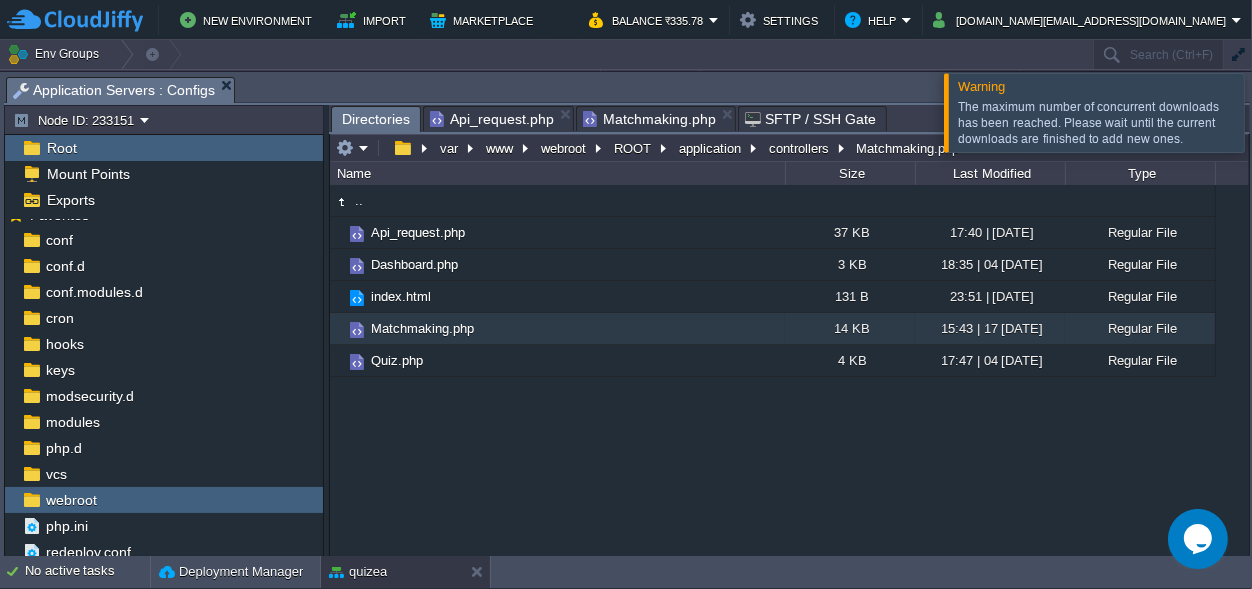 click on ".. Api_request.php 37 KB 17:40   |   17 Jul 2025 Regular File Dashboard.php 3 KB 18:35   |   04 Jul 2025 Regular File index.html 131 B 23:51   |   03 Mar 2022 Regular File Matchmaking.php 14 KB 15:43   |   17 Jul 2025 Regular File Quiz.php 4 KB 17:47   |   04 Jul 2025 Regular File" at bounding box center [789, 370] 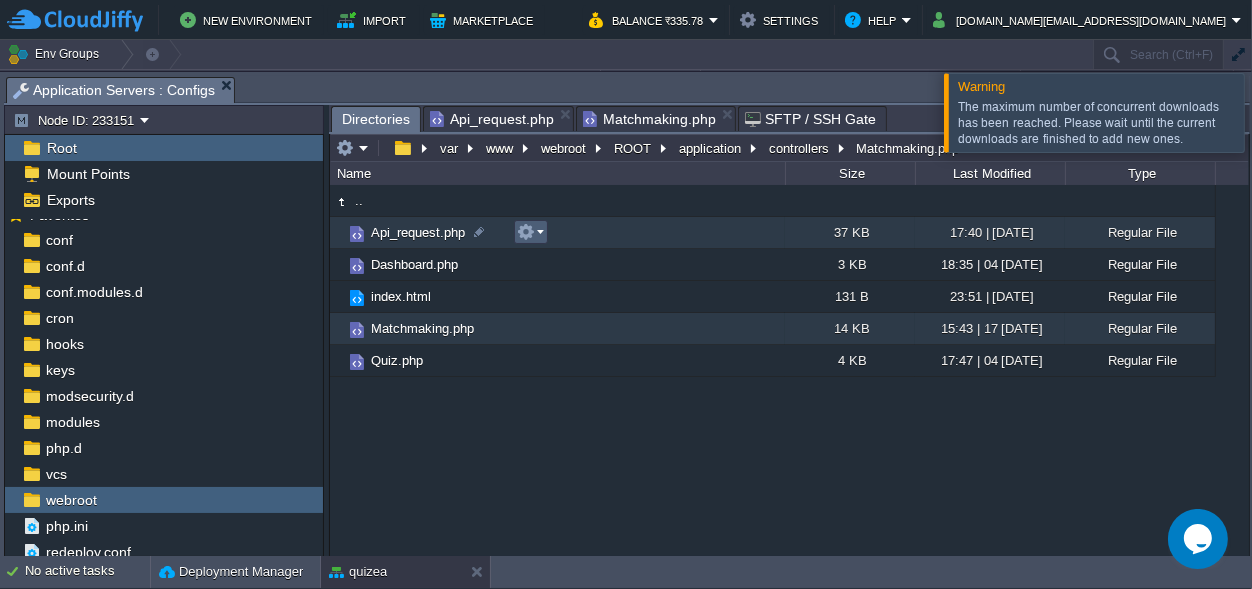 click at bounding box center (530, 232) 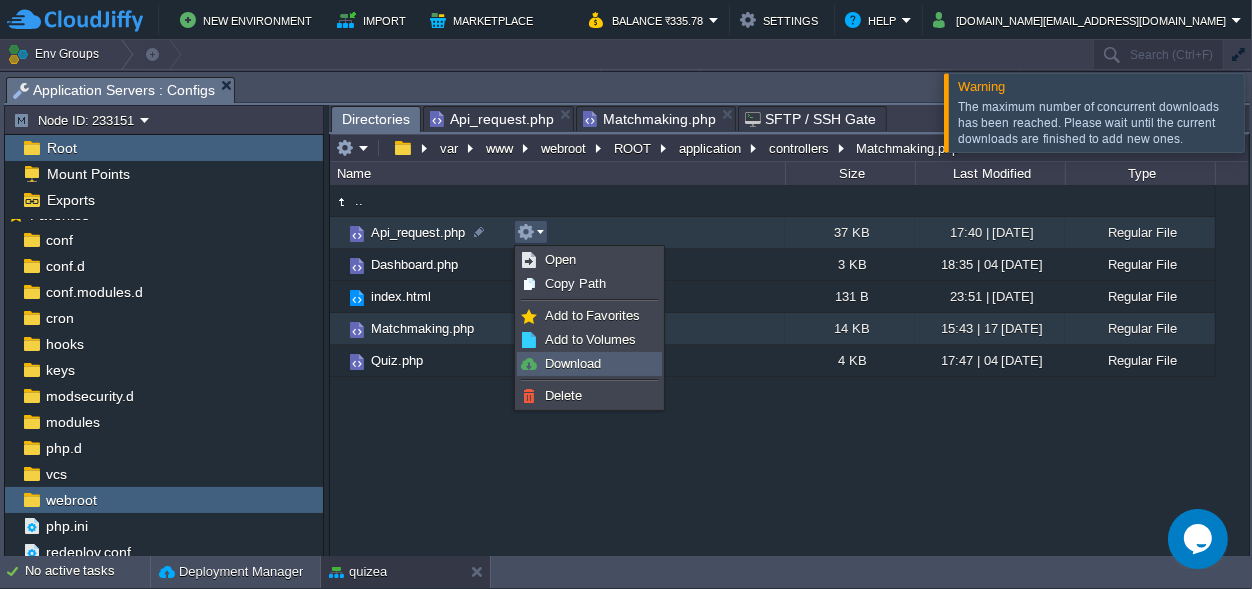 click on "Download" at bounding box center (589, 364) 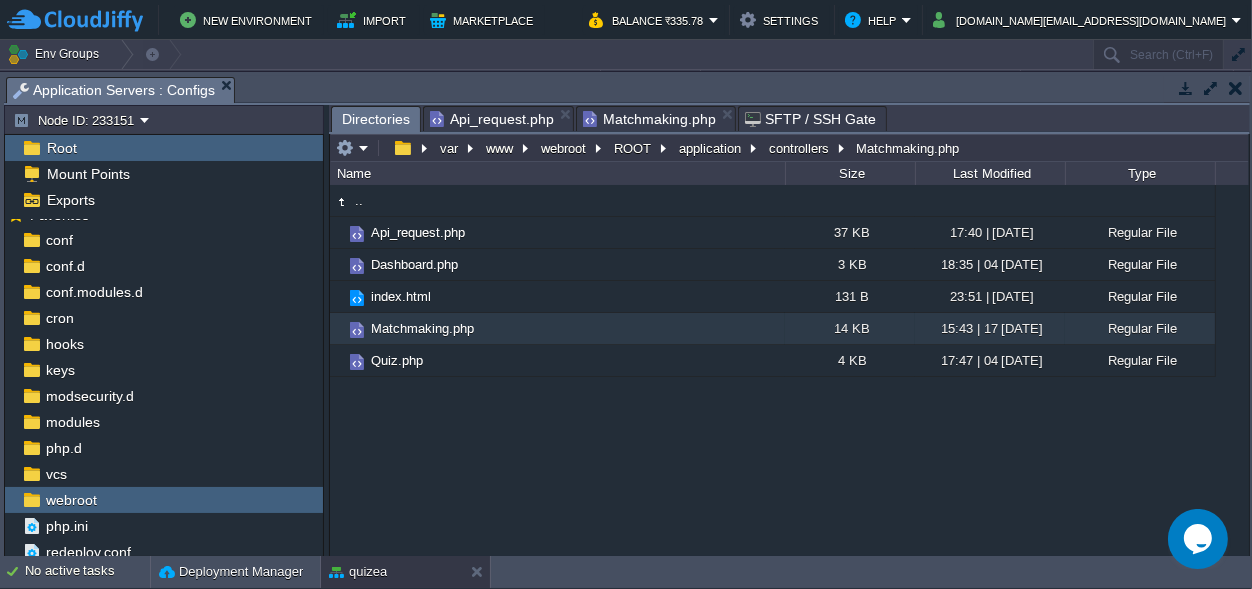 click on ".. Api_request.php 37 KB 17:40   |   17 Jul 2025 Regular File Dashboard.php 3 KB 18:35   |   04 Jul 2025 Regular File index.html 131 B 23:51   |   03 Mar 2022 Regular File Matchmaking.php 14 KB 15:43   |   17 Jul 2025 Regular File Quiz.php 4 KB 17:47   |   04 Jul 2025 Regular File" at bounding box center [789, 370] 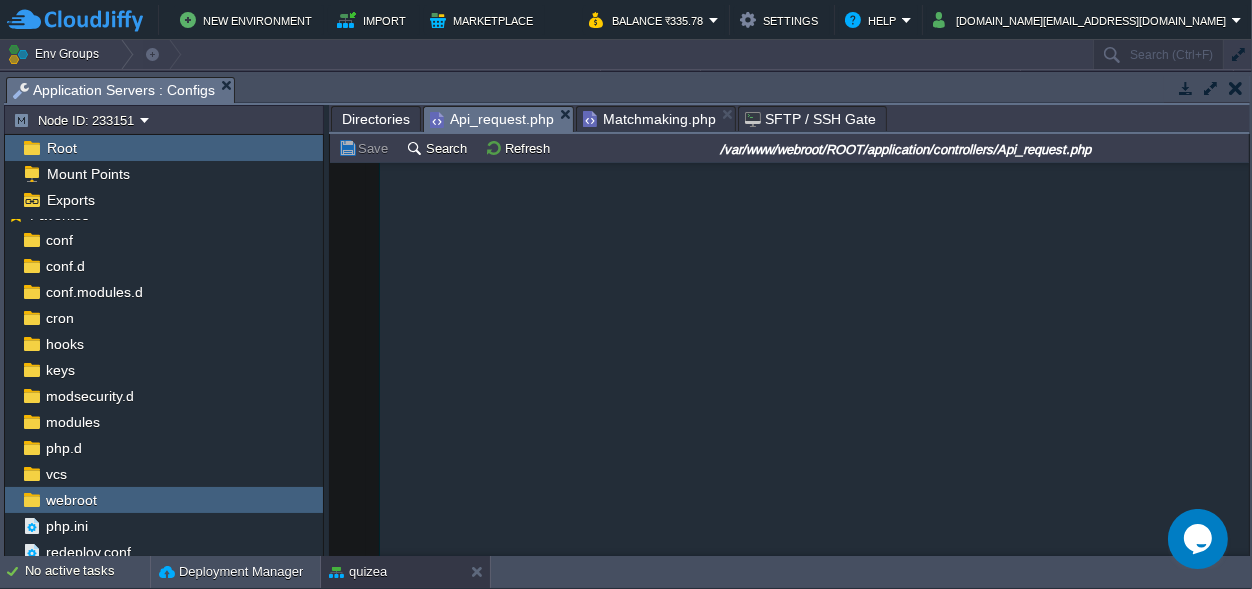 click on "Api_request.php" at bounding box center [492, 119] 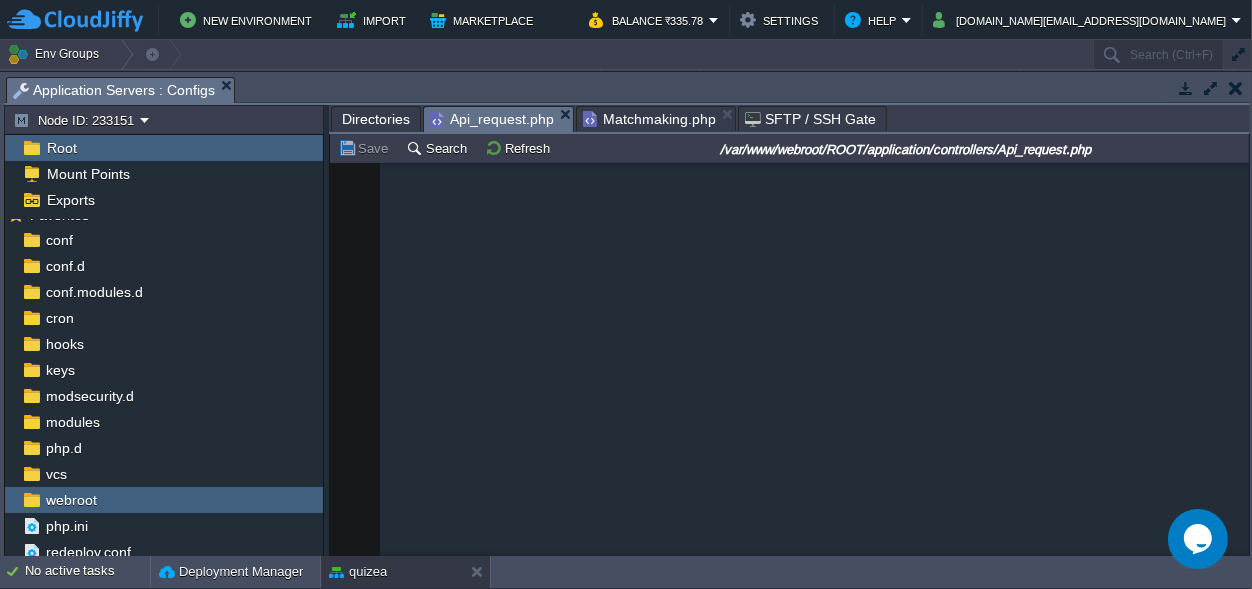 scroll, scrollTop: 281, scrollLeft: 0, axis: vertical 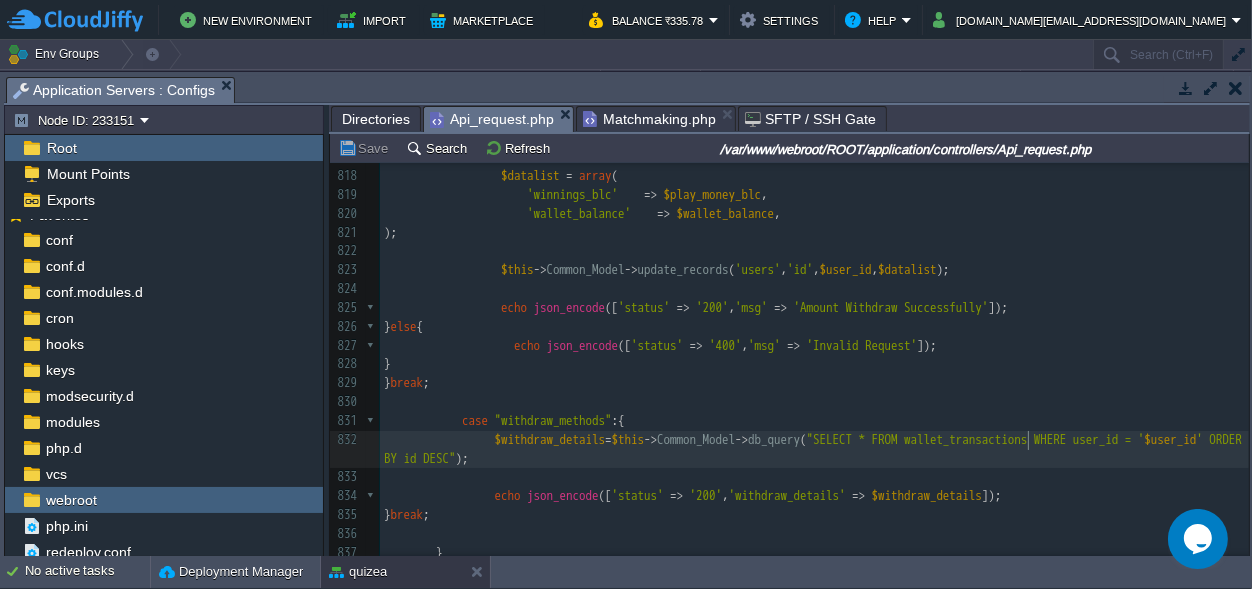 click on ""SELECT * FROM wallet_transactions WHERE user_id = '" at bounding box center [976, 439] 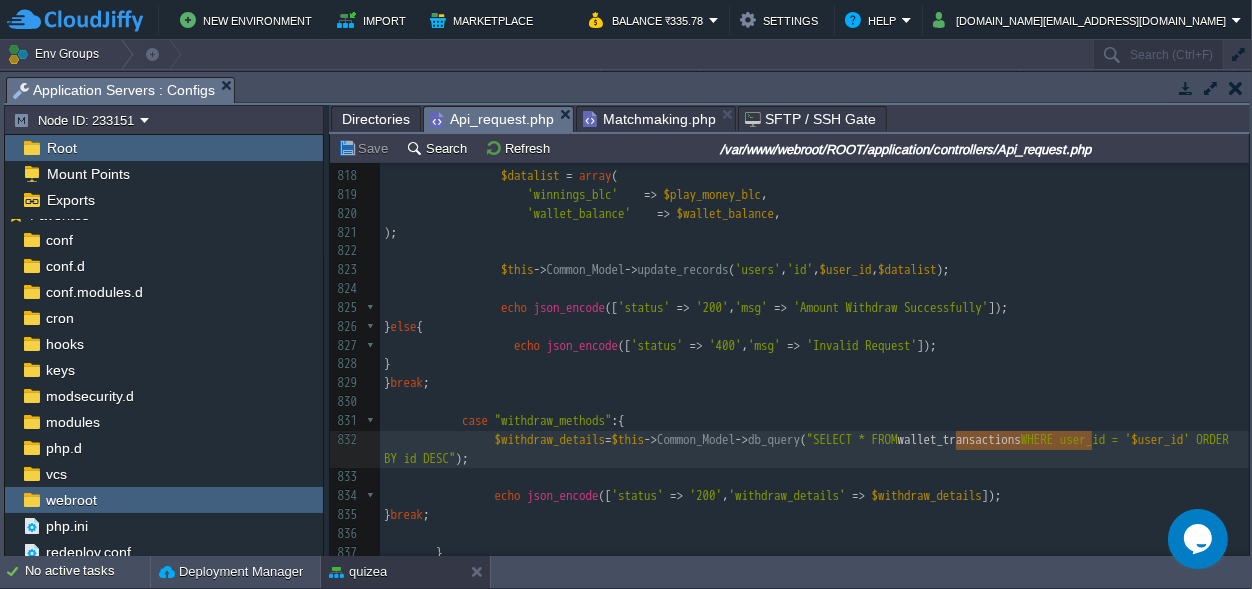 scroll, scrollTop: 0, scrollLeft: 136, axis: horizontal 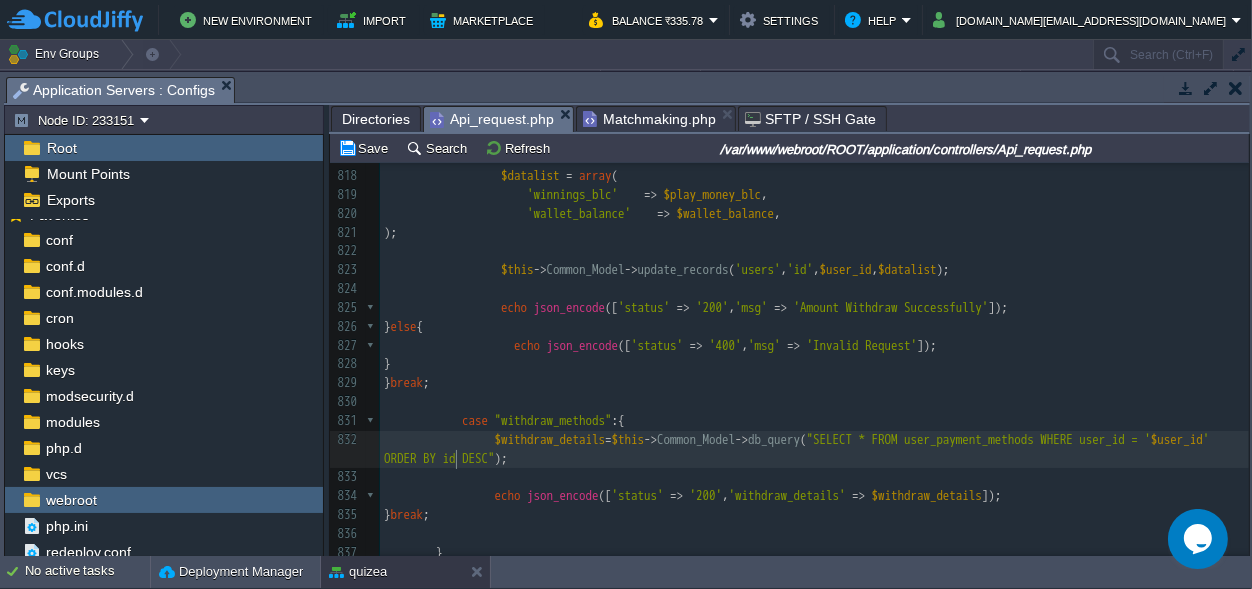 click on "' ORDER BY id DESC"" at bounding box center (800, 449) 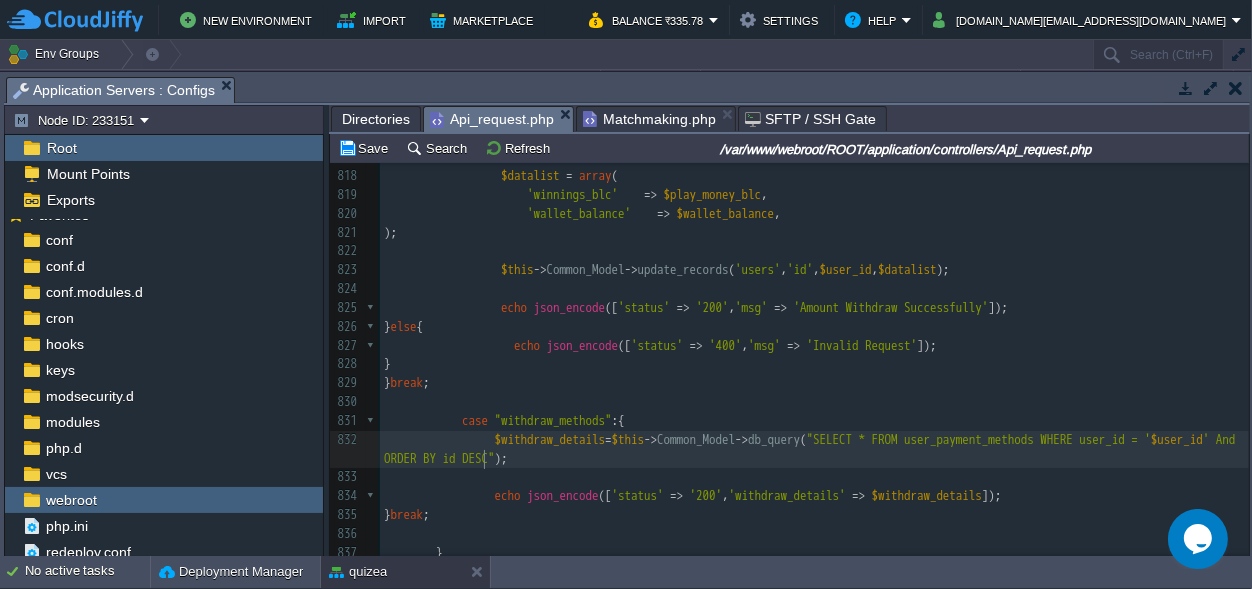 type on "And" 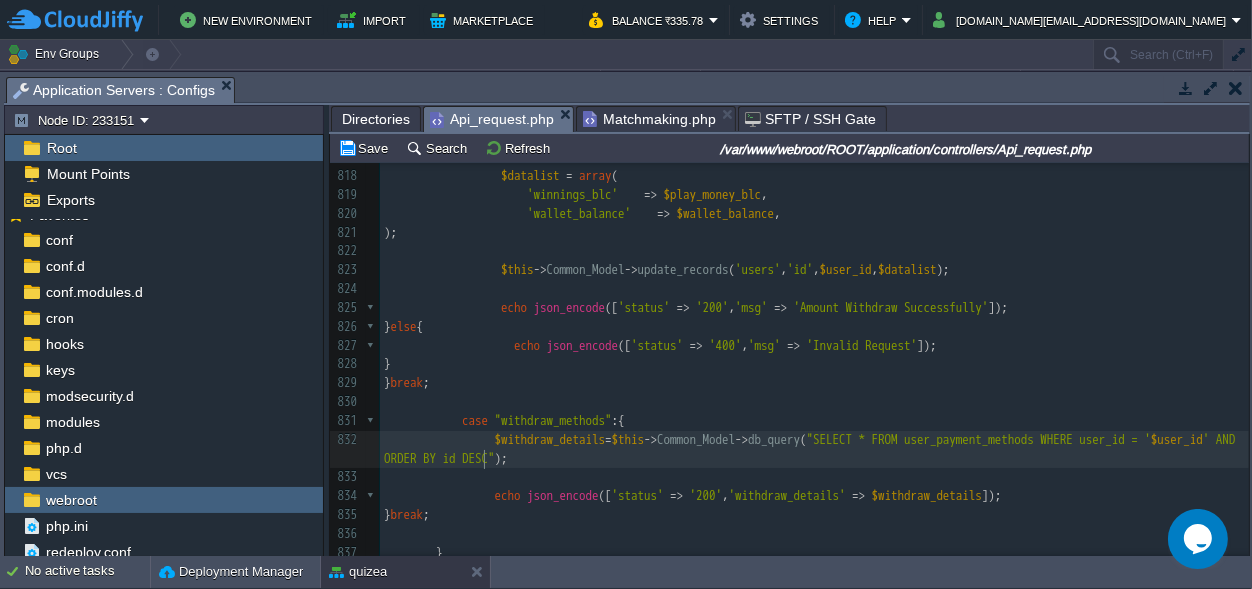 scroll, scrollTop: 0, scrollLeft: 21, axis: horizontal 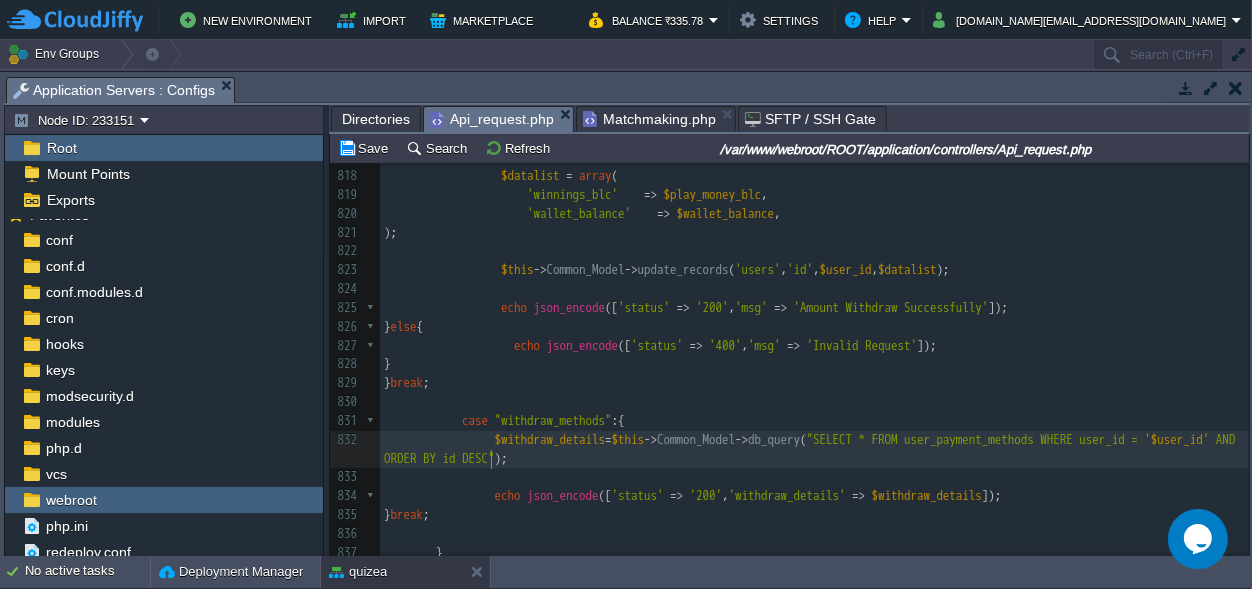 type on "ND S" 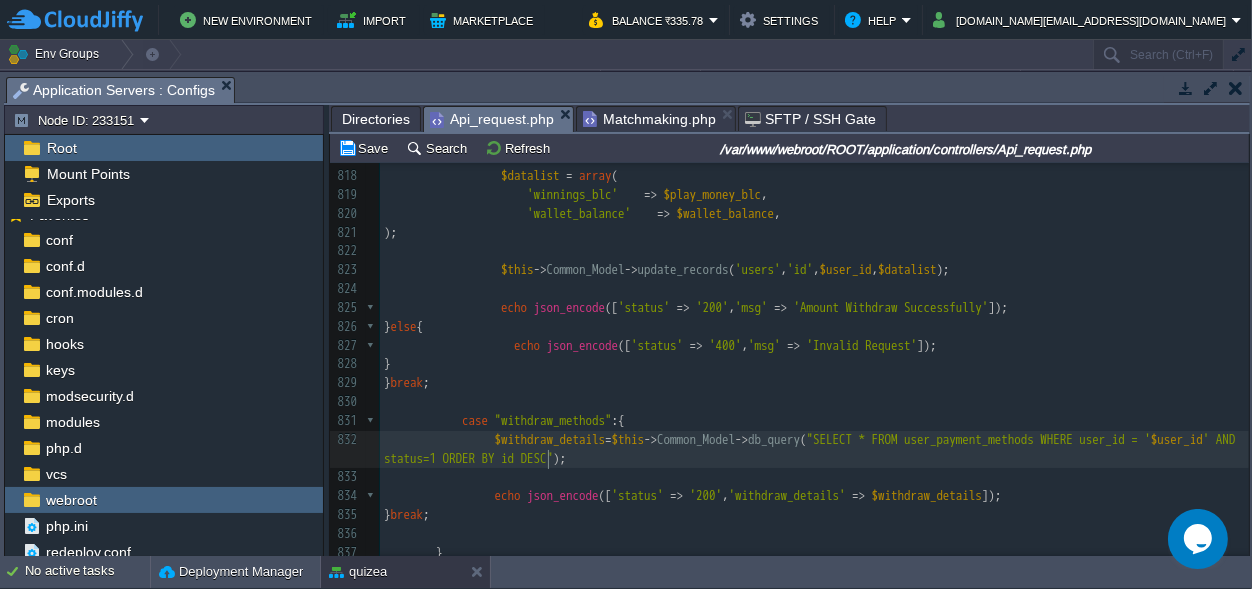 scroll, scrollTop: 0, scrollLeft: 57, axis: horizontal 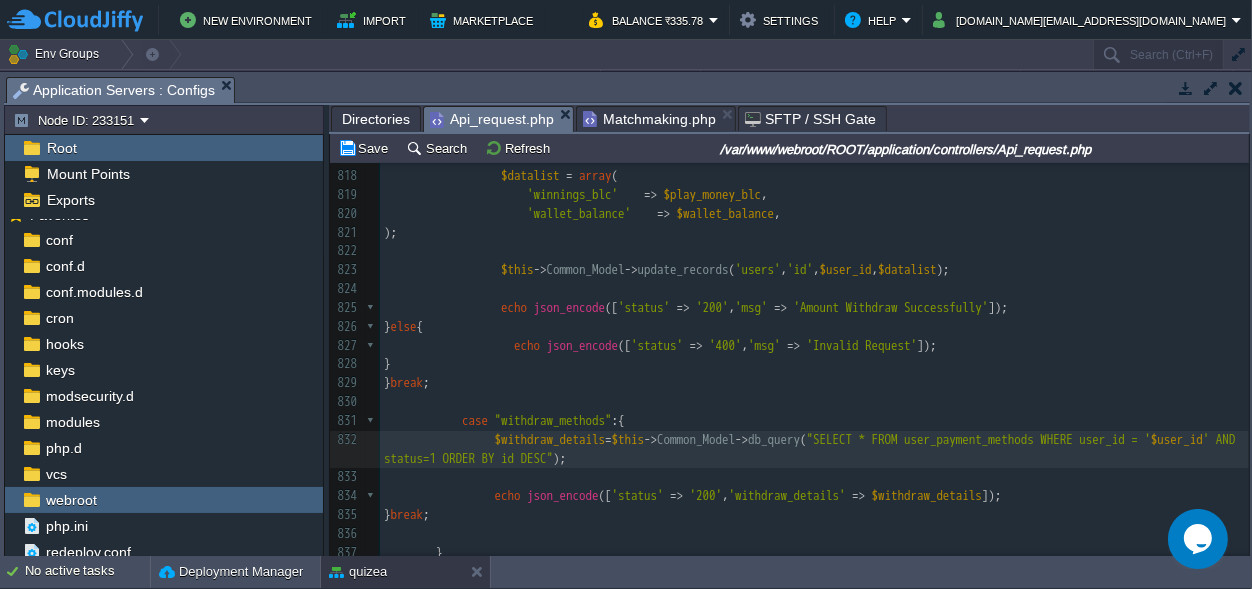 type on "status=1" 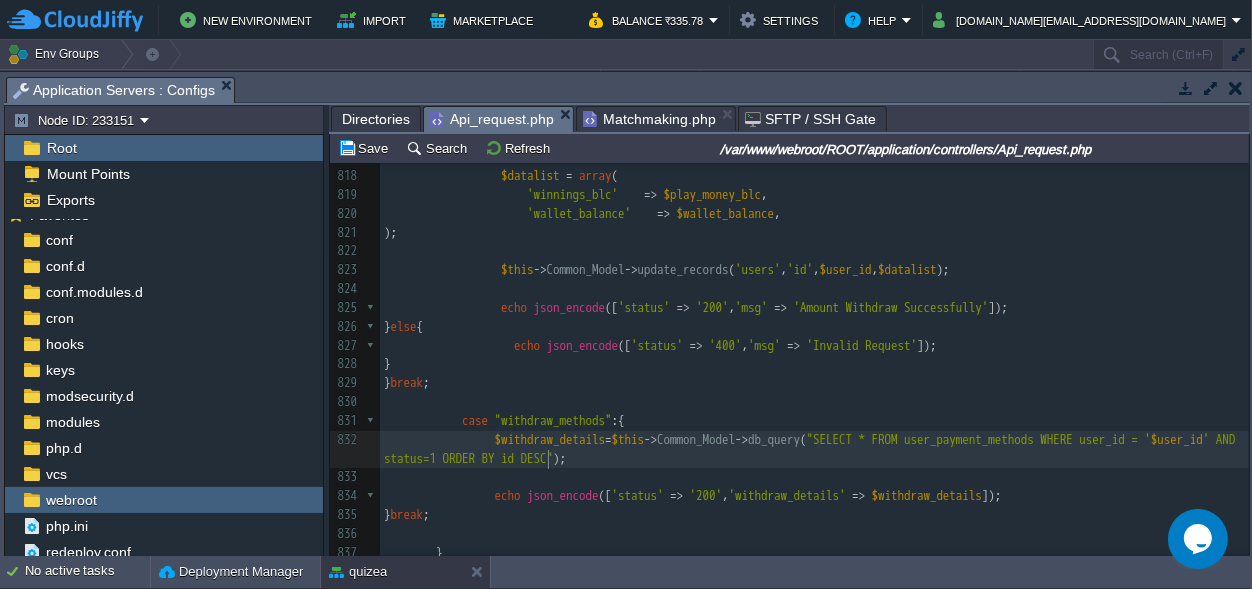 scroll, scrollTop: 0, scrollLeft: 0, axis: both 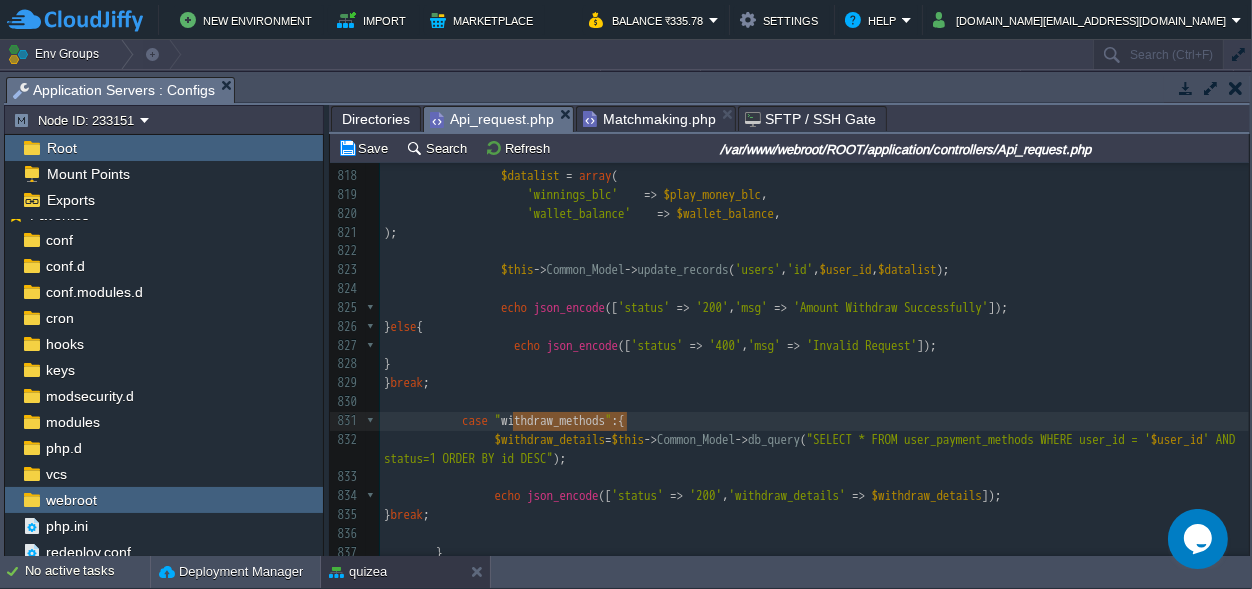 type on "withdraw_methods" 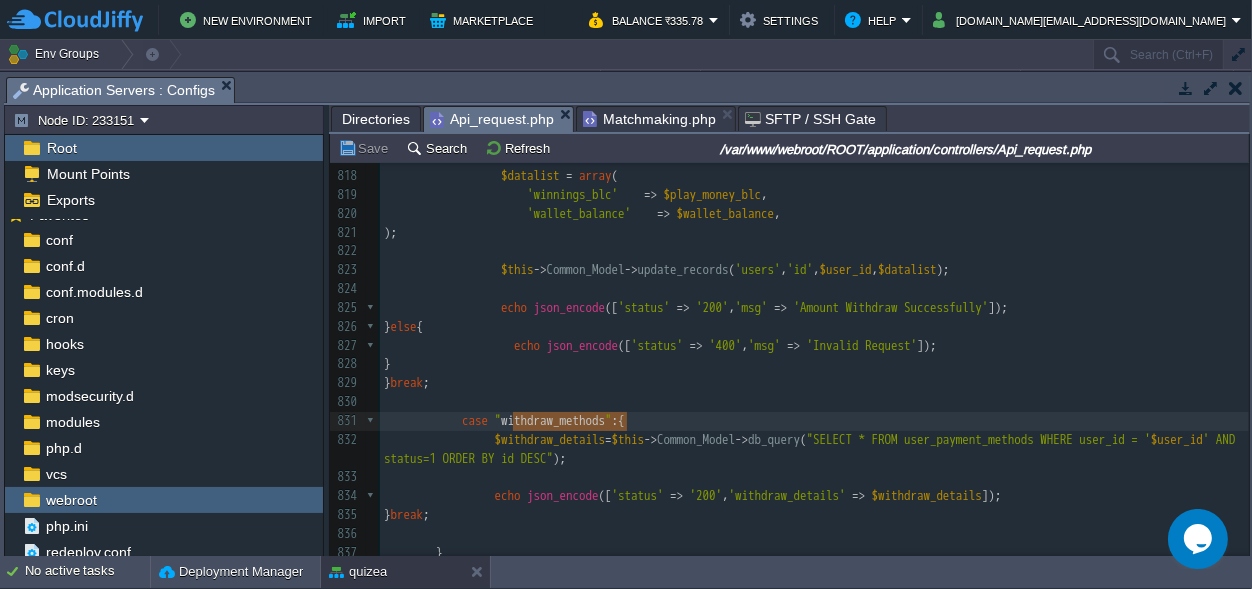 scroll, scrollTop: 9010, scrollLeft: 0, axis: vertical 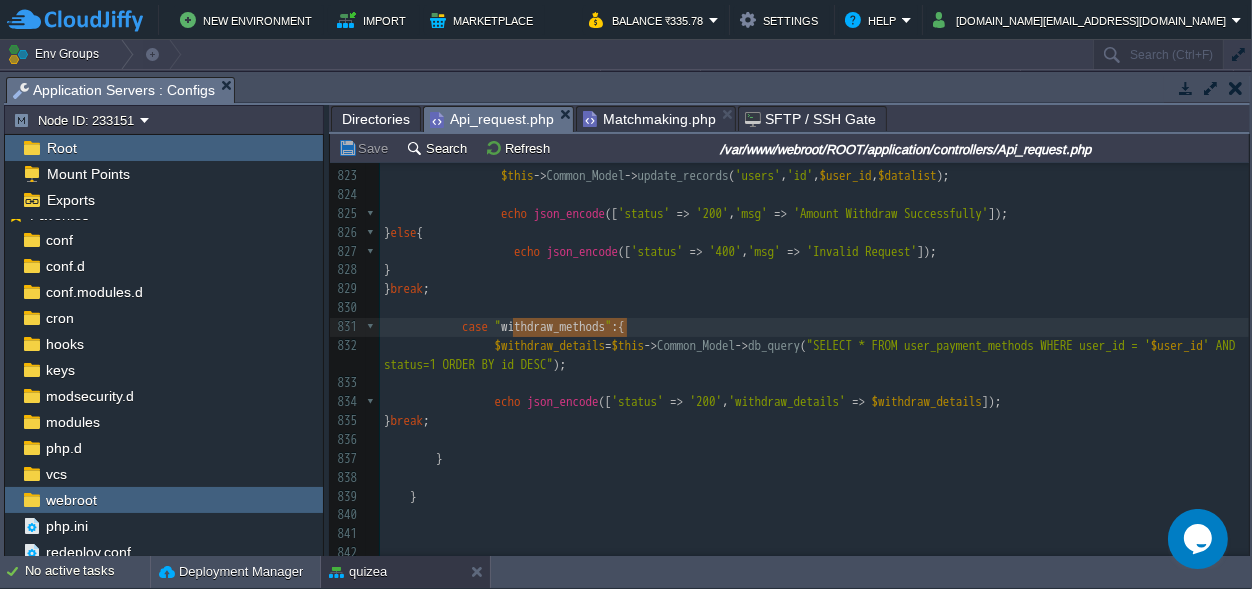 click on "} break ;" at bounding box center (814, 289) 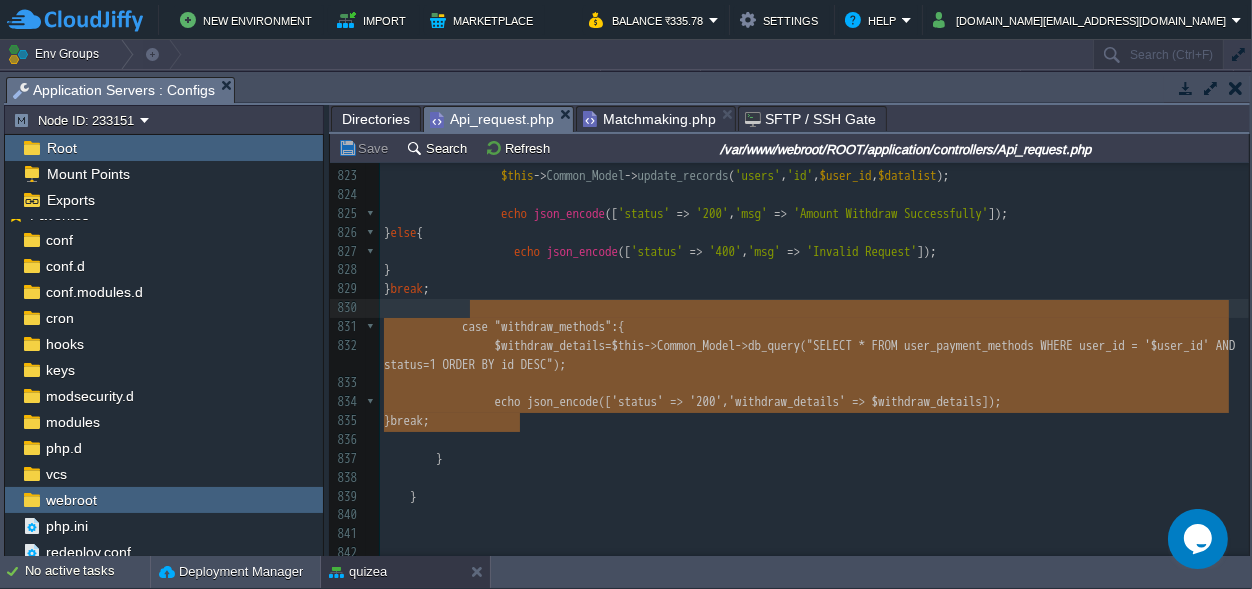 type on "case "withdraw_methods":{
$withdraw_details=$this->Common_Model->db_query("SELECT * FROM user_payment_methods WHERE user_id = '$user_id' AND status=1 ORDER BY id DESC");
echo json_encode(['status' => '200','withdraw_details' => $withdraw_details]);
}break;" 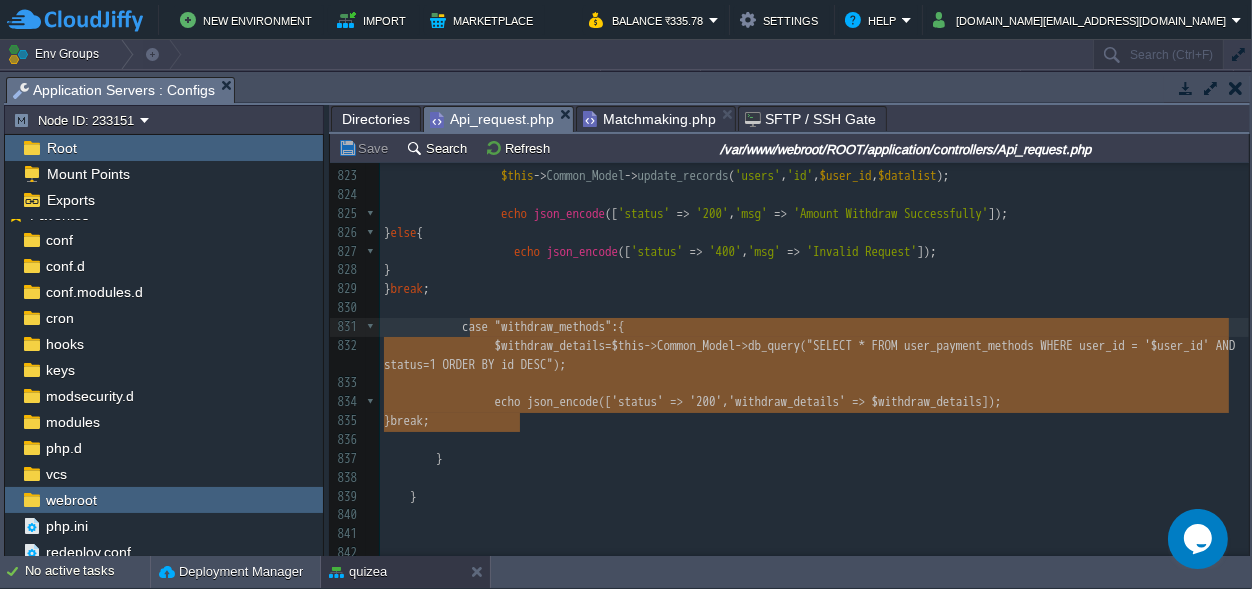scroll, scrollTop: 68, scrollLeft: 136, axis: both 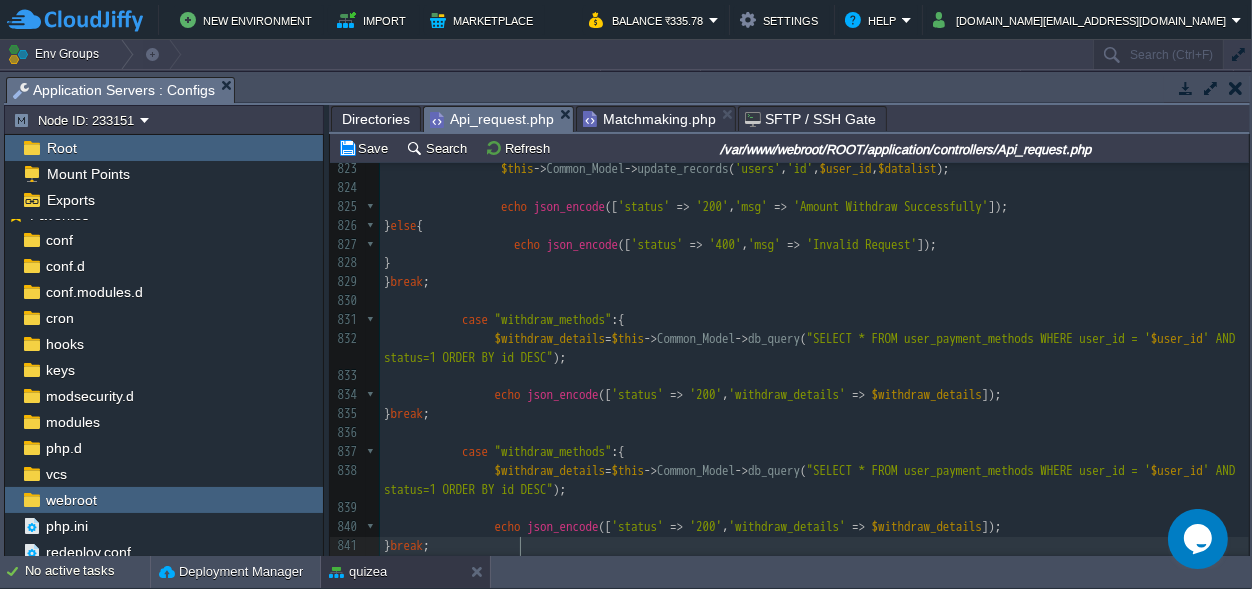 click on "xxxxxxxxxx                      (m.status = 'in_progress' AND m.started_at >= ' $time '))   807 ​ 808                    $datalist = array ( 809                            'user_id'             =>    $user_id ,               810                            'amount'              =>    $_REQUEST [ 'amount' ],                811                            'transaction_type'      =>    'debit' , 812                            'balnc_type'         =>    'winnings' , 813                            'description'        =>    'Withdraw' , 814                            'balance_after'          =>    $wallet_balance ,                815                            'created_at'         =>    date ( 'Y-m-d H:i:s' ) 816                       ); 817                       $this -> Common_Model -> dbinsertid ( 'wallet_transactions' , $datalist );  818                    $datalist   =   array ( 819                        'winnings_blc'      =>   $play_money_blc , 820                        'wallet_balance'      =>   , 821 (" at bounding box center (814, 358) 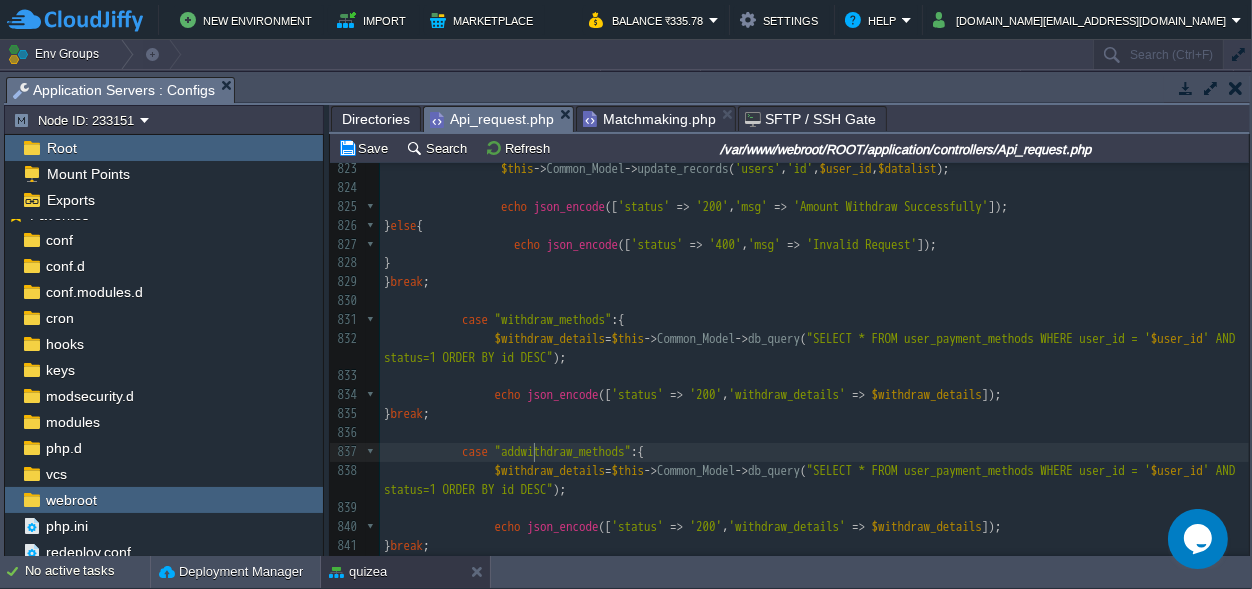 scroll, scrollTop: 0, scrollLeft: 21, axis: horizontal 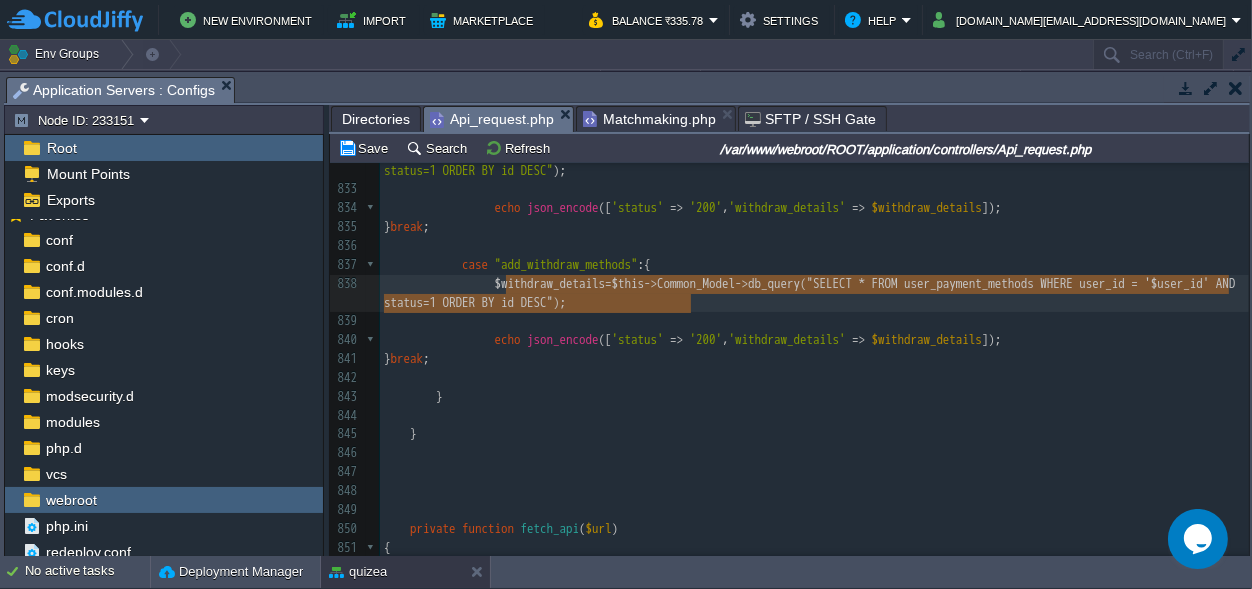 drag, startPoint x: 502, startPoint y: 283, endPoint x: 547, endPoint y: 286, distance: 45.099888 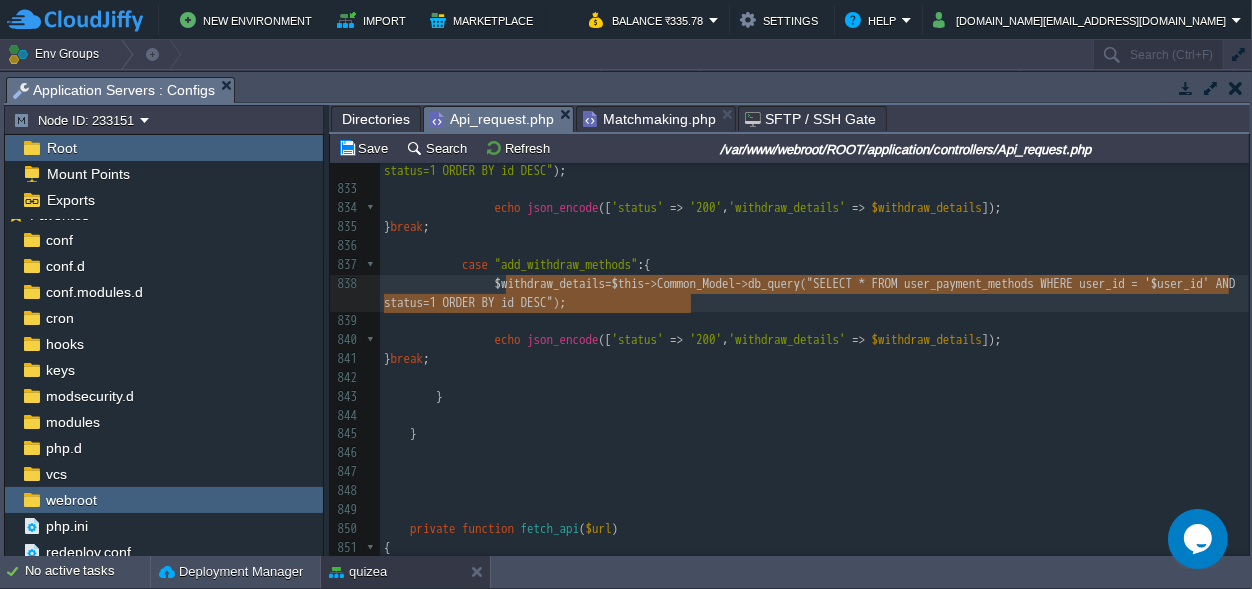 paste on "return $this->Common_Model->dbinsertid('user_payment_methods', $insert_data" 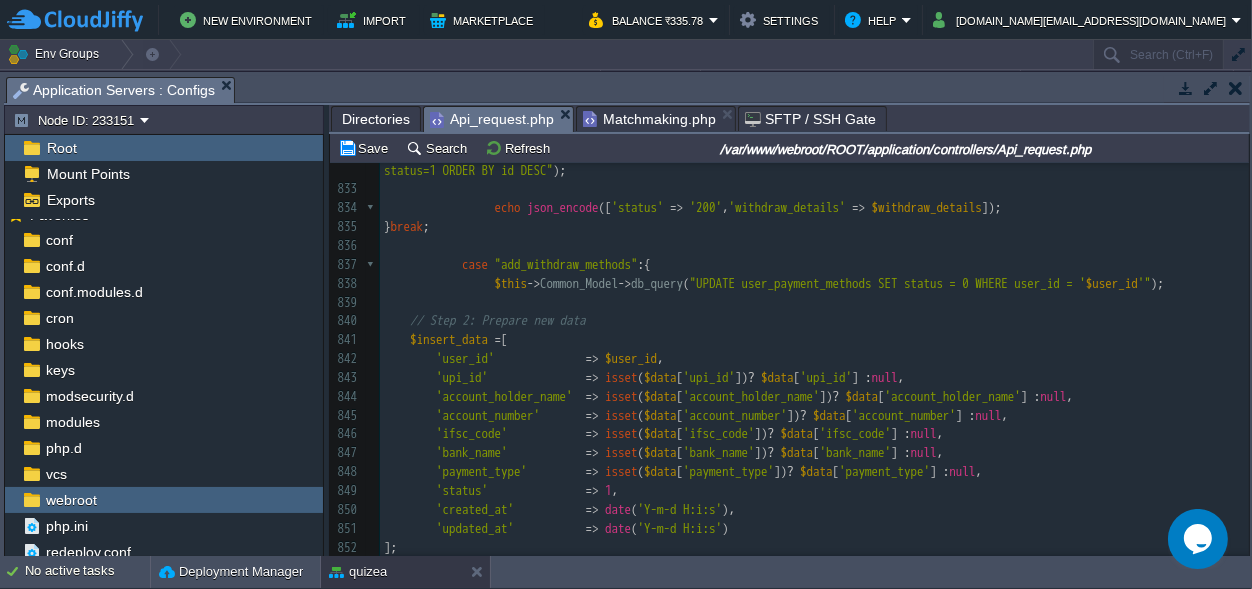 scroll, scrollTop: 9281, scrollLeft: 0, axis: vertical 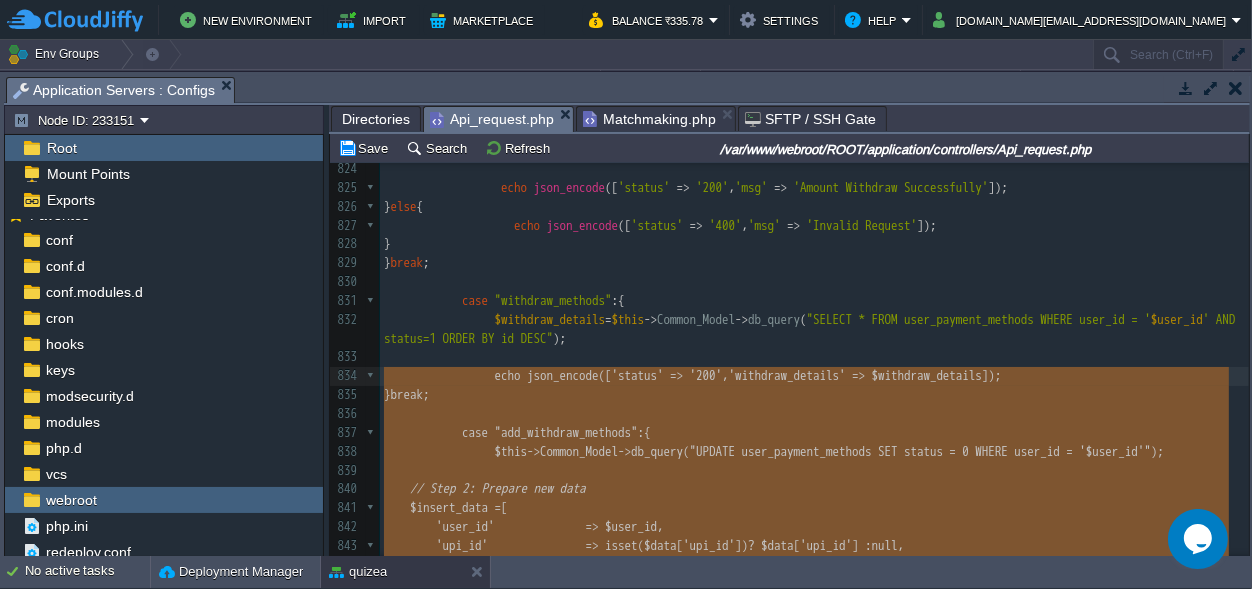drag, startPoint x: 994, startPoint y: 360, endPoint x: 349, endPoint y: 369, distance: 645.0628 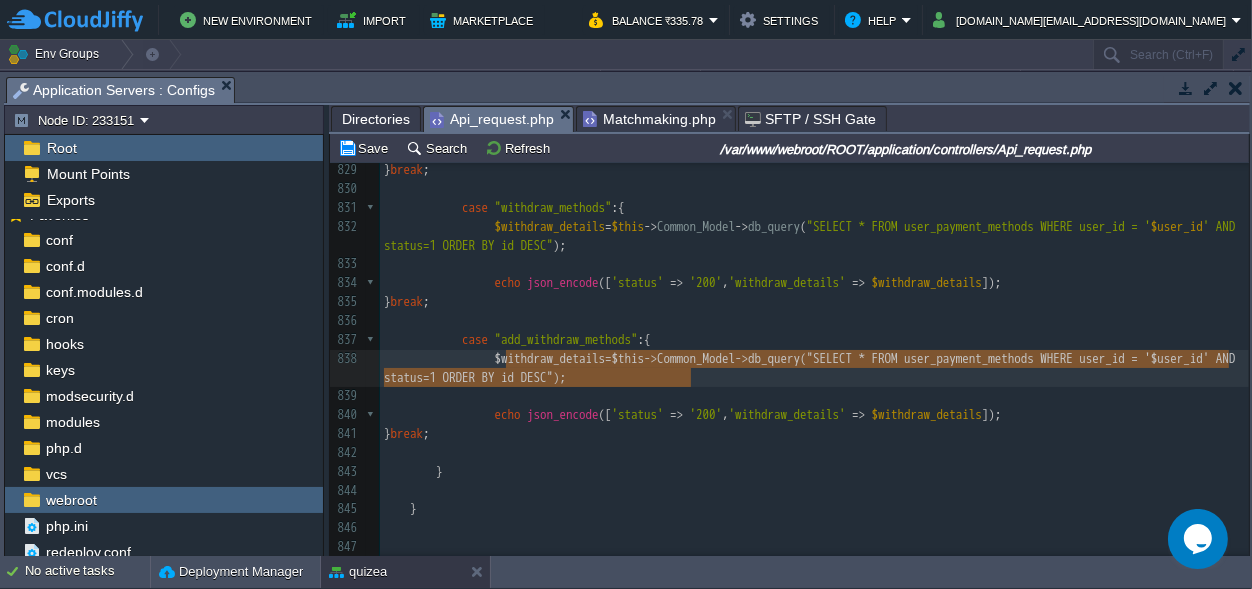 type on "$withdraw_details=$this->Common_Model->db_query("SELECT * FROM user_payment_methods WHERE user_id = '$user_id' AND status=1 ORDER BY id DESC");" 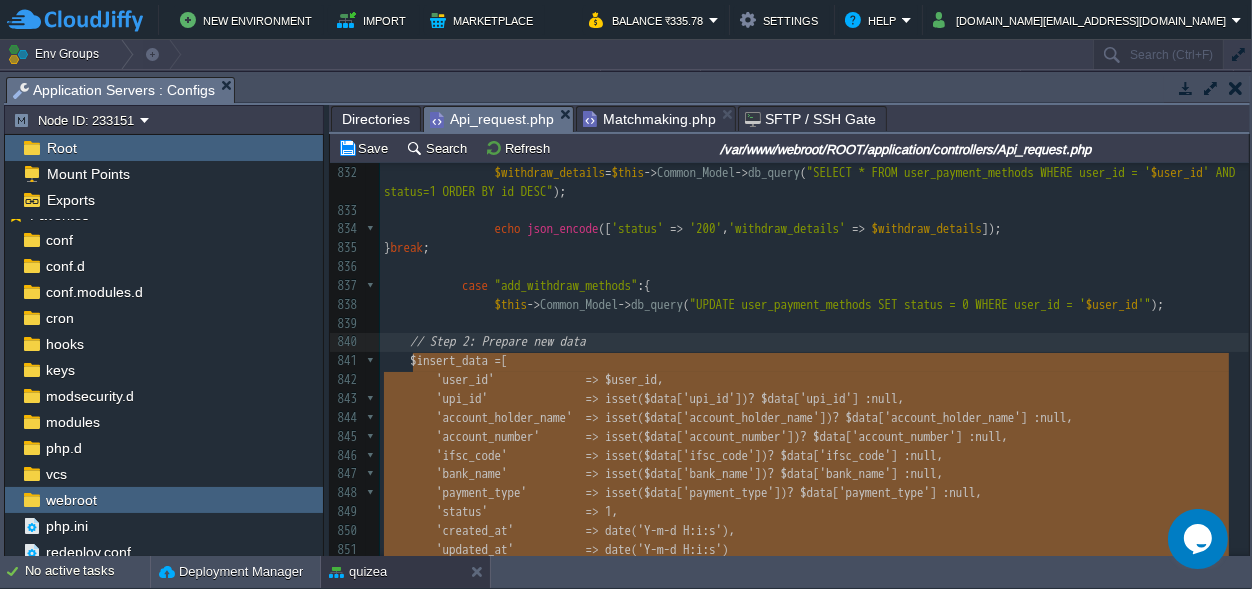 drag, startPoint x: 1000, startPoint y: 460, endPoint x: 410, endPoint y: 357, distance: 598.9232 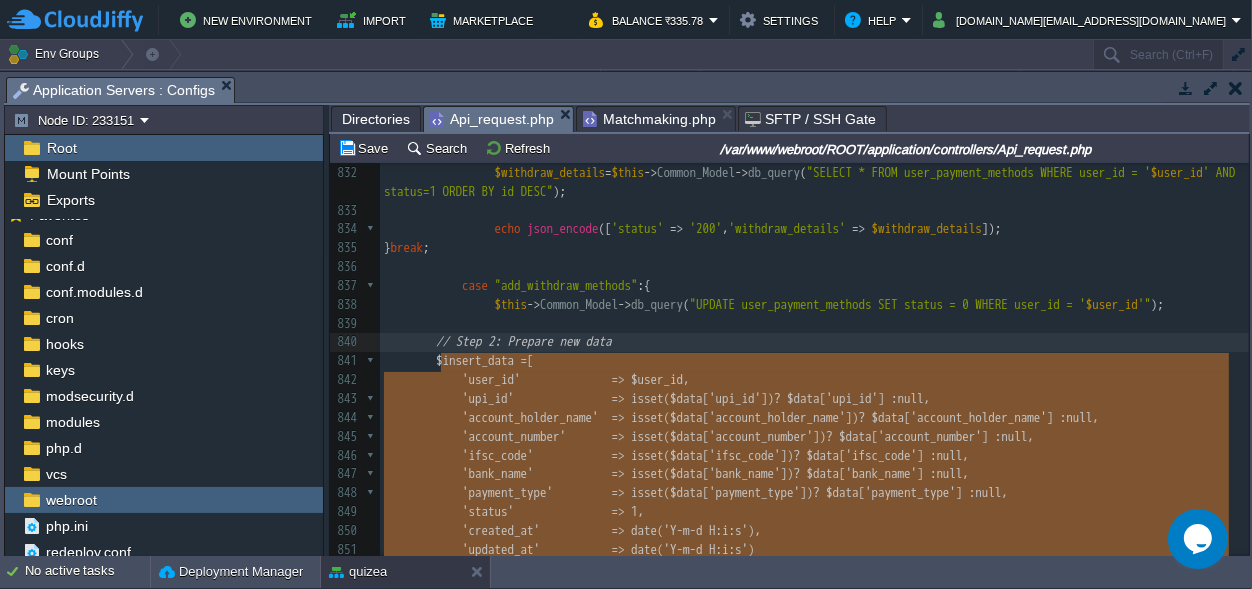 type on "-" 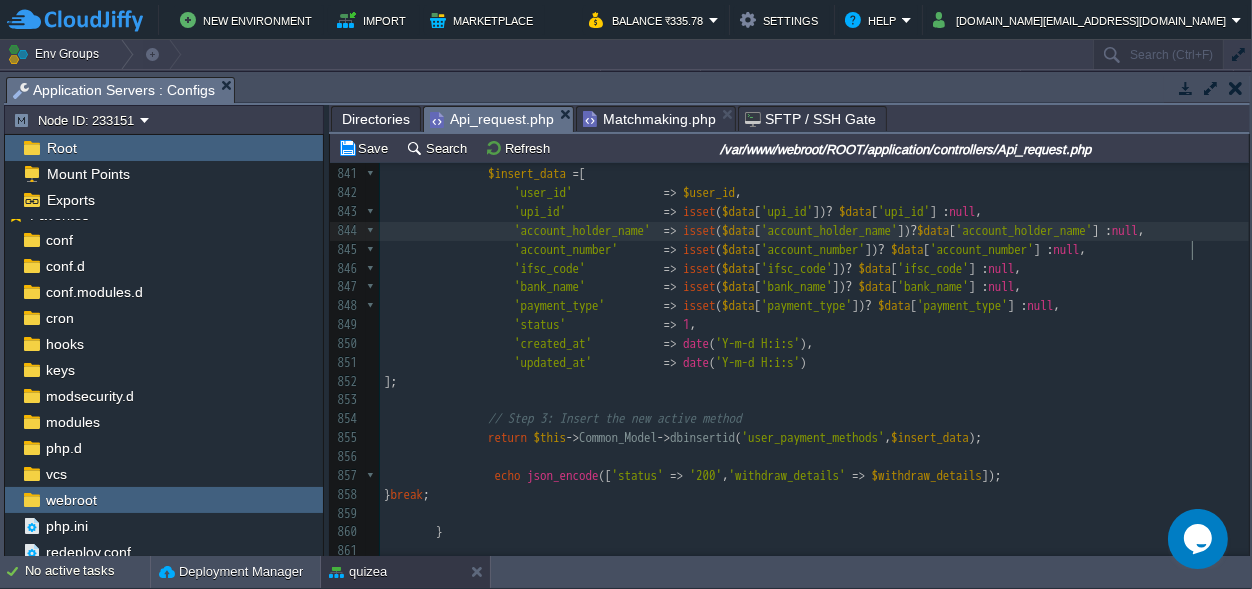 click on "] :" at bounding box center [1103, 230] 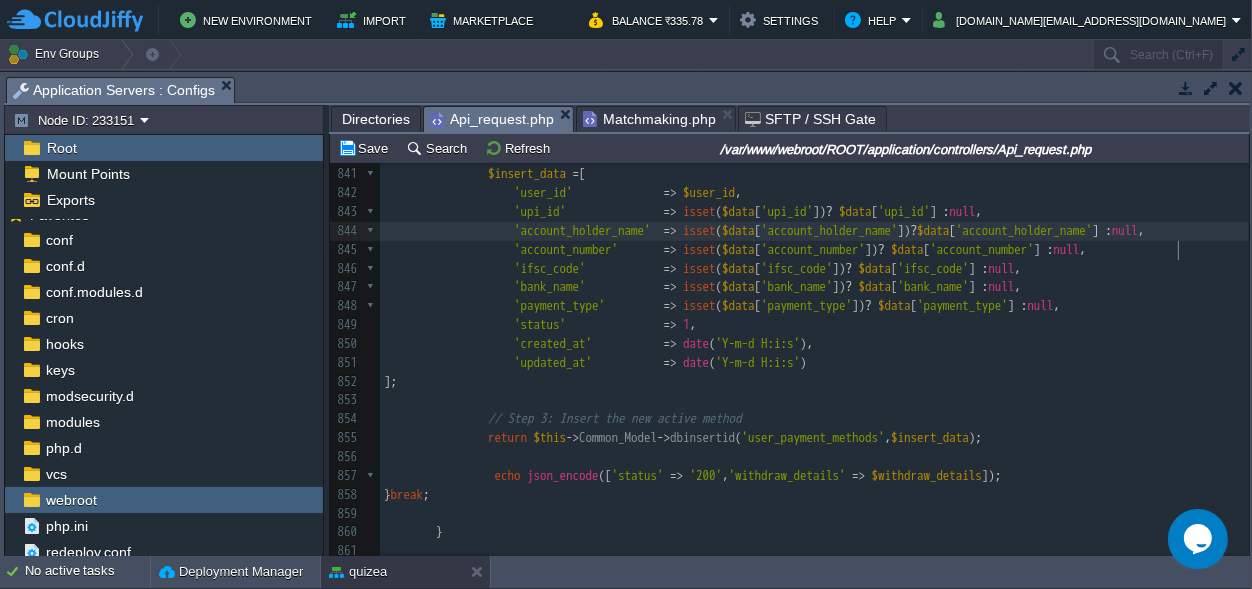 click on "xxxxxxxxxx                      (m.status = 'in_progress' AND m.started_at >= ' $time '))   821                   ); 822 ​ 823                    $this -> Common_Model -> update_records ( 'users' , 'id' , $user_id ,  $datalist ); 824 ​ 825                    echo   json_encode ([ 'status'   =>   '200' ,  'msg'   =>   'Amount Withdraw Successfully' ]); 826                 } else { 827                       echo   json_encode ([ 'status'   =>   '400' ,  'msg'   =>   'Invalid Request' ]); 828                 } 829             } break ; 830              831              case   "withdraw_methods" :{ 832                   $withdraw_details = $this -> Common_Model -> db_query ( "SELECT * FROM user_payment_methods WHERE user_id = ' $user_id ' AND status=1 ORDER BY id DESC" ); 833 ​ 834                   echo   json_encode ([ 'status'   =>   '200' , 'withdraw_details'   =>   $withdraw_details ]); 835             } break ; 836              837              case   "add_withdraw_methods" :{ 838                   (" at bounding box center (814, 279) 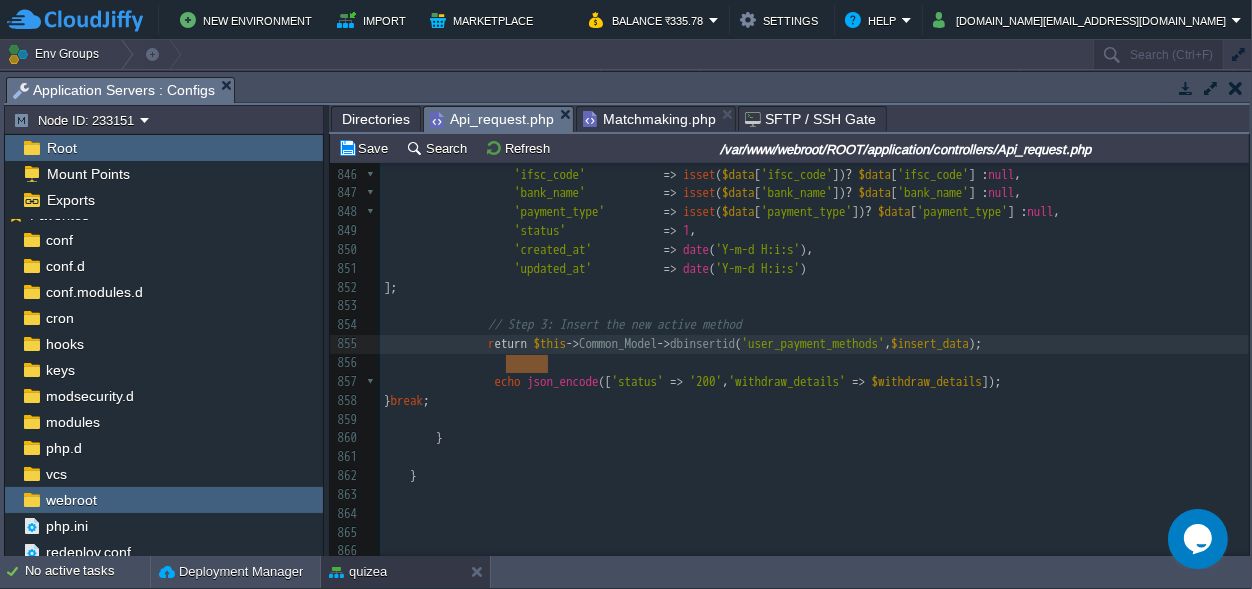 type on "return" 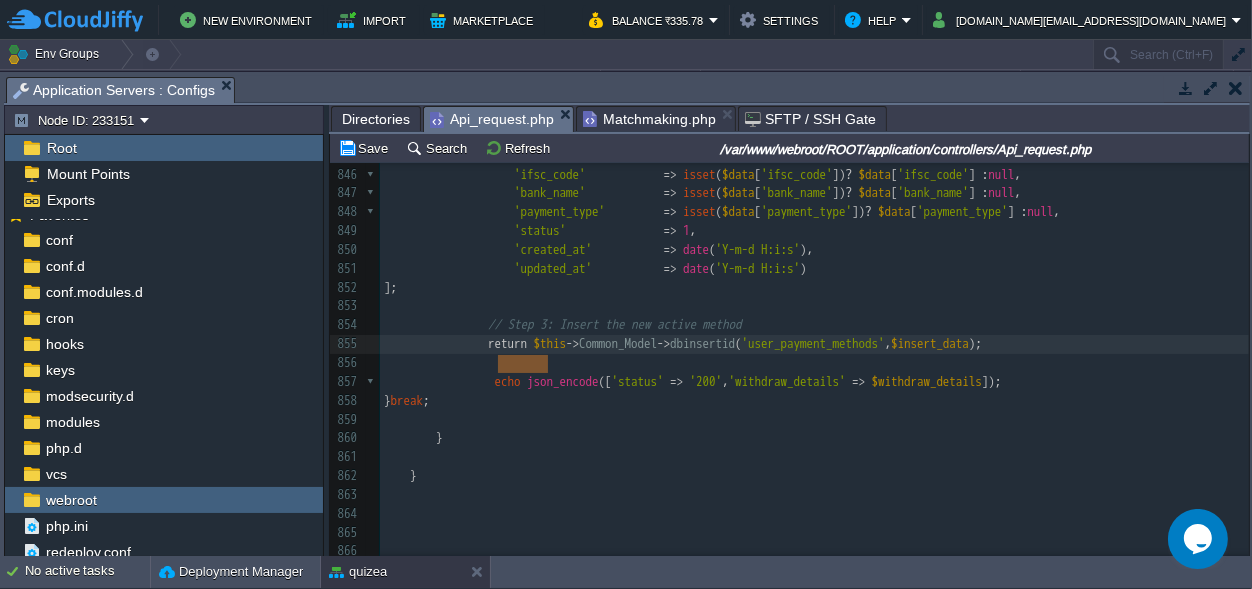 drag, startPoint x: 549, startPoint y: 362, endPoint x: 499, endPoint y: 358, distance: 50.159744 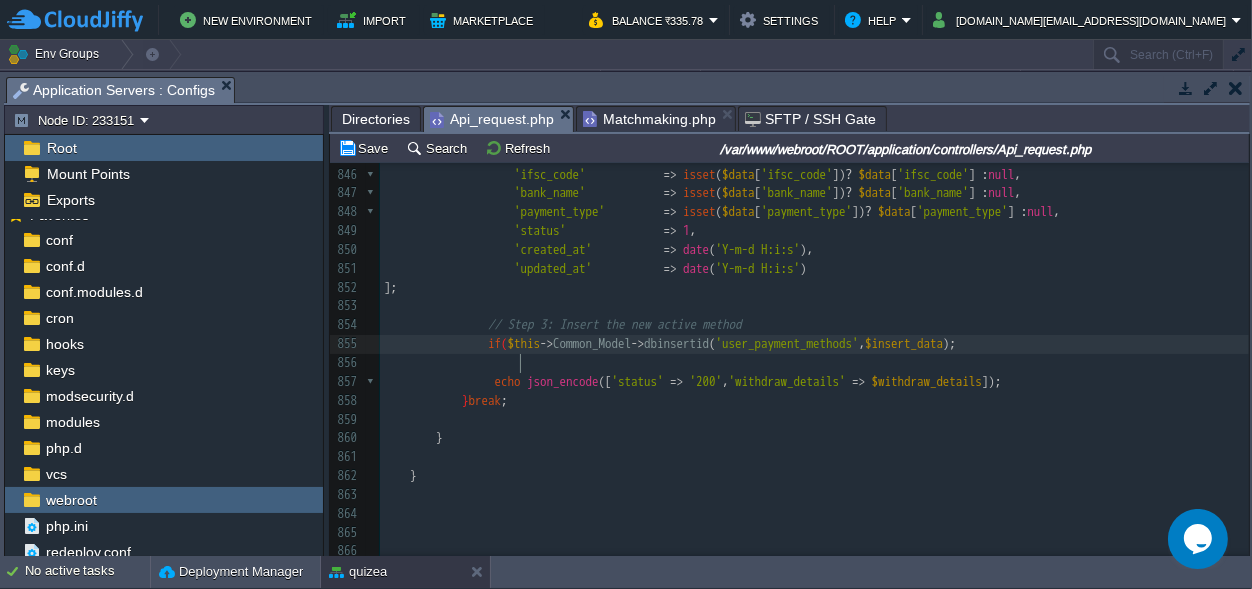 type on "if()" 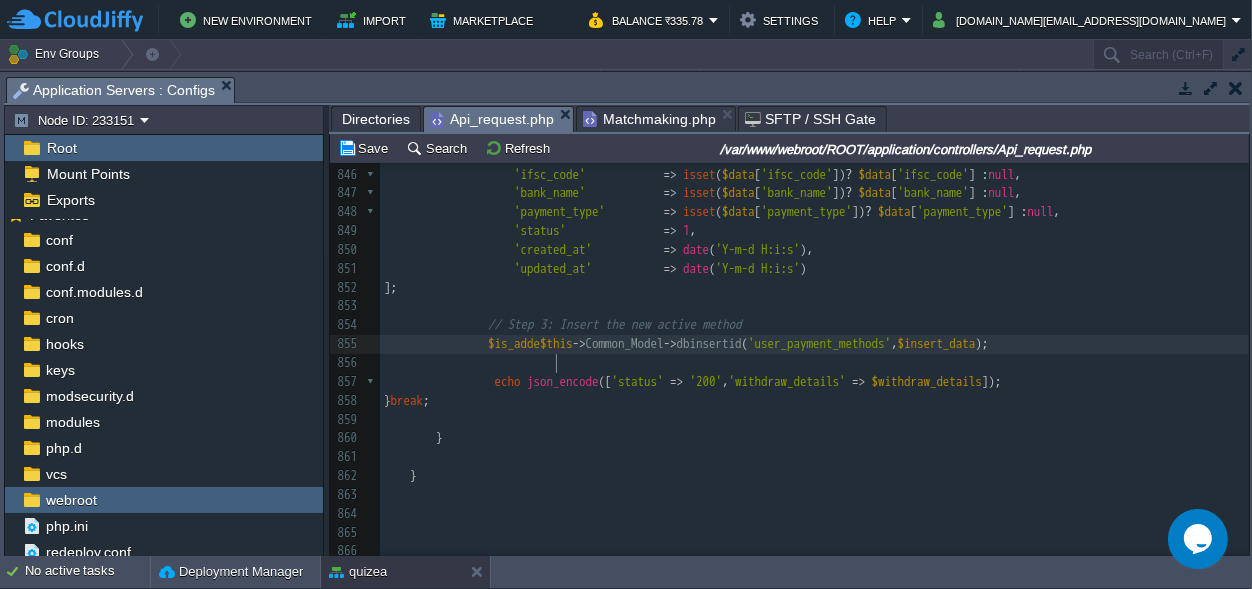 type on "$is_added" 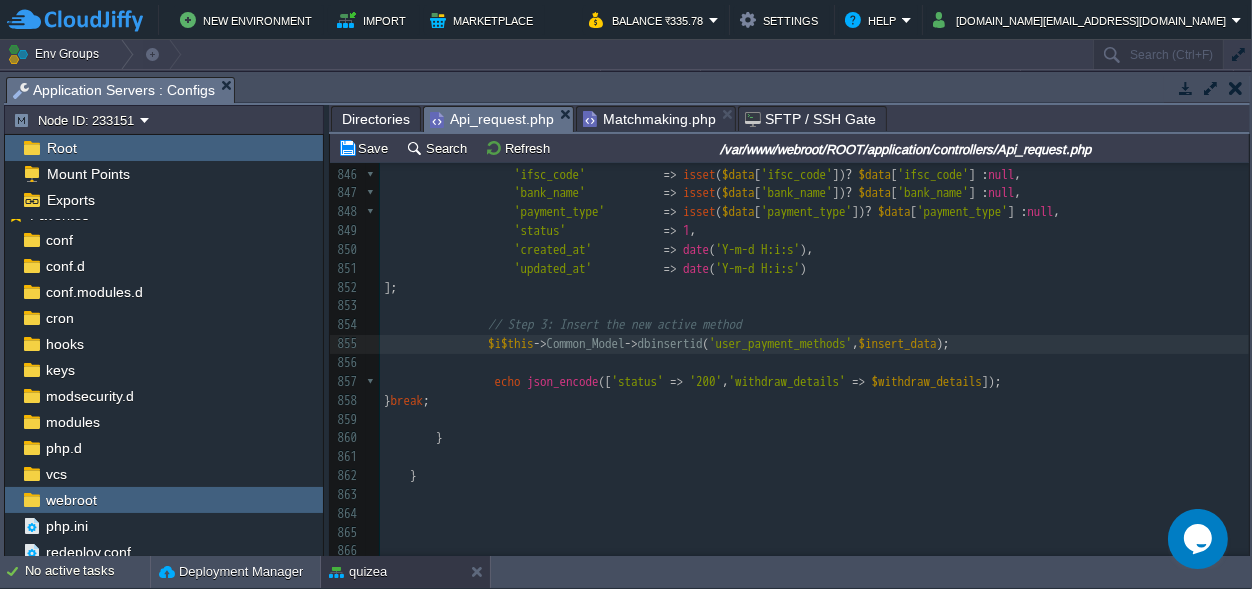 scroll, scrollTop: 0, scrollLeft: 6, axis: horizontal 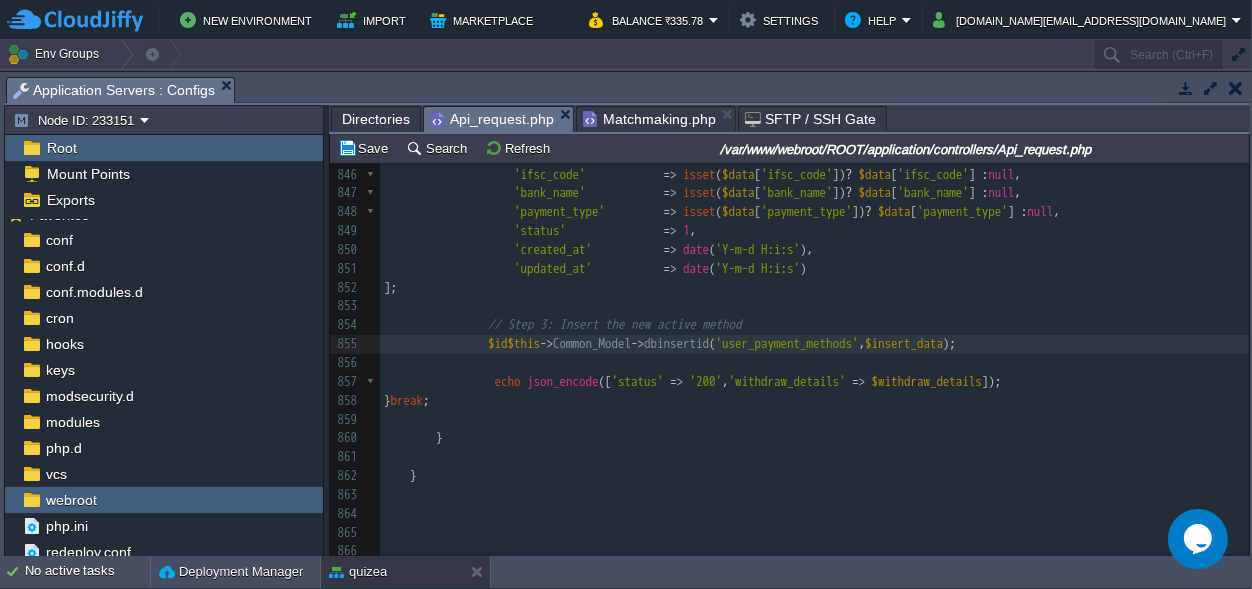 type on "d=" 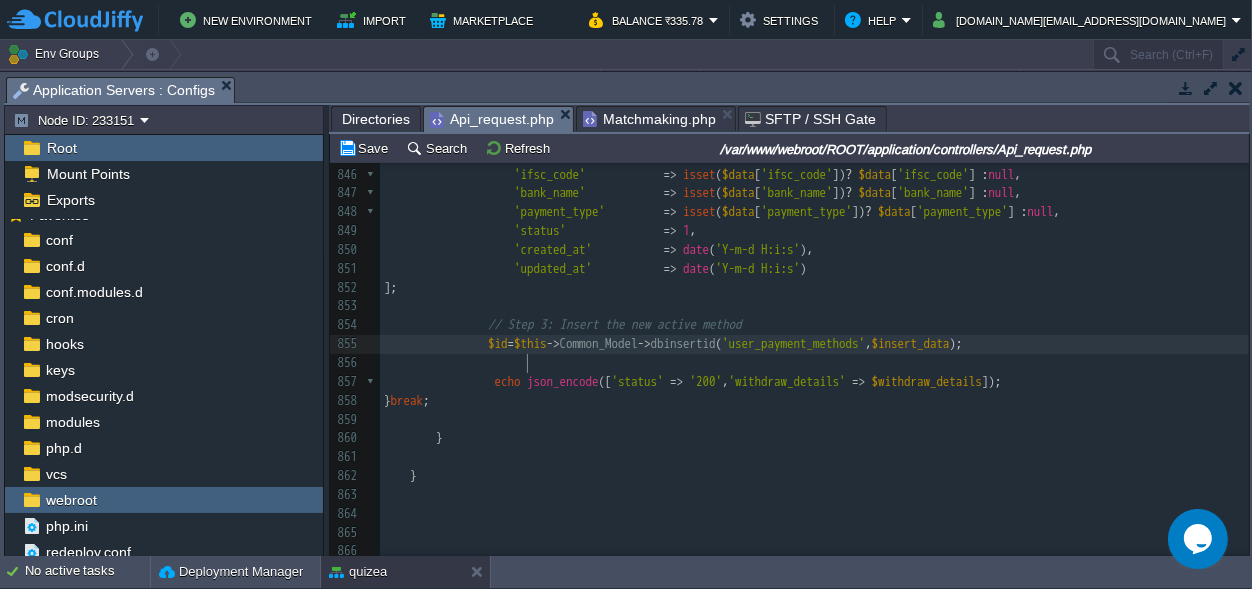 scroll, scrollTop: 0, scrollLeft: 14, axis: horizontal 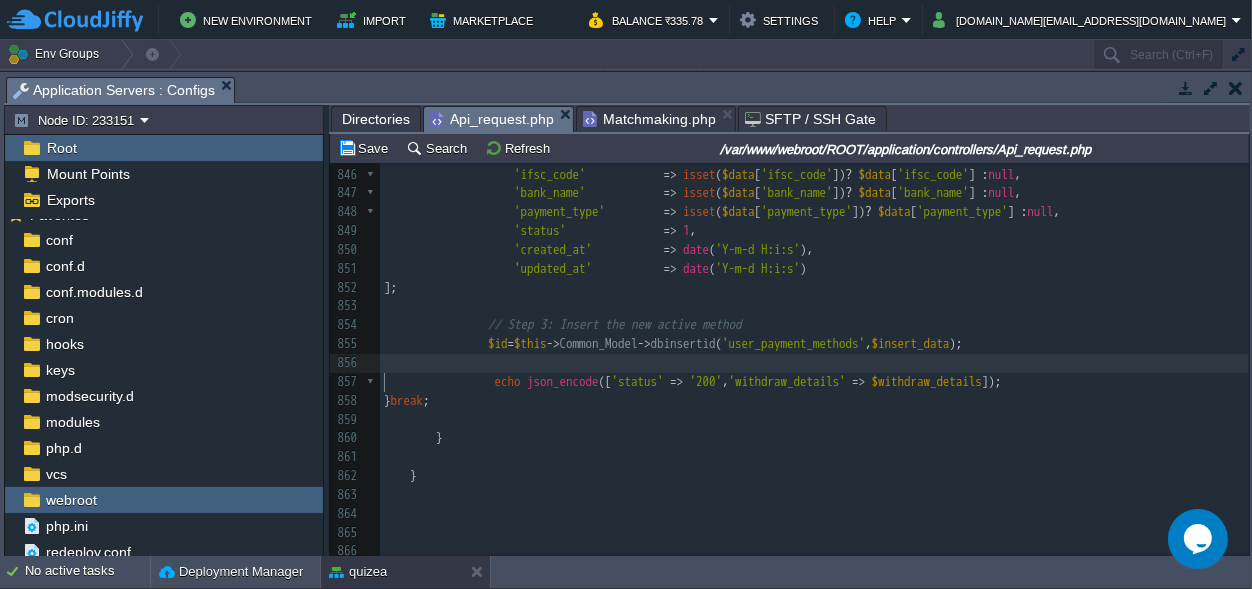 click on "​" at bounding box center [814, 363] 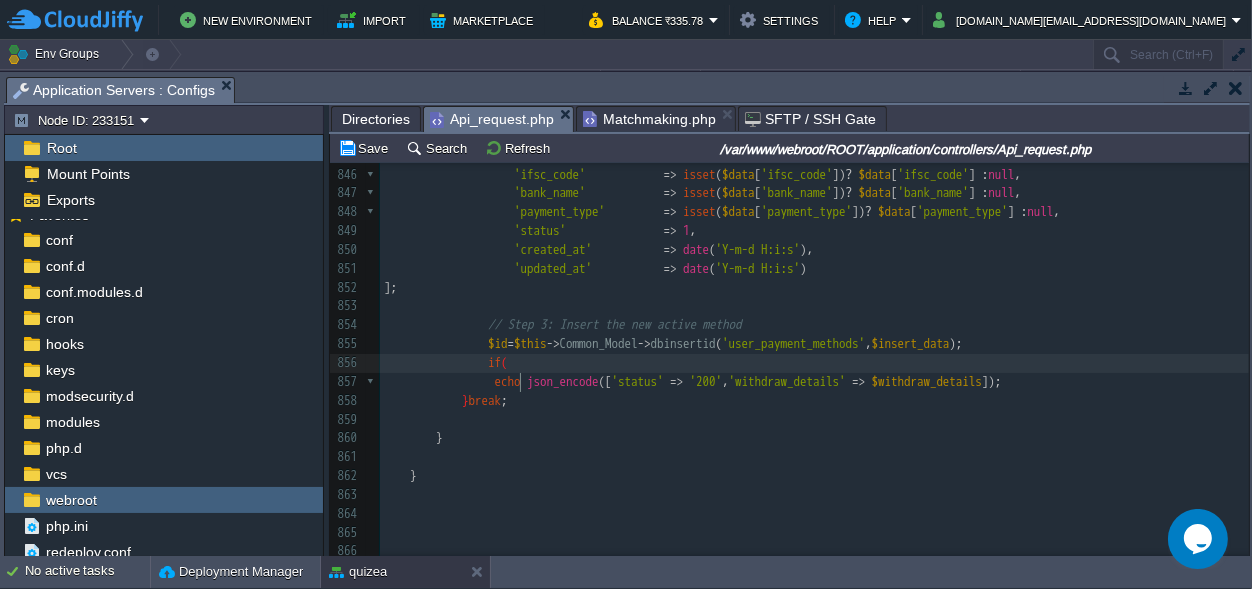 type on "if()" 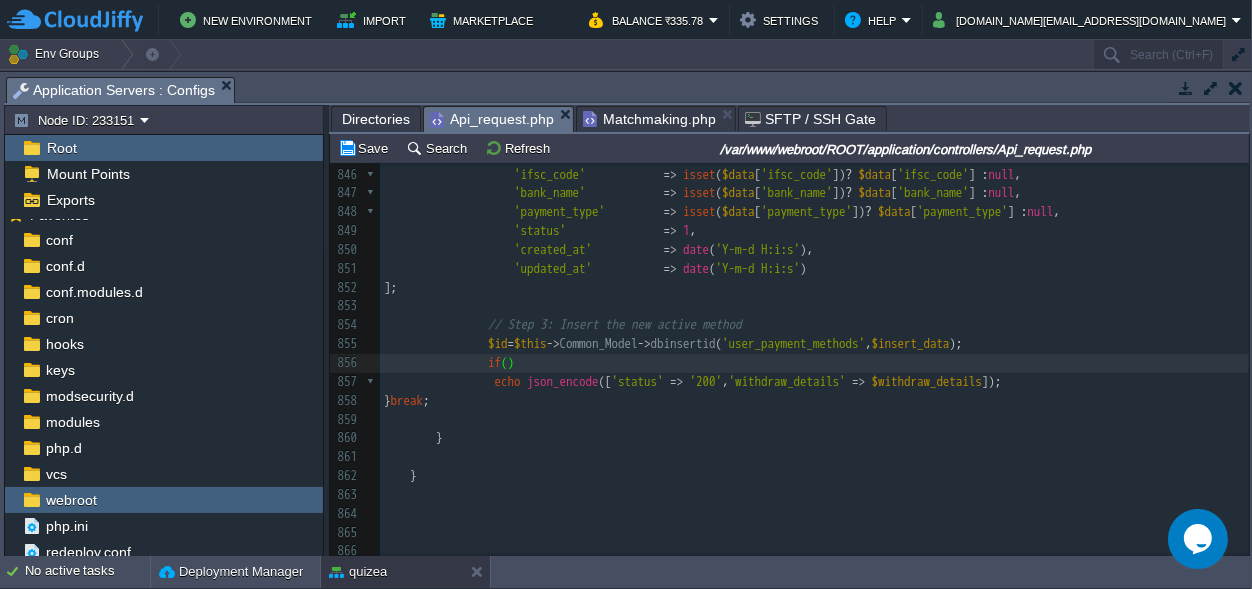 scroll, scrollTop: 0, scrollLeft: 0, axis: both 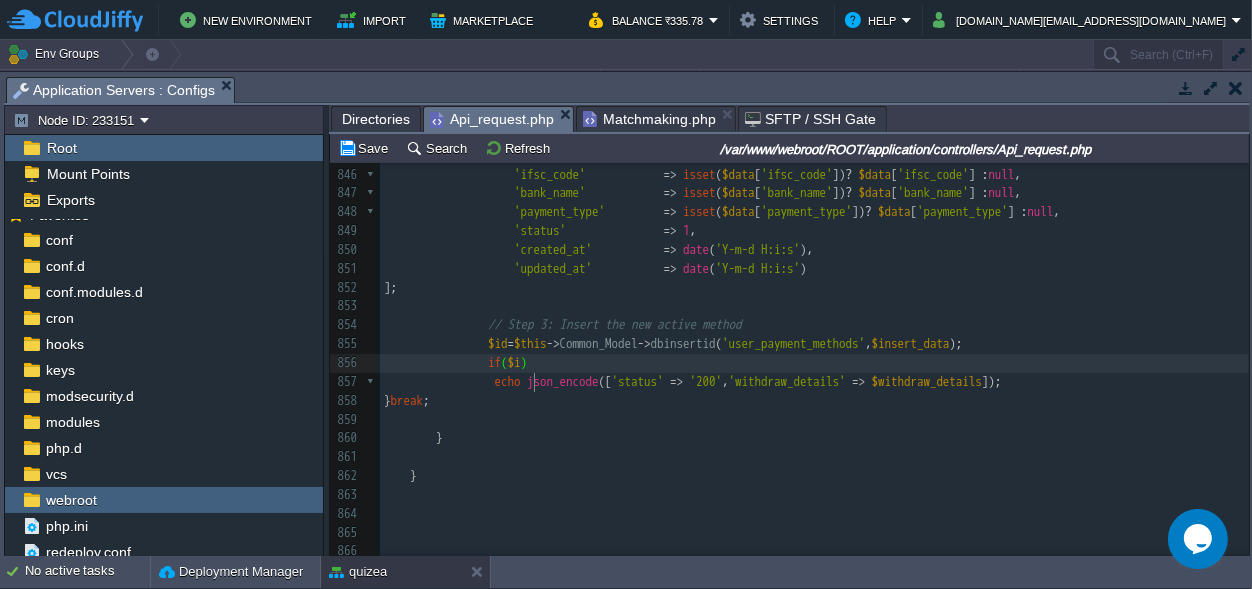 type on "$id" 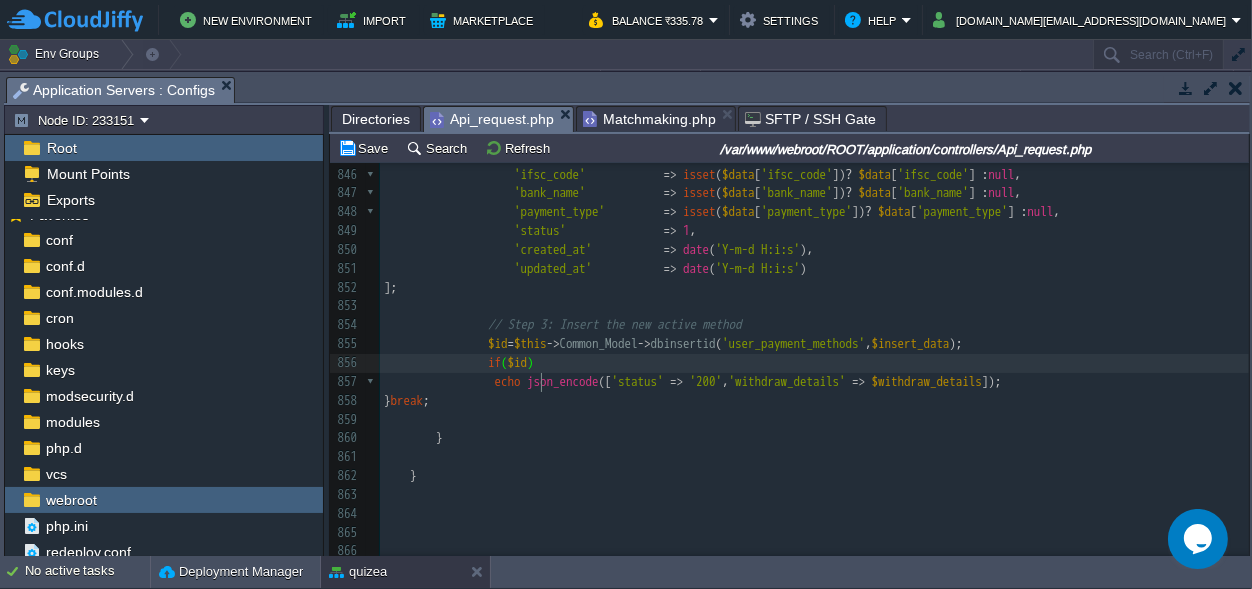 scroll, scrollTop: 0, scrollLeft: 0, axis: both 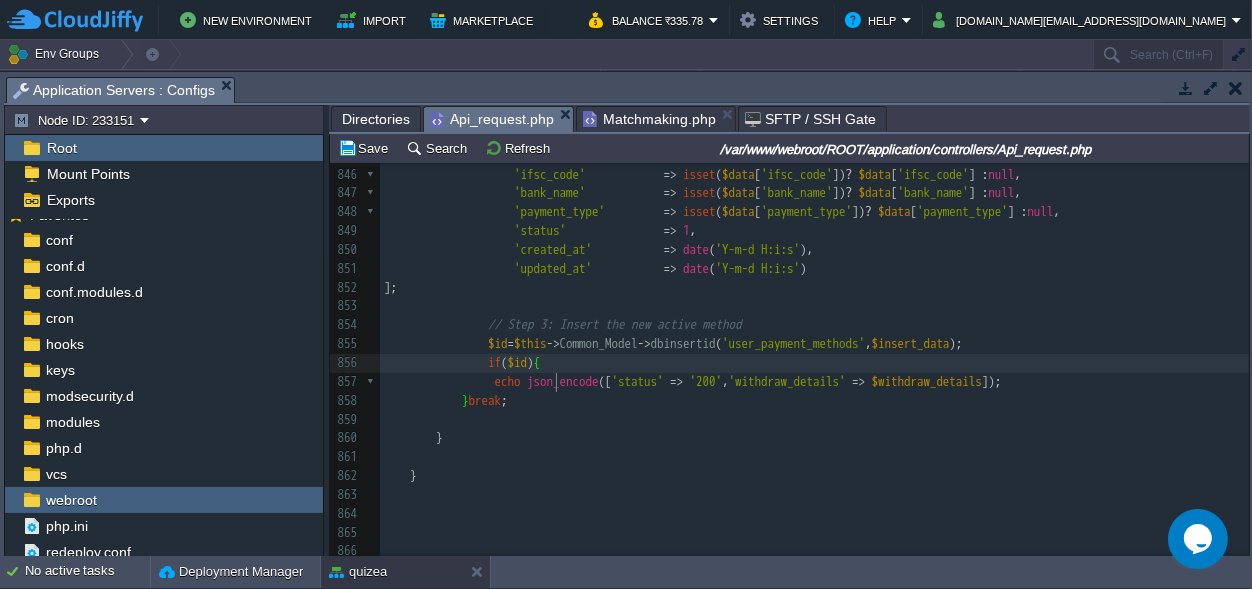type on "{}" 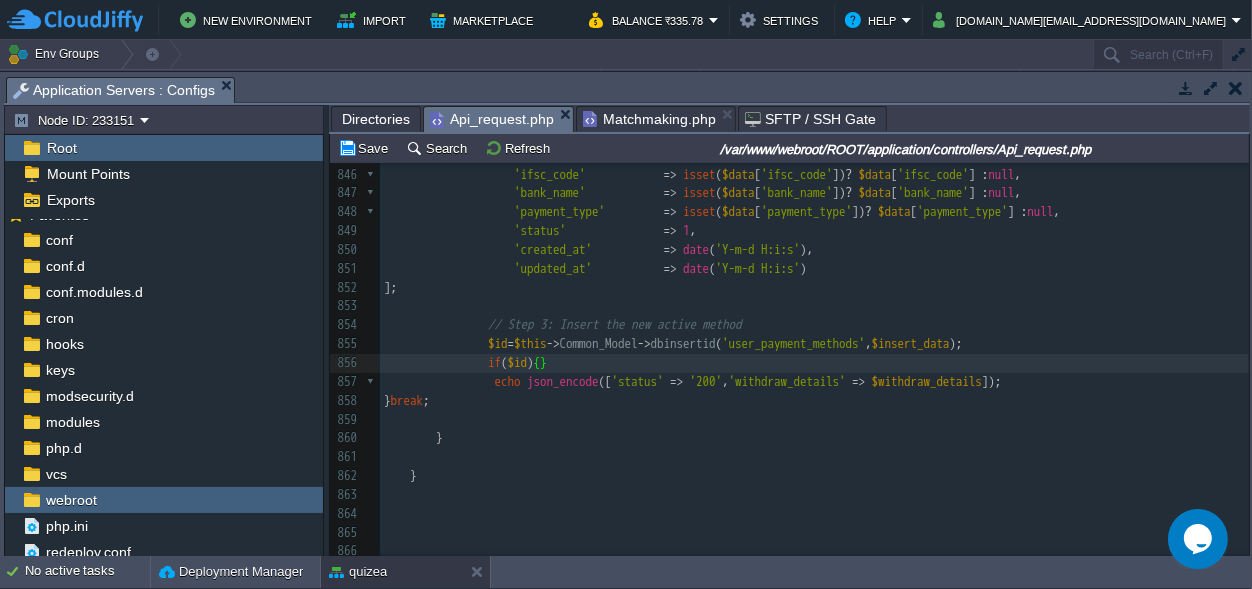 scroll, scrollTop: 0, scrollLeft: 0, axis: both 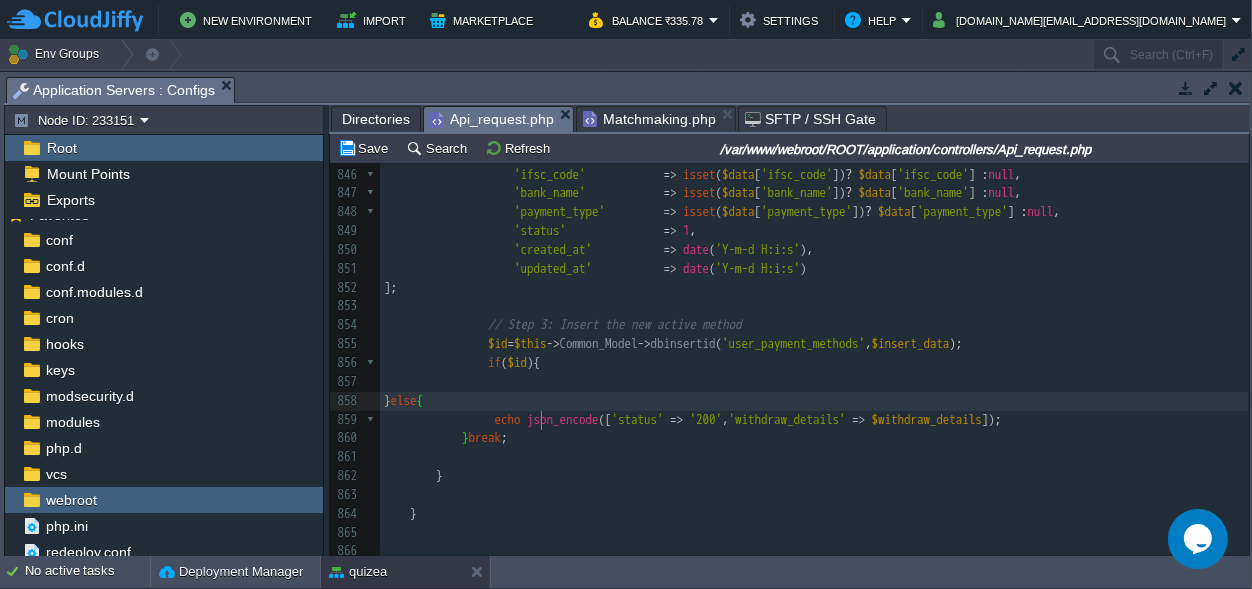 type on "else{}" 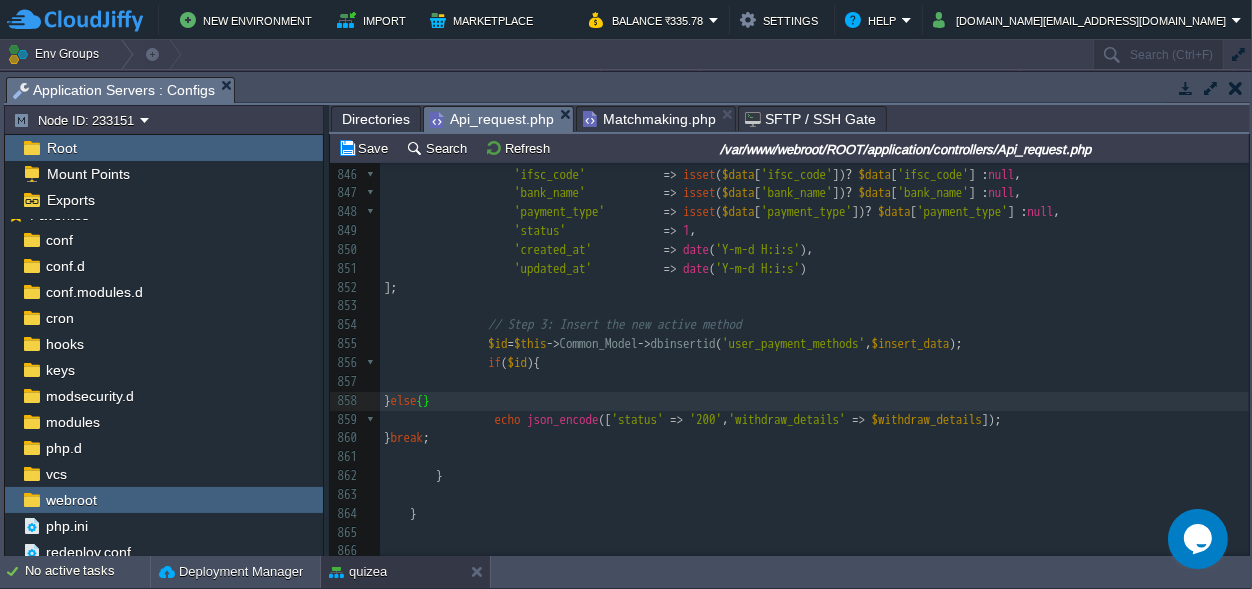 scroll, scrollTop: 0, scrollLeft: 0, axis: both 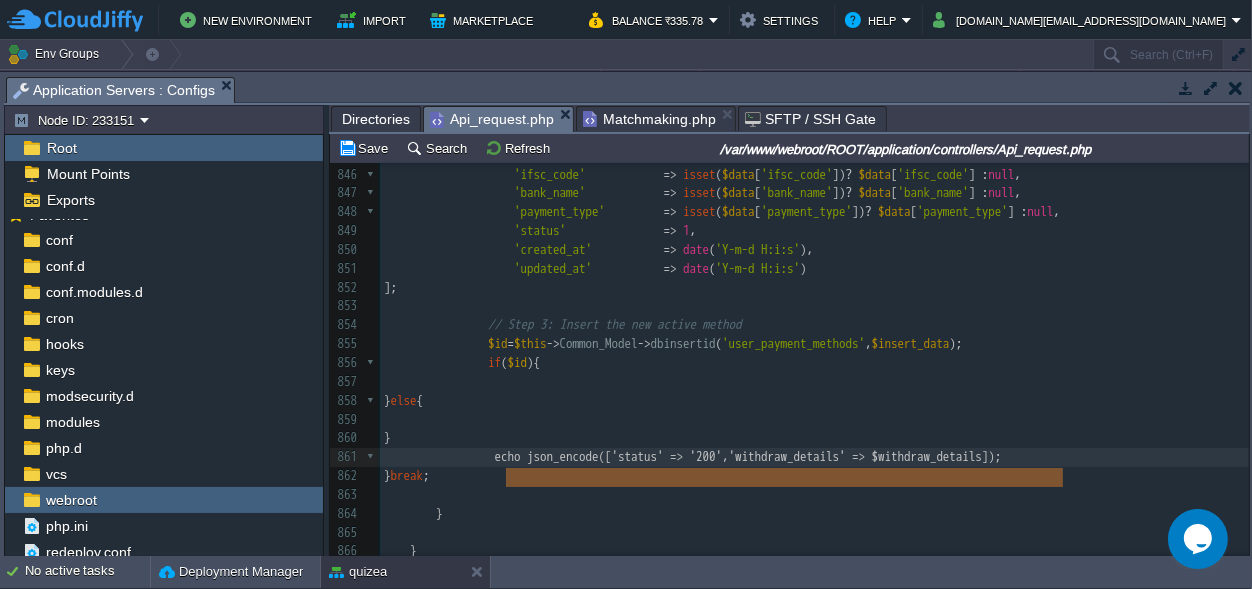 drag, startPoint x: 1084, startPoint y: 482, endPoint x: 505, endPoint y: 479, distance: 579.00775 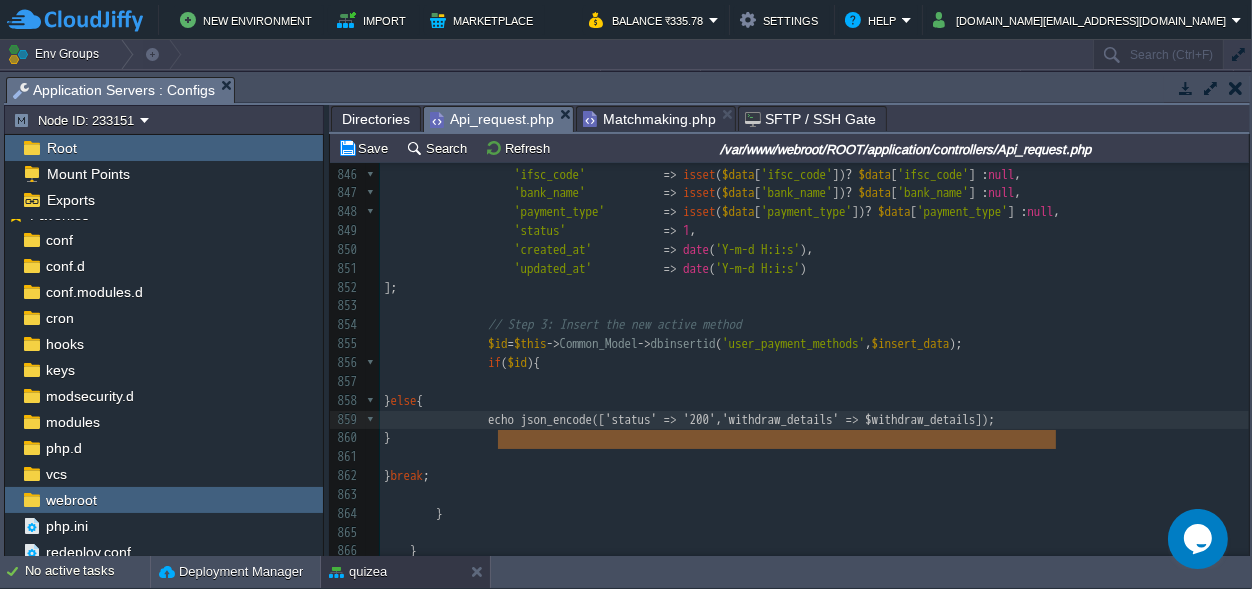scroll, scrollTop: 0, scrollLeft: 0, axis: both 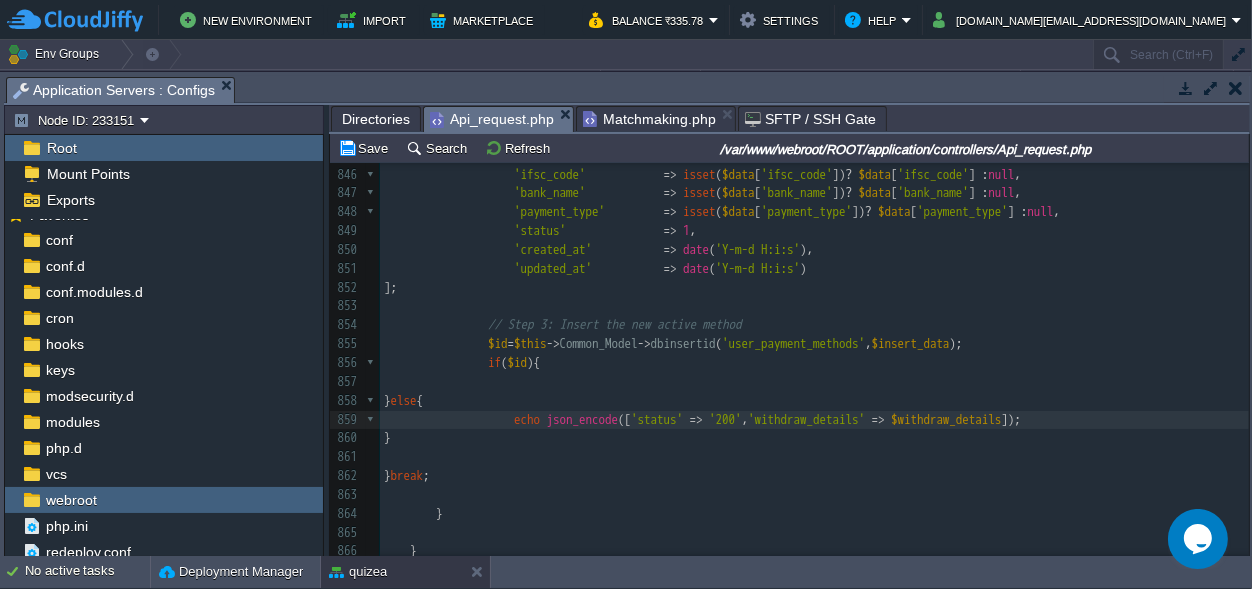 click at bounding box center (814, 382) 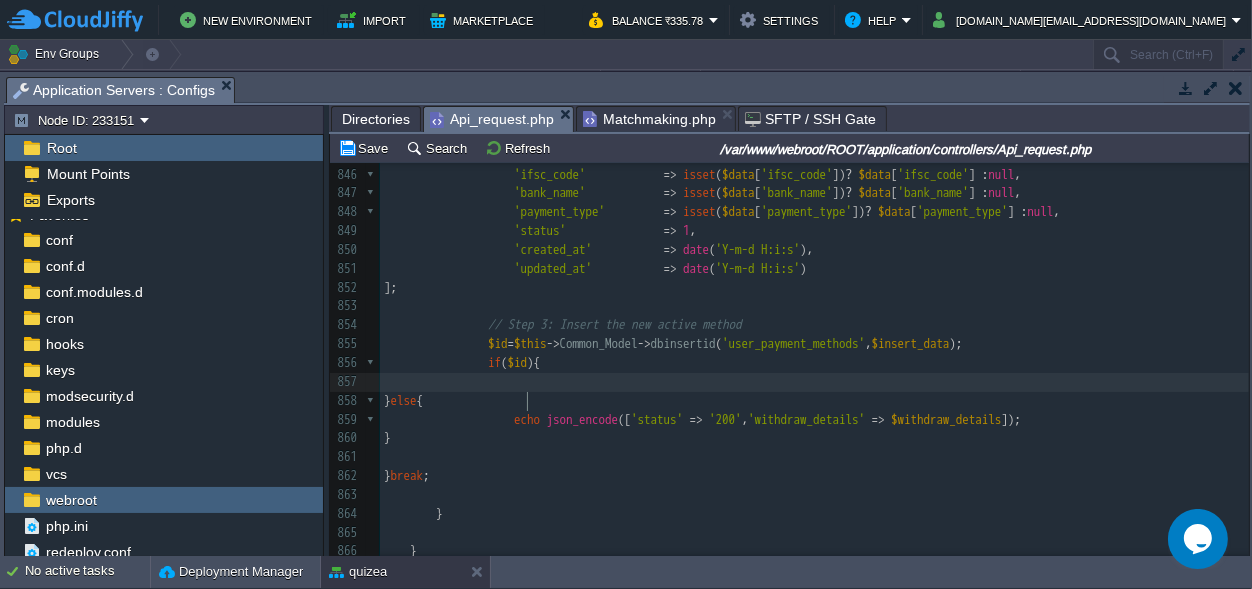 scroll, scrollTop: 9658, scrollLeft: 0, axis: vertical 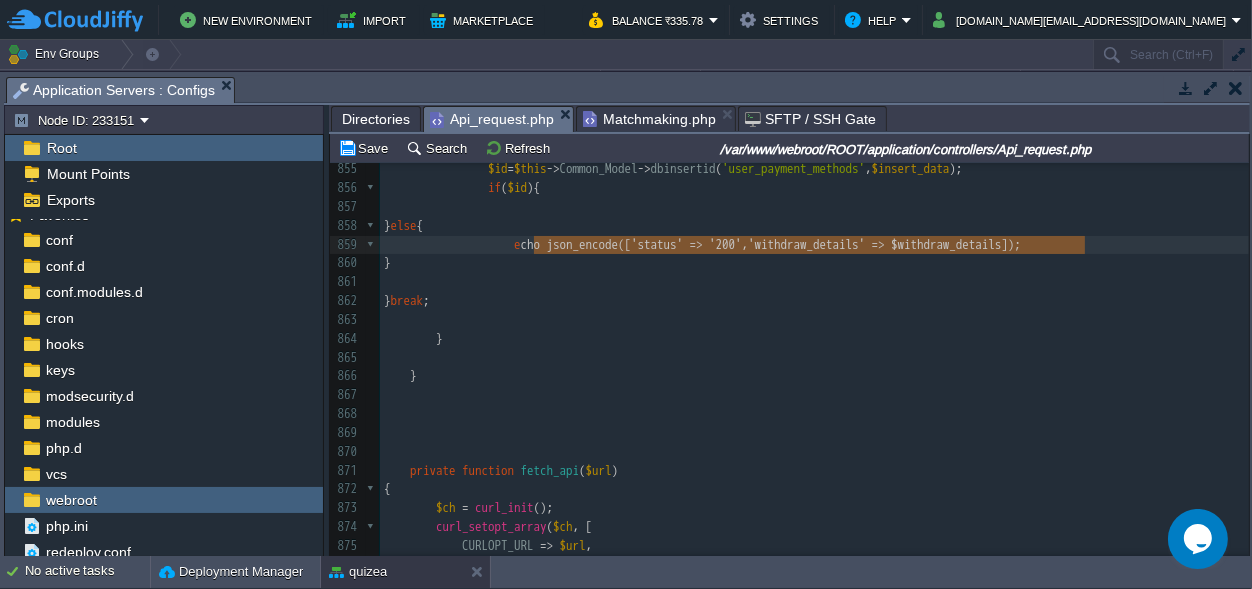type on "echo json_encode(['status' => '200','withdraw_details' => $withdraw_details]);" 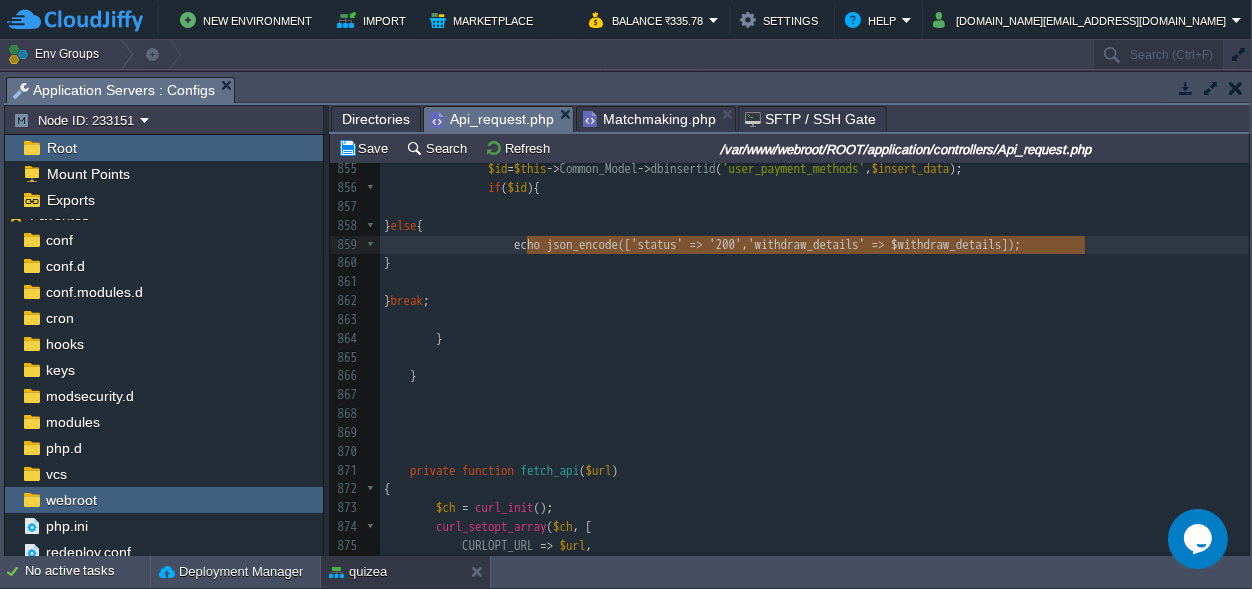 drag, startPoint x: 1108, startPoint y: 247, endPoint x: 530, endPoint y: 249, distance: 578.0035 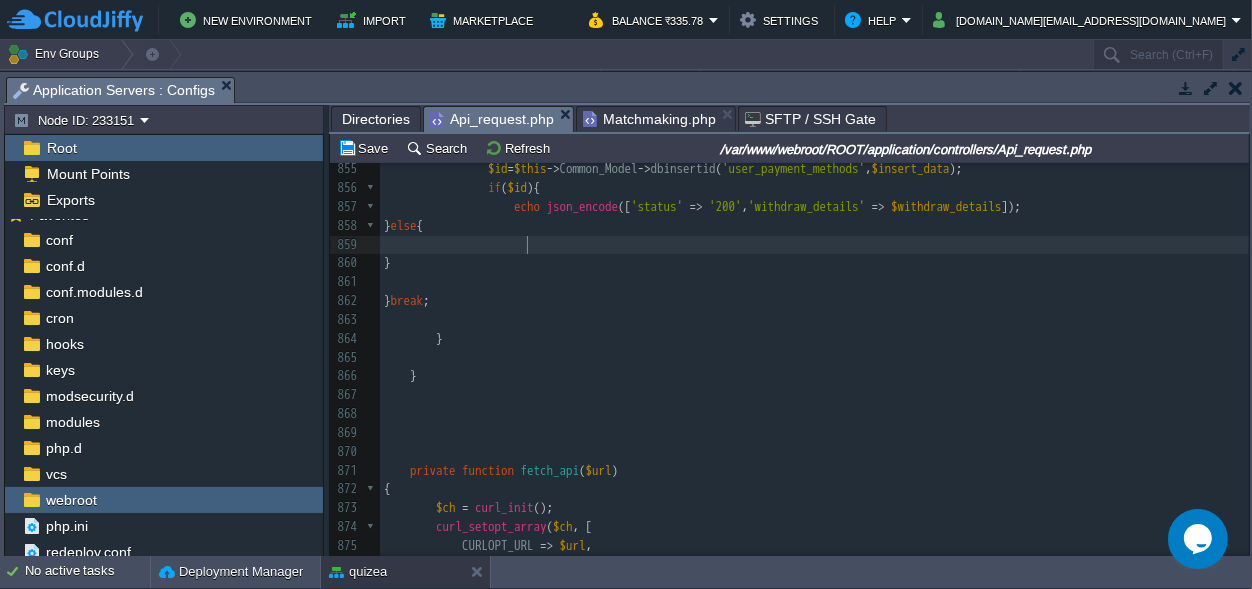 scroll, scrollTop: 0, scrollLeft: 0, axis: both 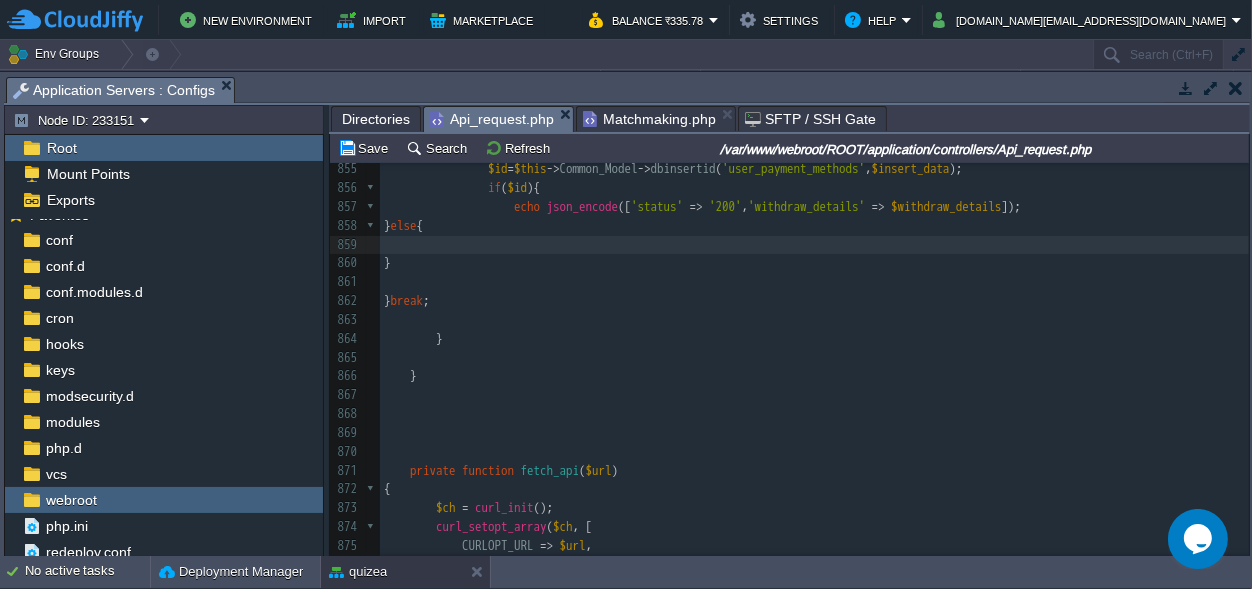 paste on "0" 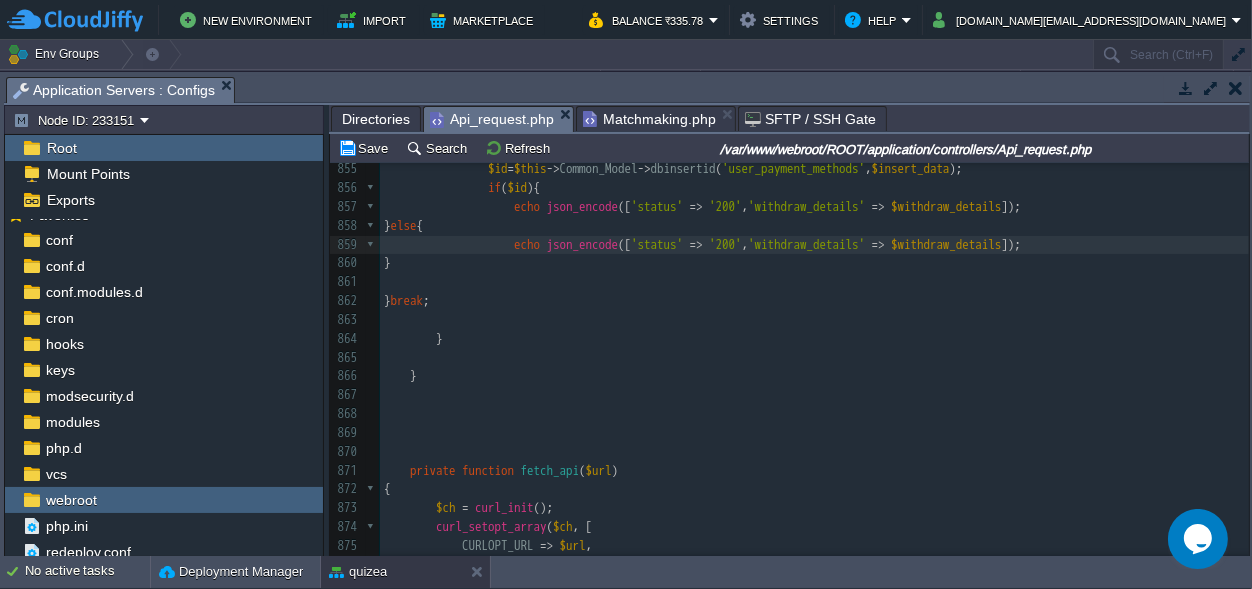 click on "'200'" at bounding box center [725, 244] 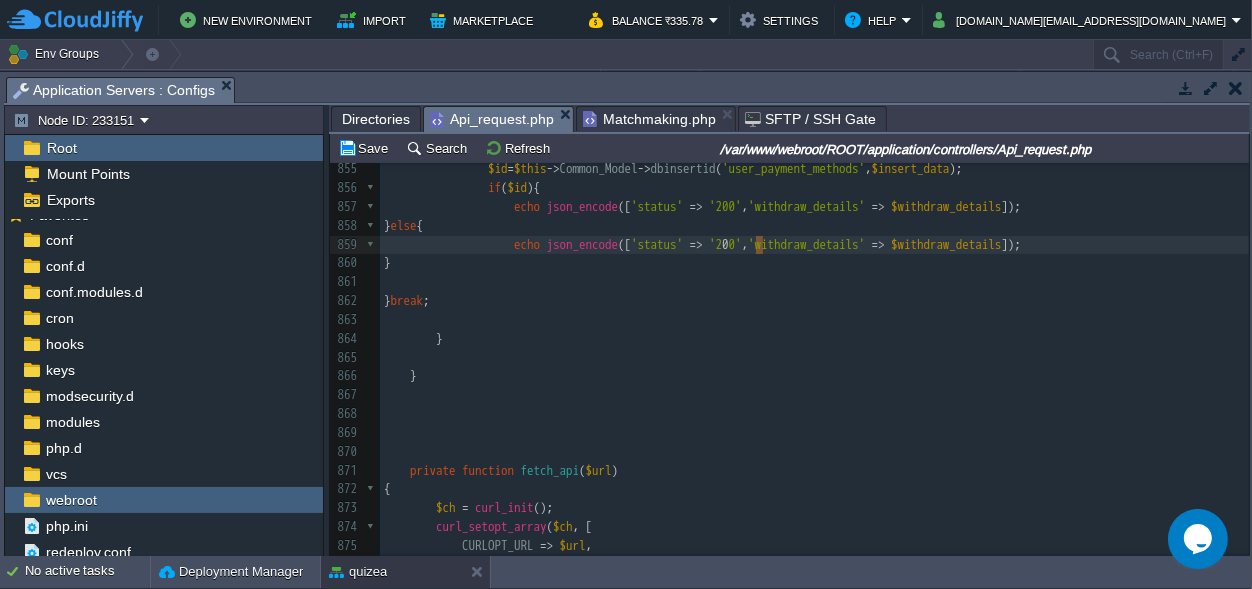 scroll, scrollTop: 0, scrollLeft: 7, axis: horizontal 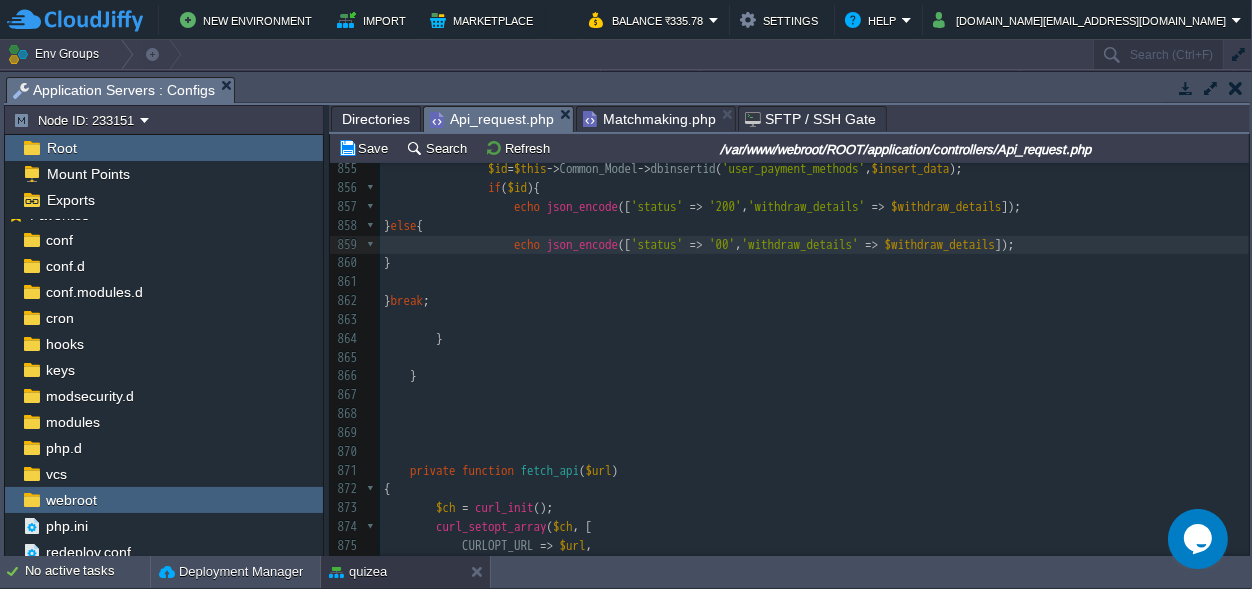 type on "4" 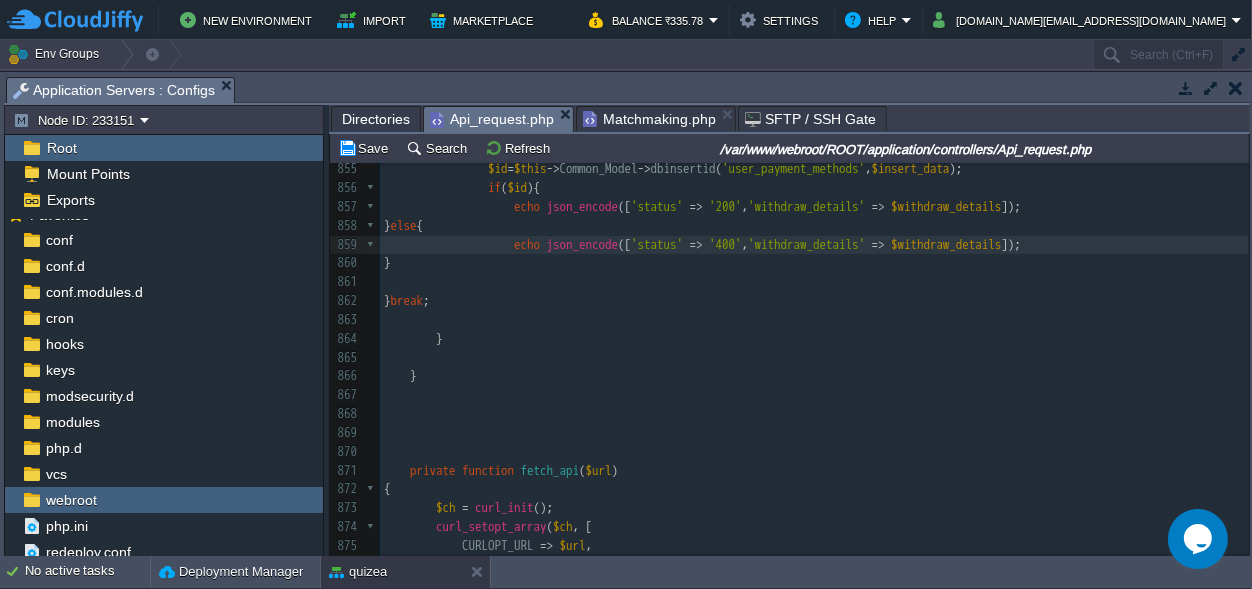 scroll, scrollTop: 0, scrollLeft: 0, axis: both 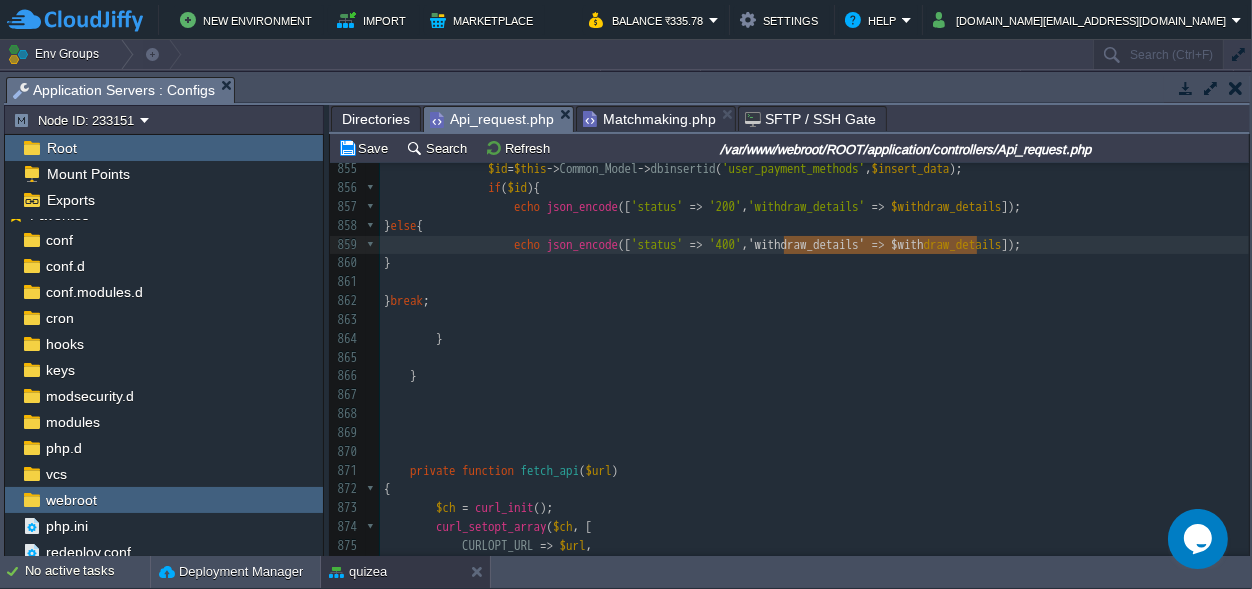type on "'withdraw_details' => $withdraw" 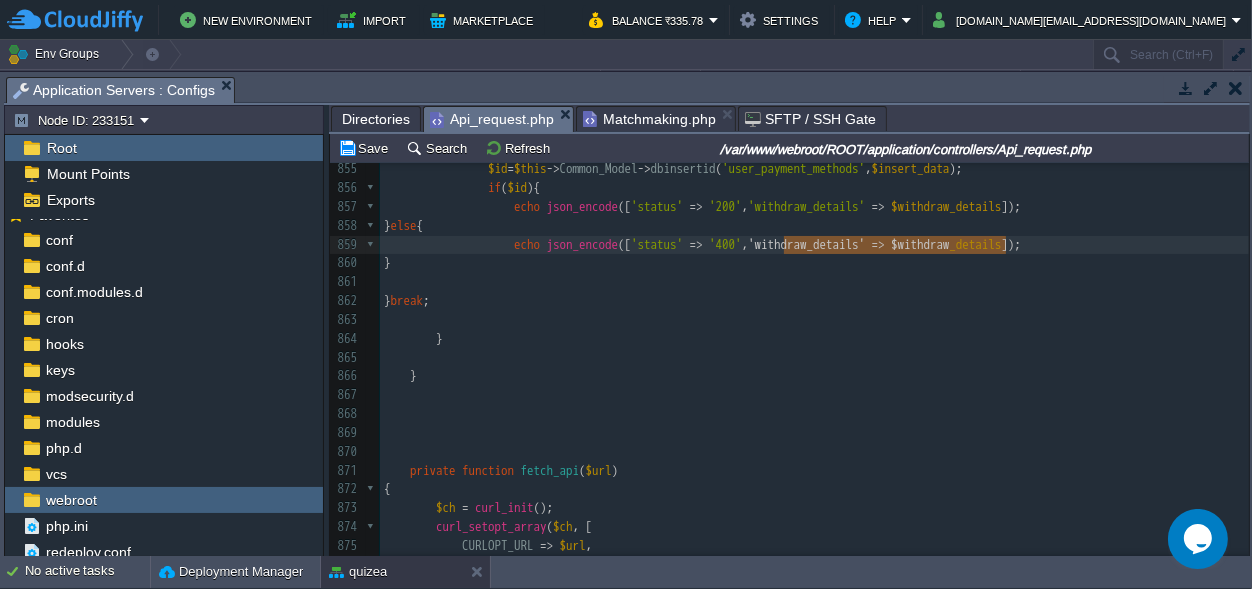 drag, startPoint x: 784, startPoint y: 243, endPoint x: 1004, endPoint y: 244, distance: 220.00227 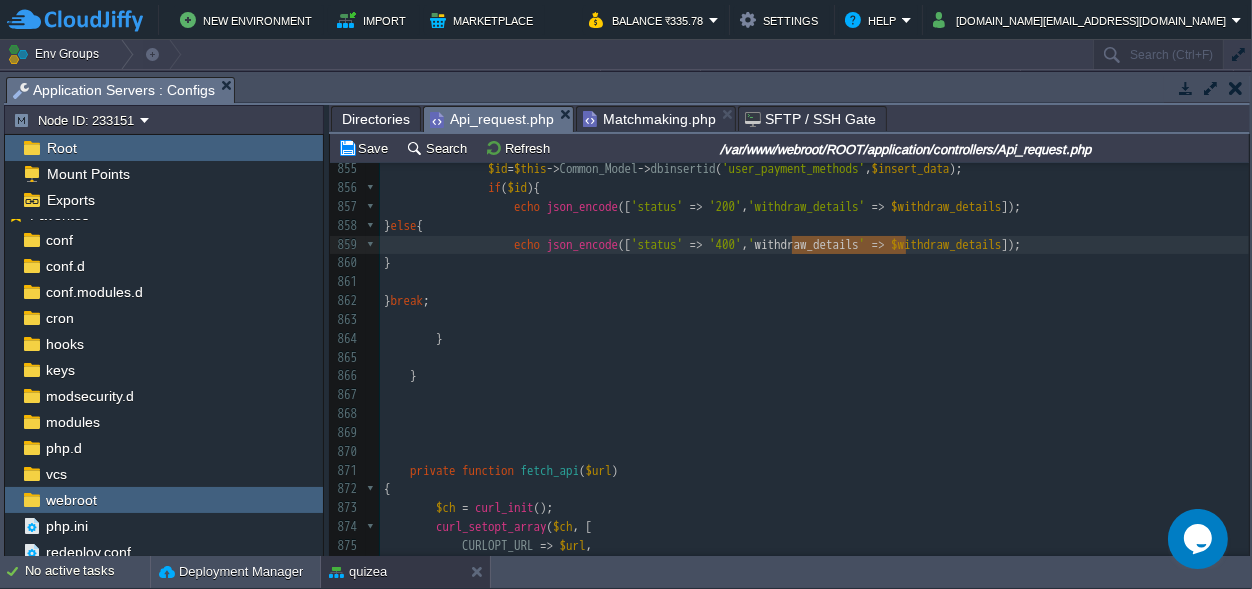 scroll, scrollTop: 0, scrollLeft: 7, axis: horizontal 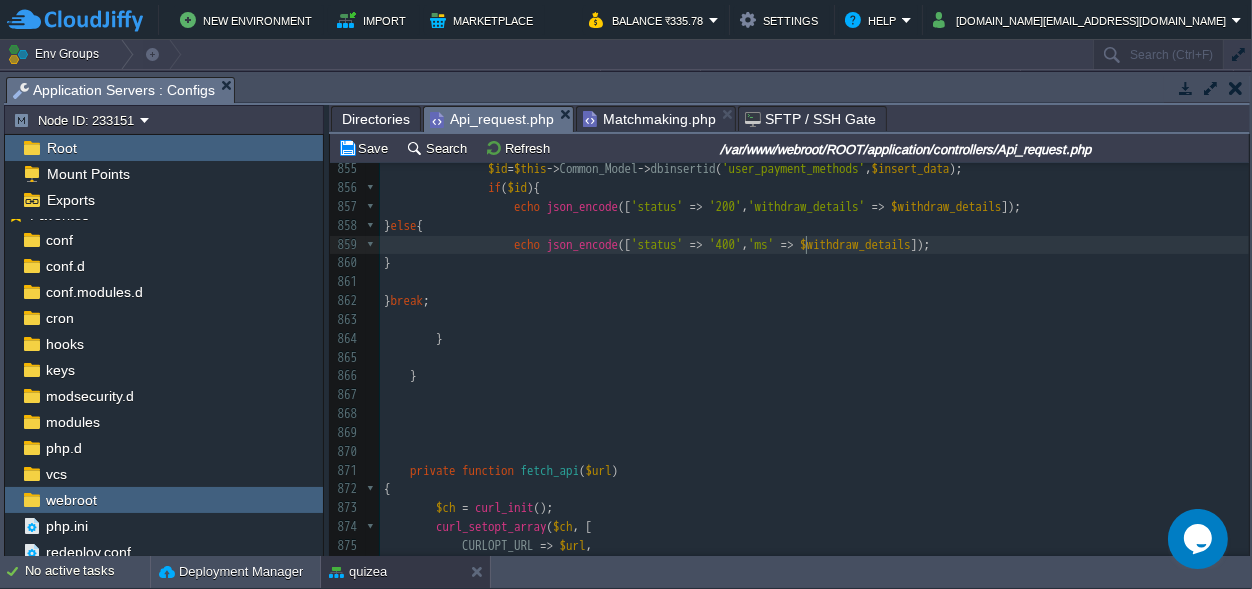 type on "msg" 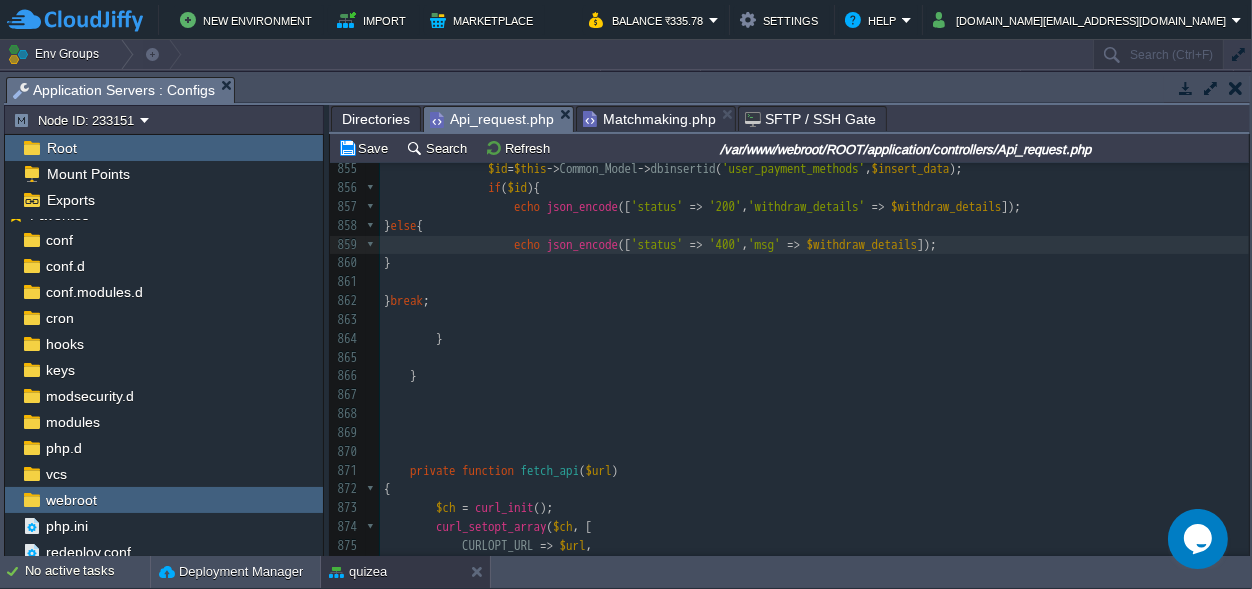 scroll, scrollTop: 0, scrollLeft: 0, axis: both 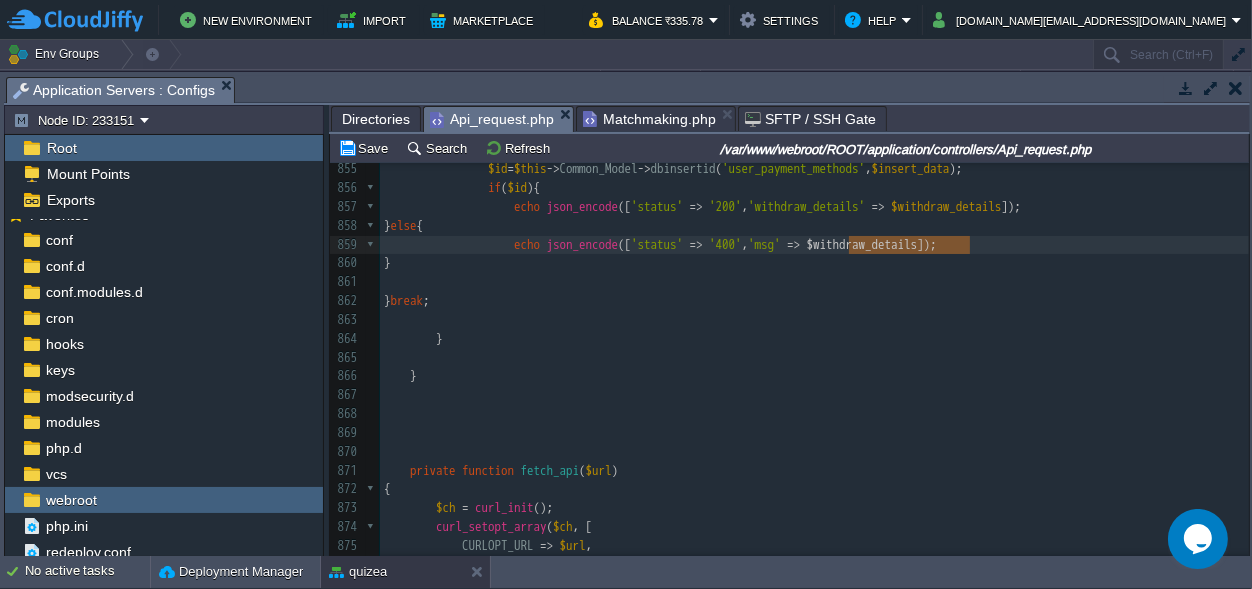 type on "$withdraw_details" 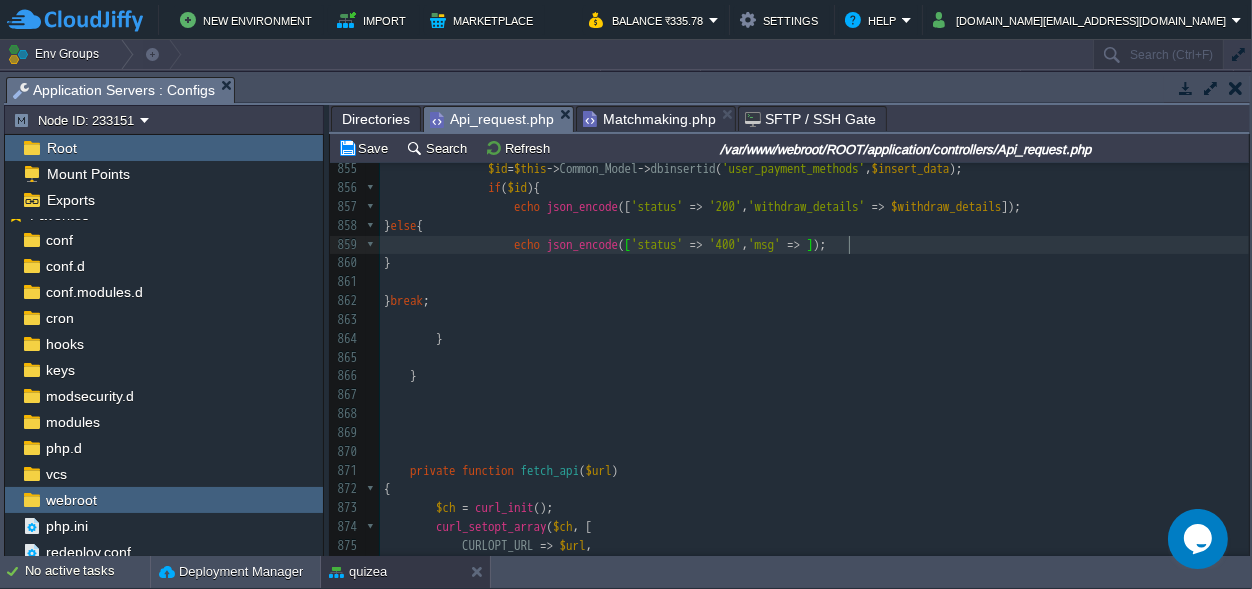 scroll, scrollTop: 0, scrollLeft: 0, axis: both 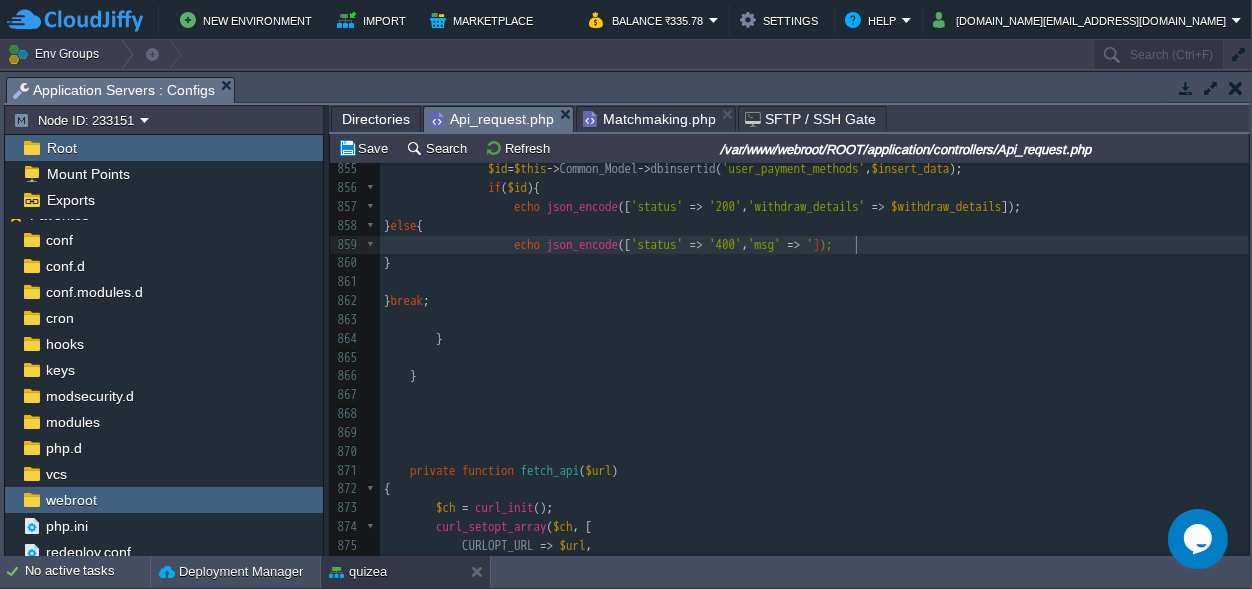type on "''" 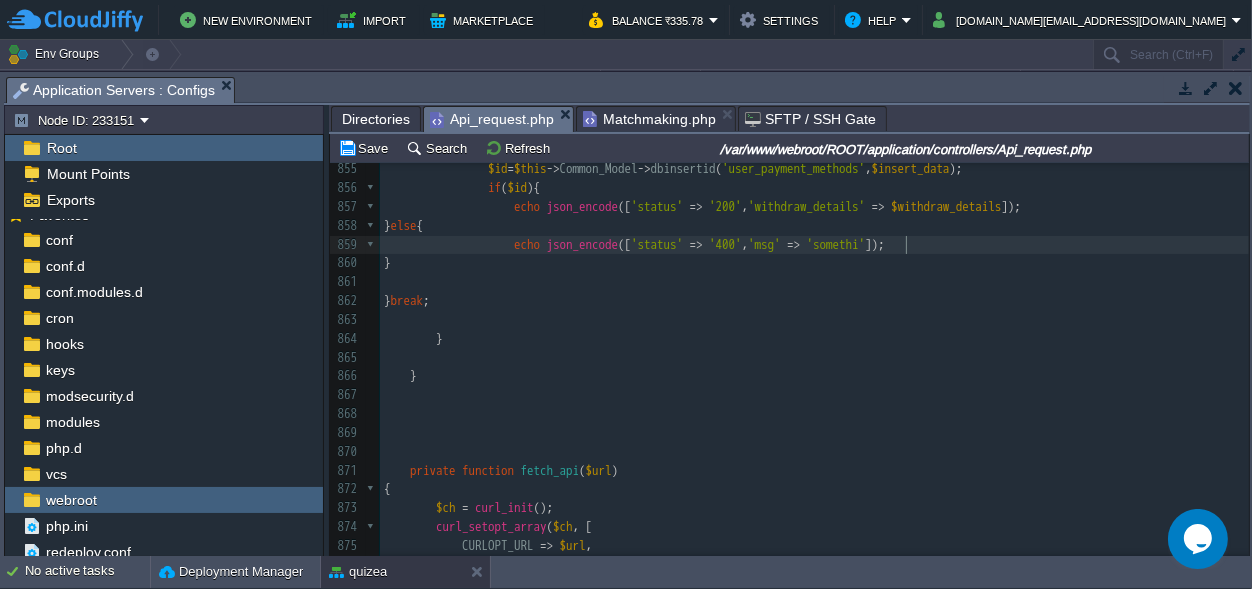 scroll, scrollTop: 0, scrollLeft: 57, axis: horizontal 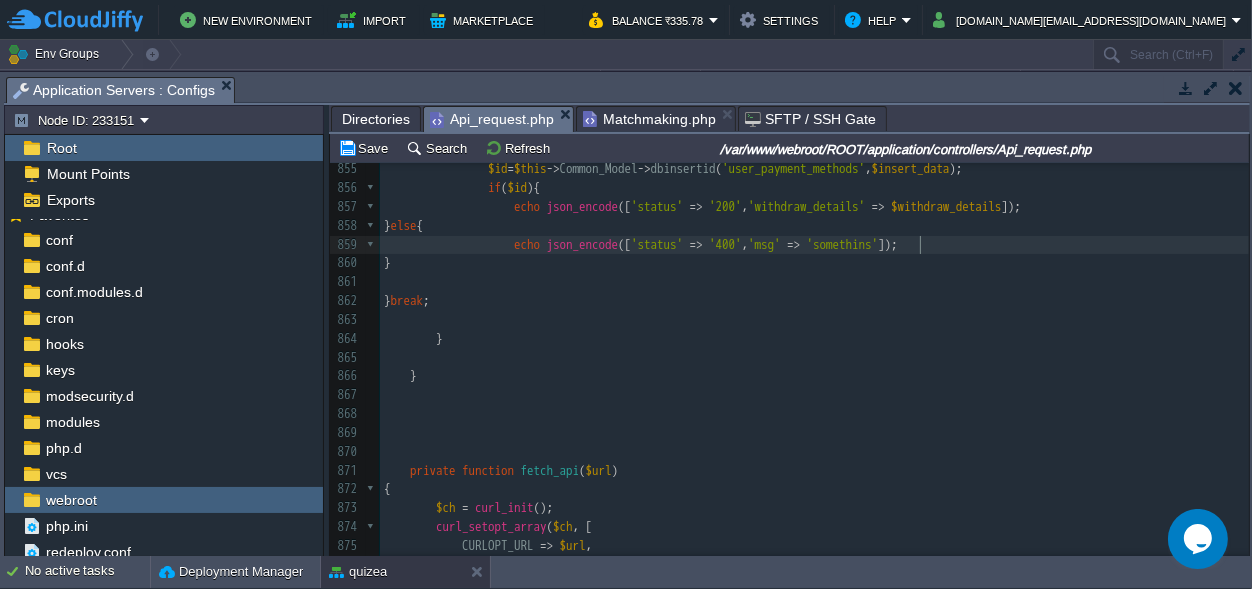 type on "somethins" 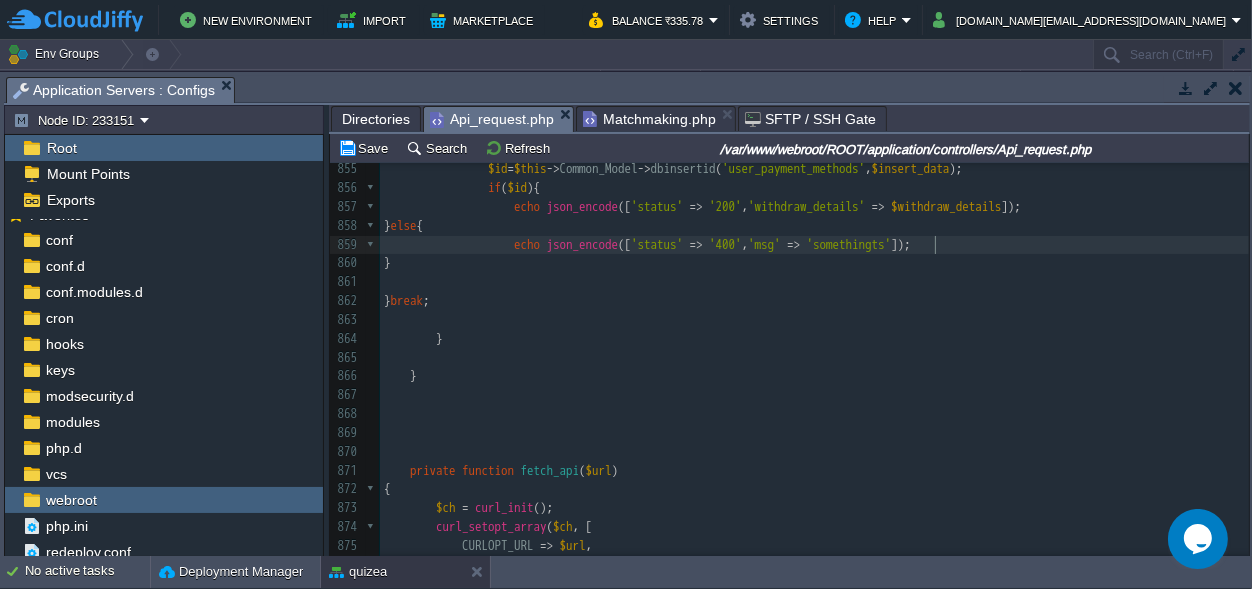 scroll, scrollTop: 0, scrollLeft: 28, axis: horizontal 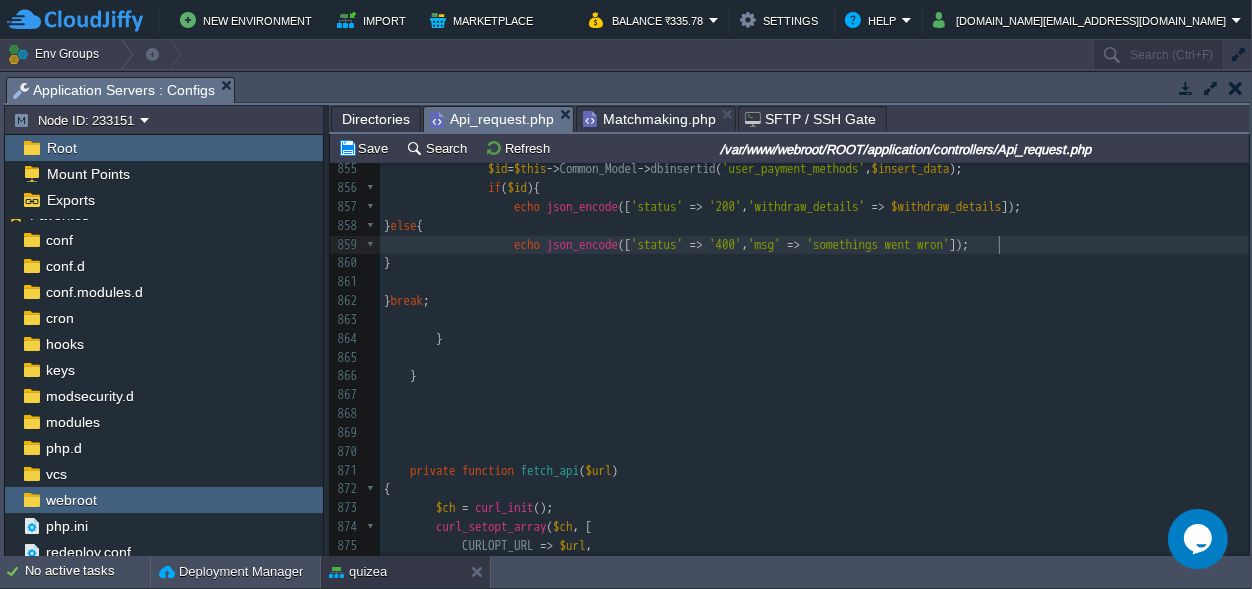 type on "s went wrong" 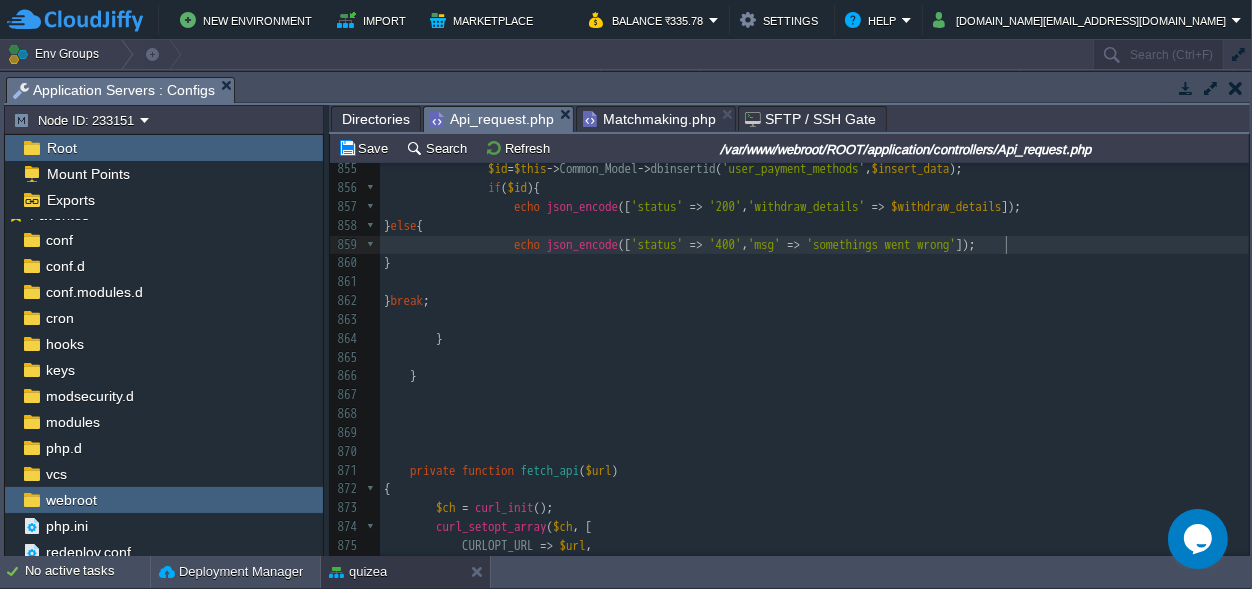 scroll, scrollTop: 0, scrollLeft: 86, axis: horizontal 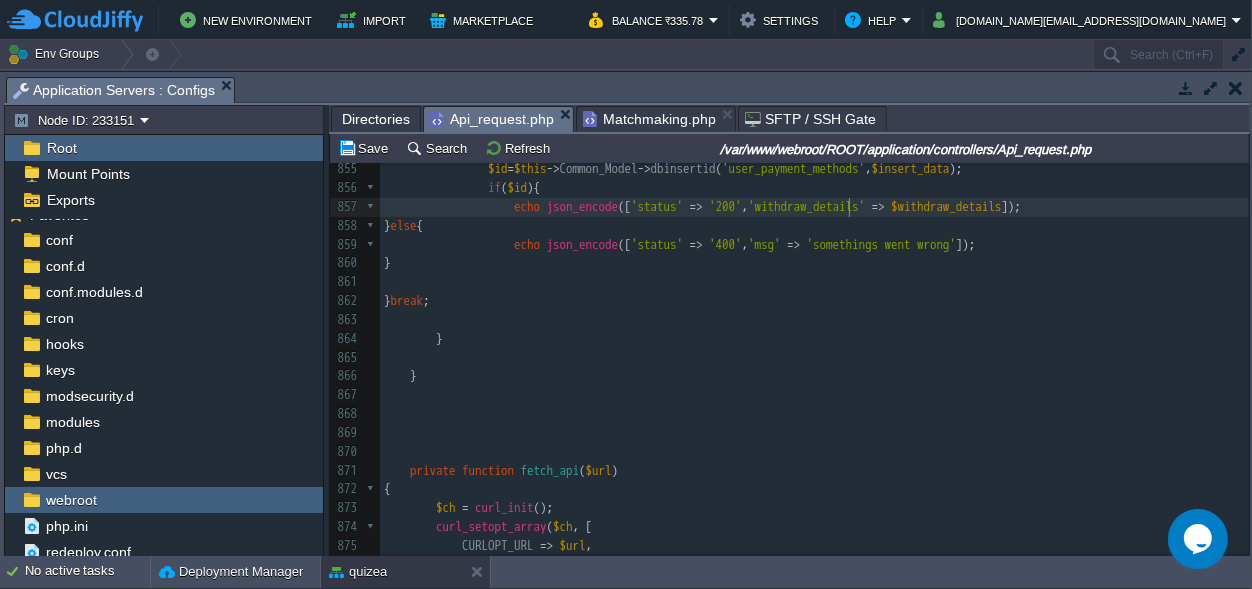 click on "xxxxxxxxxx                      (m.status = 'in_progress' AND m.started_at >= ' $time '))   843                      'upi_id'                 =>   isset ( $data [ 'upi_id' ])  ?   $data [ 'upi_id' ] :  null , 844                      'account_holder_name'    =>   isset ( $data [ 'account_holder_name' ]) ? $data [ 'account_holder_name' ]: null , 845                      'account_number'         =>   isset ( $data [ 'account_number' ])  ?   $data [ 'account_number' ] :  null , 846                      'ifsc_code'              =>   isset ( $data [ 'ifsc_code' ])  ?   $data [ 'ifsc_code' ] :  null , 847                      'bank_name'              =>   isset ( $data [ 'bank_name' ])  ?   $data [ 'bank_name' ] :  null , 848                      'payment_type'           =>   isset ( $data [ 'payment_type' ])  ?   $data [ 'payment_type' ] :  null , 849                      'status'                 =>   1 , 850                      'created_at'             =>   date ( 'Y-m-d H:i:s' ), 851                      =>" at bounding box center (814, 329) 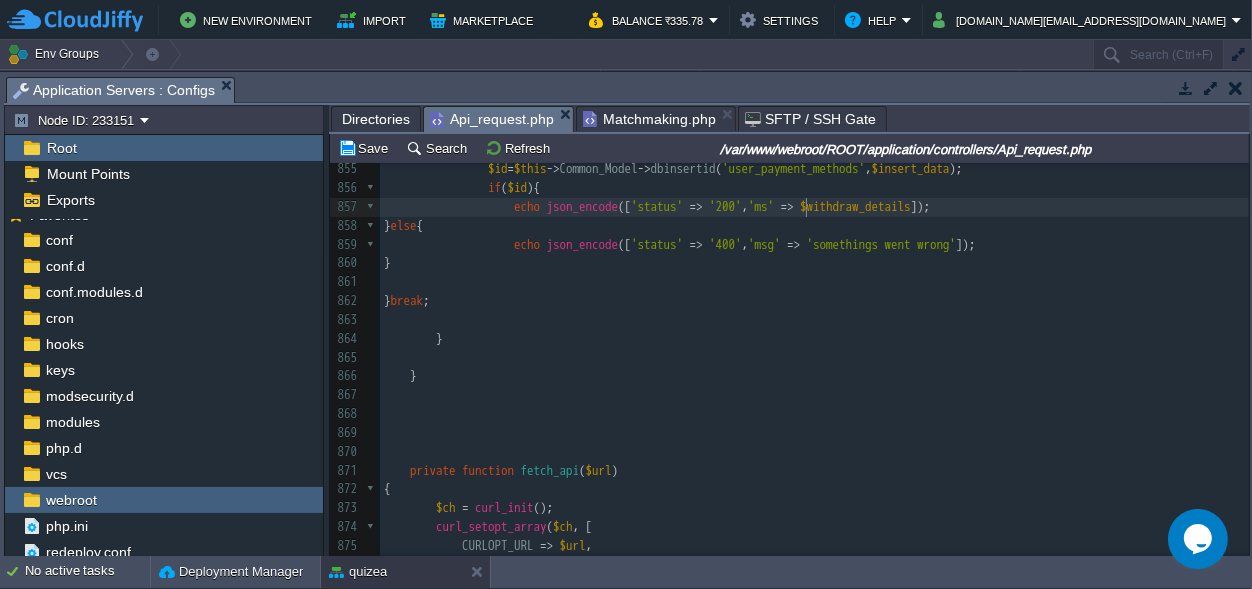 type on "msg" 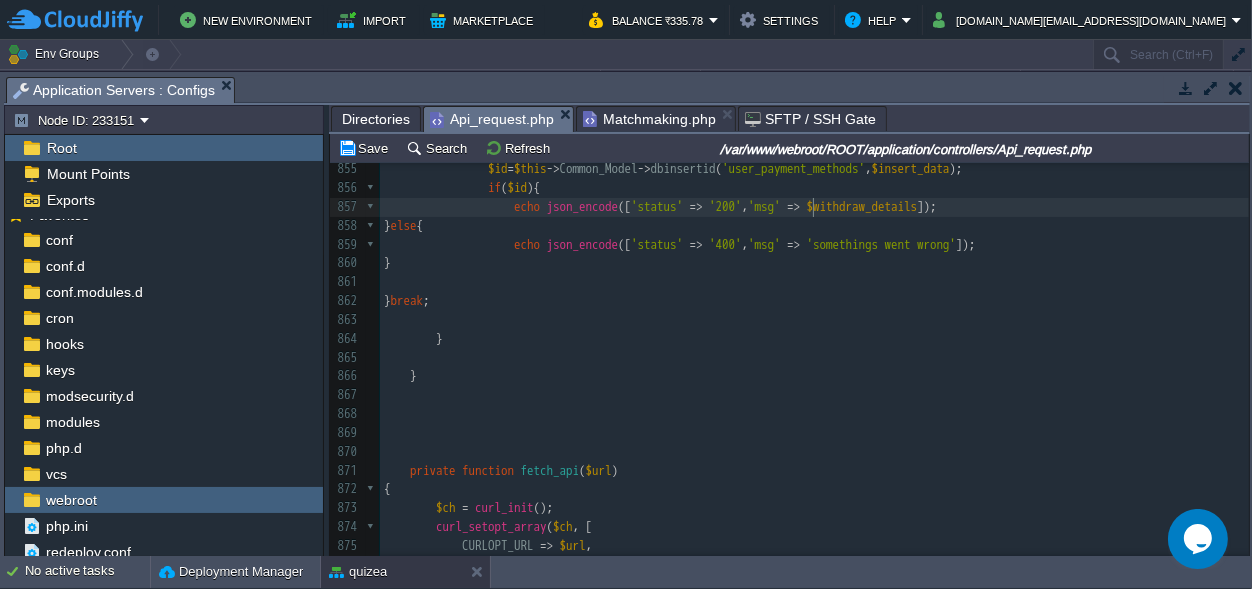 scroll, scrollTop: 0, scrollLeft: 21, axis: horizontal 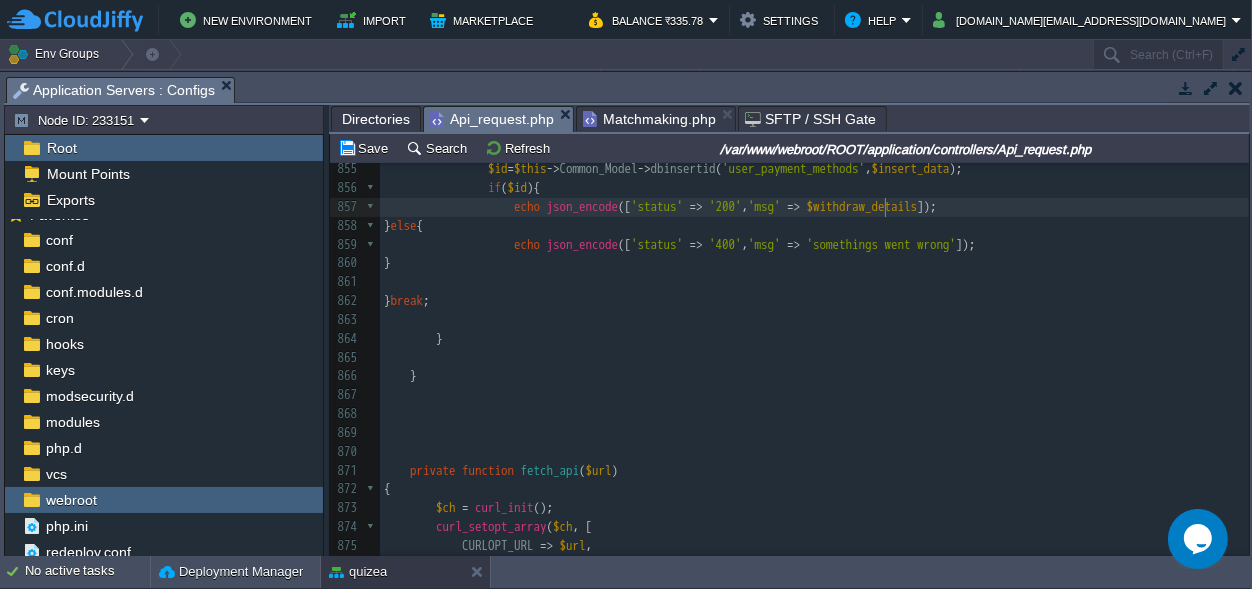 click on "xxxxxxxxxx                      (m.status = 'in_progress' AND m.started_at >= ' $time '))   843                      'upi_id'                 =>   isset ( $data [ 'upi_id' ])  ?   $data [ 'upi_id' ] :  null , 844                      'account_holder_name'    =>   isset ( $data [ 'account_holder_name' ]) ? $data [ 'account_holder_name' ]: null , 845                      'account_number'         =>   isset ( $data [ 'account_number' ])  ?   $data [ 'account_number' ] :  null , 846                      'ifsc_code'              =>   isset ( $data [ 'ifsc_code' ])  ?   $data [ 'ifsc_code' ] :  null , 847                      'bank_name'              =>   isset ( $data [ 'bank_name' ])  ?   $data [ 'bank_name' ] :  null , 848                      'payment_type'           =>   isset ( $data [ 'payment_type' ])  ?   $data [ 'payment_type' ] :  null , 849                      'status'                 =>   1 , 850                      'created_at'             =>   date ( 'Y-m-d H:i:s' ), 851                      =>" at bounding box center [814, 329] 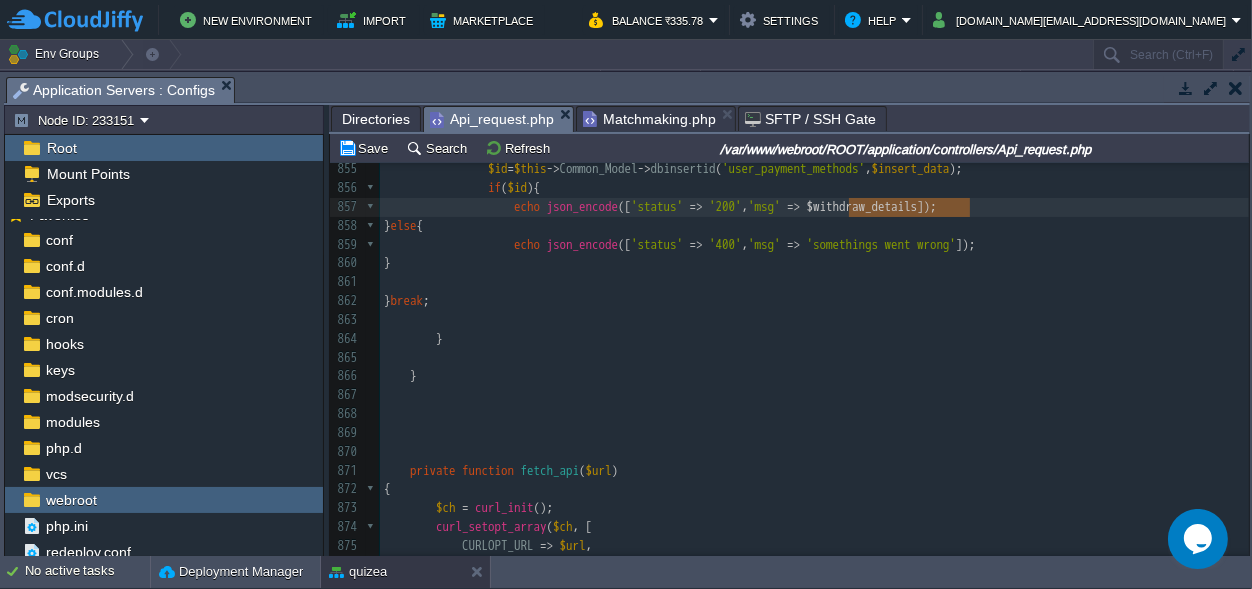 scroll, scrollTop: 0, scrollLeft: 122, axis: horizontal 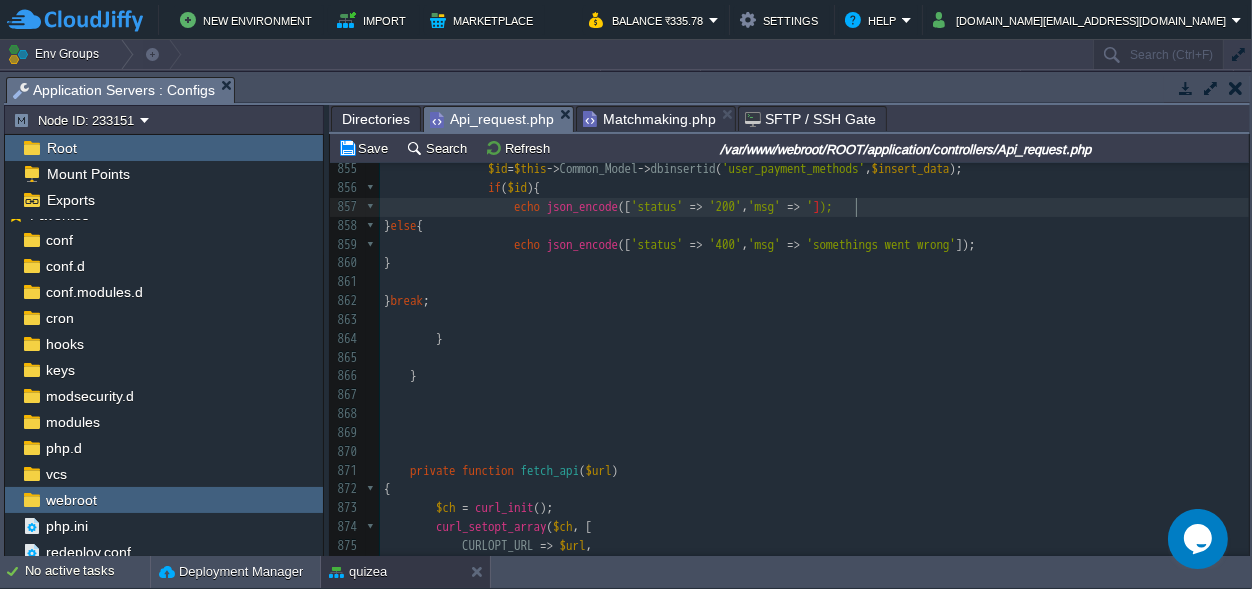 type on "''" 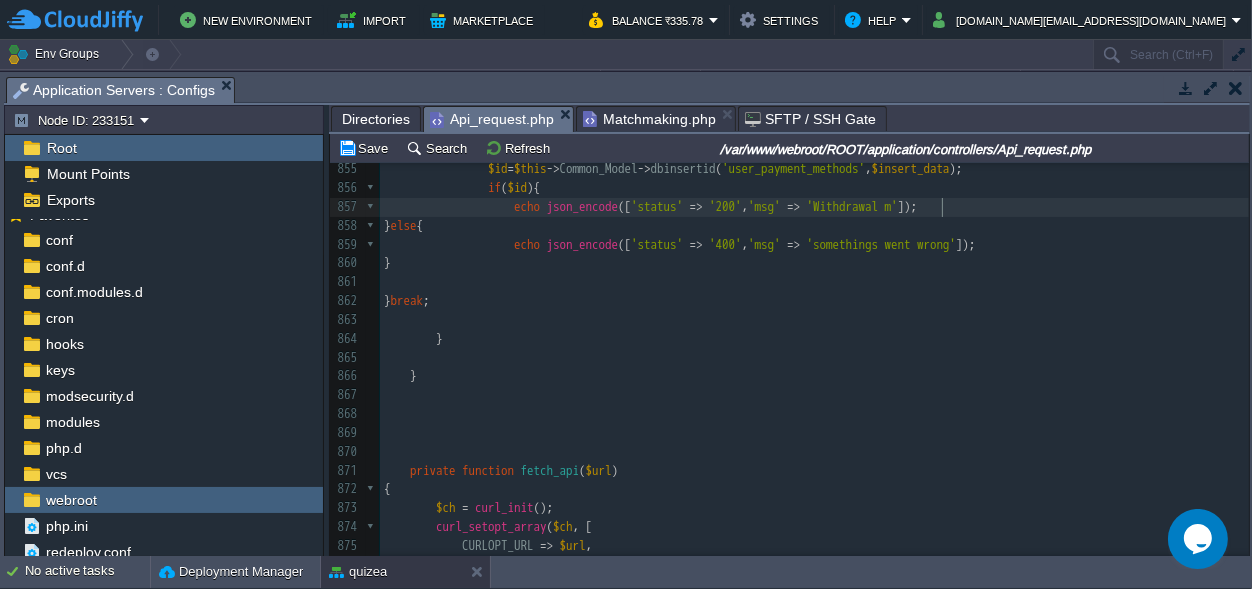 scroll, scrollTop: 0, scrollLeft: 93, axis: horizontal 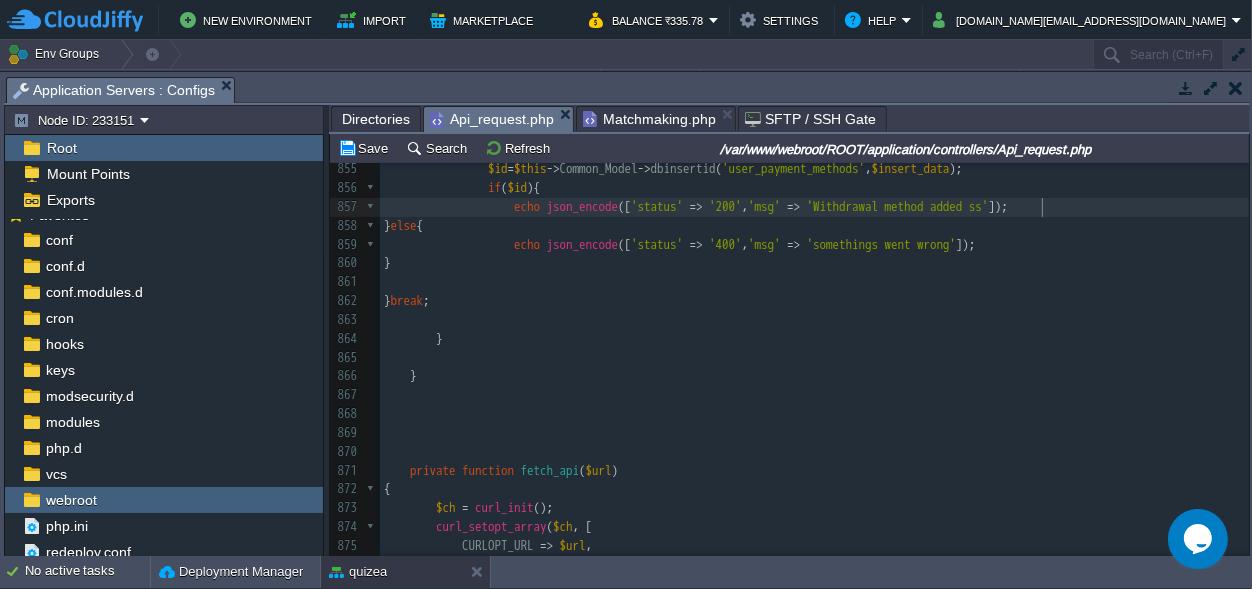type on "Withdrawal method added ssu" 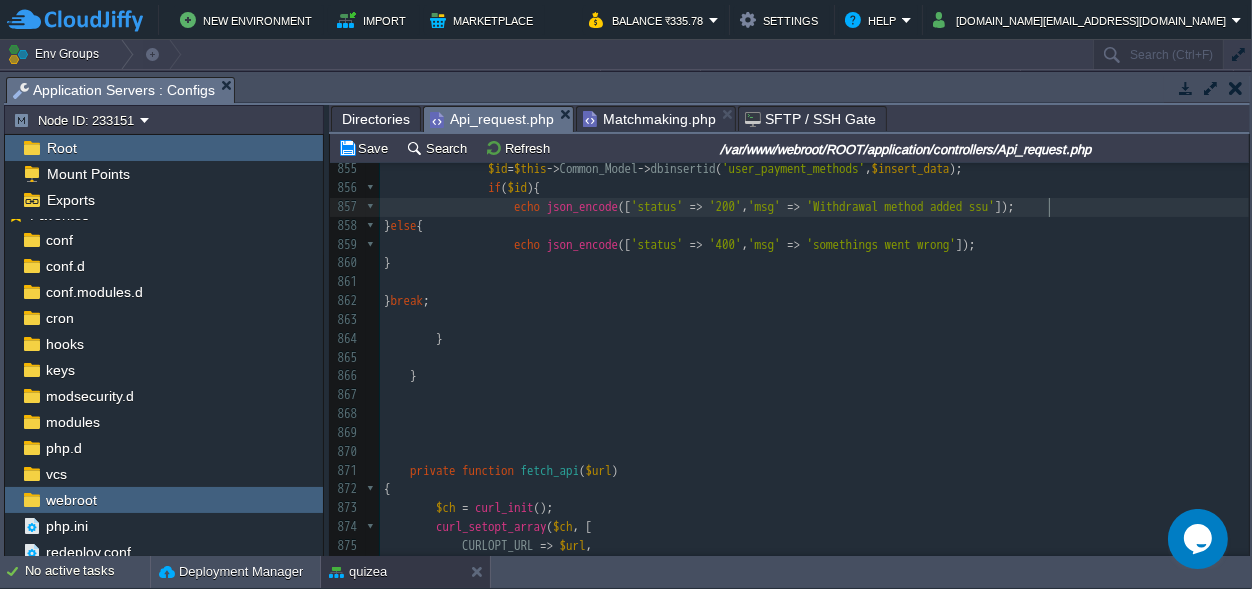 scroll, scrollTop: 0, scrollLeft: 0, axis: both 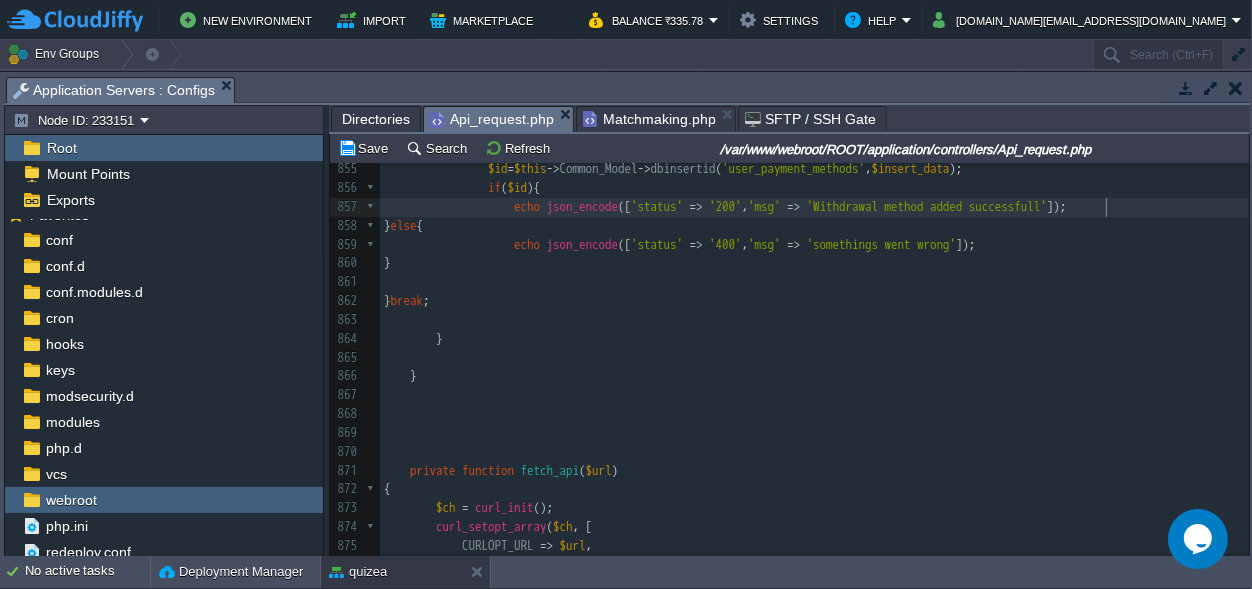 type on "uccessfully" 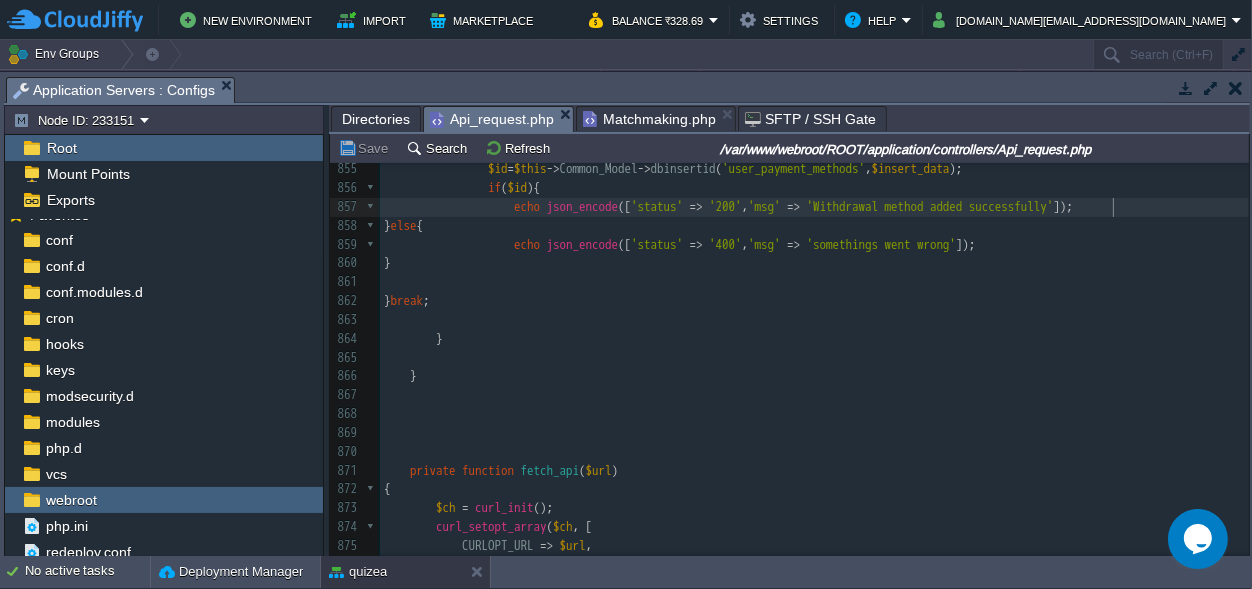 scroll, scrollTop: 9521, scrollLeft: 0, axis: vertical 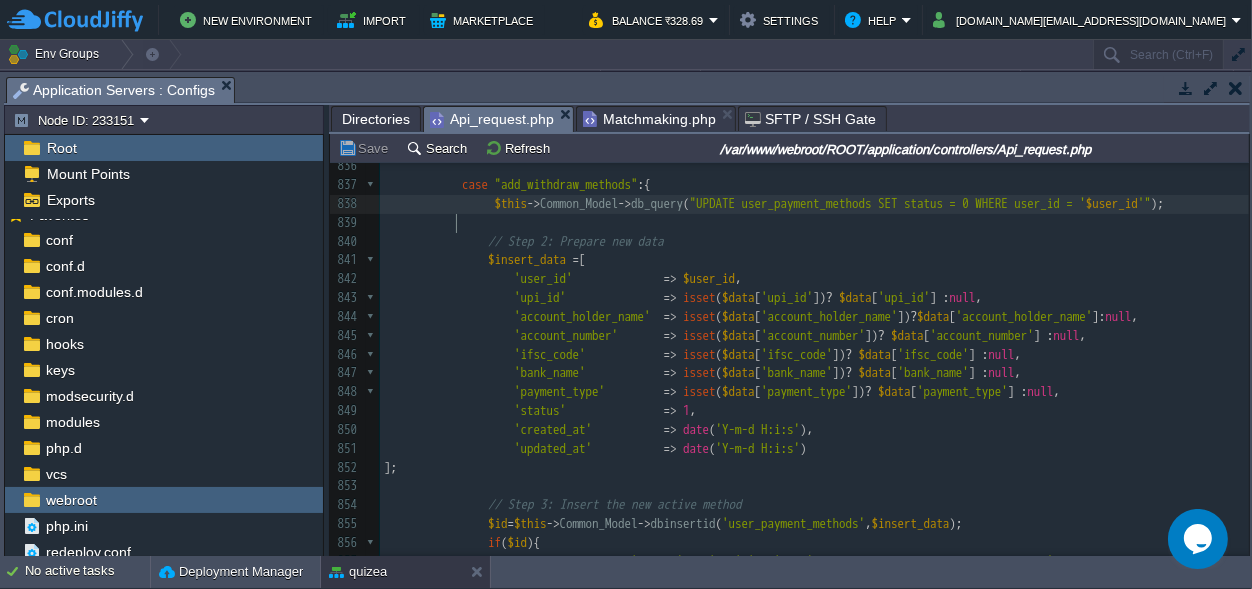 click on "'"" at bounding box center (1144, 203) 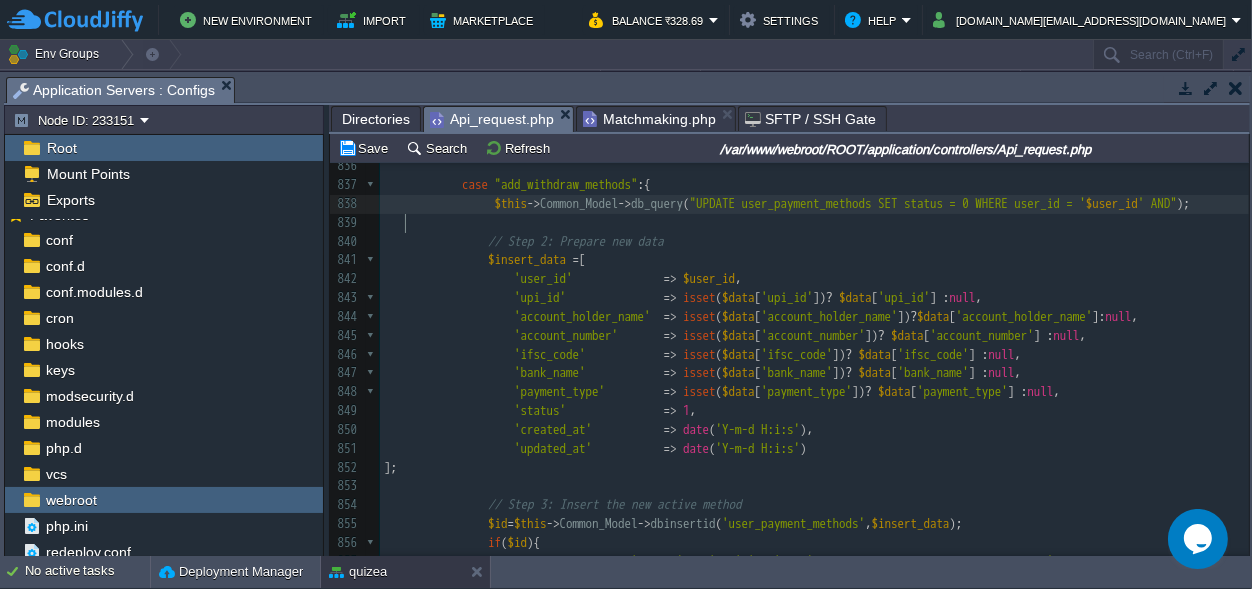 type on "AND" 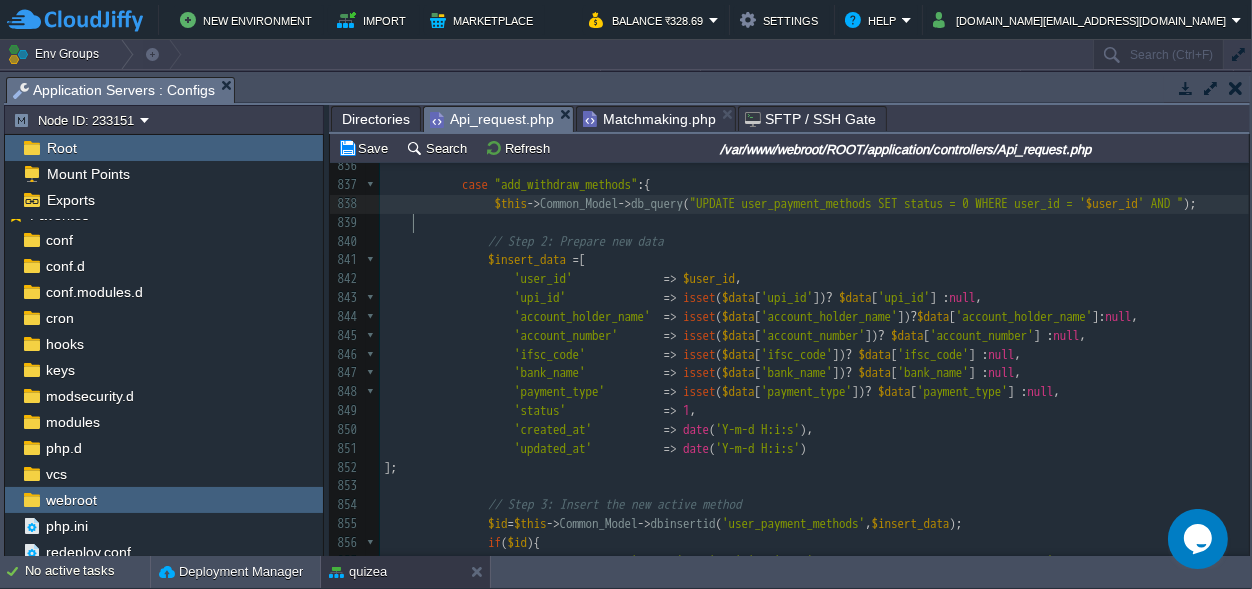 scroll, scrollTop: 0, scrollLeft: 36, axis: horizontal 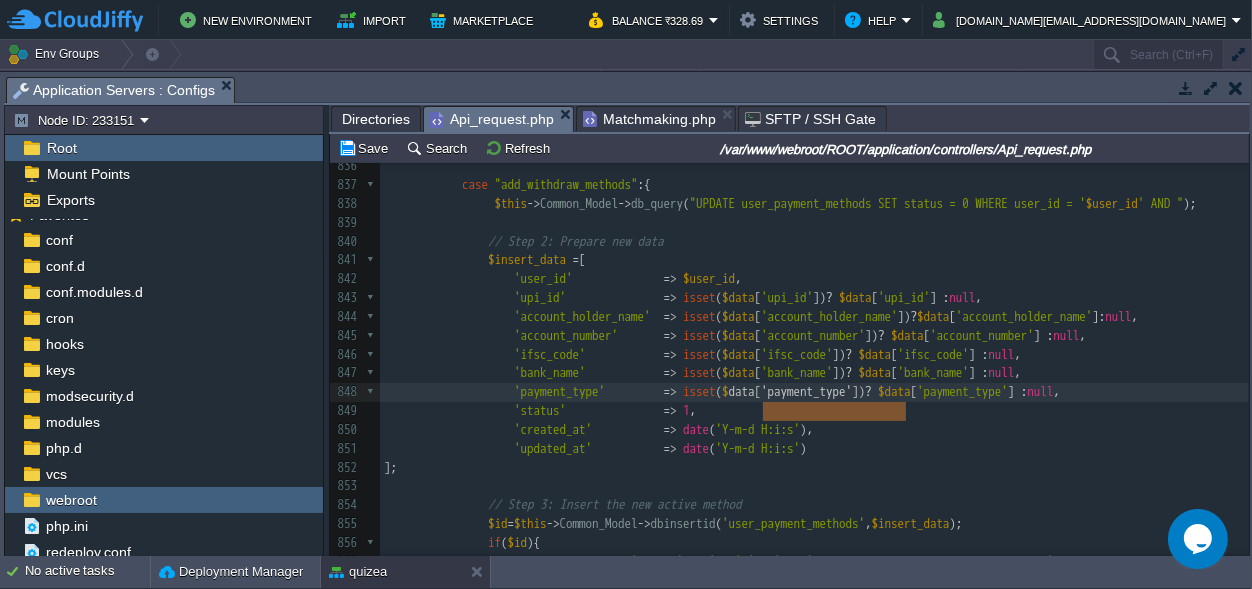 type on "$data['payment_type']" 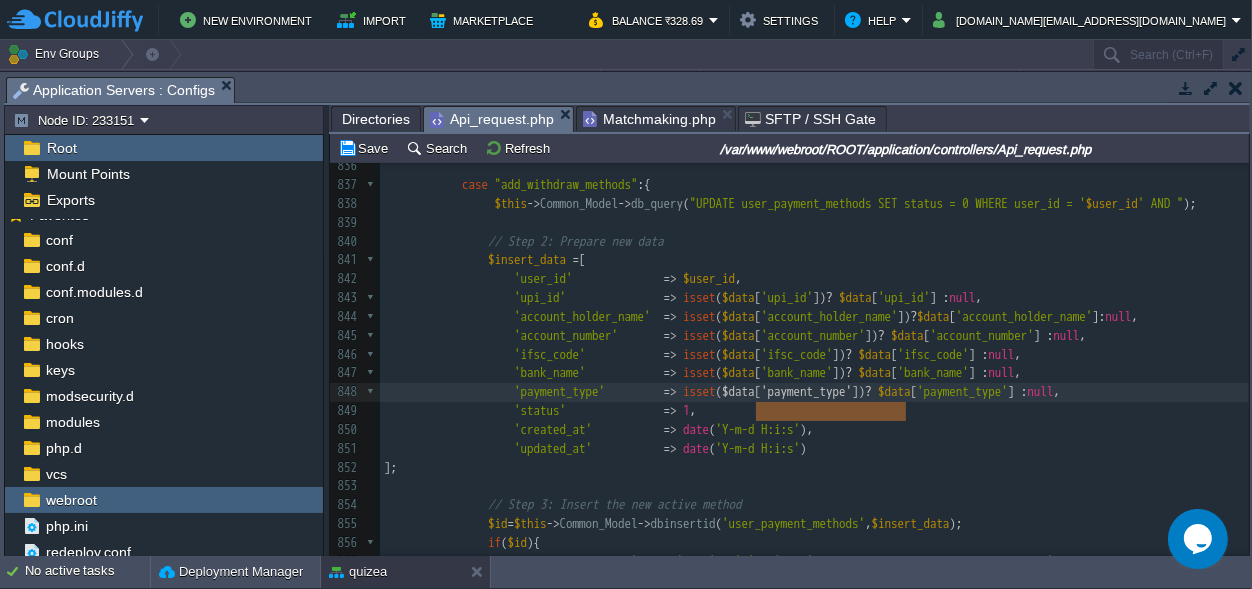 drag, startPoint x: 906, startPoint y: 409, endPoint x: 758, endPoint y: 412, distance: 148.0304 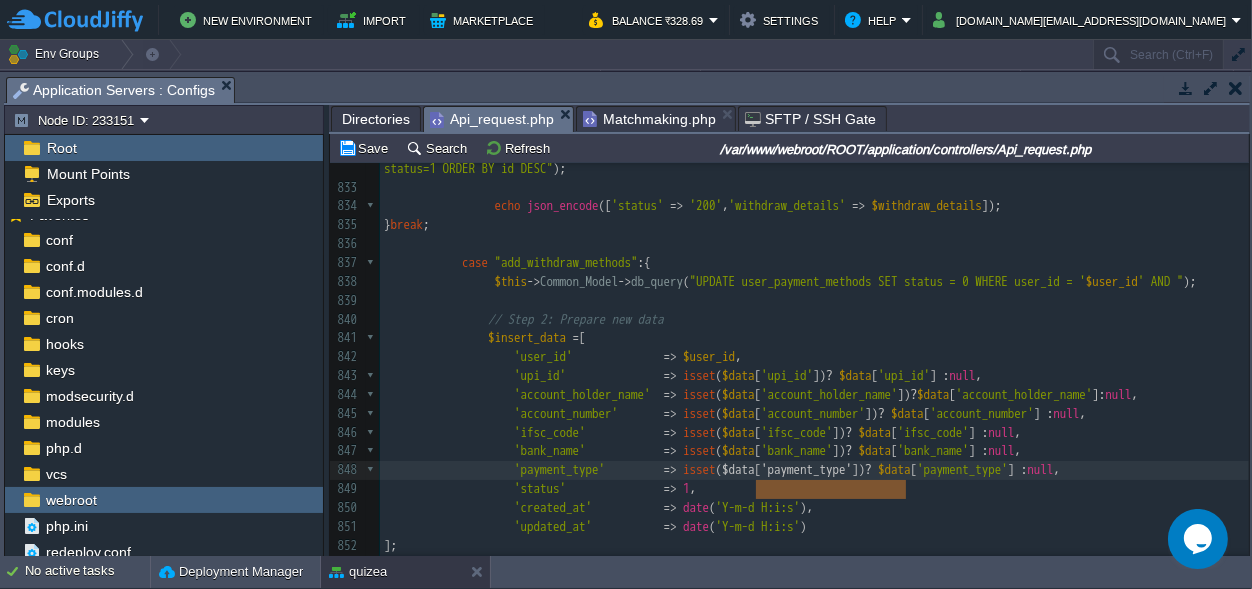 scroll, scrollTop: 9103, scrollLeft: 0, axis: vertical 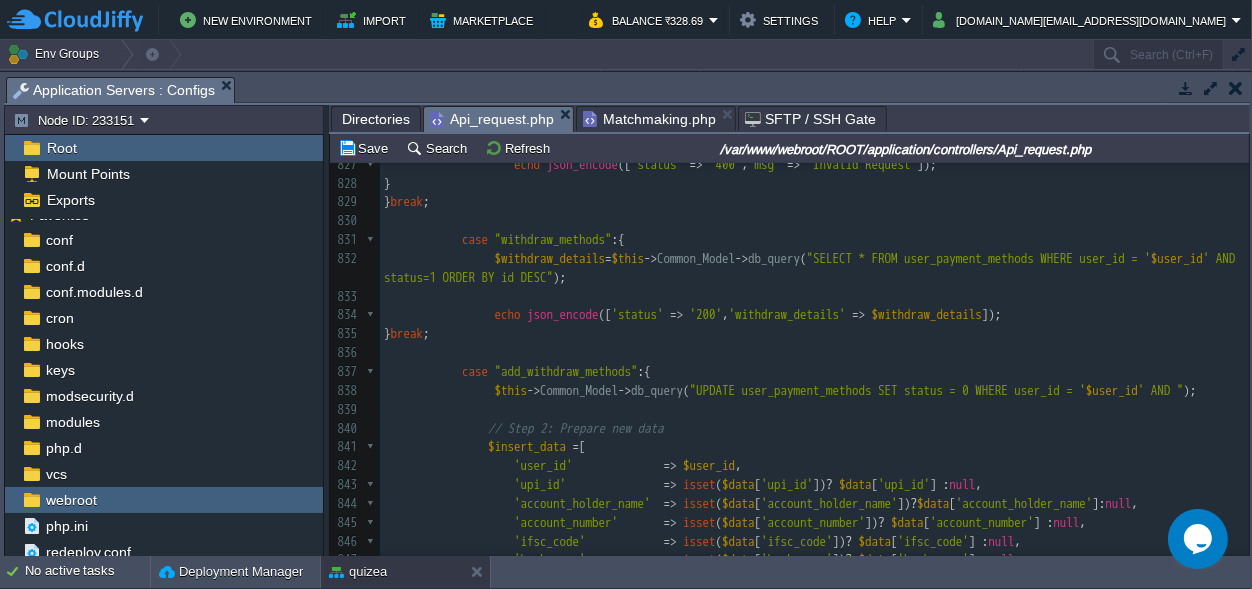 click on "' AND "" at bounding box center [1161, 390] 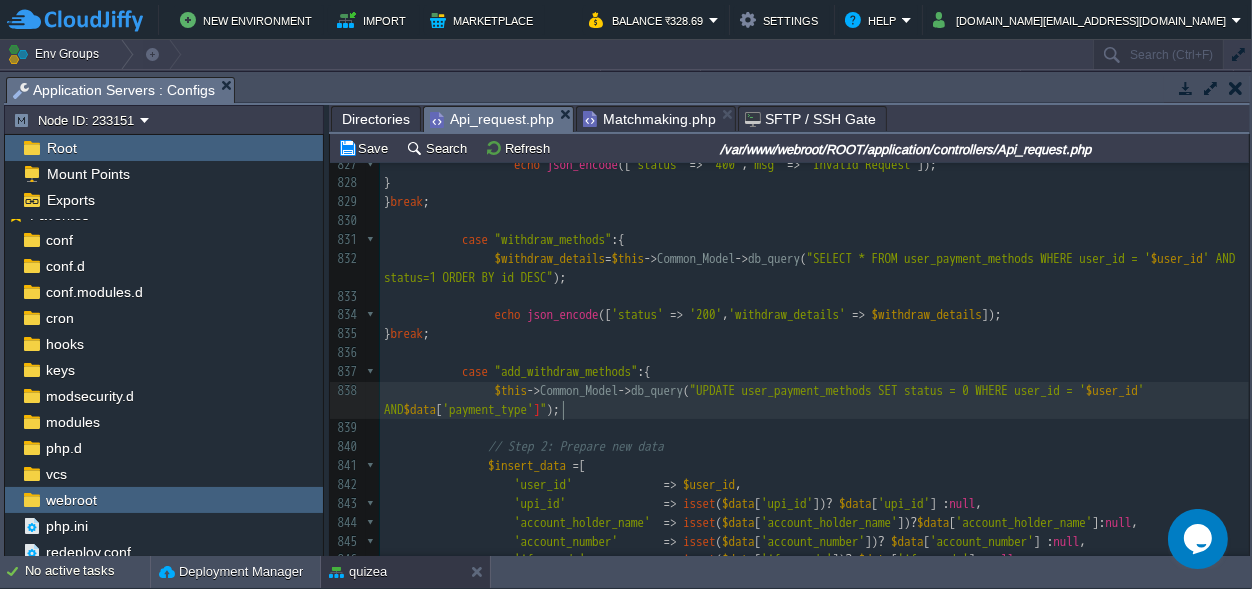 type on "=" 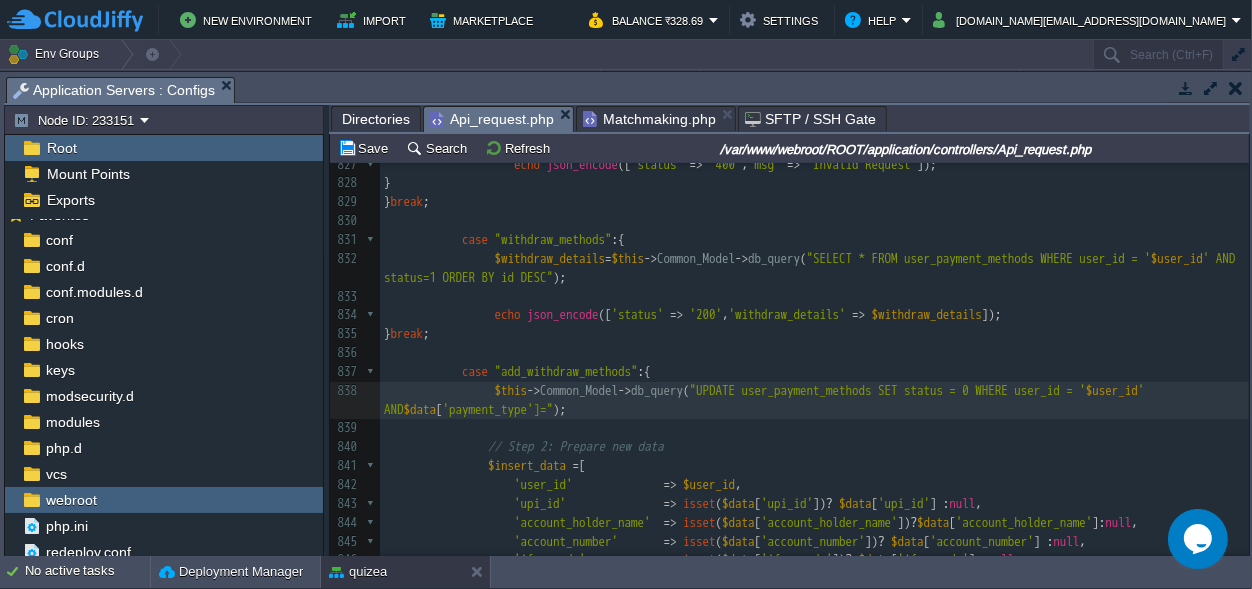 scroll, scrollTop: 0, scrollLeft: 7, axis: horizontal 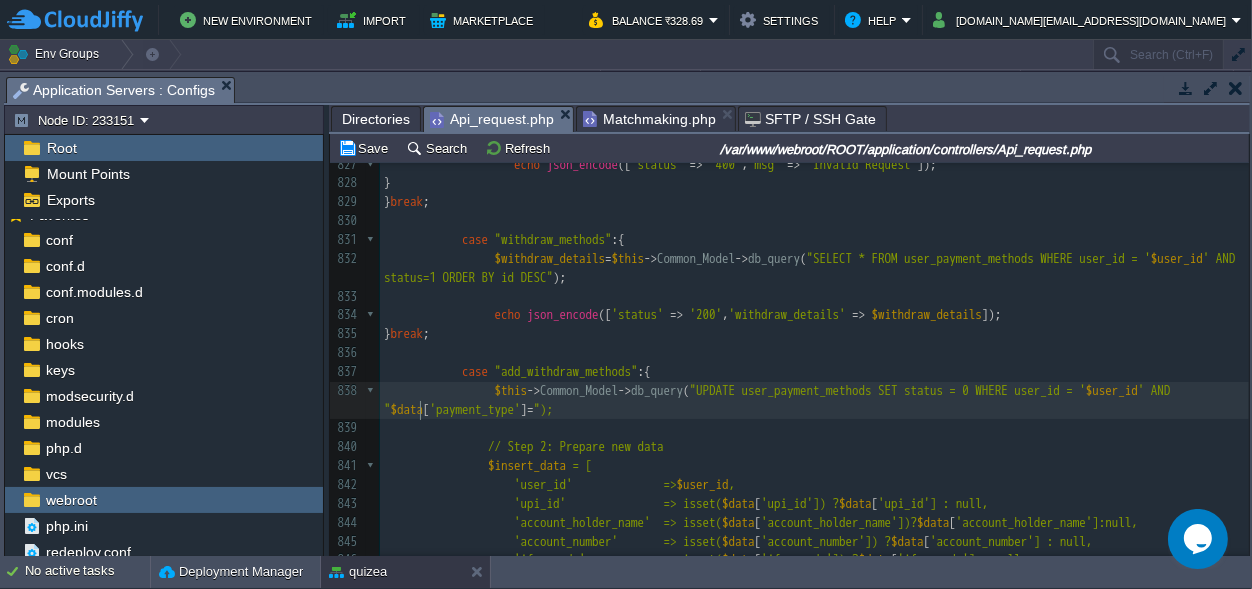 type on ""." 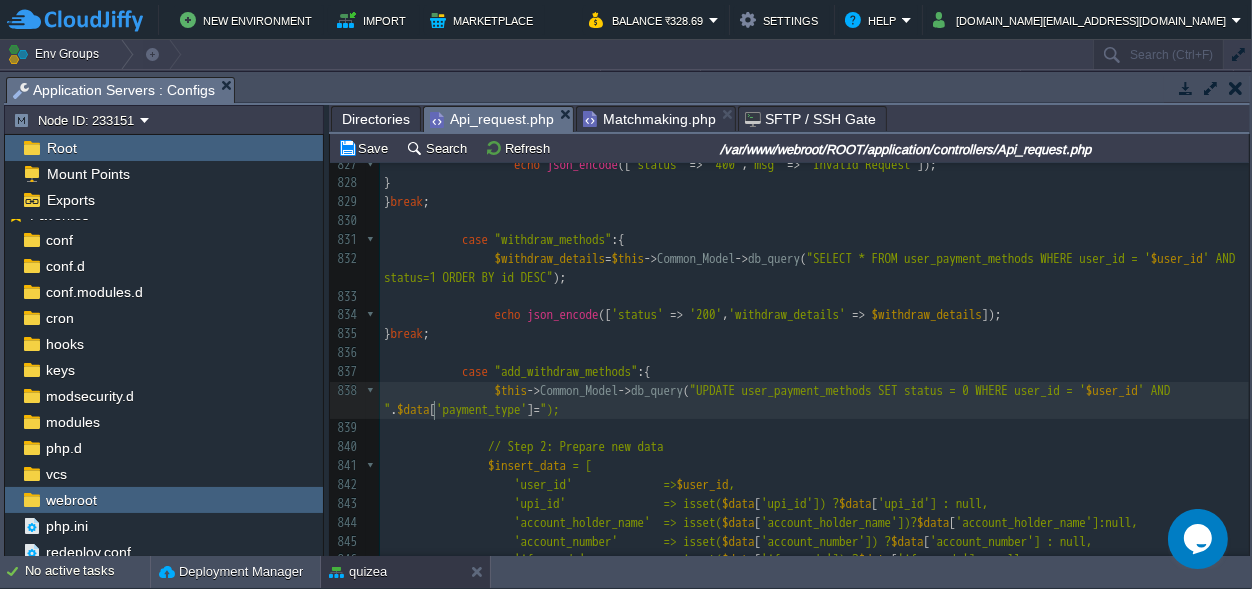 scroll, scrollTop: 0, scrollLeft: 0, axis: both 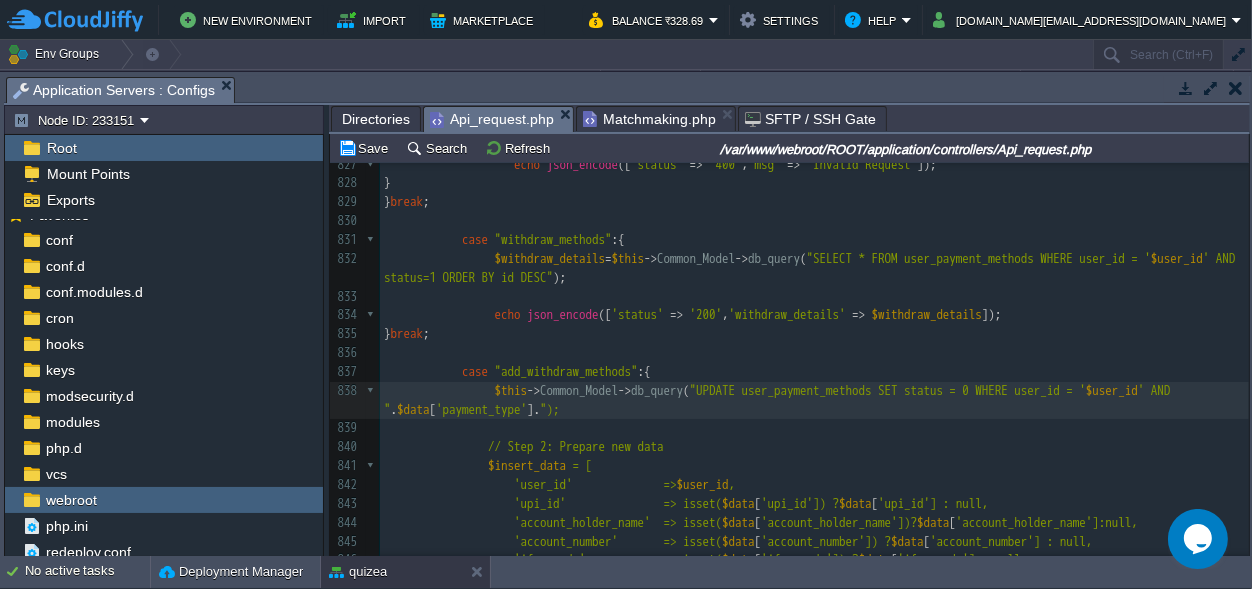 type on "."" 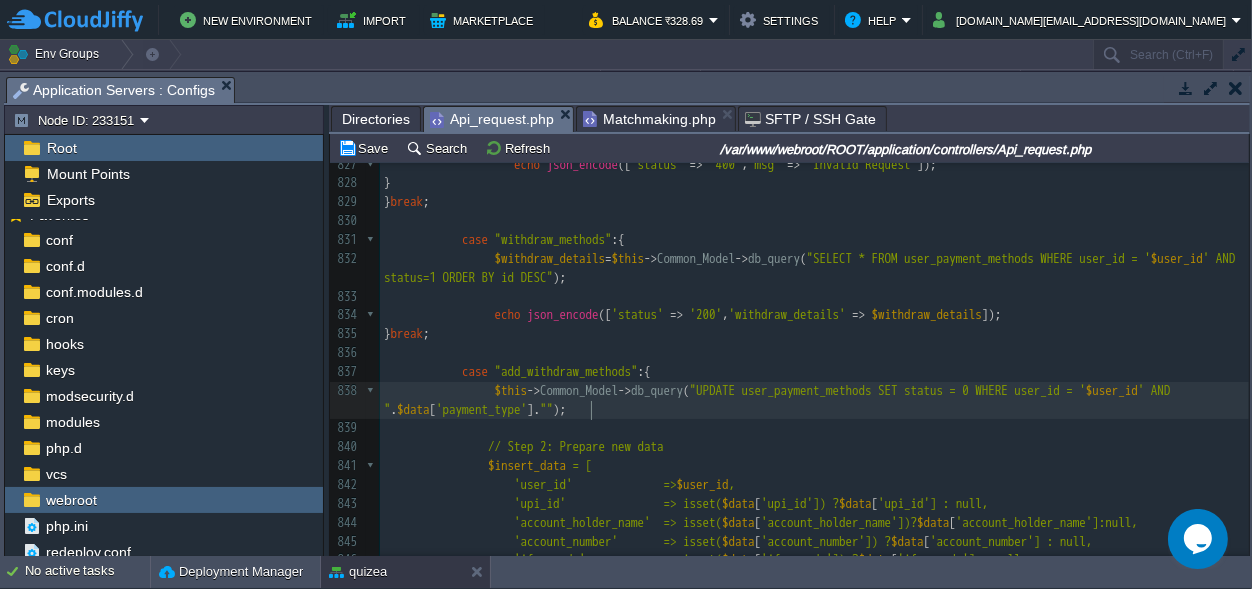 scroll, scrollTop: 0, scrollLeft: 14, axis: horizontal 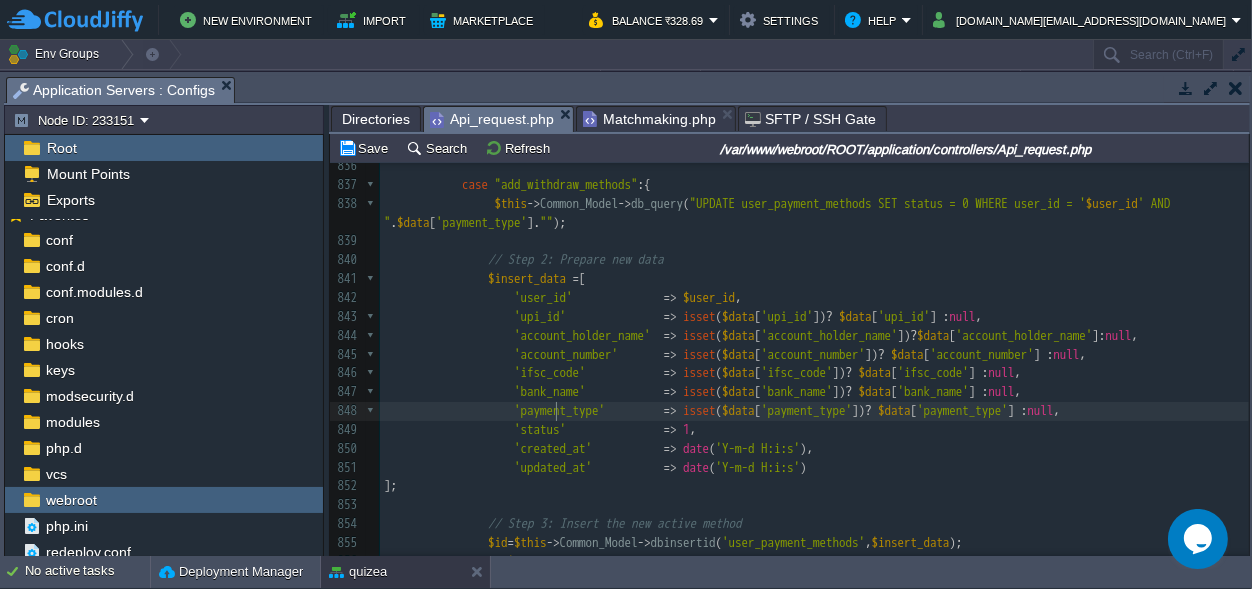 click on "xxxxxxxxxx                      (m.status = 'in_progress' AND m.started_at >= ' $time '))   817                       $this -> Common_Model -> dbinsertid ( 'wallet_transactions' , $datalist );  818                    $datalist   =   array ( 819                        'winnings_blc'      =>   $play_money_blc , 820                        'wallet_balance'      =>   $wallet_balance , 821                   ); 822 ​ 823                    $this -> Common_Model -> update_records ( 'users' , 'id' , $user_id ,  $datalist ); 824 ​ 825                    echo   json_encode ([ 'status'   =>   '200' ,  'msg'   =>   'Amount Withdraw Successfully' ]); 826                 } else { 827                       echo   json_encode ([ 'status'   =>   '400' ,  'msg'   =>   'Invalid Request' ]); 828                 } 829             } break ; 830              831              case   "withdraw_methods" :{ 832                   $withdraw_details = $this -> Common_Model -> db_query ( $user_id ' AND status=1 ORDER BY id DESC" ); 833" at bounding box center (814, 260) 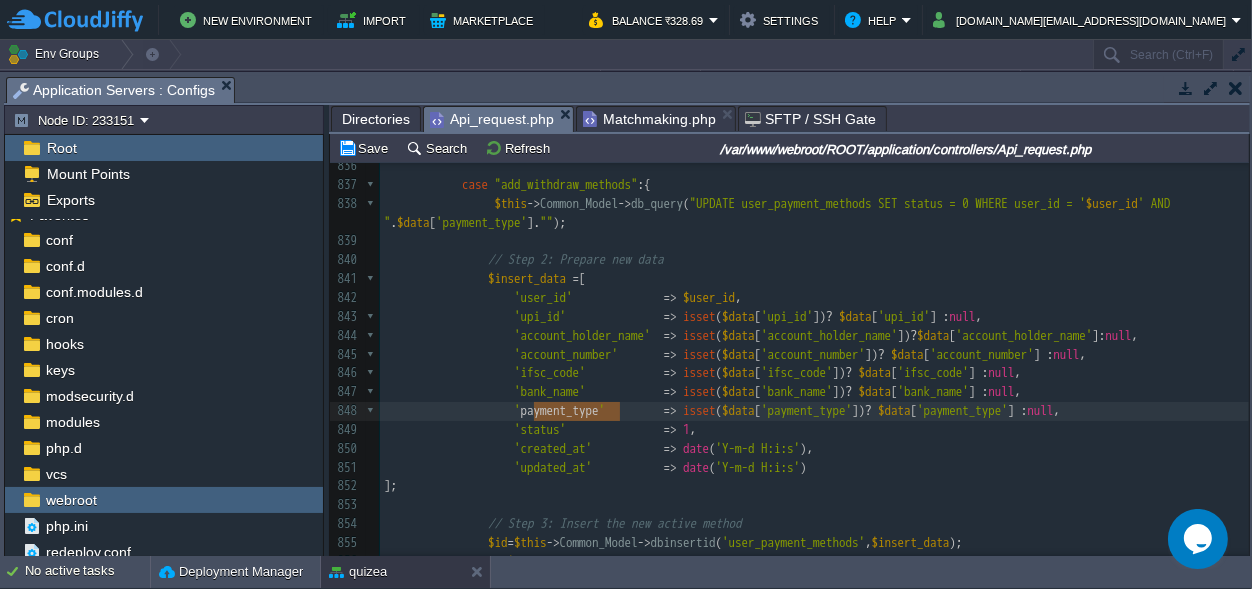 scroll, scrollTop: 9205, scrollLeft: 0, axis: vertical 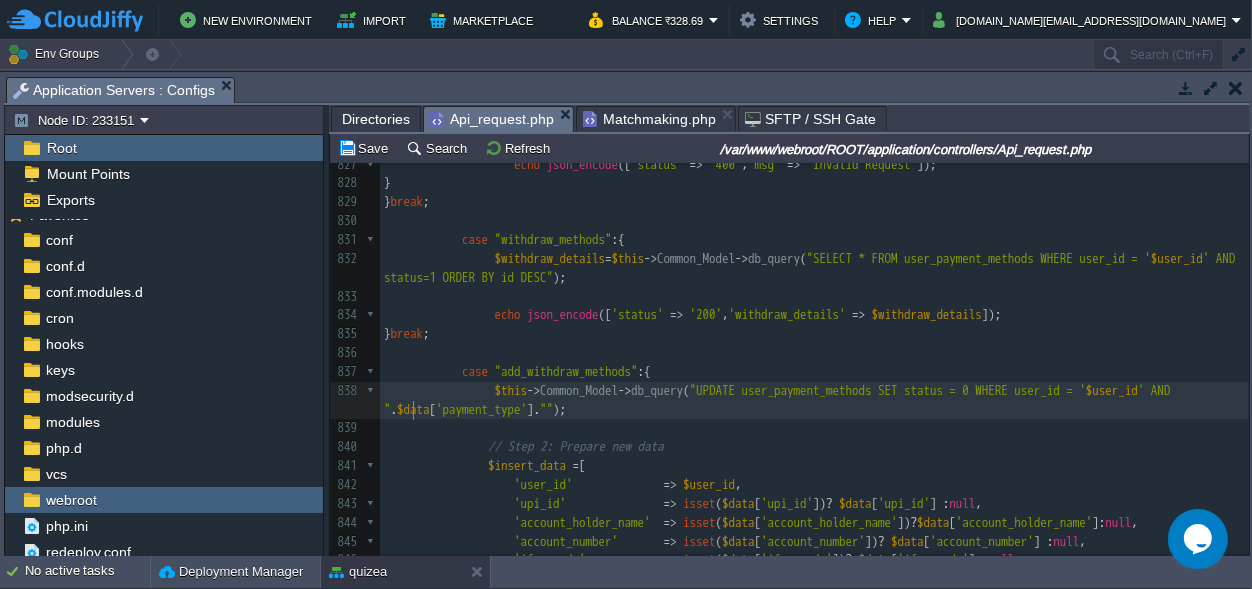 click on "xxxxxxxxxx                      (m.status = 'in_progress' AND m.started_at >= ' $time '))   817                       $this -> Common_Model -> dbinsertid ( 'wallet_transactions' , $datalist );  818                    $datalist   =   array ( 819                        'winnings_blc'      =>   $play_money_blc , 820                        'wallet_balance'      =>   $wallet_balance , 821                   ); 822 ​ 823                    $this -> Common_Model -> update_records ( 'users' , 'id' , $user_id ,  $datalist ); 824 ​ 825                    echo   json_encode ([ 'status'   =>   '200' ,  'msg'   =>   'Amount Withdraw Successfully' ]); 826                 } else { 827                       echo   json_encode ([ 'status'   =>   '400' ,  'msg'   =>   'Invalid Request' ]); 828                 } 829             } break ; 830              831              case   "withdraw_methods" :{ 832                   $withdraw_details = $this -> Common_Model -> db_query ( $user_id ' AND status=1 ORDER BY id DESC" ); 833" at bounding box center [814, 447] 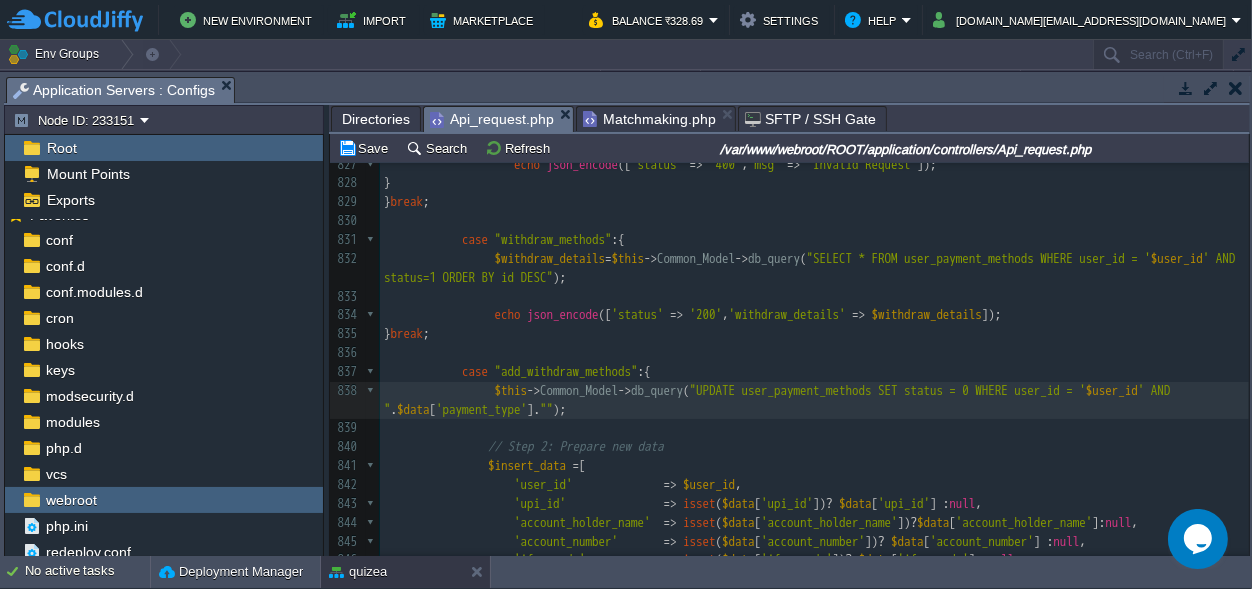 paste on "=" 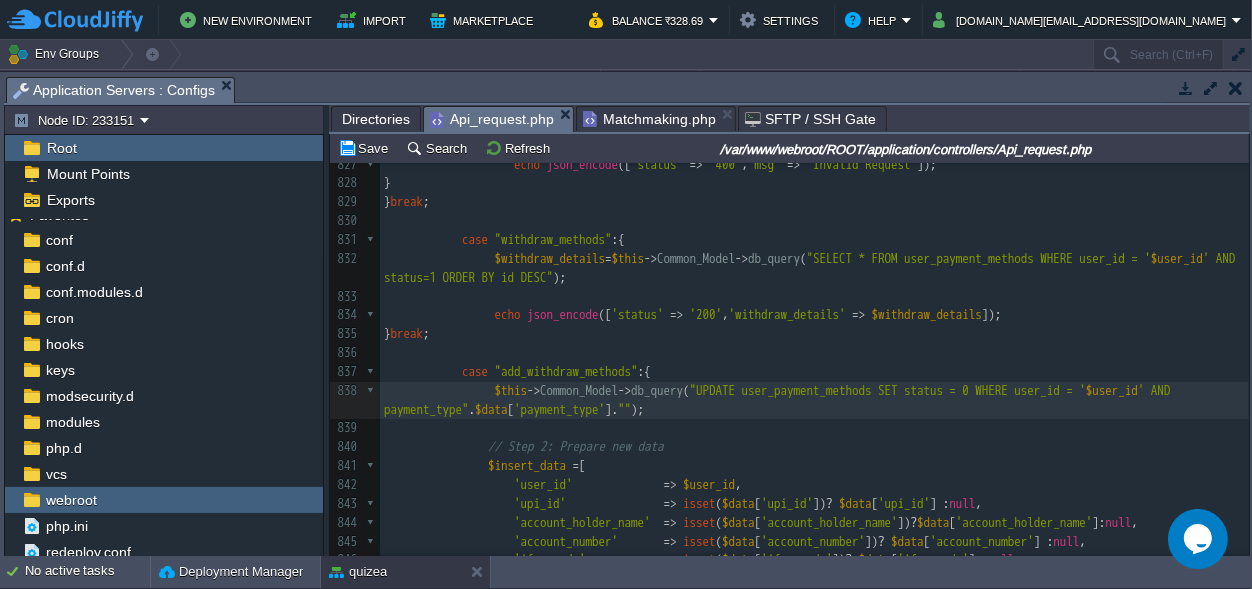 scroll, scrollTop: 0, scrollLeft: 7, axis: horizontal 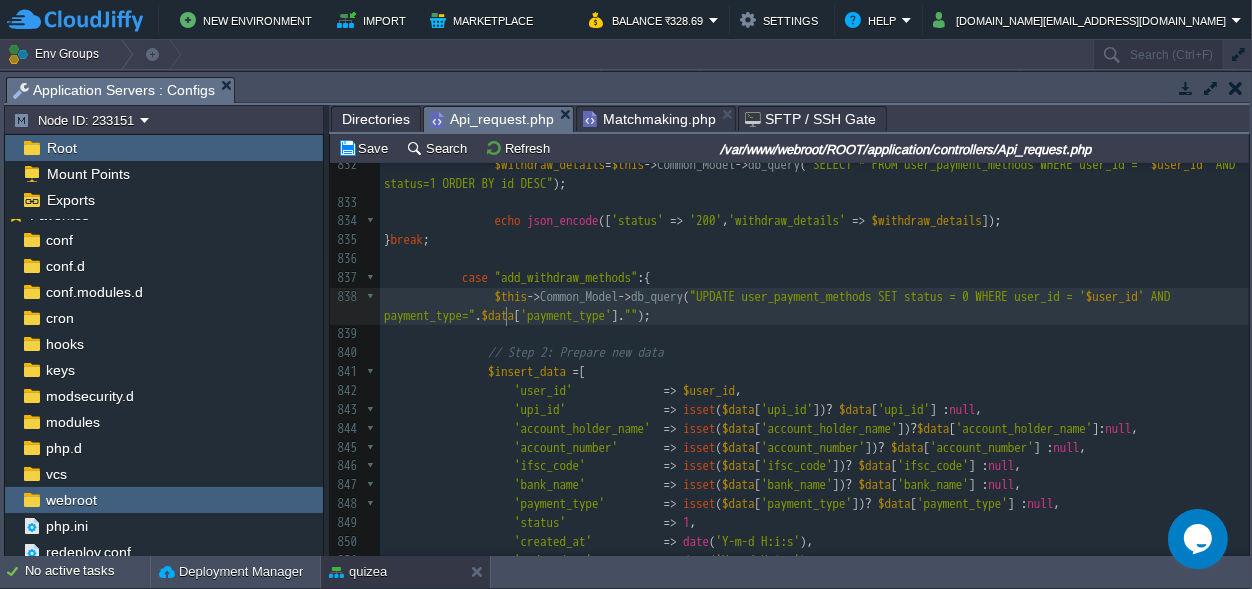 type on "='" 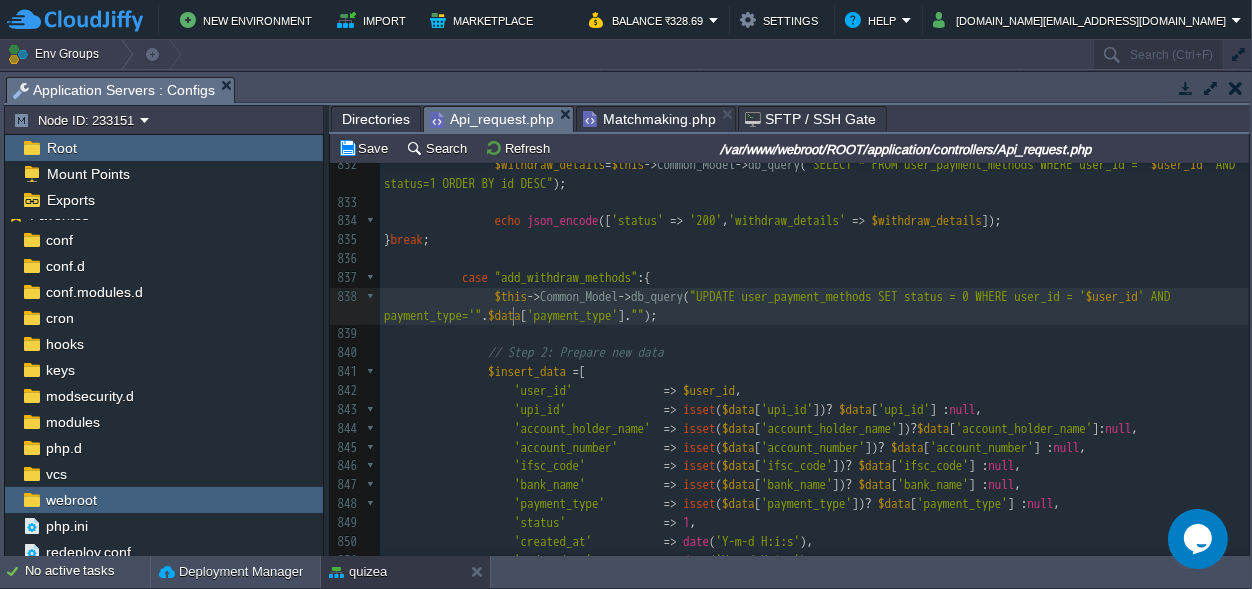 scroll, scrollTop: 0, scrollLeft: 0, axis: both 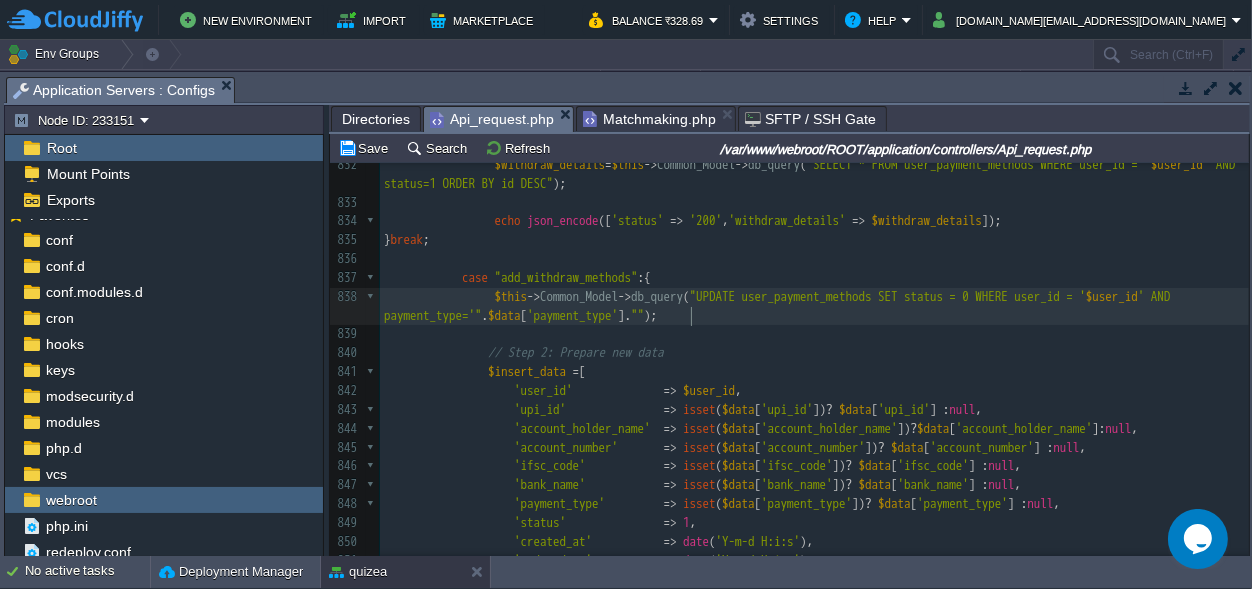 type on "'" 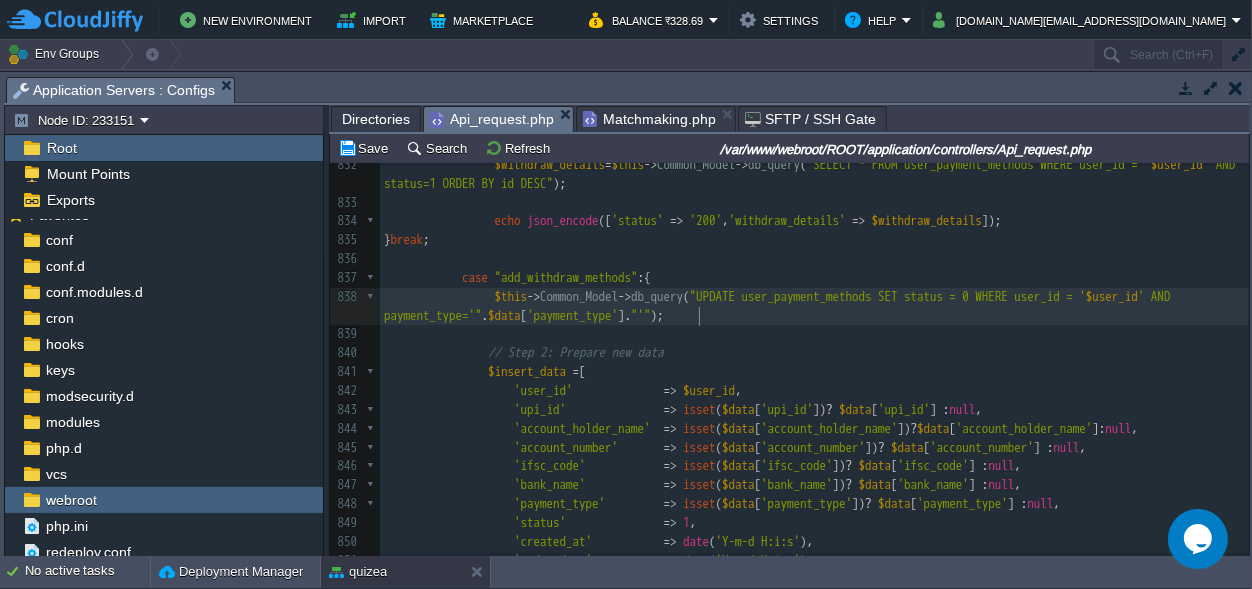 scroll, scrollTop: 0, scrollLeft: 6, axis: horizontal 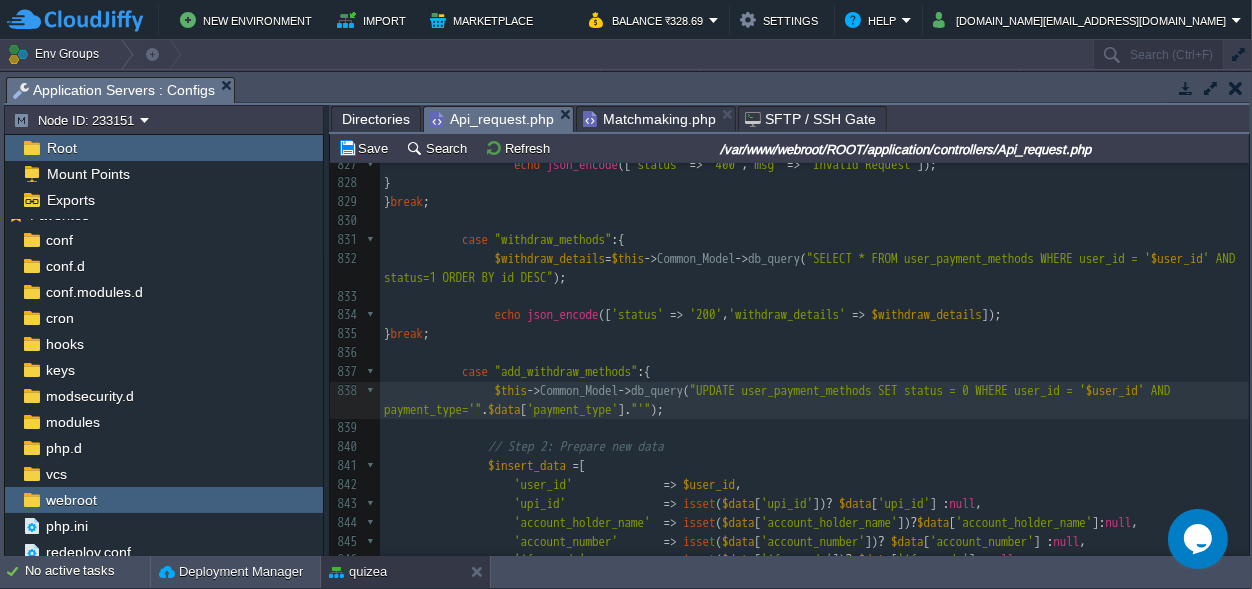 type on "a" 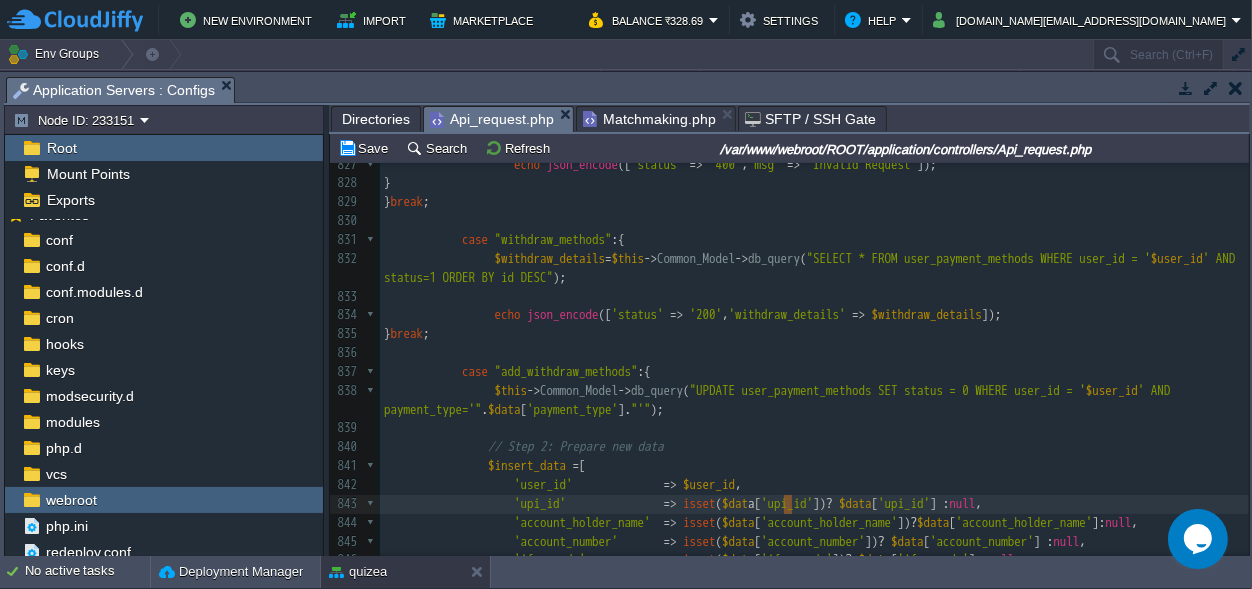 type on "t" 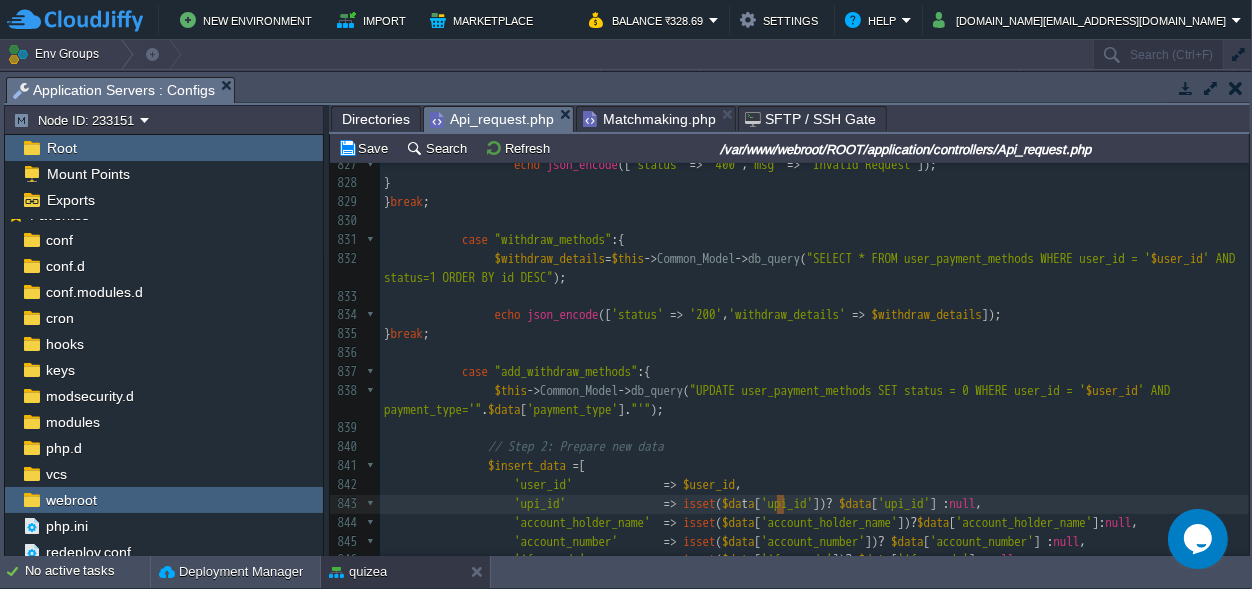 click on ""add_withdraw_methods"" at bounding box center [566, 371] 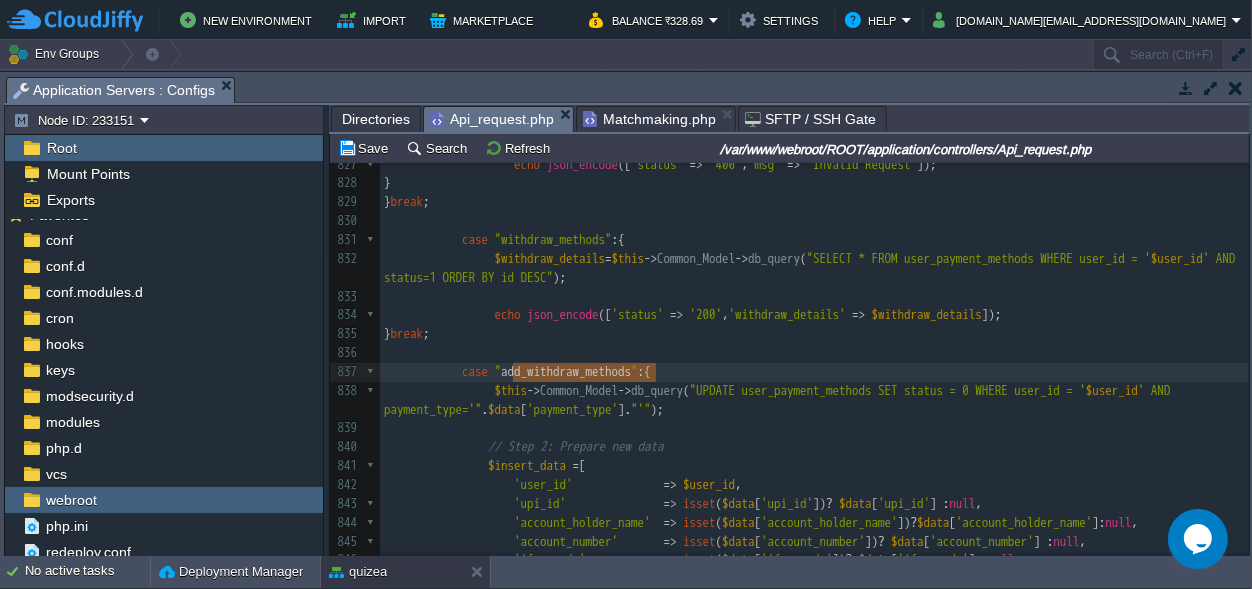 type on "add_withdraw_methods" 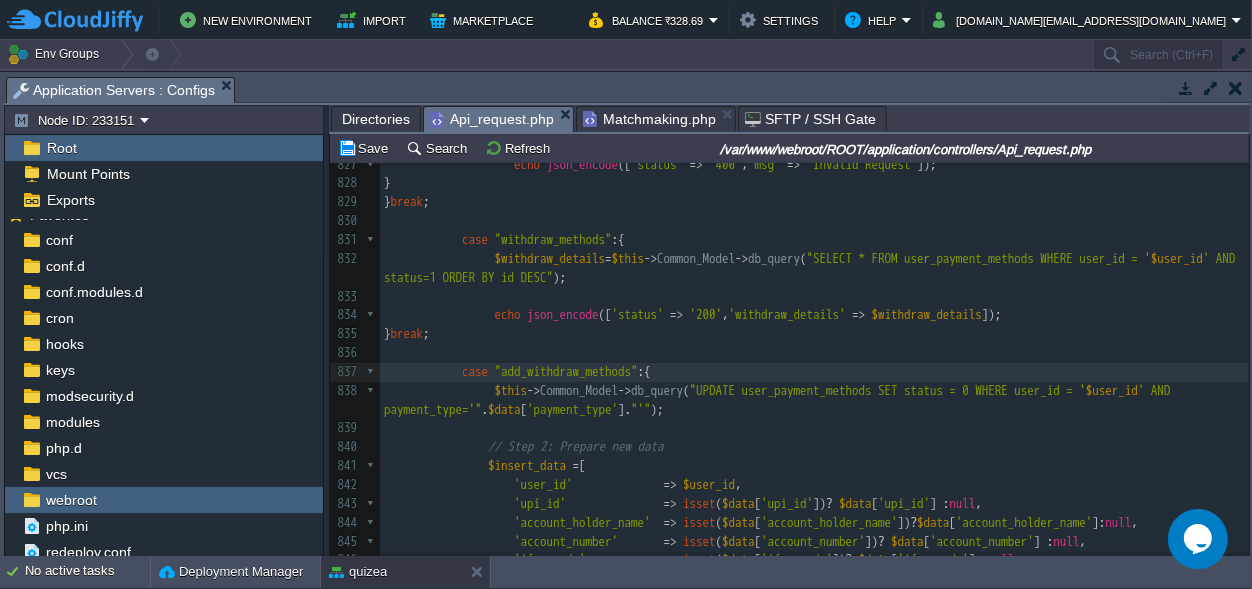 drag, startPoint x: 469, startPoint y: 369, endPoint x: 491, endPoint y: 375, distance: 22.803509 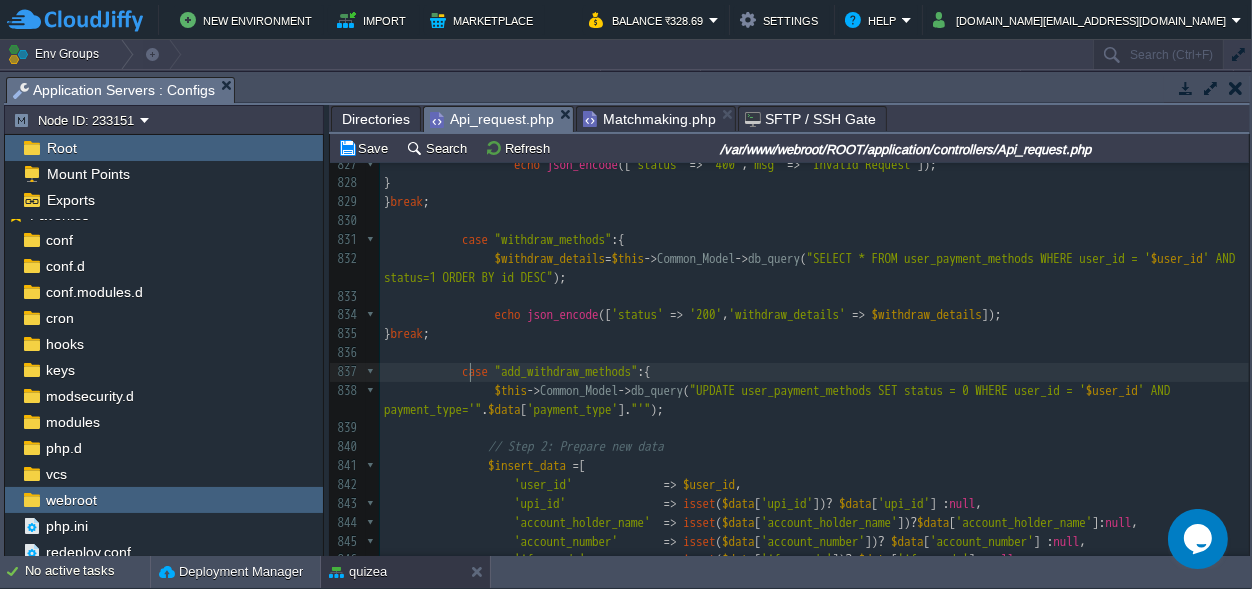 scroll, scrollTop: 9158, scrollLeft: 0, axis: vertical 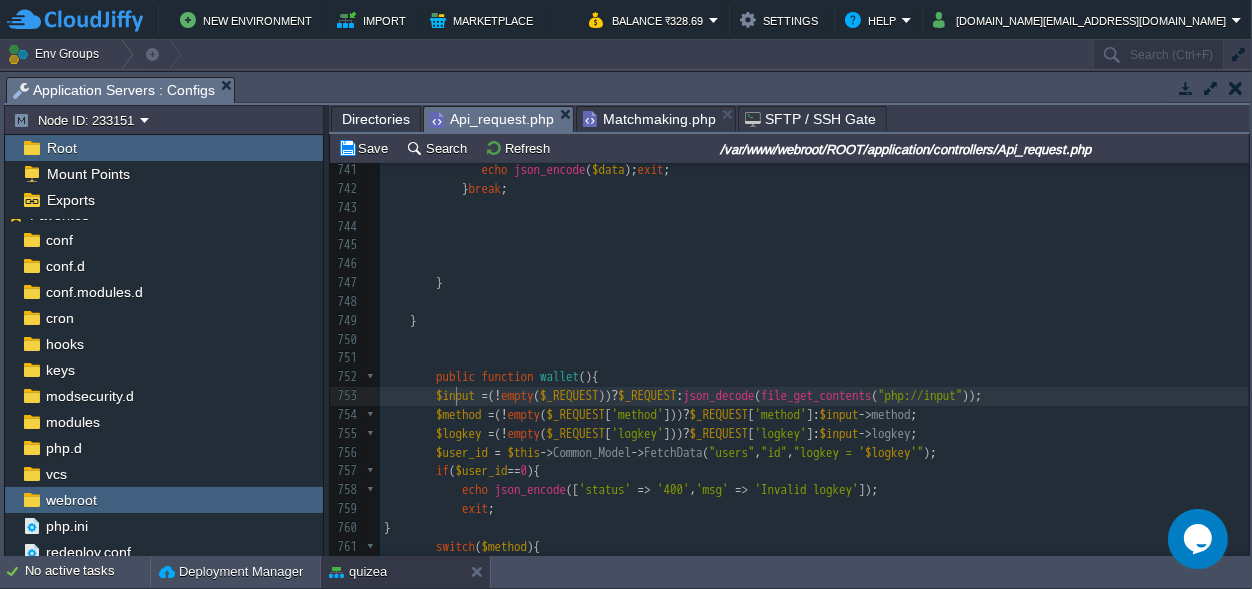 click on "xxxxxxxxxx              case   "add_withdraw_methods" :{   731              case   'result_score' :{ 732                    $match_id   =   $_REQUEST [ 'match_id' ]; 733                 $match_status   =   $this -> Common_Model -> FetchData ( 'matches' , 'status' , "id=' $match_id '" ); 734                if ( $match_status   ==   "completed" ){ 735                   $match_results   =   $this -> Common_Model -> FetchData ( 'match_results' , 'is_winner,position,awarded_price' , "match_id=' $match_id ' AND user_id=' $user_id '" ); 736                   $oponents_score   =   $this -> Common_Model -> FetchData ( 'match_results' , 'score,time_taken' , "match_id=' $match_id ' AND user_id!=' $user_id '" ); 737                   $data = array ( 'status' => '200' , 'msg' => "result Declred" , 'match_results' => $match_results [ 0 ], 'oponents_score' => $oponents_score ); 738               } else { 739                     $data = array ( 'status' => '400' , 'msg' => "waiting for result" ); 740               } 741" at bounding box center [814, 425] 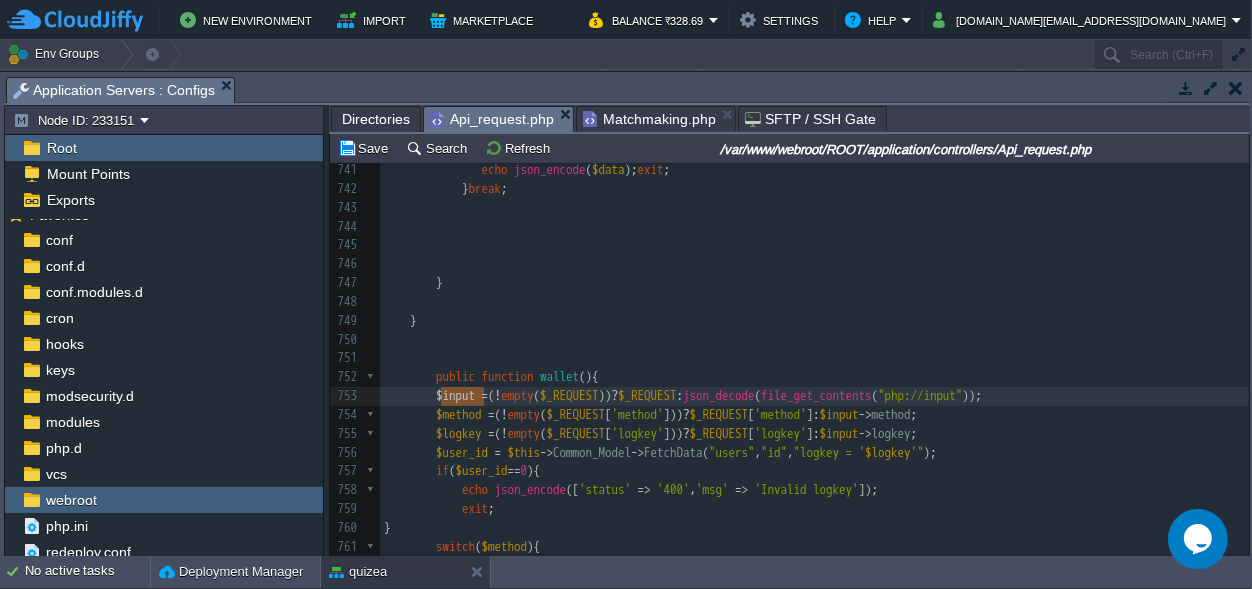scroll, scrollTop: 7750, scrollLeft: 0, axis: vertical 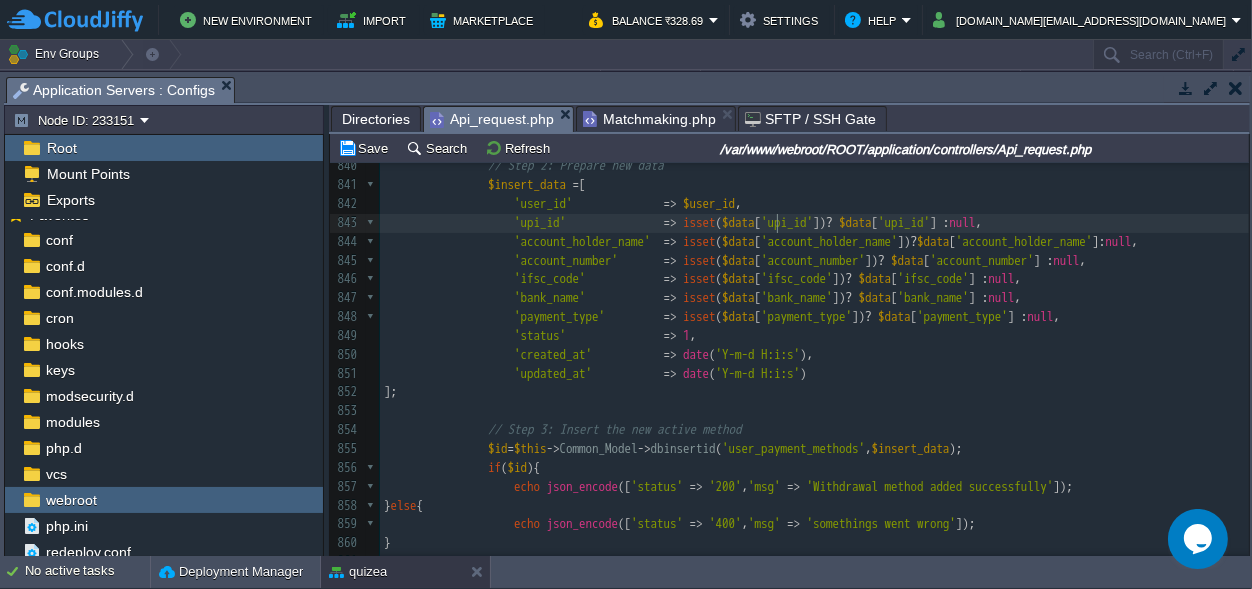 click on "$data" at bounding box center [738, 222] 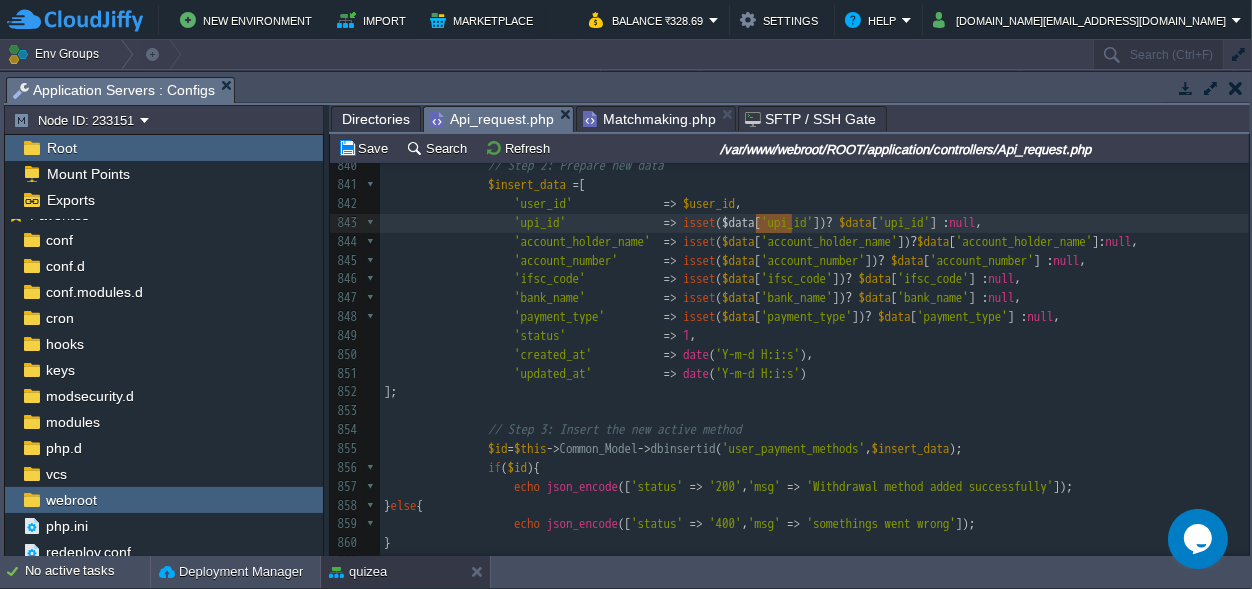 paste 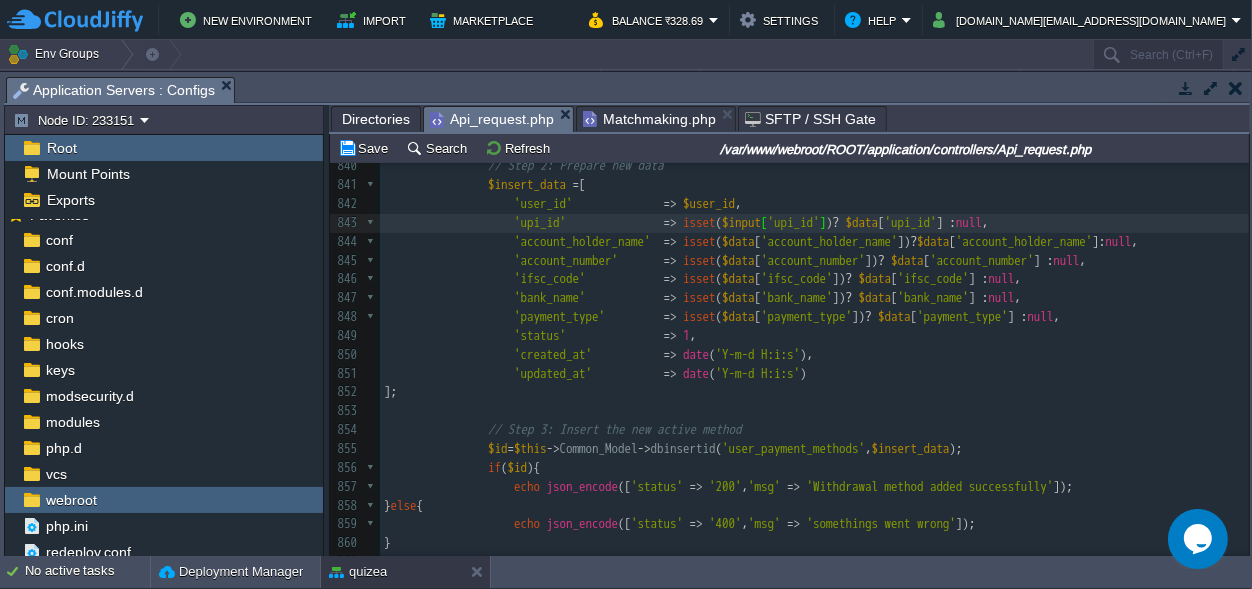 click on "$data" at bounding box center (738, 241) 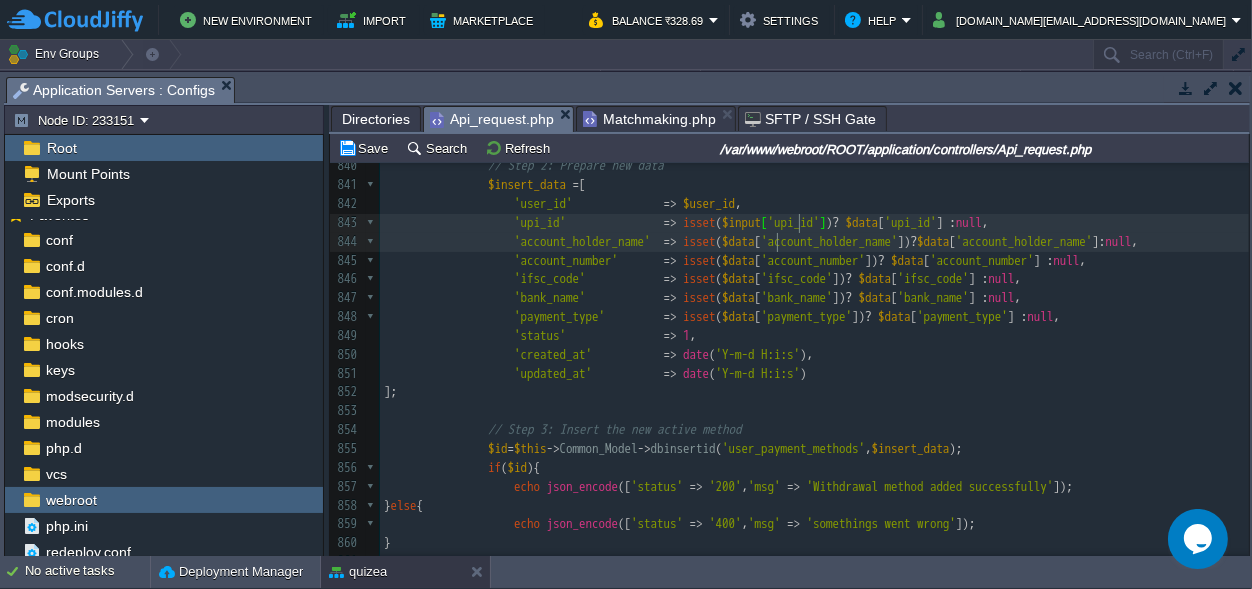 type on "$data" 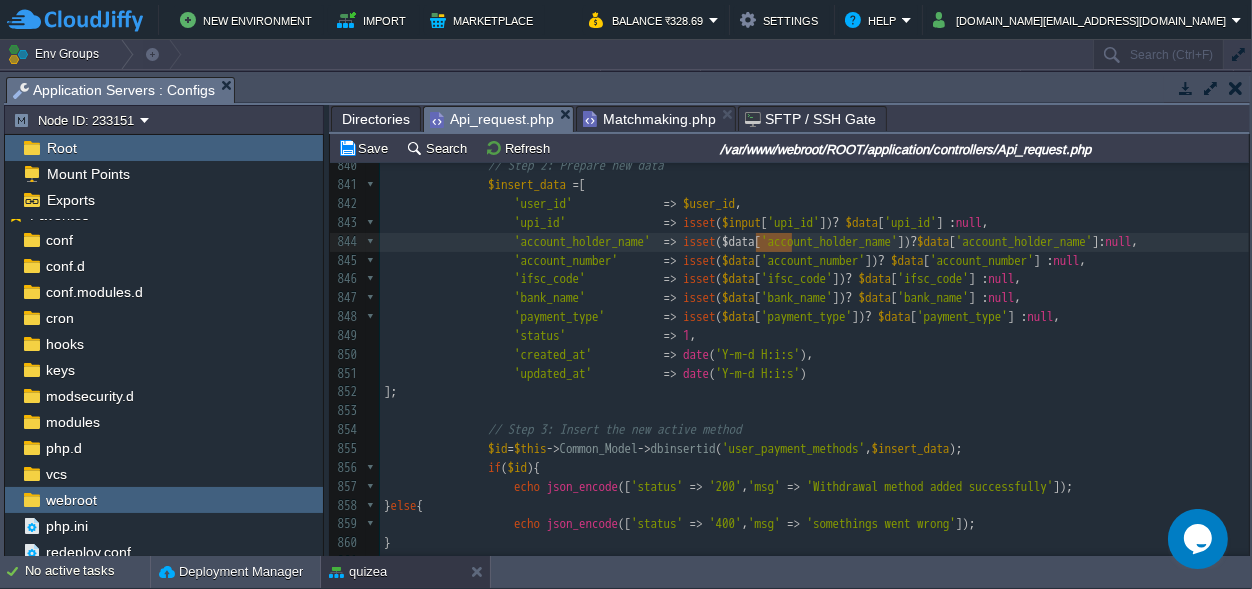 paste 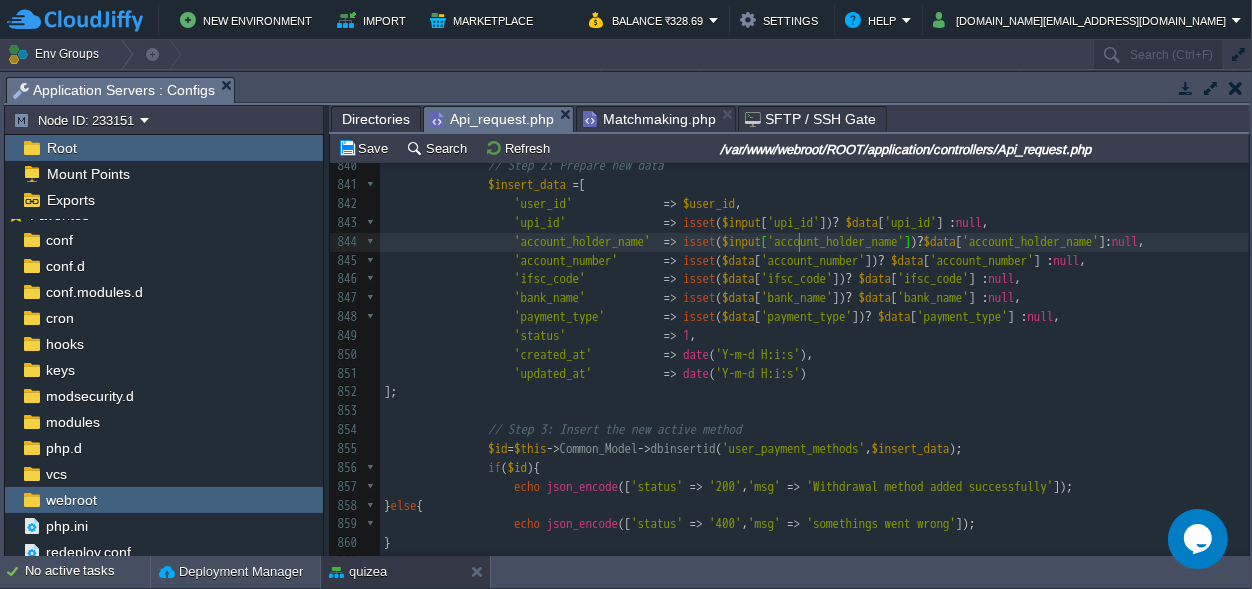 click on "$data" at bounding box center (738, 260) 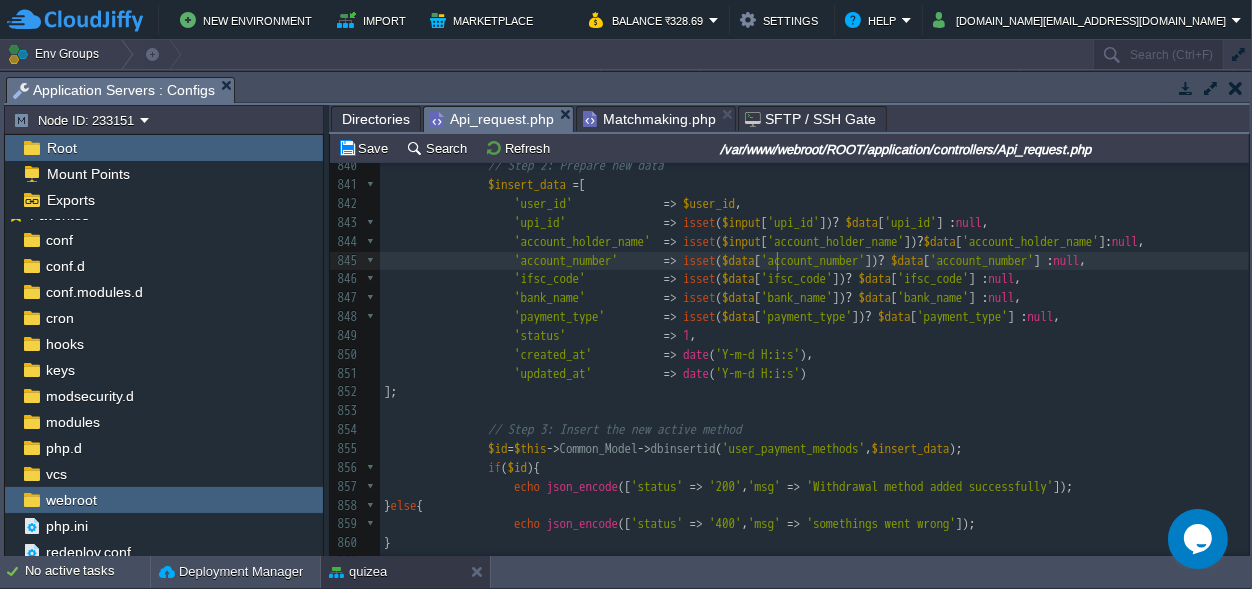 type on "$data" 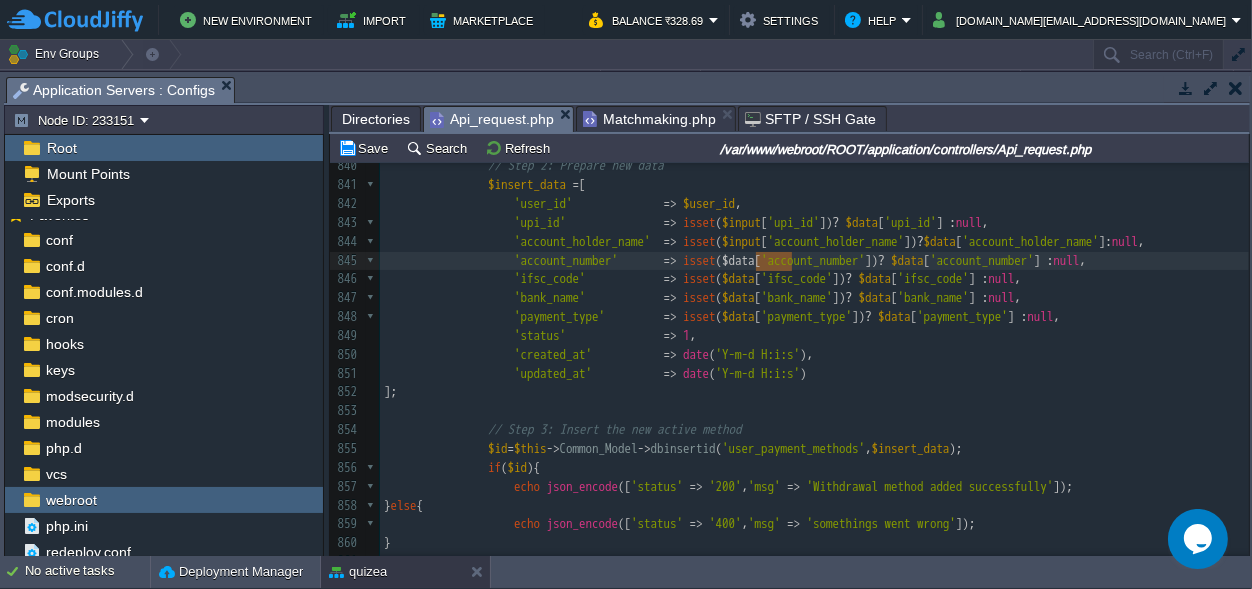 paste 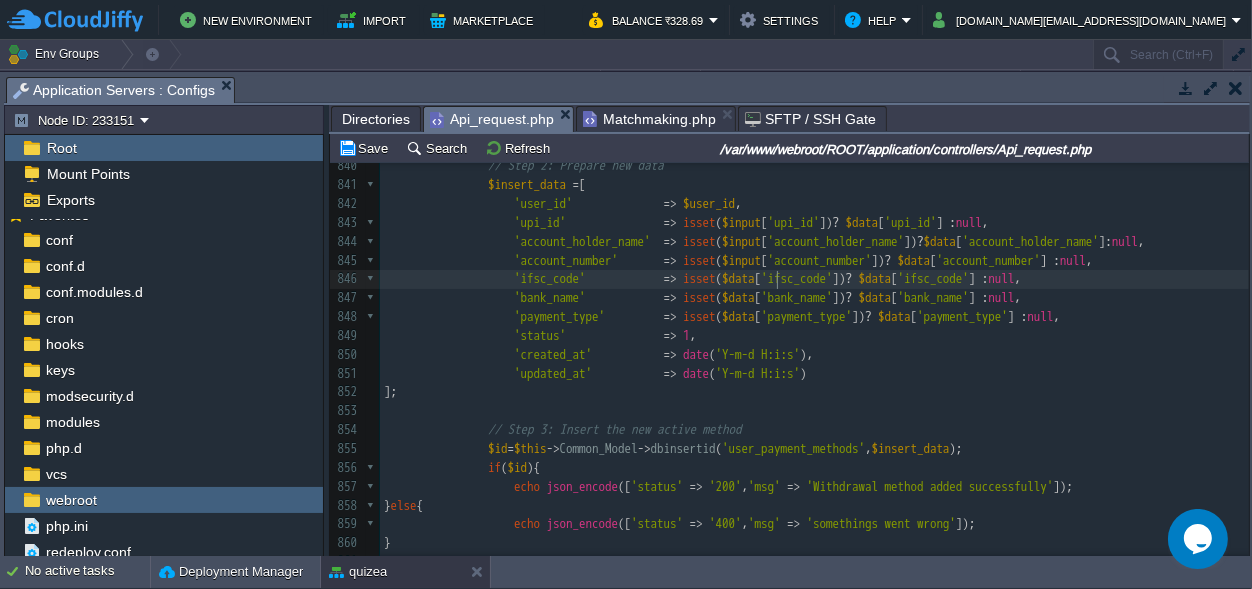 click on "xxxxxxxxxx           $input   =  ( ! empty ( $_REQUEST )) ? $_REQUEST : json_decode ( file_get_contents ( "php://input" ));   826                 } else { 827                       echo   json_encode ([ 'status'   =>   '400' ,  'msg'   =>   'Invalid Request' ]); 828                 } 829             } break ; 830              831              case   "withdraw_methods" :{ 832                   $withdraw_details = $this -> Common_Model -> db_query ( "SELECT * FROM user_payment_methods WHERE user_id = ' $user_id ' AND status=1 ORDER BY id DESC" ); 833 ​ 834                   echo   json_encode ([ 'status'   =>   '200' , 'withdraw_details'   =>   $withdraw_details ]); 835             } break ; 836              837              case   "add_withdraw_methods" :{ 838                   $this -> Common_Model -> db_query ( "UPDATE user_payment_methods SET status = 0 WHERE user_id = ' $user_id ' AND payment_type='" . $data [ 'payment_type' ]. "'" ); 839 ​ 840                  // Step 2: Prepare new data 841   =  [" at bounding box center [814, 430] 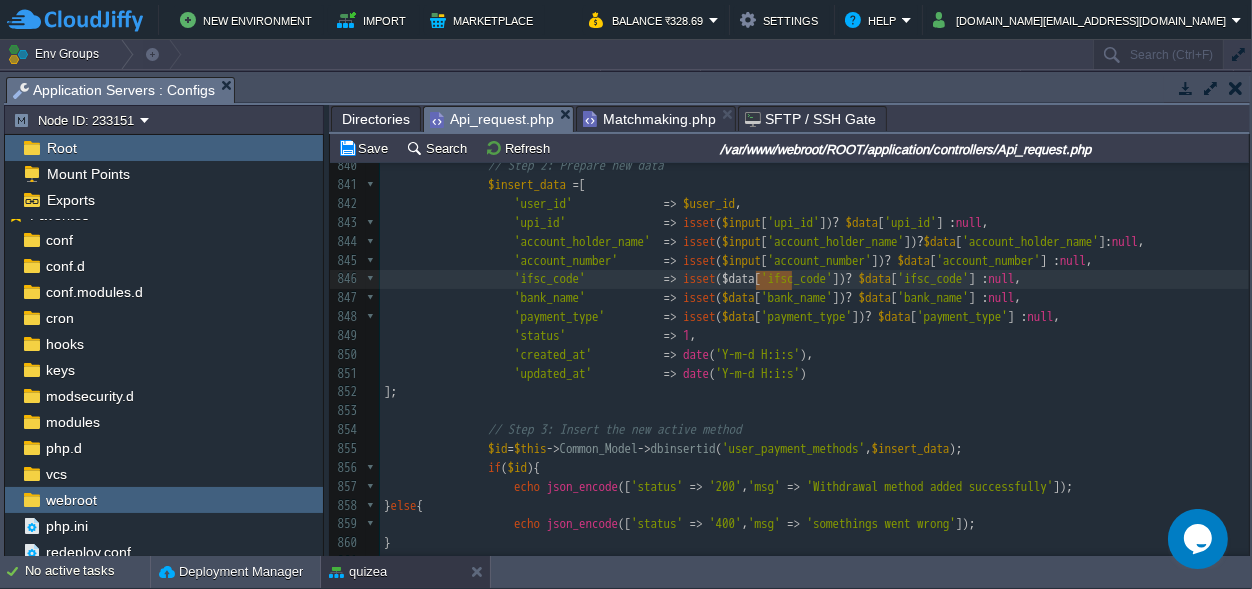 paste 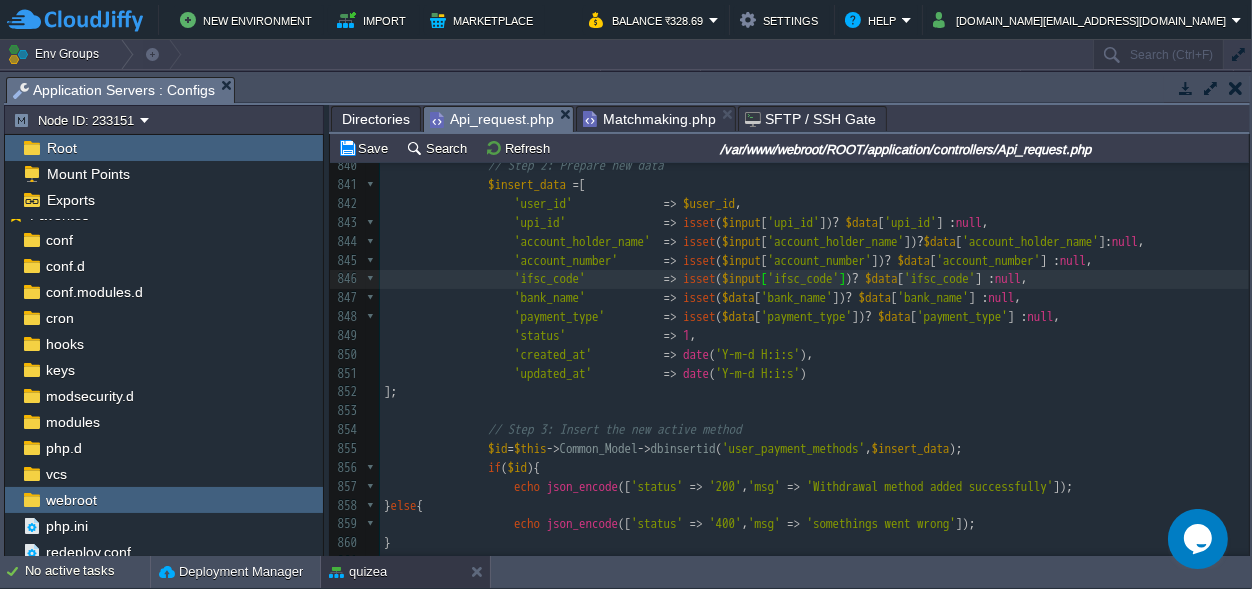 click on "xxxxxxxxxx           $input   =  ( ! empty ( $_REQUEST )) ? $_REQUEST : json_decode ( file_get_contents ( "php://input" ));   826                 } else { 827                       echo   json_encode ([ 'status'   =>   '400' ,  'msg'   =>   'Invalid Request' ]); 828                 } 829             } break ; 830              831              case   "withdraw_methods" :{ 832                   $withdraw_details = $this -> Common_Model -> db_query ( "SELECT * FROM user_payment_methods WHERE user_id = ' $user_id ' AND status=1 ORDER BY id DESC" ); 833 ​ 834                   echo   json_encode ([ 'status'   =>   '200' , 'withdraw_details'   =>   $withdraw_details ]); 835             } break ; 836              837              case   "add_withdraw_methods" :{ 838                   $this -> Common_Model -> db_query ( "UPDATE user_payment_methods SET status = 0 WHERE user_id = ' $user_id ' AND payment_type='" . $data [ 'payment_type' ]. "'" ); 839 ​ 840                  // Step 2: Prepare new data 841   =  [" at bounding box center (814, 430) 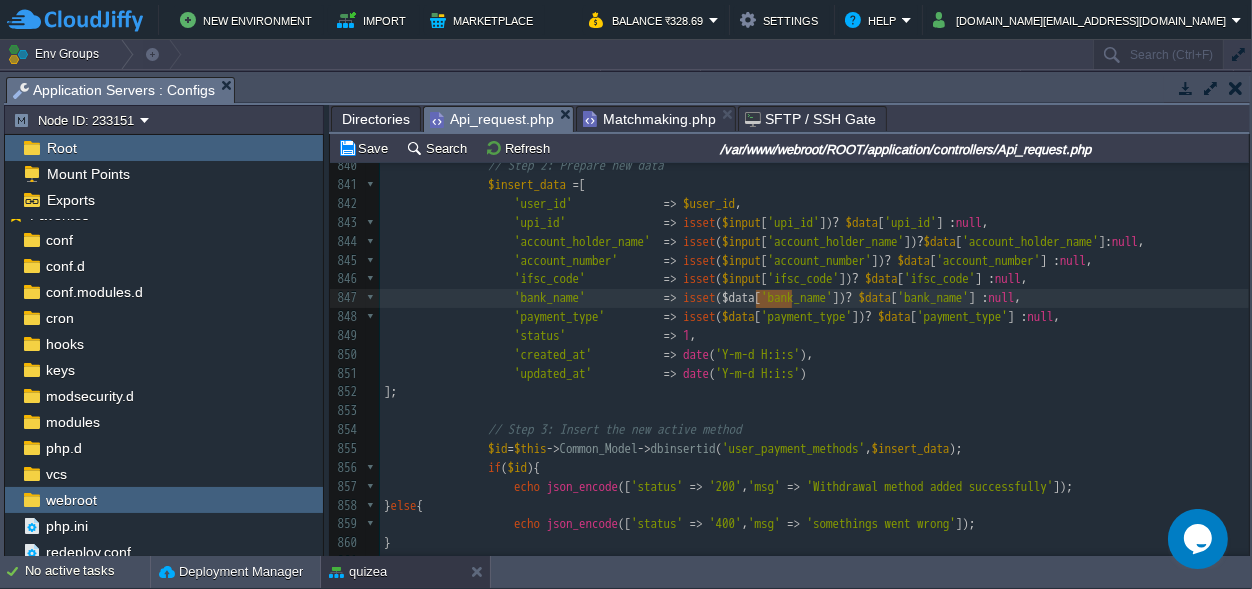 paste 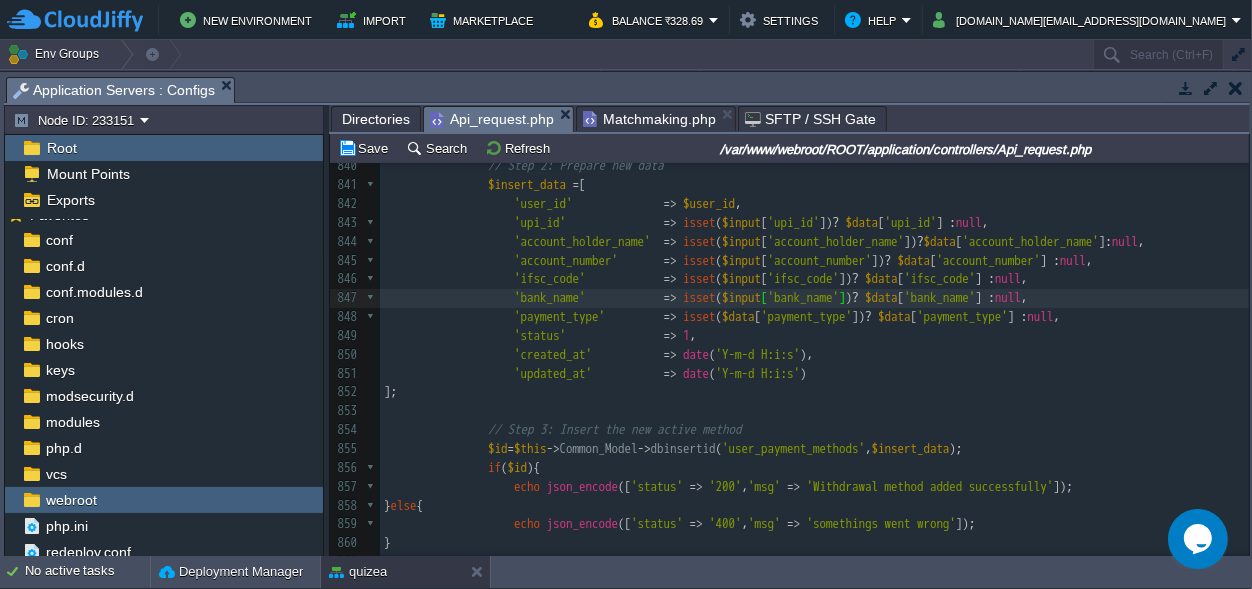 click on "'payment_type'           =>   isset ( $data [ 'payment_type' ])  ?   $data [ 'payment_type' ] :  null ," at bounding box center (814, 317) 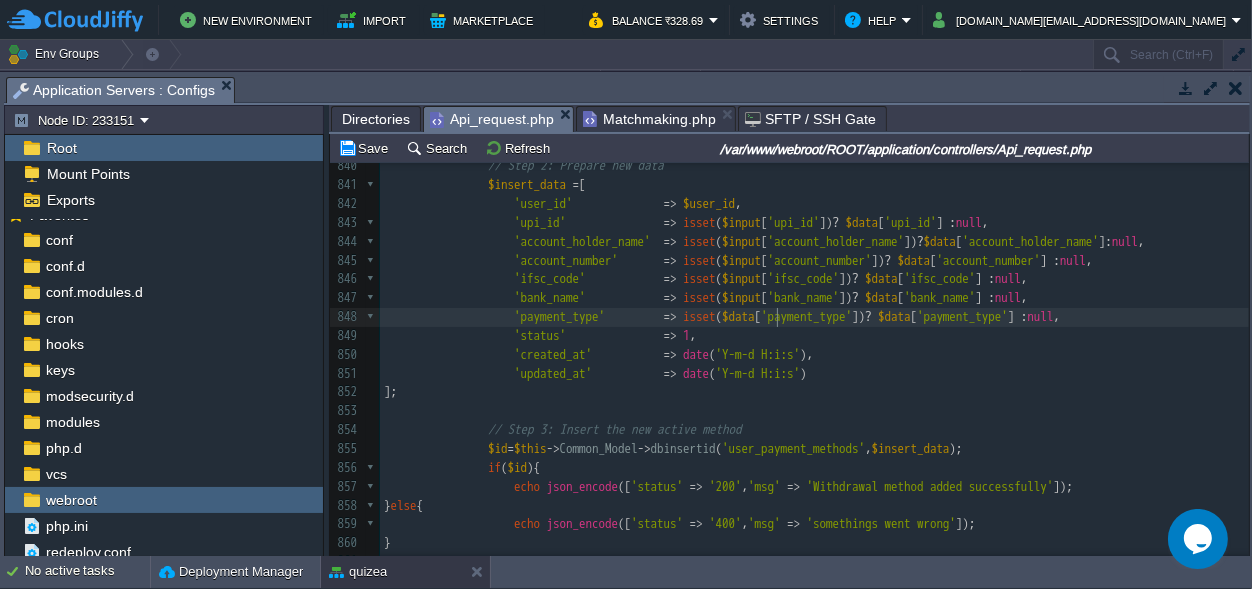 type on "$data" 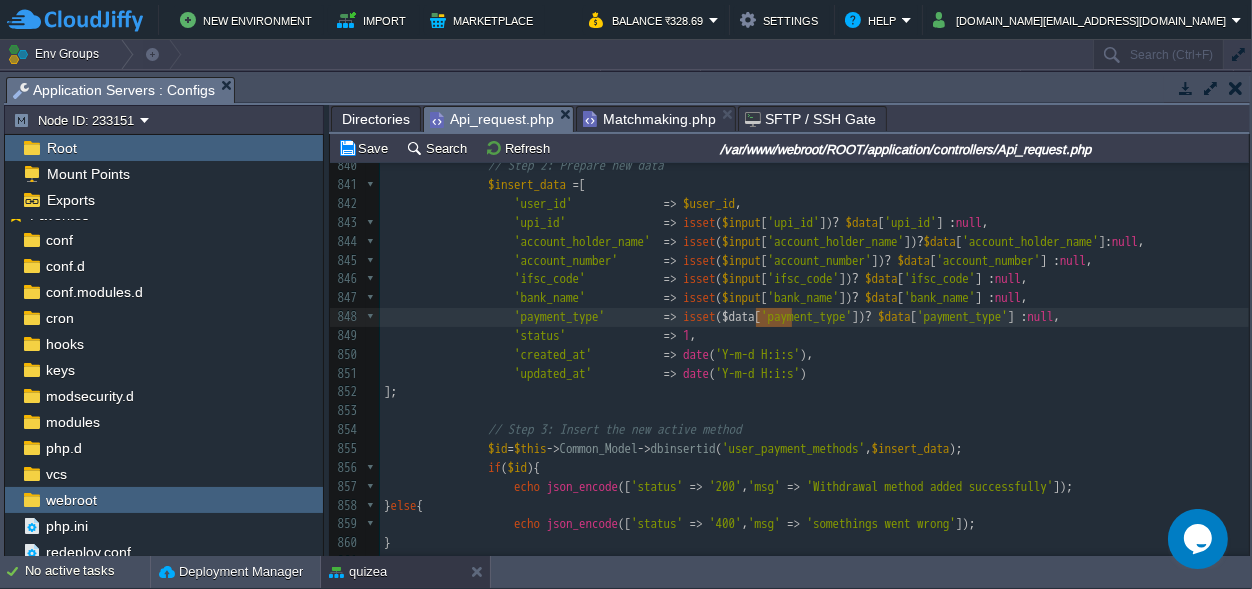 paste 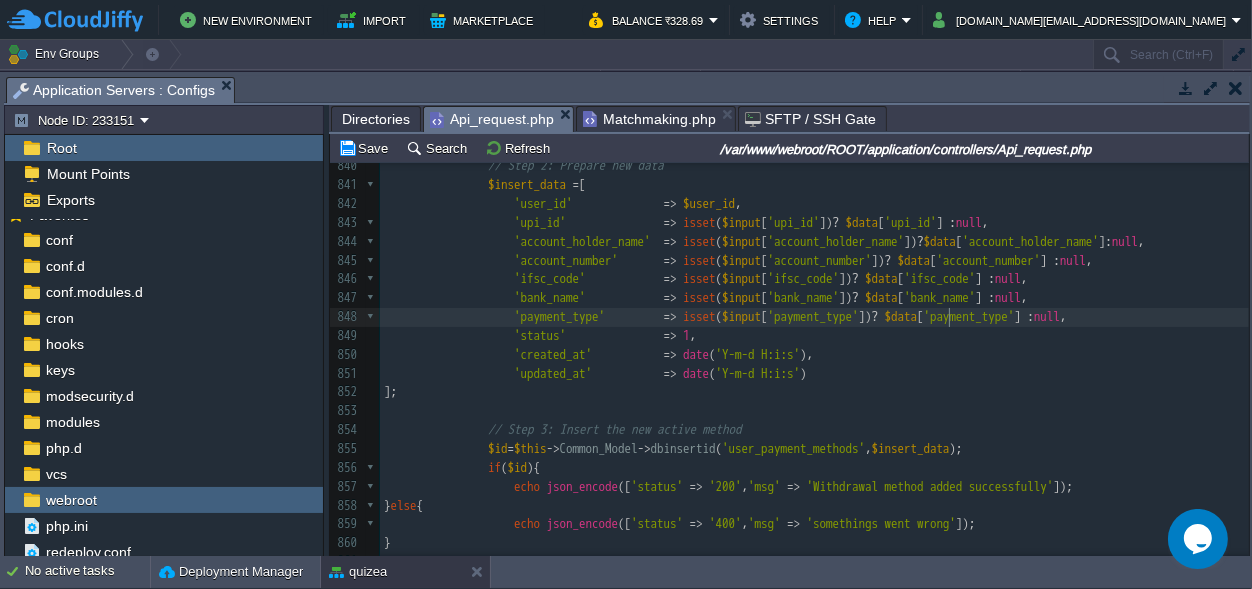 type on "$data" 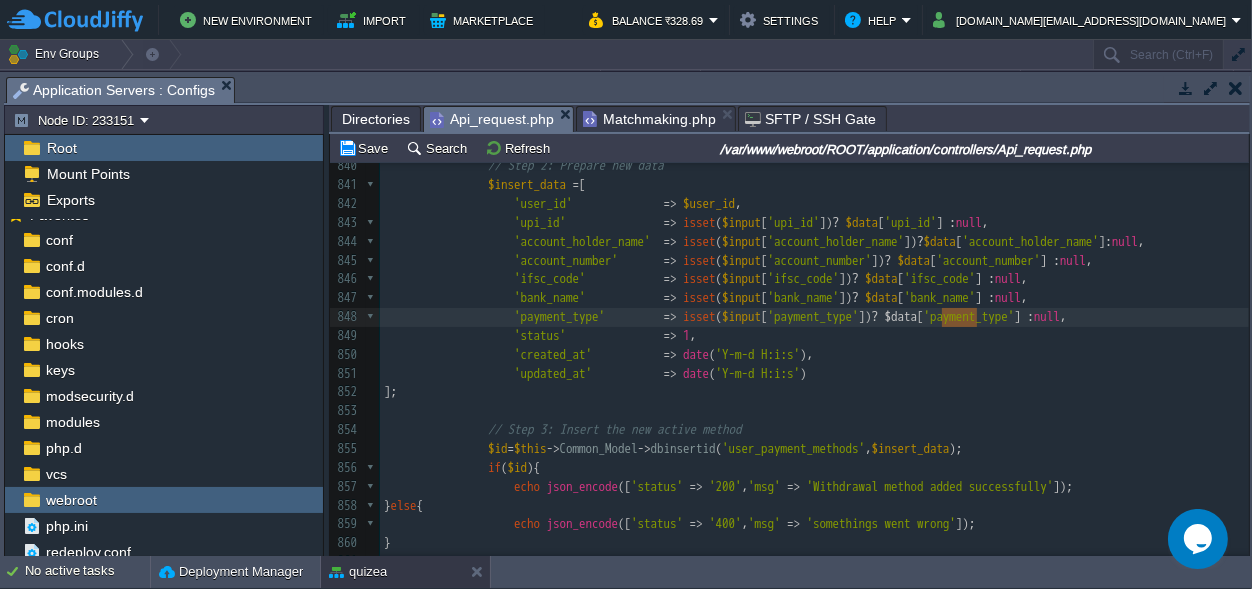 paste 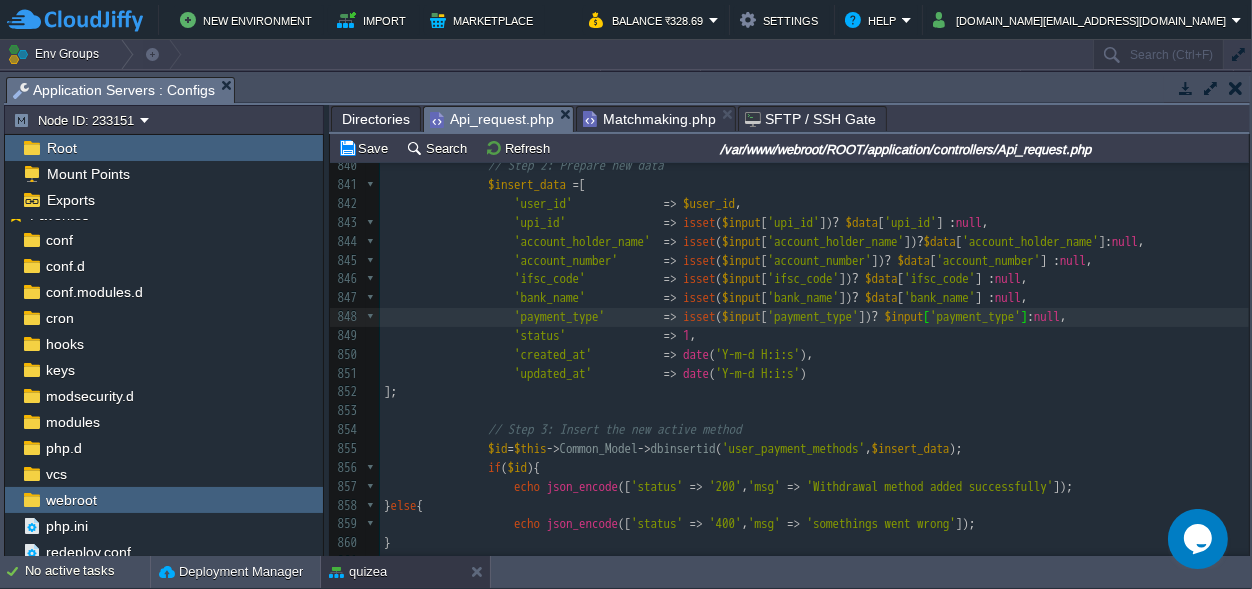 click on "xxxxxxxxxx           $input   =  ( ! empty ( $_REQUEST )) ? $_REQUEST : json_decode ( file_get_contents ( "php://input" ));   826                 } else { 827                       echo   json_encode ([ 'status'   =>   '400' ,  'msg'   =>   'Invalid Request' ]); 828                 } 829             } break ; 830              831              case   "withdraw_methods" :{ 832                   $withdraw_details = $this -> Common_Model -> db_query ( "SELECT * FROM user_payment_methods WHERE user_id = ' $user_id ' AND status=1 ORDER BY id DESC" ); 833 ​ 834                   echo   json_encode ([ 'status'   =>   '200' , 'withdraw_details'   =>   $withdraw_details ]); 835             } break ; 836              837              case   "add_withdraw_methods" :{ 838                   $this -> Common_Model -> db_query ( "UPDATE user_payment_methods SET status = 0 WHERE user_id = ' $user_id ' AND payment_type='" . $data [ 'payment_type' ]. "'" ); 839 ​ 840                  // Step 2: Prepare new data 841   =  [" at bounding box center (814, 430) 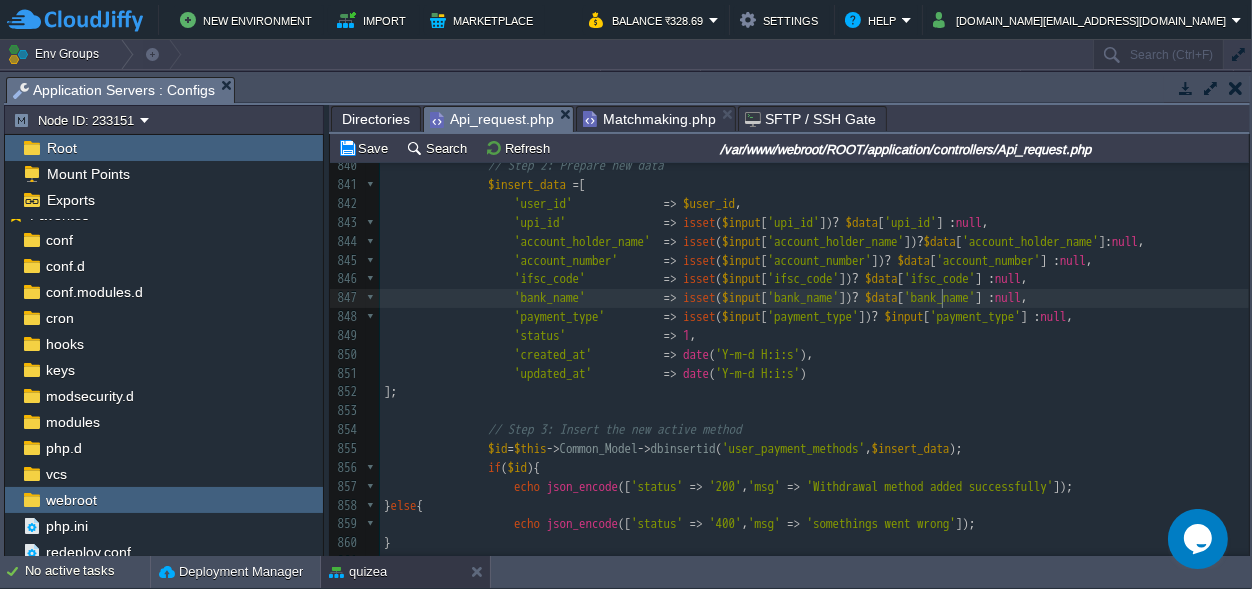 type on "$data" 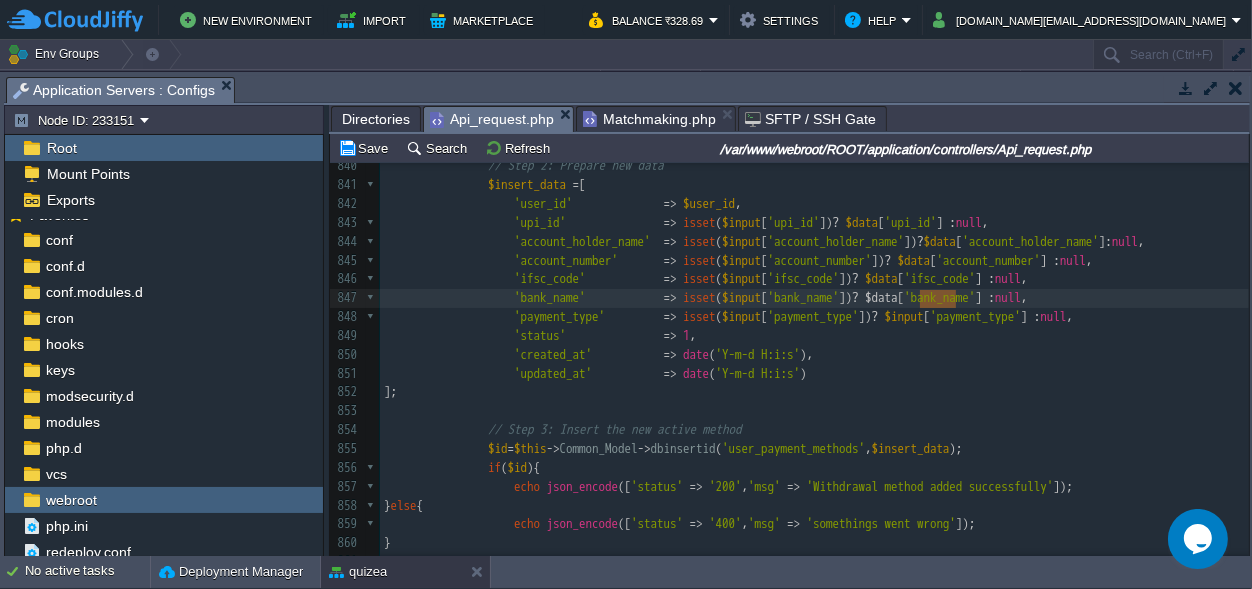 paste 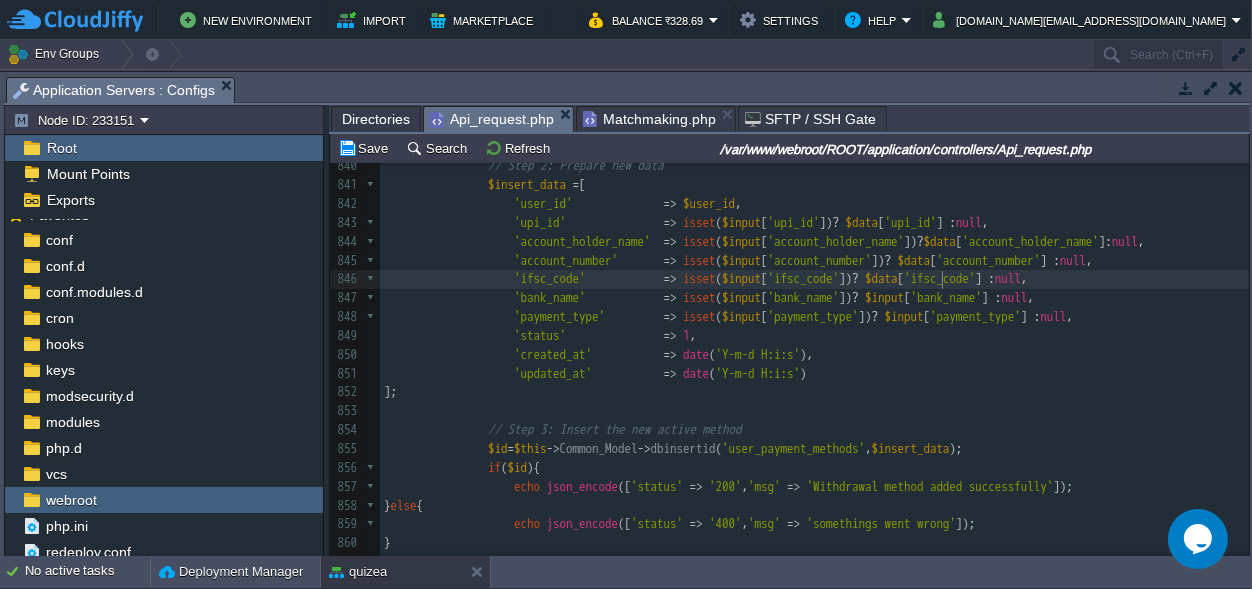 click on "xxxxxxxxxx           $input   =  ( ! empty ( $_REQUEST )) ? $_REQUEST : json_decode ( file_get_contents ( "php://input" ));   826                 } else { 827                       echo   json_encode ([ 'status'   =>   '400' ,  'msg'   =>   'Invalid Request' ]); 828                 } 829             } break ; 830              831              case   "withdraw_methods" :{ 832                   $withdraw_details = $this -> Common_Model -> db_query ( "SELECT * FROM user_payment_methods WHERE user_id = ' $user_id ' AND status=1 ORDER BY id DESC" ); 833 ​ 834                   echo   json_encode ([ 'status'   =>   '200' , 'withdraw_details'   =>   $withdraw_details ]); 835             } break ; 836              837              case   "add_withdraw_methods" :{ 838                   $this -> Common_Model -> db_query ( "UPDATE user_payment_methods SET status = 0 WHERE user_id = ' $user_id ' AND payment_type='" . $data [ 'payment_type' ]. "'" ); 839 ​ 840                  // Step 2: Prepare new data 841   =  [" at bounding box center (814, 430) 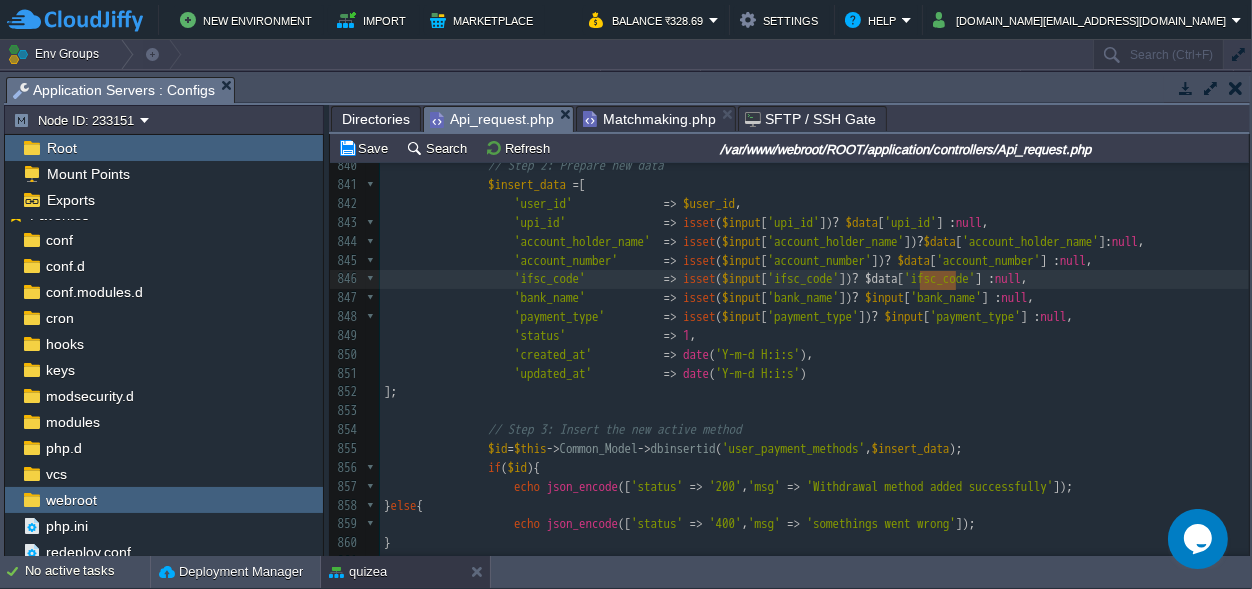 paste 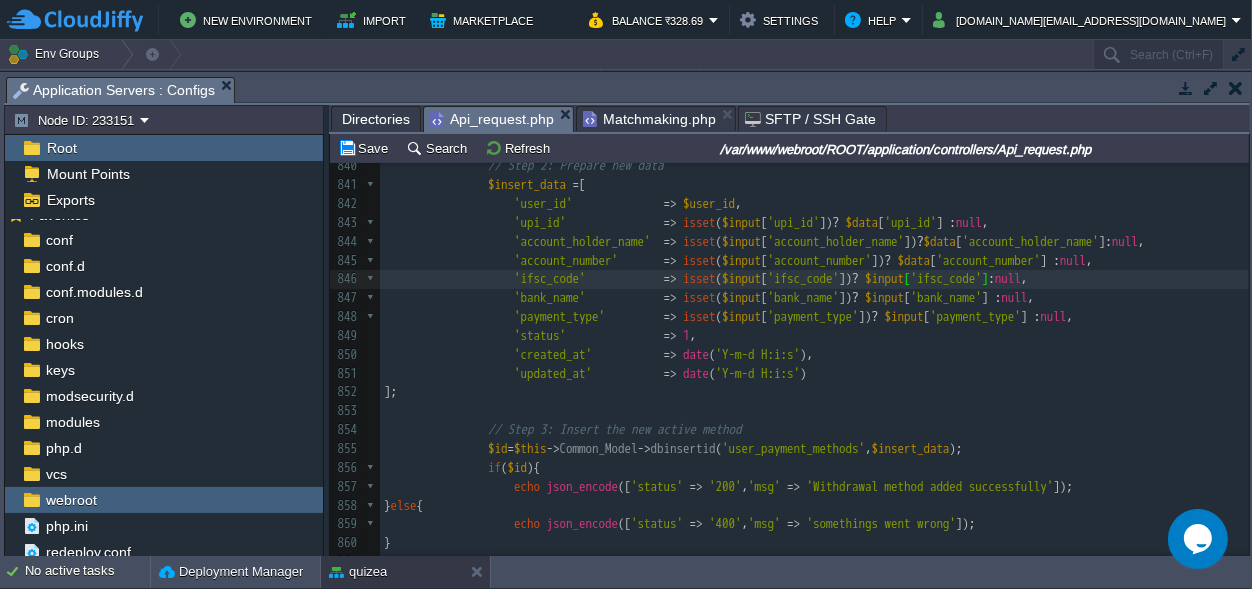 click on "$data" at bounding box center [914, 260] 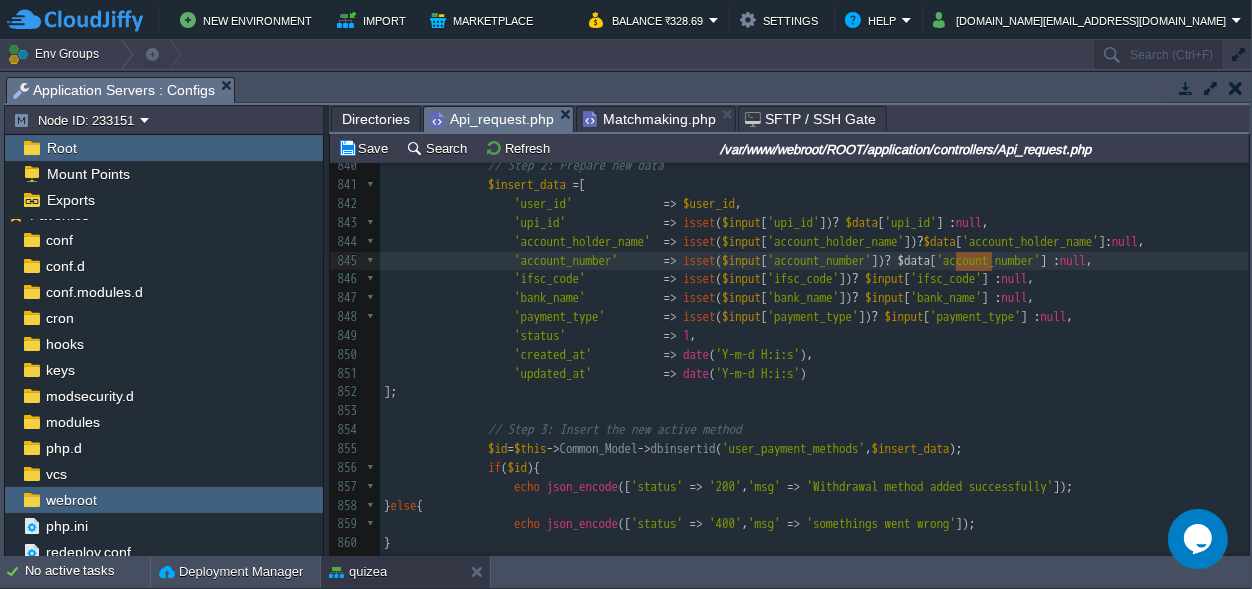 paste 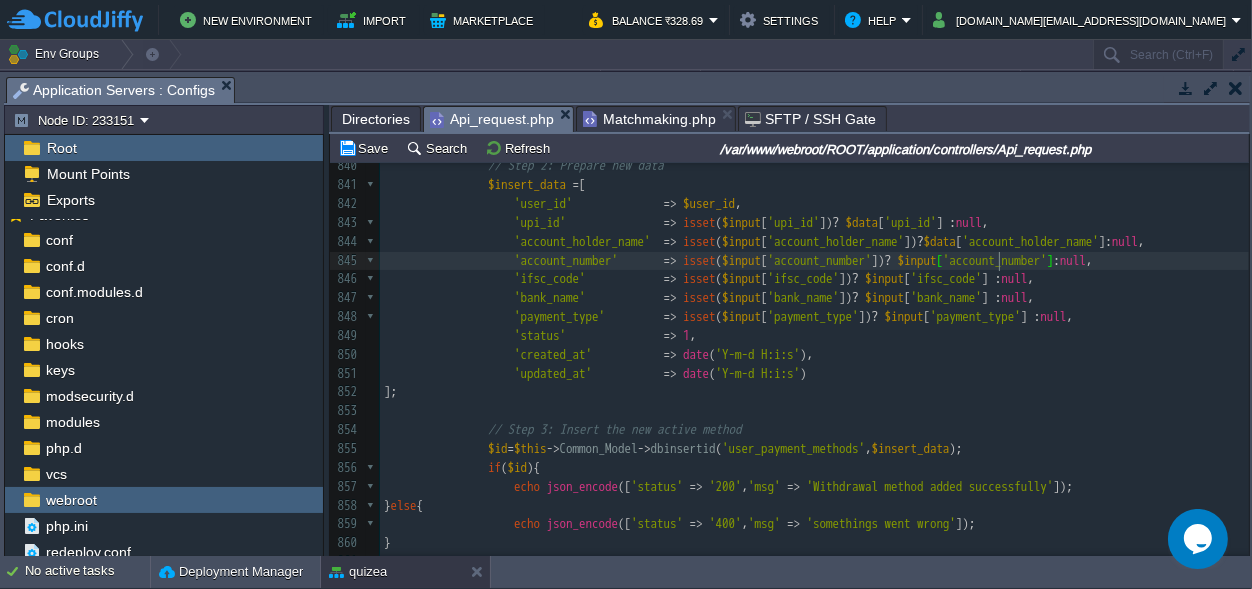 click on "xxxxxxxxxx           $input   =  ( ! empty ( $_REQUEST )) ? $_REQUEST : json_decode ( file_get_contents ( "php://input" ));   826                 } else { 827                       echo   json_encode ([ 'status'   =>   '400' ,  'msg'   =>   'Invalid Request' ]); 828                 } 829             } break ; 830              831              case   "withdraw_methods" :{ 832                   $withdraw_details = $this -> Common_Model -> db_query ( "SELECT * FROM user_payment_methods WHERE user_id = ' $user_id ' AND status=1 ORDER BY id DESC" ); 833 ​ 834                   echo   json_encode ([ 'status'   =>   '200' , 'withdraw_details'   =>   $withdraw_details ]); 835             } break ; 836              837              case   "add_withdraw_methods" :{ 838                   $this -> Common_Model -> db_query ( "UPDATE user_payment_methods SET status = 0 WHERE user_id = ' $user_id ' AND payment_type='" . $data [ 'payment_type' ]. "'" ); 839 ​ 840                  // Step 2: Prepare new data 841   =  [" at bounding box center (814, 430) 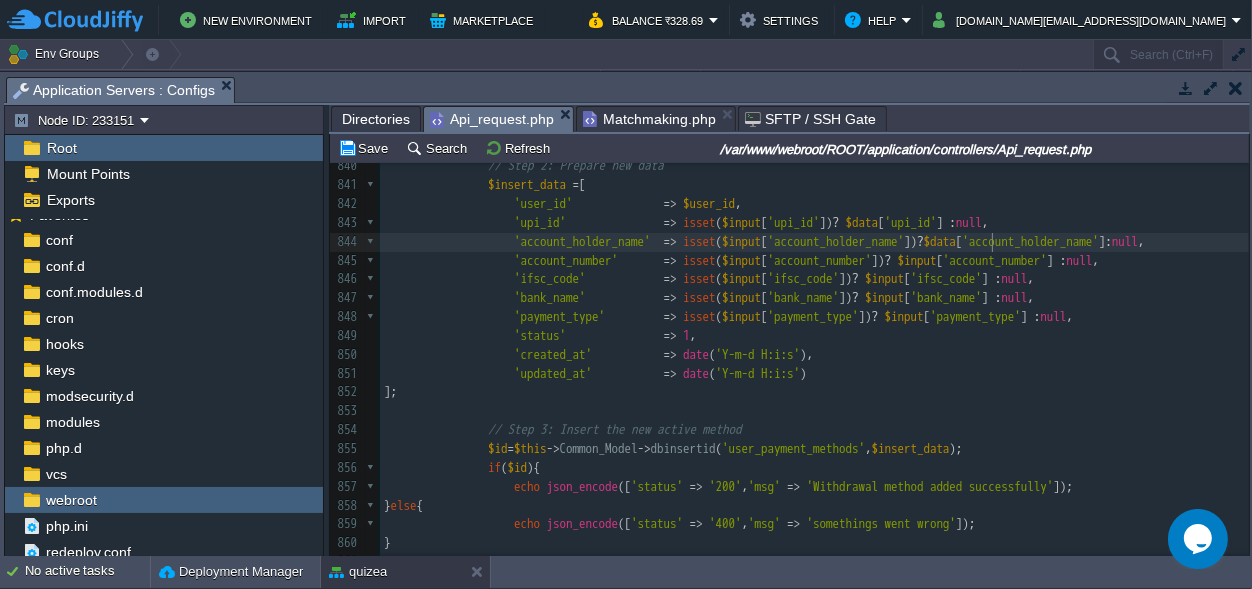 type on "$data" 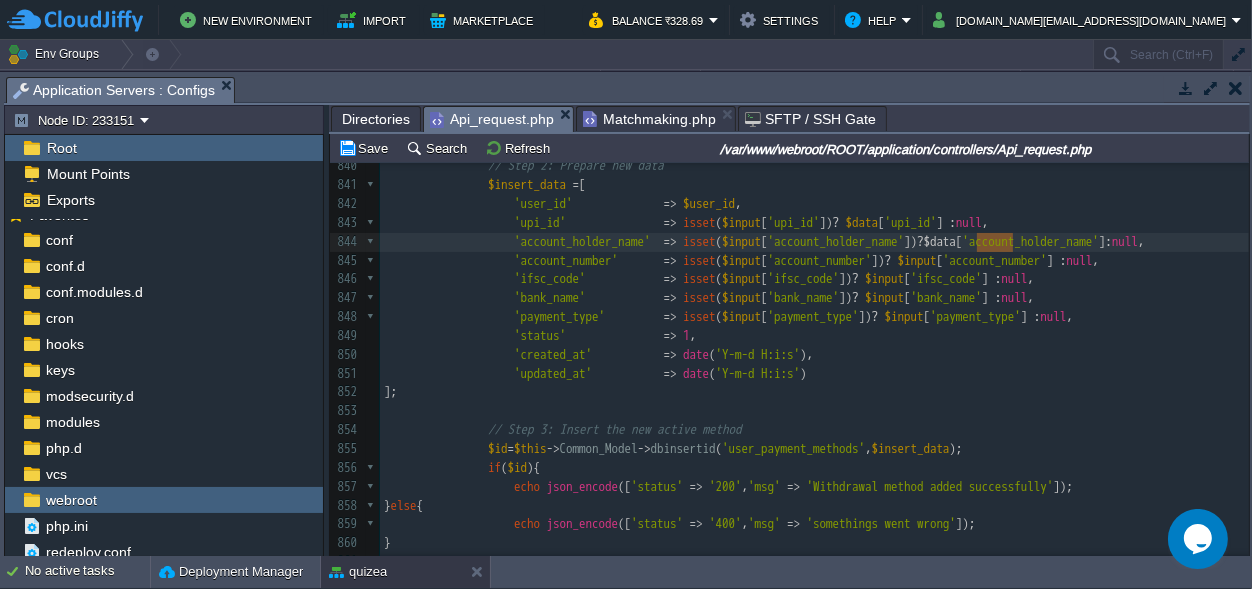 paste 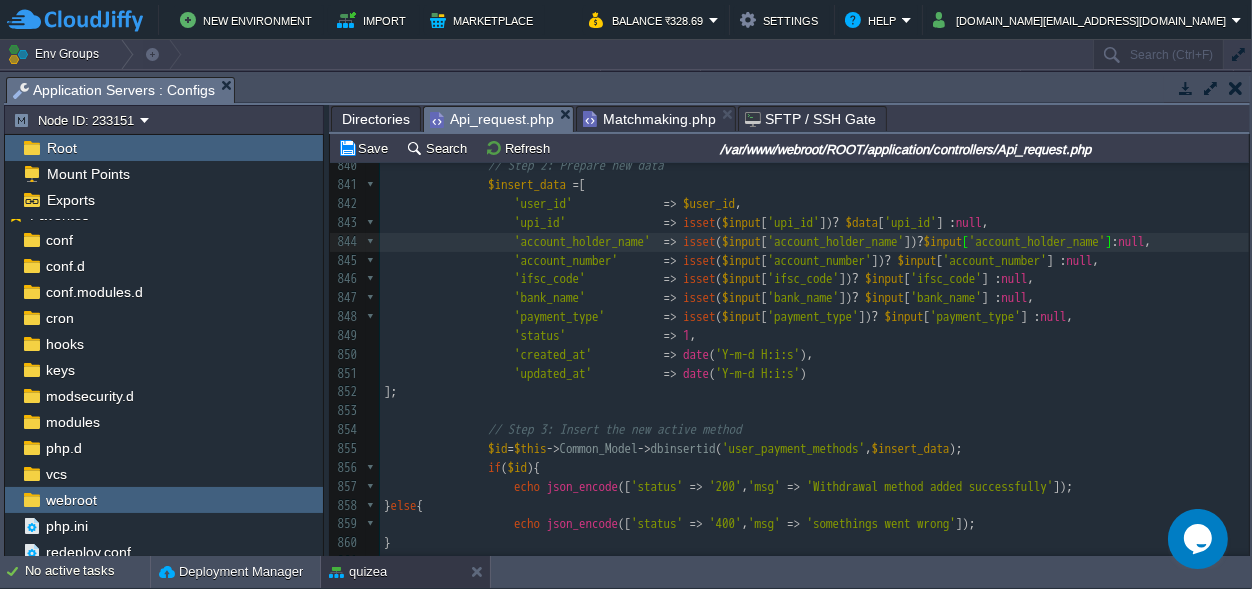click on "$data" at bounding box center (862, 222) 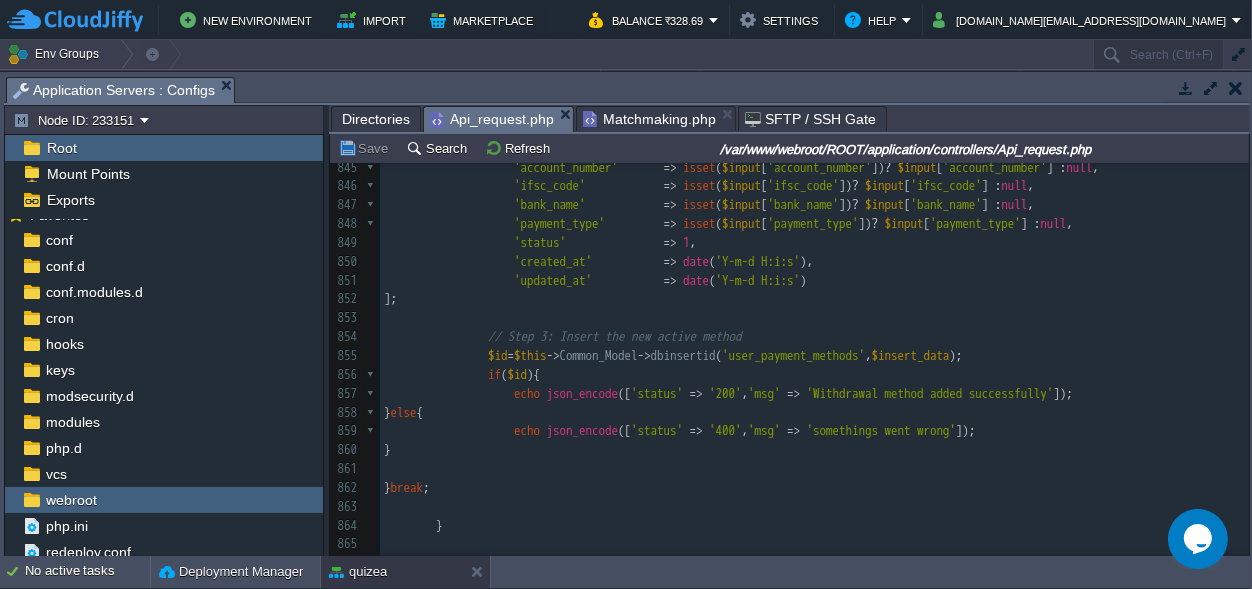 scroll, scrollTop: 9375, scrollLeft: 0, axis: vertical 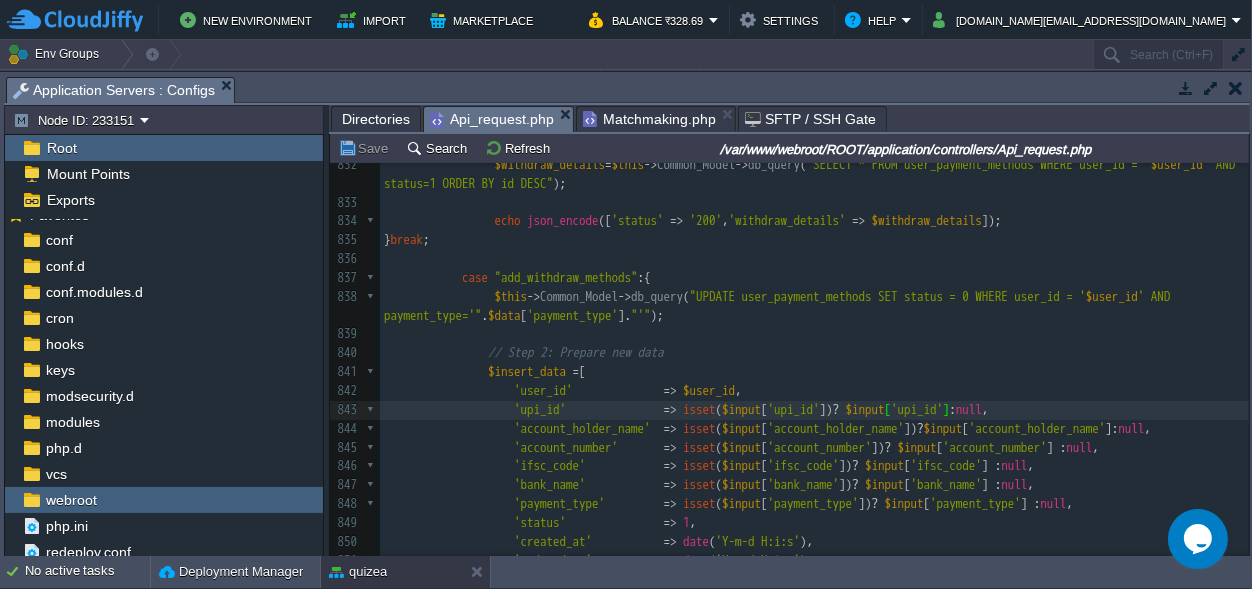 click on "xxxxxxxxxx           $input   =  ( ! empty ( $_REQUEST )) ? $_REQUEST : json_decode ( file_get_contents ( "php://input" ));   815                            'created_at'         =>    date ( 'Y-m-d H:i:s' ) 816                       ); 817                       $this -> Common_Model -> dbinsertid ( 'wallet_transactions' , $datalist );  818                    $datalist   =   array ( 819                        'winnings_blc'      =>   $play_money_blc , 820                        'wallet_balance'      =>   $wallet_balance , 821                   ); 822 ​ 823                    $this -> Common_Model -> update_records ( 'users' , 'id' , $user_id ,  $datalist ); 824 ​ 825                    echo   json_encode ([ 'status'   =>   '200' ,  'msg'   =>   'Amount Withdraw Successfully' ]); 826                 } else { 827                       echo   json_encode ([ 'status'   =>   '400' ,  'msg'   =>   'Invalid Request' ]); 828                 } 829             } break ; 830              831              case   :{ =" at bounding box center (814, 401) 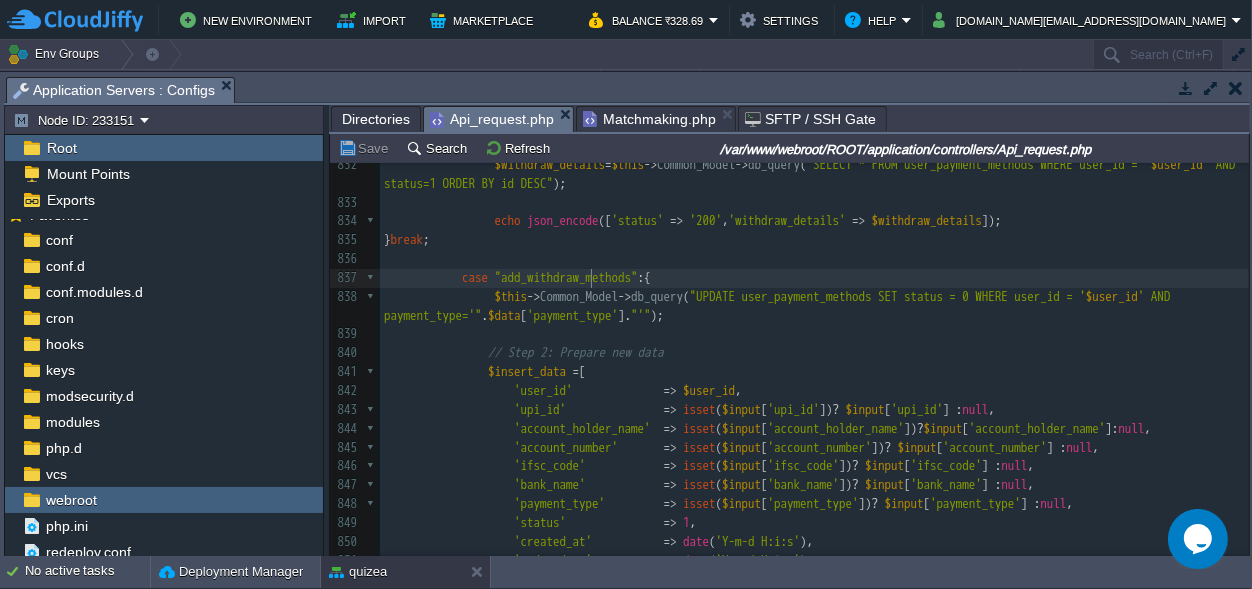 scroll, scrollTop: 0, scrollLeft: 143, axis: horizontal 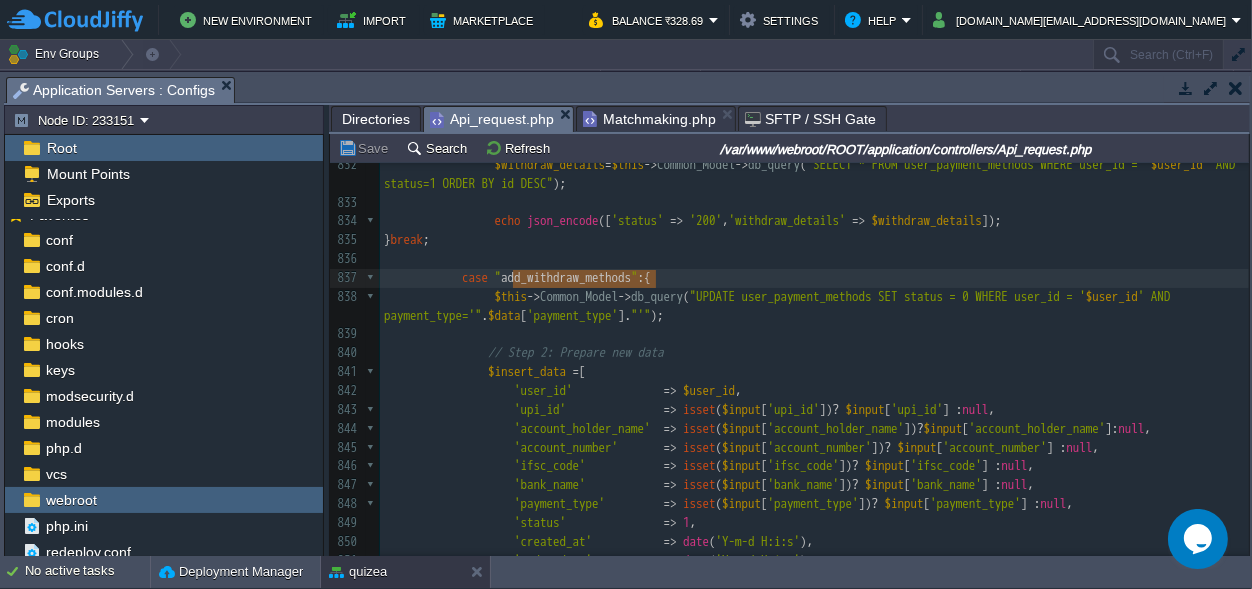 type on "add_withdraw_methods" 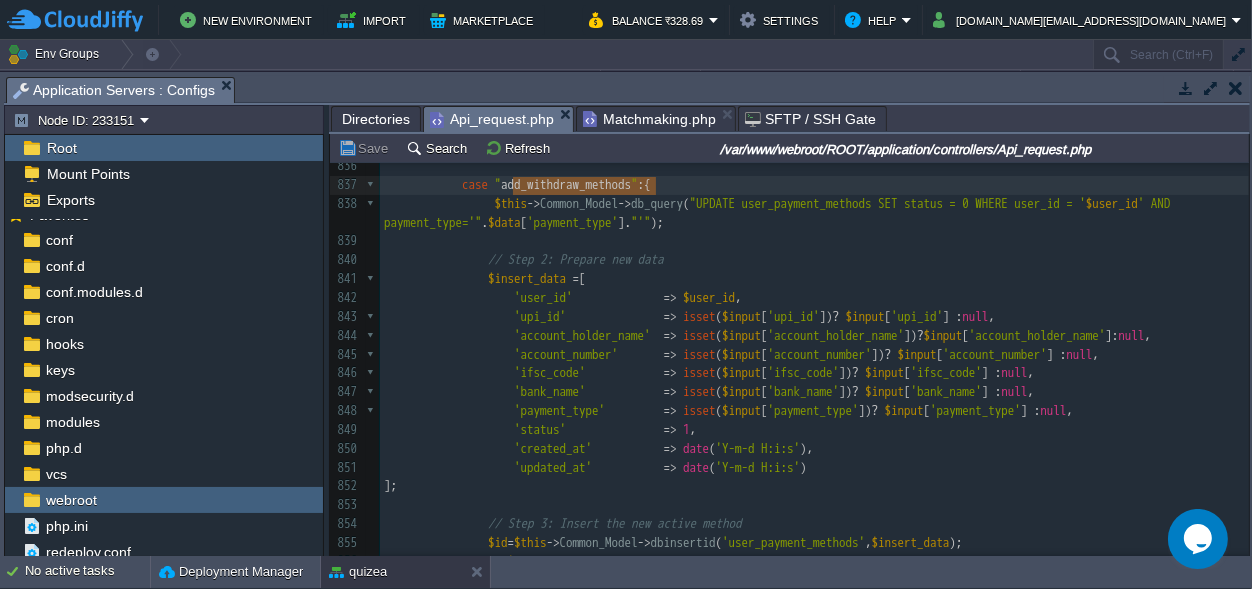 scroll, scrollTop: 9223, scrollLeft: 0, axis: vertical 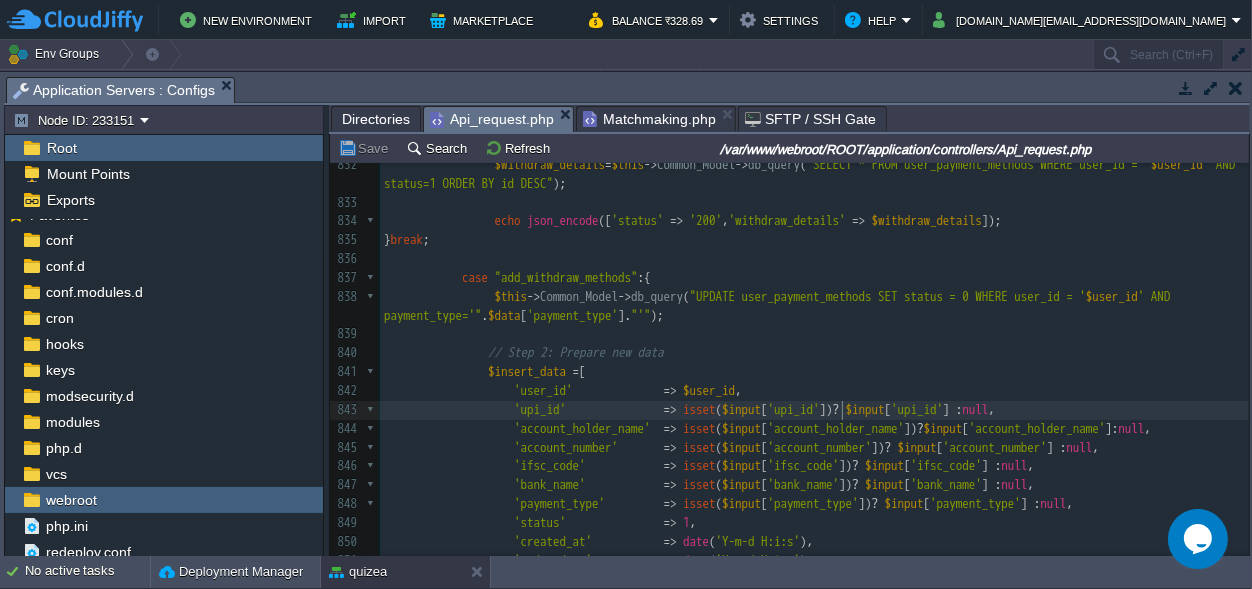 click on "'upi_id'" at bounding box center (794, 409) 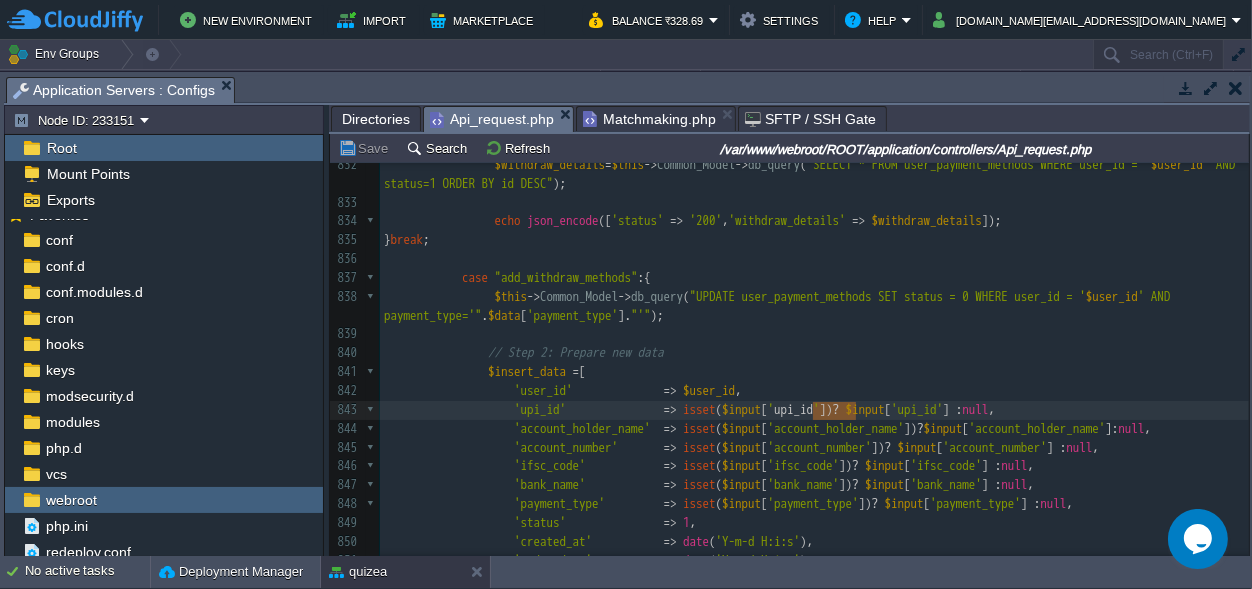 scroll, scrollTop: 0, scrollLeft: 43, axis: horizontal 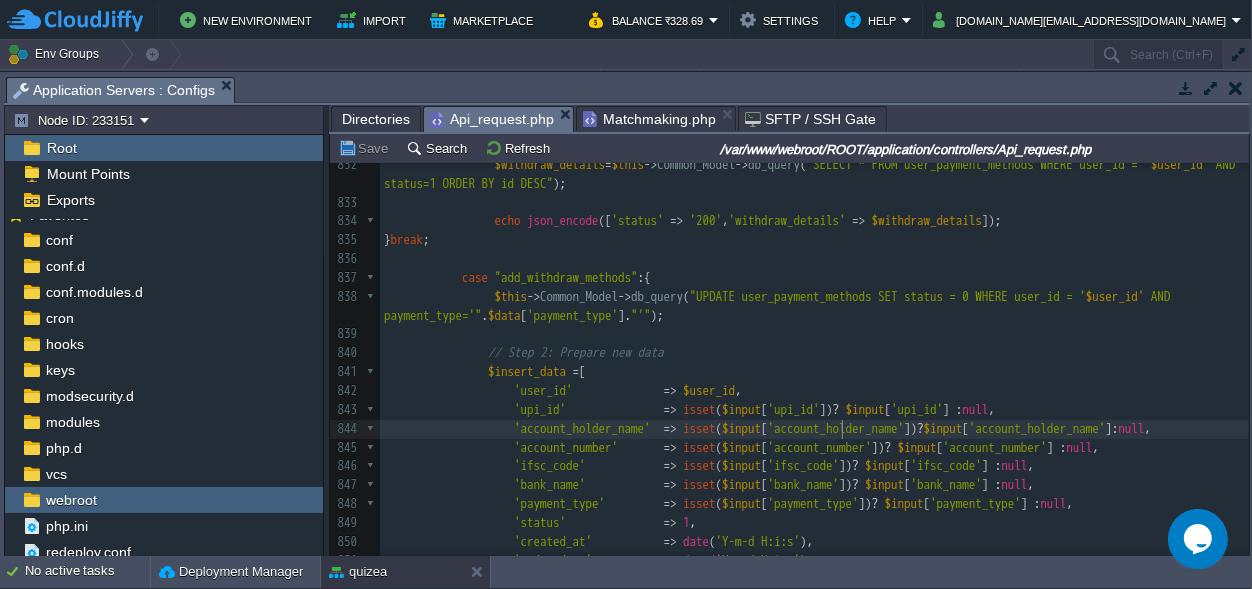 type on "account_holder_name" 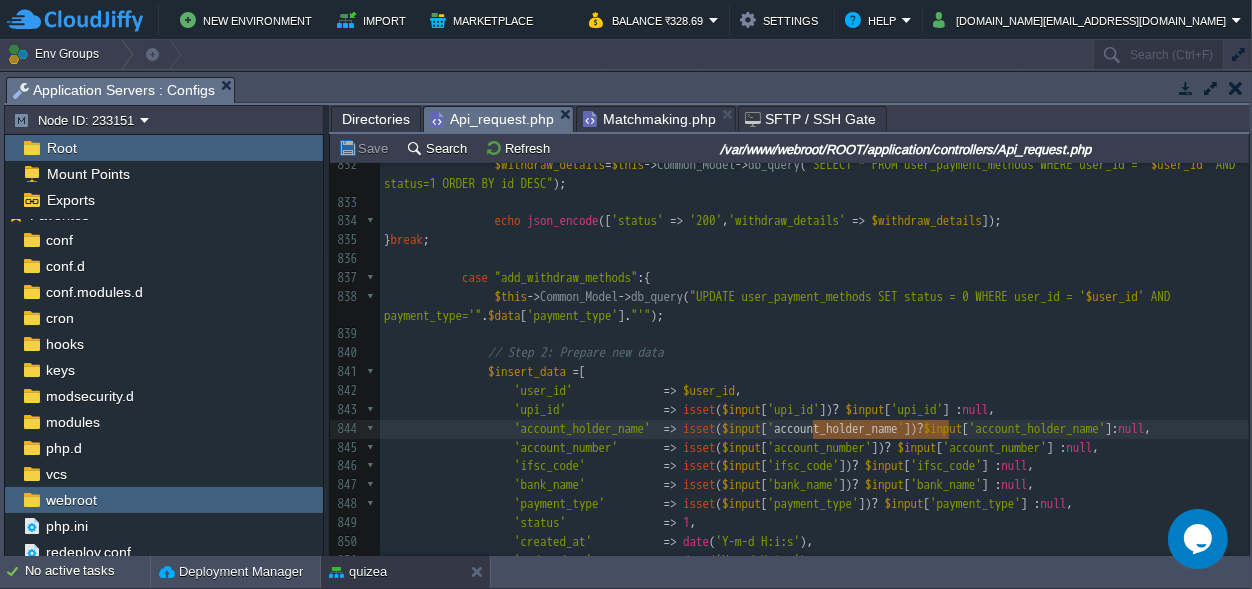 scroll, scrollTop: 0, scrollLeft: 0, axis: both 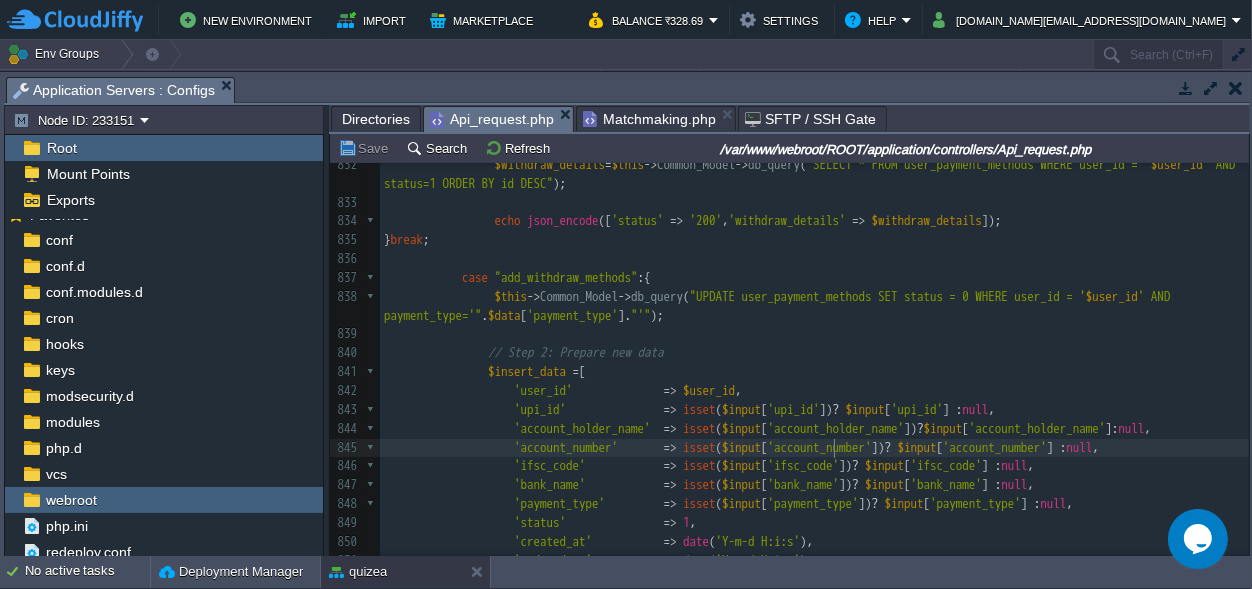 type on "account_number" 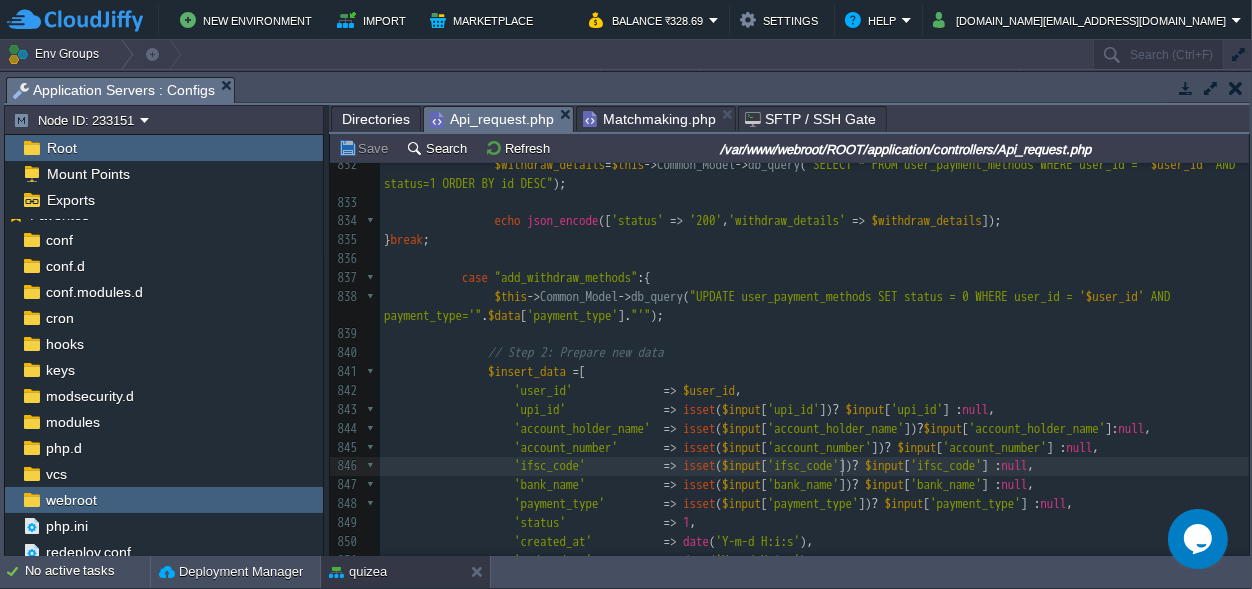 scroll, scrollTop: 0, scrollLeft: 0, axis: both 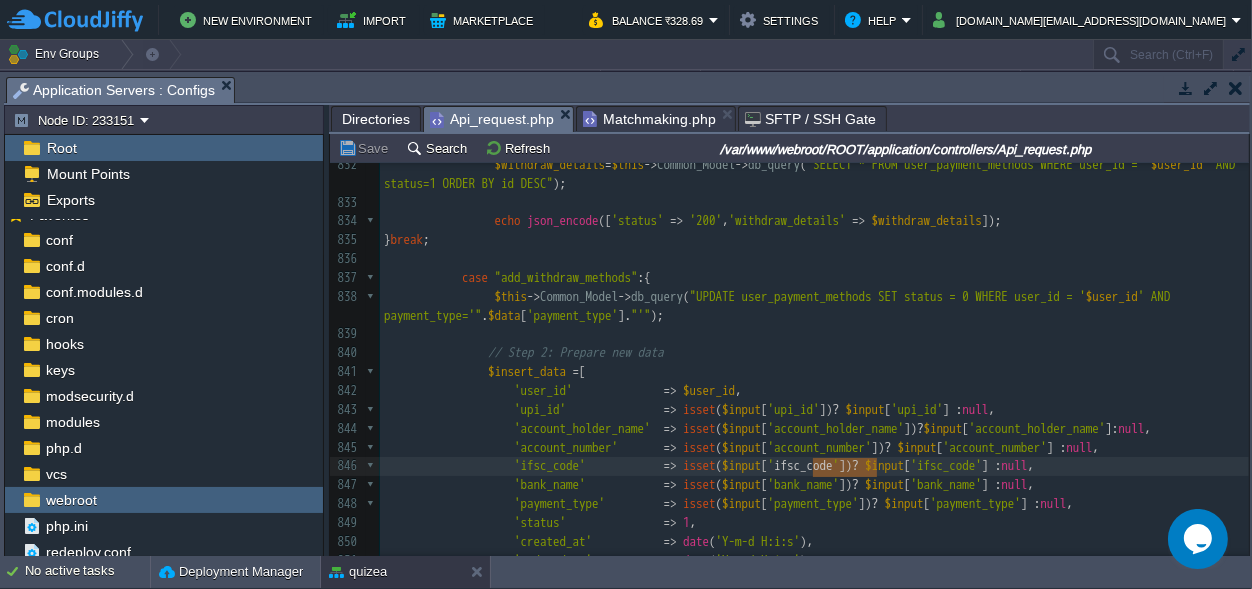 click on "'bank_name'" at bounding box center [804, 484] 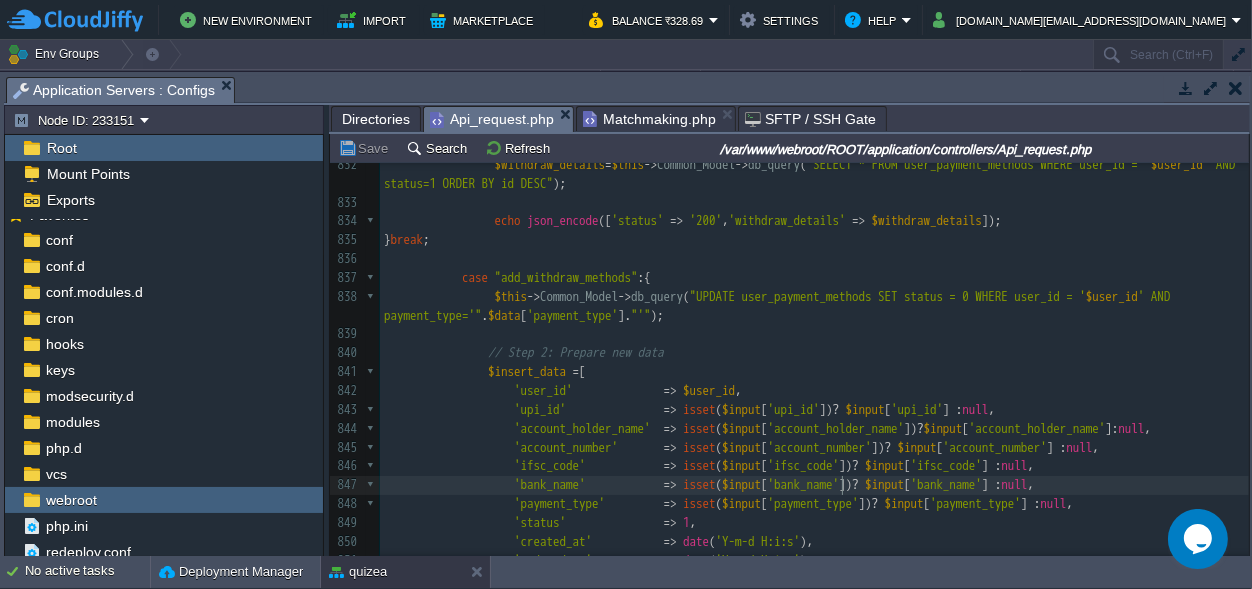 type on "bank_name" 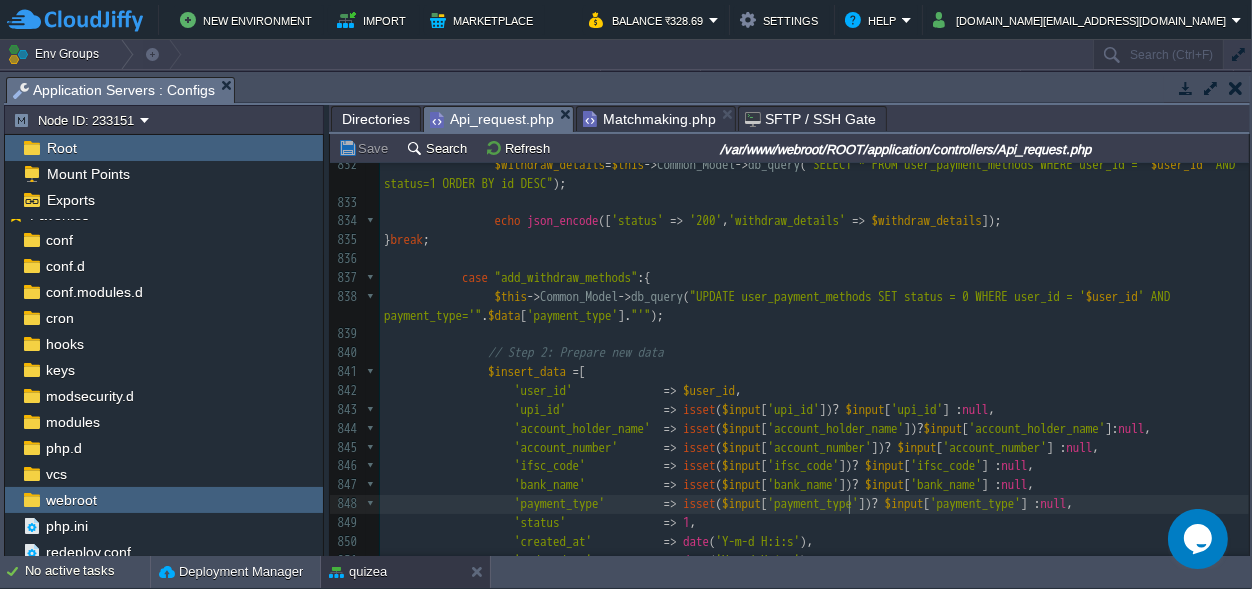 scroll, scrollTop: 0, scrollLeft: 0, axis: both 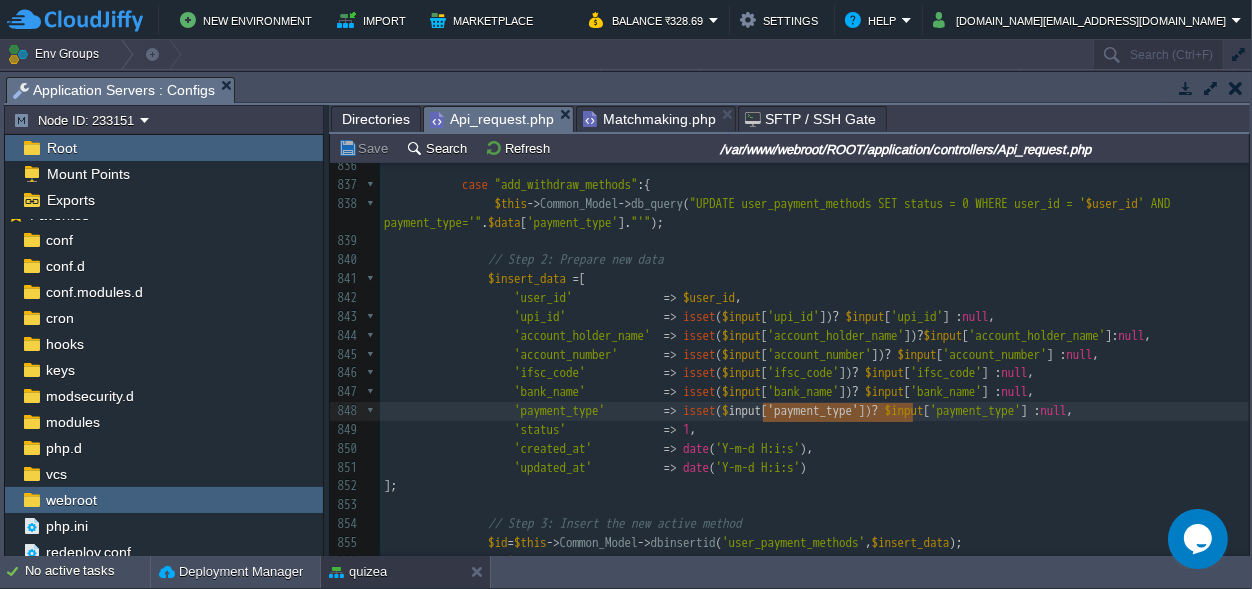 type on "$input['payment_type']" 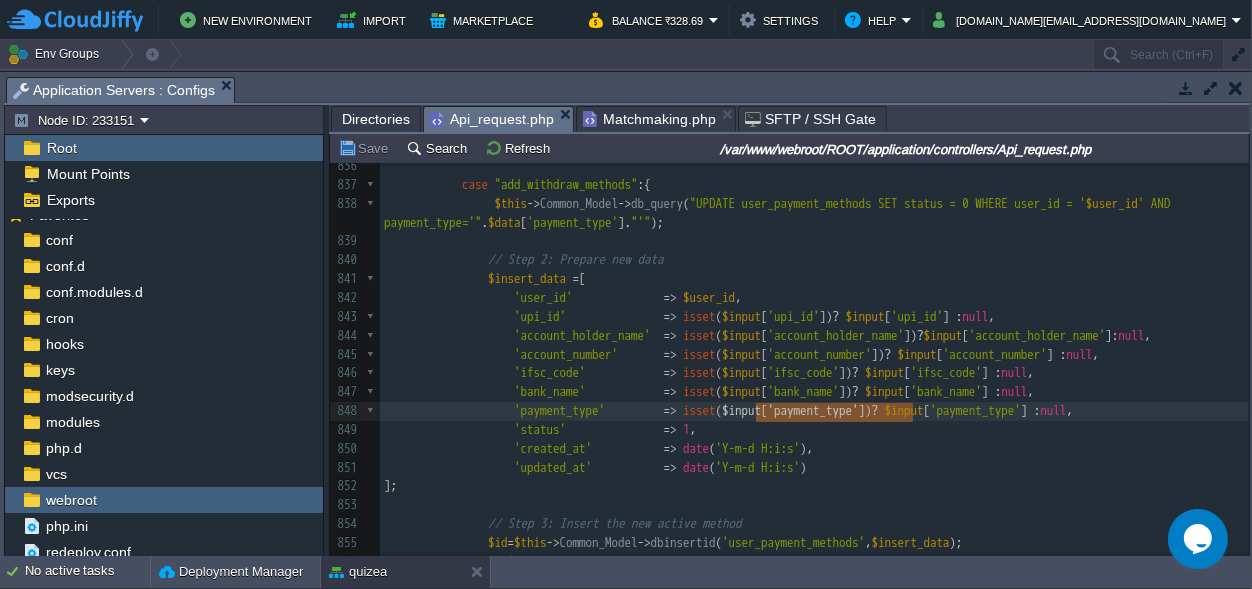 scroll, scrollTop: 0, scrollLeft: 157, axis: horizontal 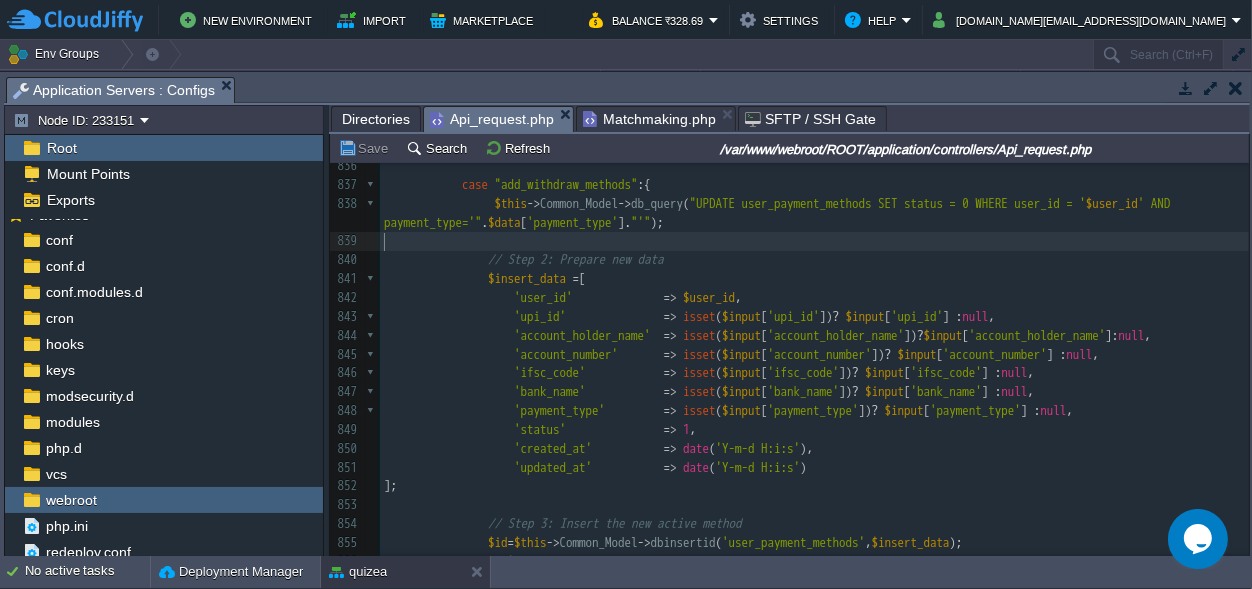 drag, startPoint x: 628, startPoint y: 248, endPoint x: 0, endPoint y: 462, distance: 663.46063 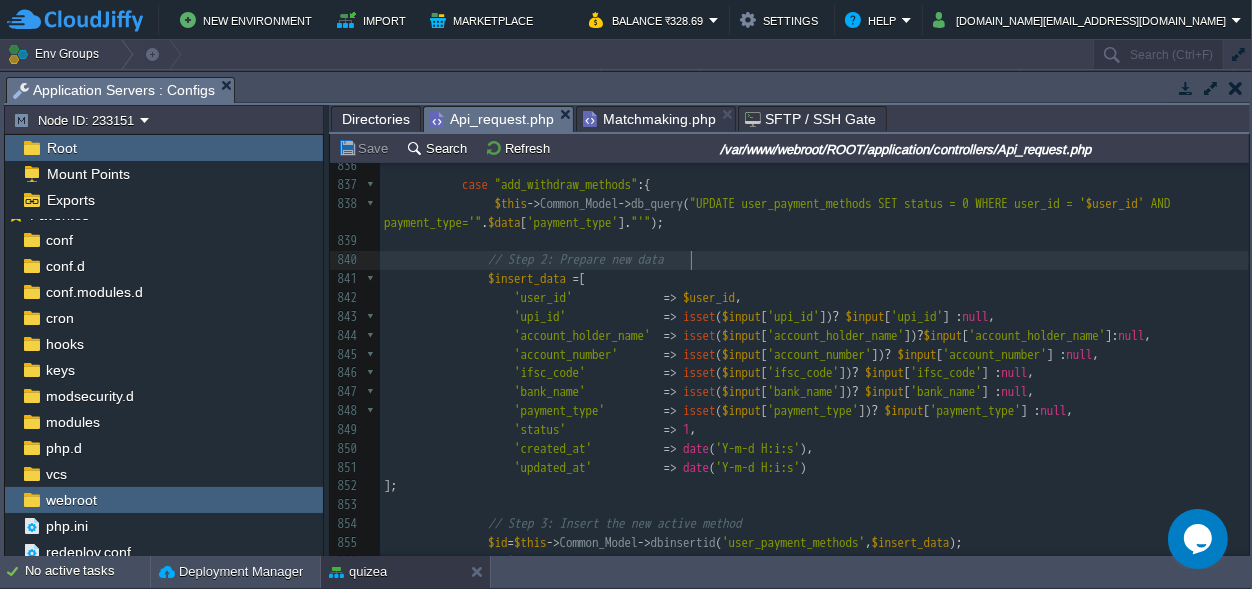 click on "// Step 2: Prepare new data" at bounding box center (814, 260) 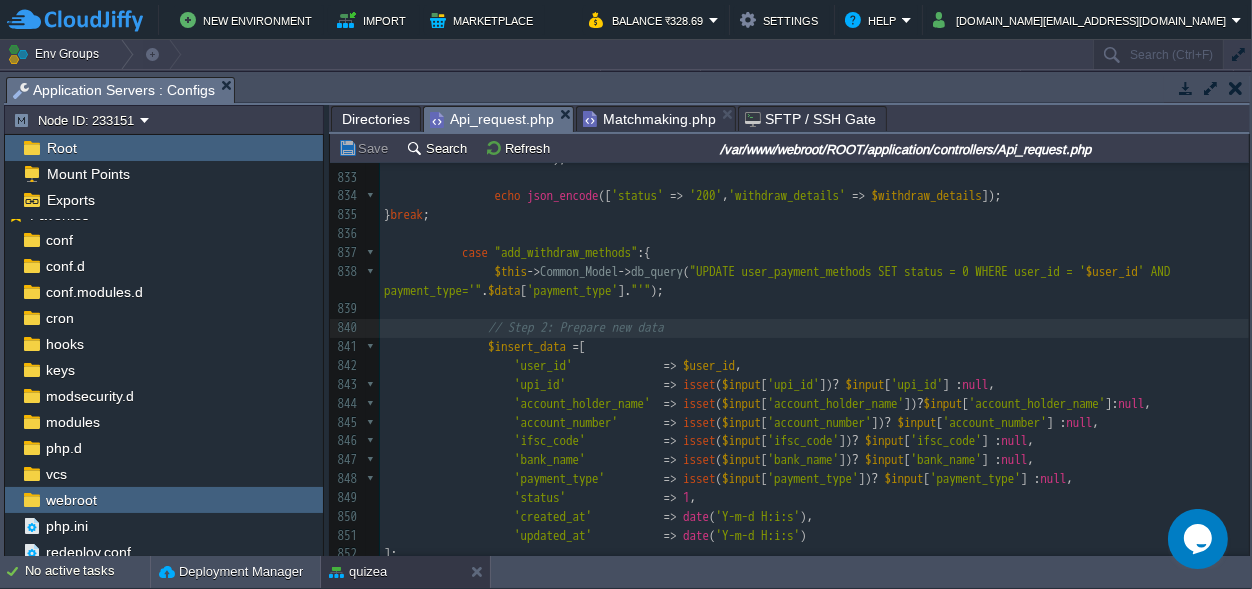 scroll, scrollTop: 9191, scrollLeft: 0, axis: vertical 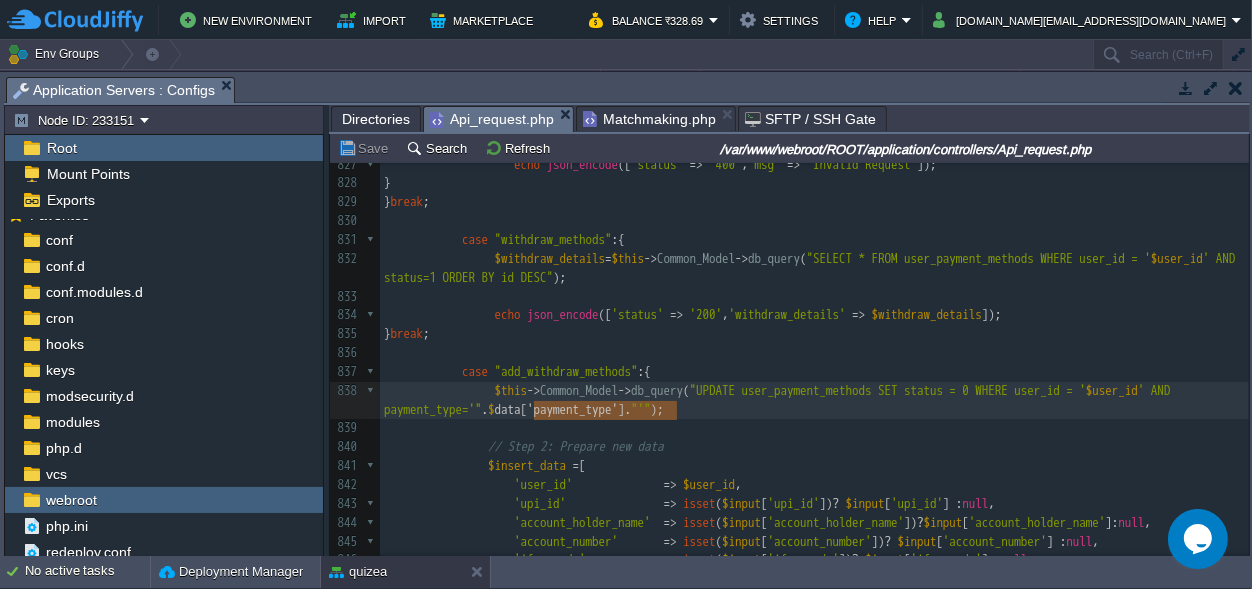 type on "$data['payment_type']" 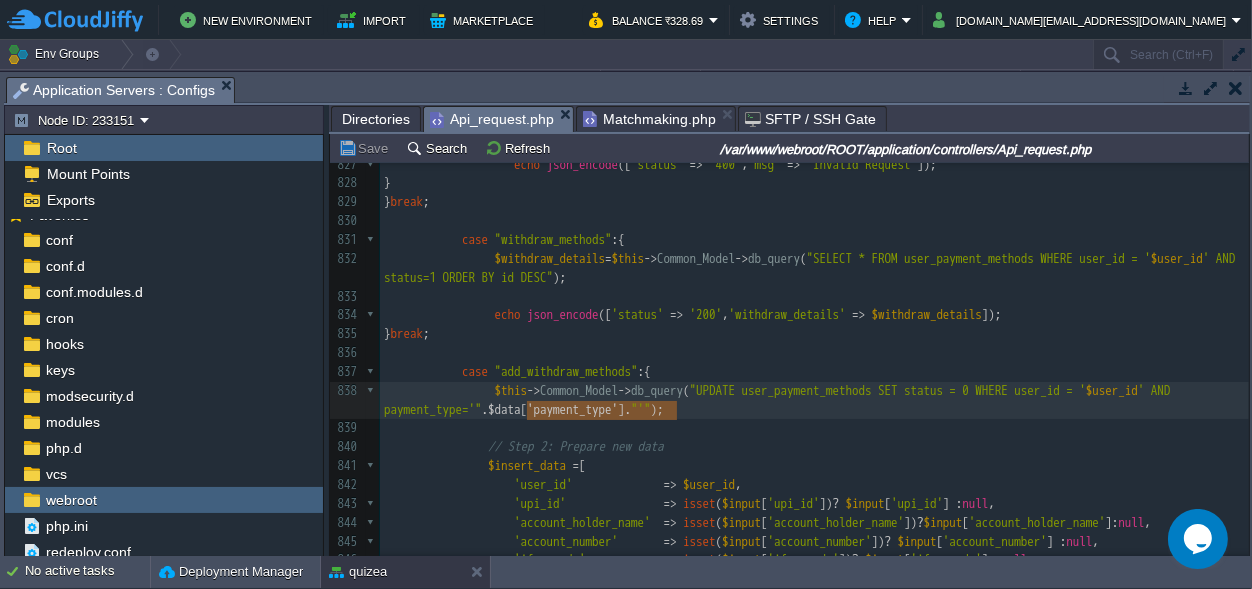 drag, startPoint x: 677, startPoint y: 409, endPoint x: 530, endPoint y: 413, distance: 147.05441 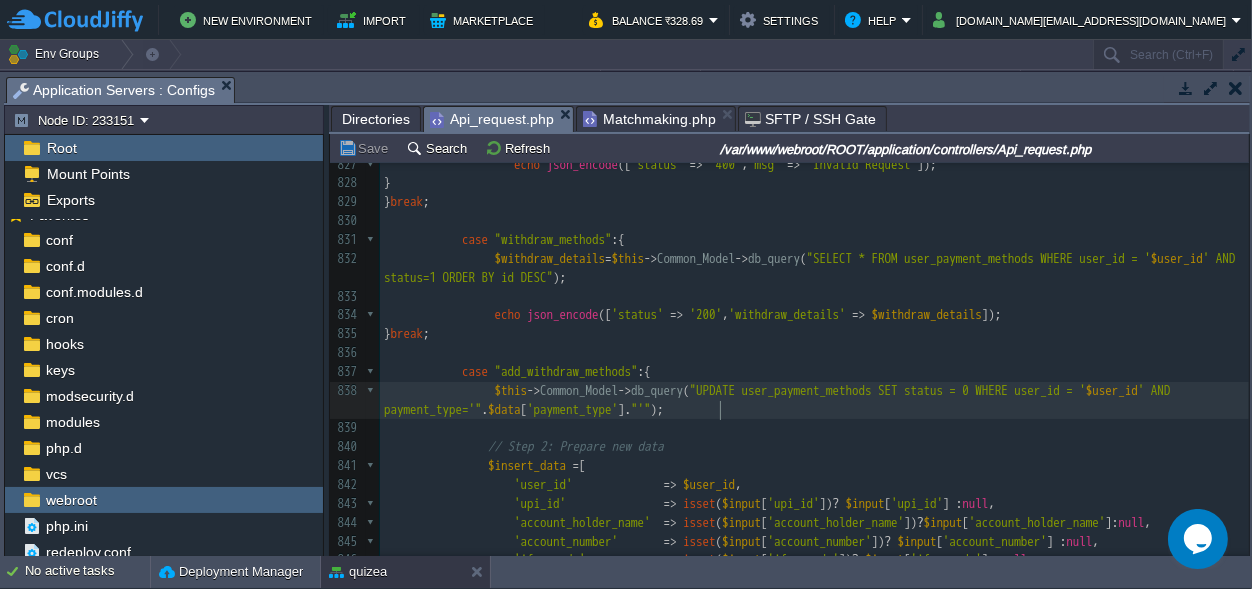 scroll, scrollTop: 0, scrollLeft: 0, axis: both 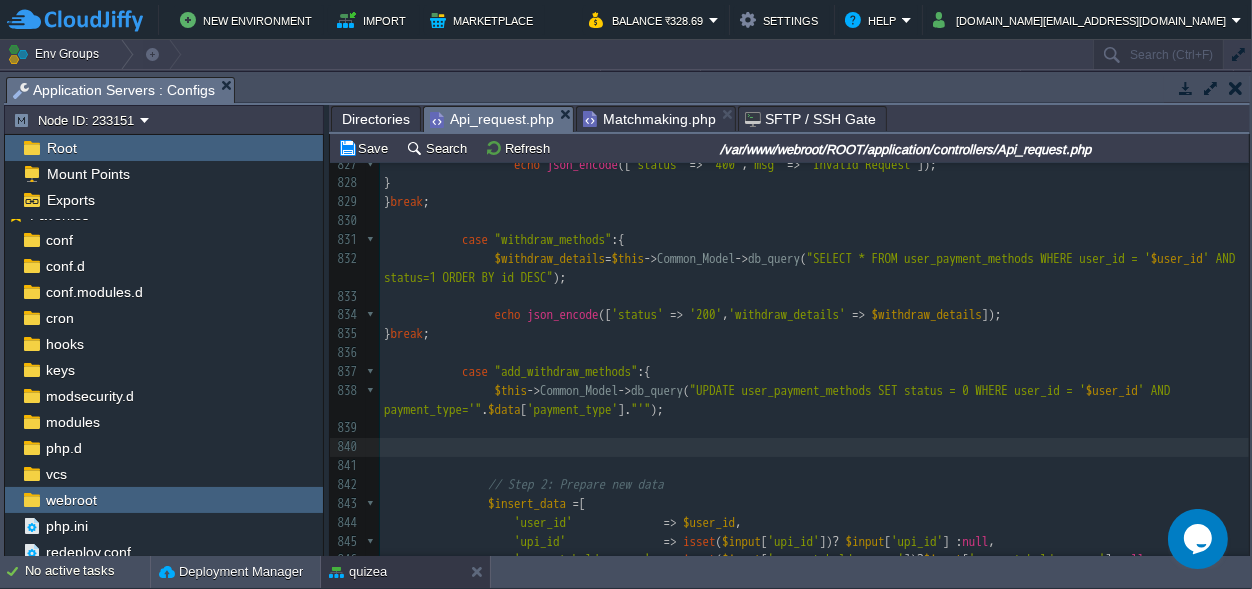 paste on "=" 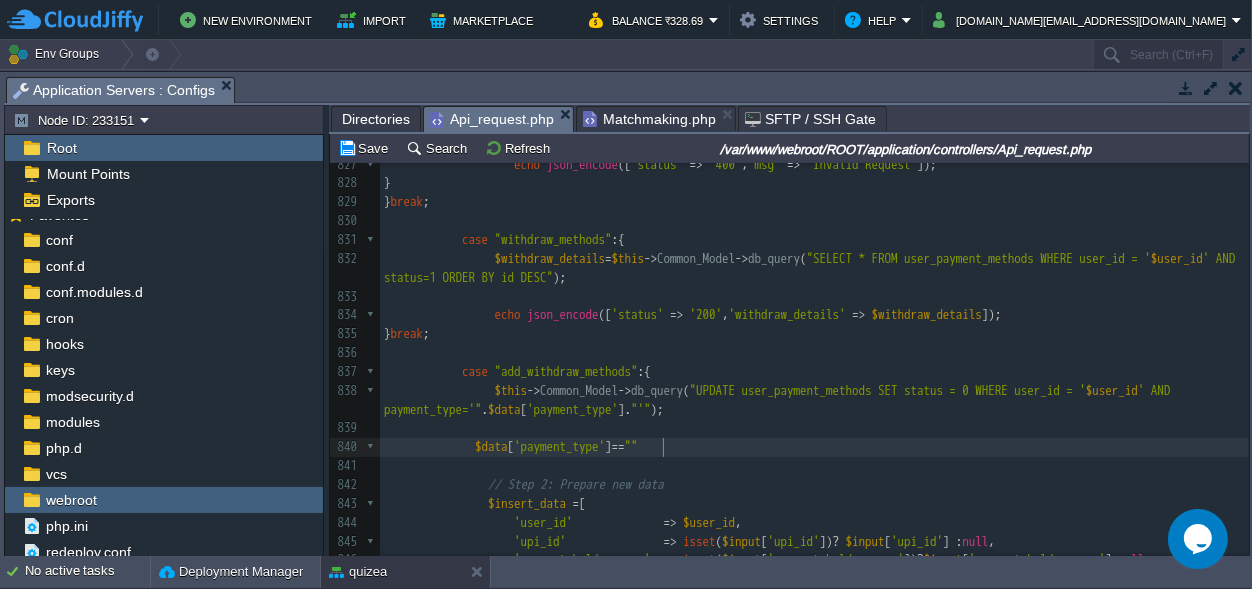 scroll, scrollTop: 0, scrollLeft: 28, axis: horizontal 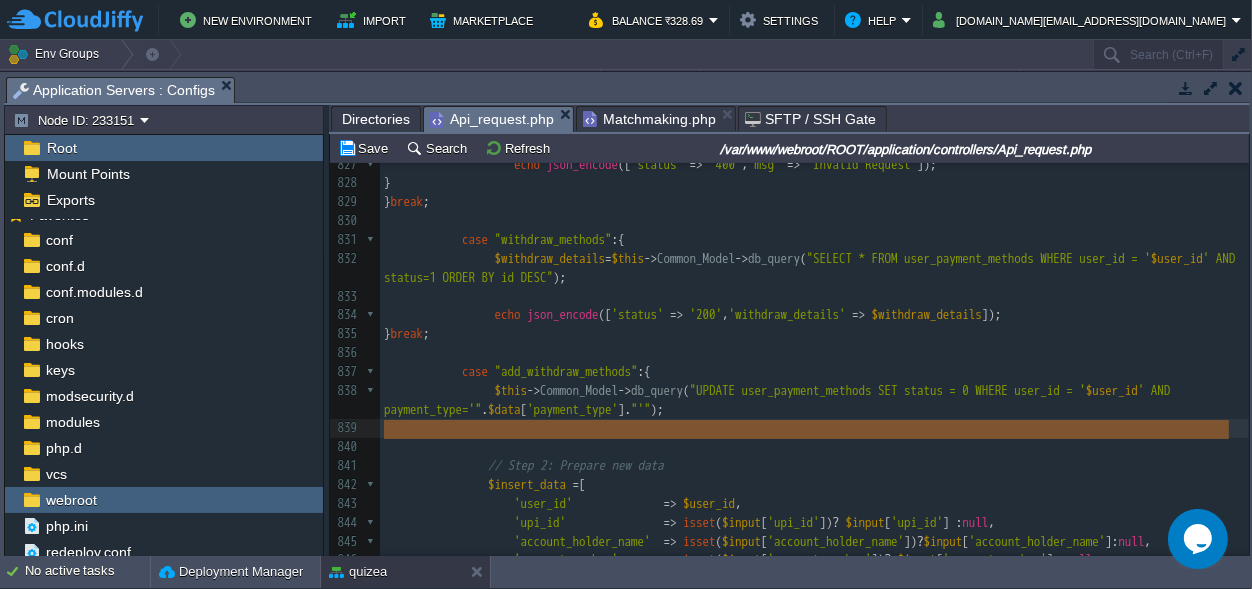 drag, startPoint x: 503, startPoint y: 452, endPoint x: 377, endPoint y: 435, distance: 127.141655 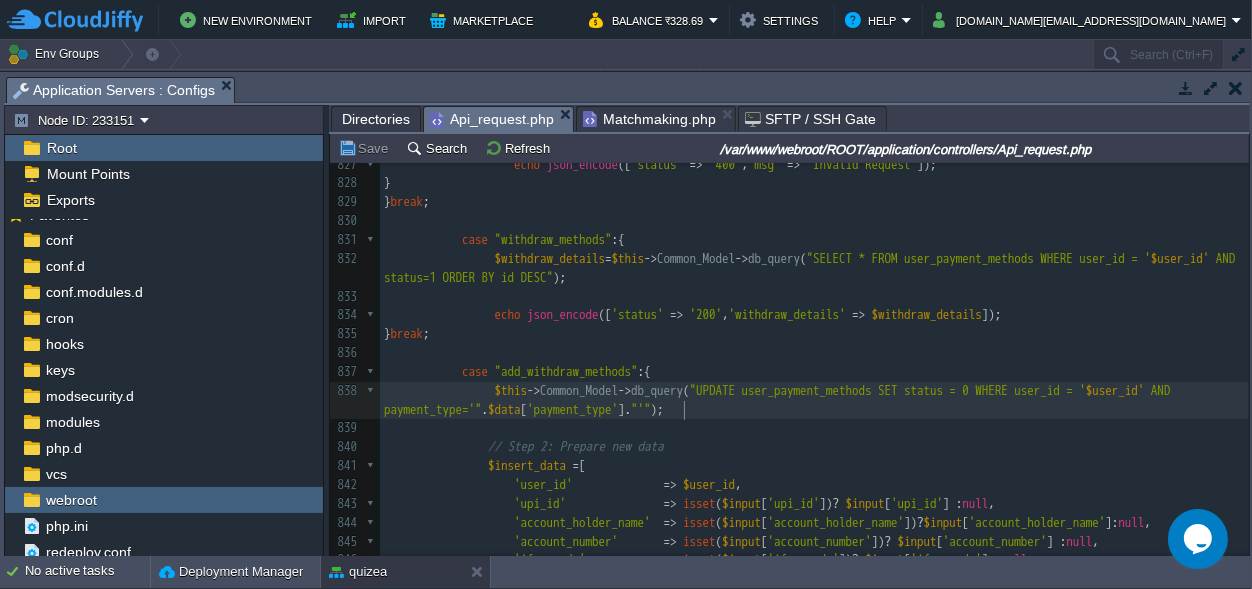 click on "xxxxxxxxxx           $input   =  ( ! empty ( $_REQUEST )) ? $_REQUEST : json_decode ( file_get_contents ( "php://input" ));   815                            'created_at'         =>    date ( 'Y-m-d H:i:s' ) 816                       ); 817                       $this -> Common_Model -> dbinsertid ( 'wallet_transactions' , $datalist );  818                    $datalist   =   array ( 819                        'winnings_blc'      =>   $play_money_blc , 820                        'wallet_balance'      =>   $wallet_balance , 821                   ); 822 ​ 823                    $this -> Common_Model -> update_records ( 'users' , 'id' , $user_id ,  $datalist ); 824 ​ 825                    echo   json_encode ([ 'status'   =>   '200' ,  'msg'   =>   'Amount Withdraw Successfully' ]); 826                 } else { 827                       echo   json_encode ([ 'status'   =>   '400' ,  'msg'   =>   'Invalid Request' ]); 828                 } 829             } break ; 830              831              case   :{ =" at bounding box center (814, 495) 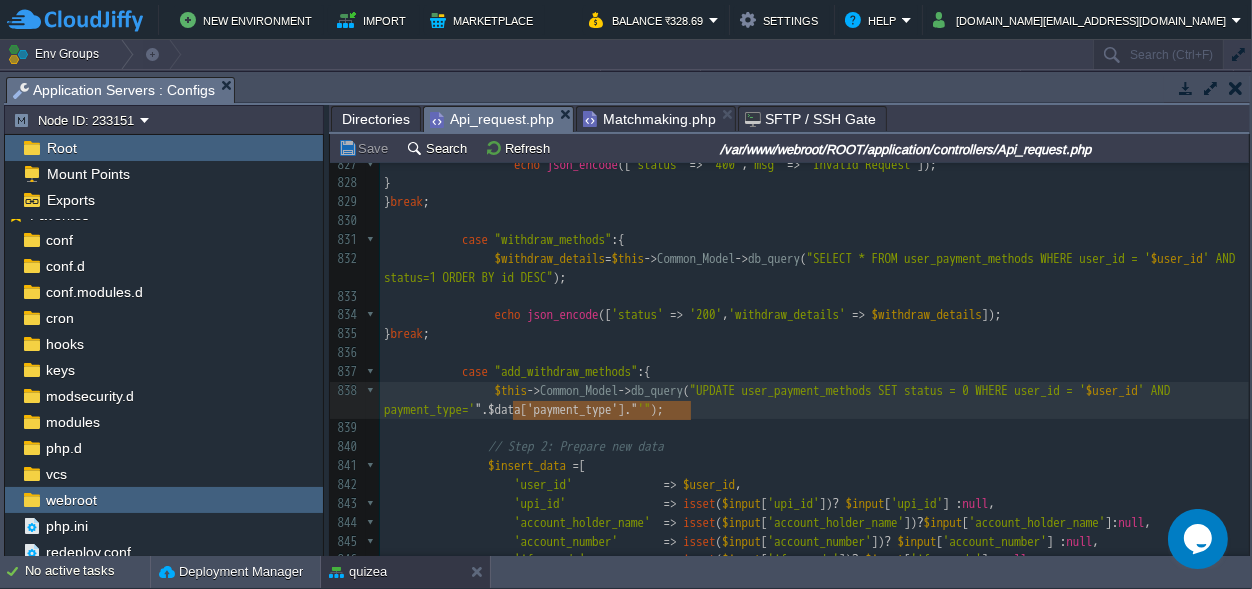 scroll, scrollTop: 0, scrollLeft: 179, axis: horizontal 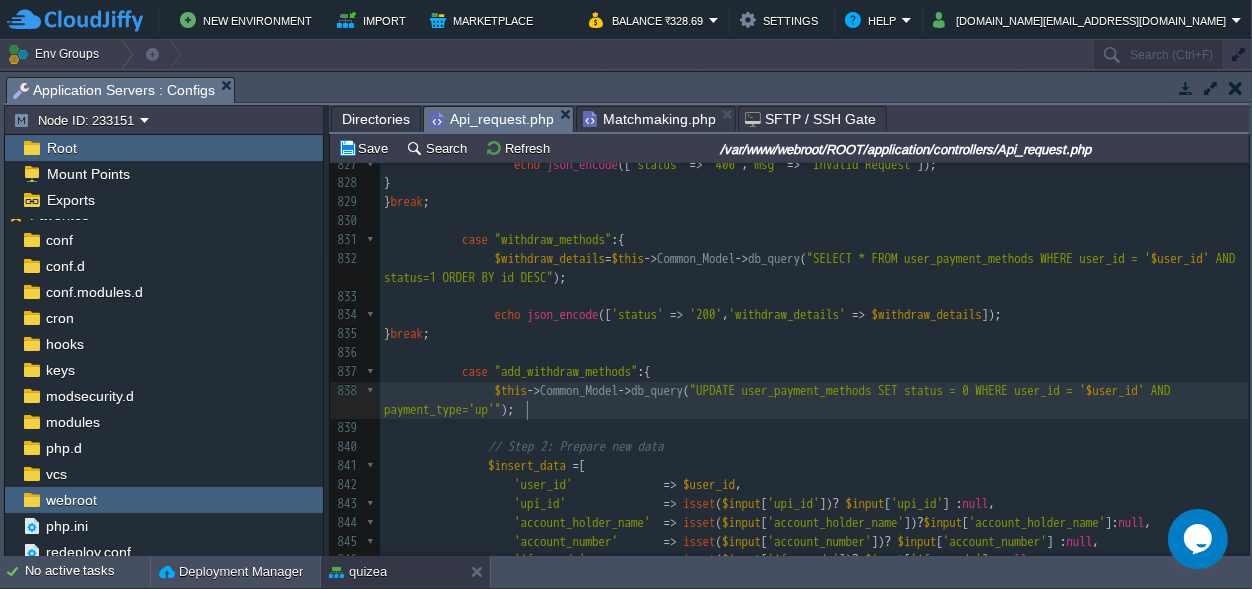 type on "upi" 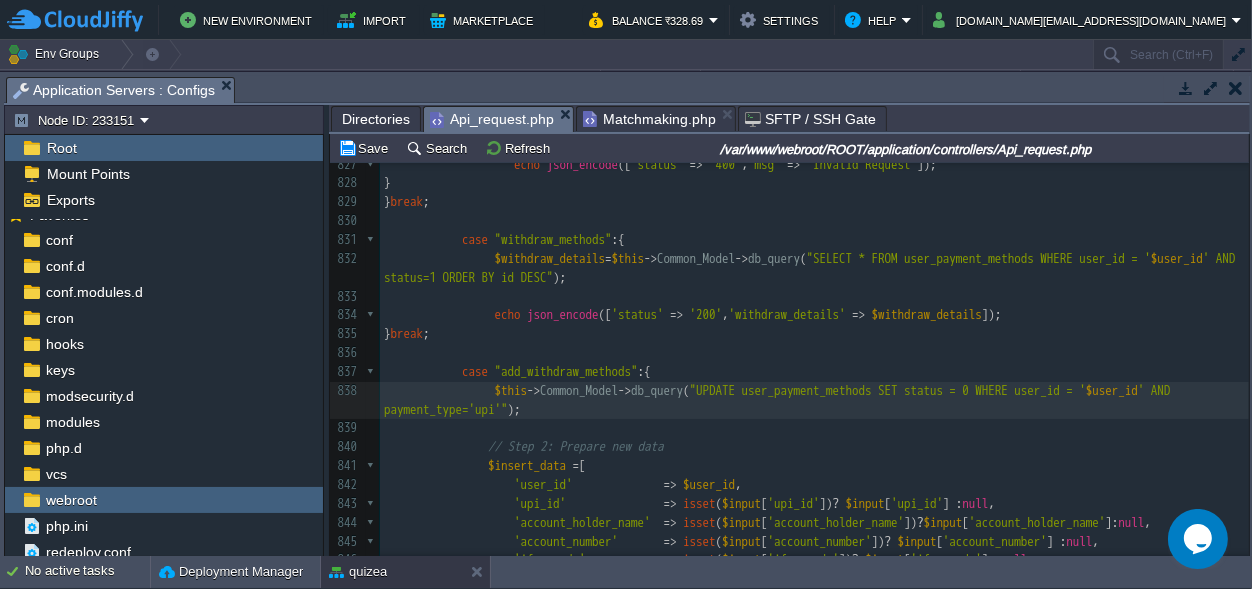 scroll, scrollTop: 0, scrollLeft: 0, axis: both 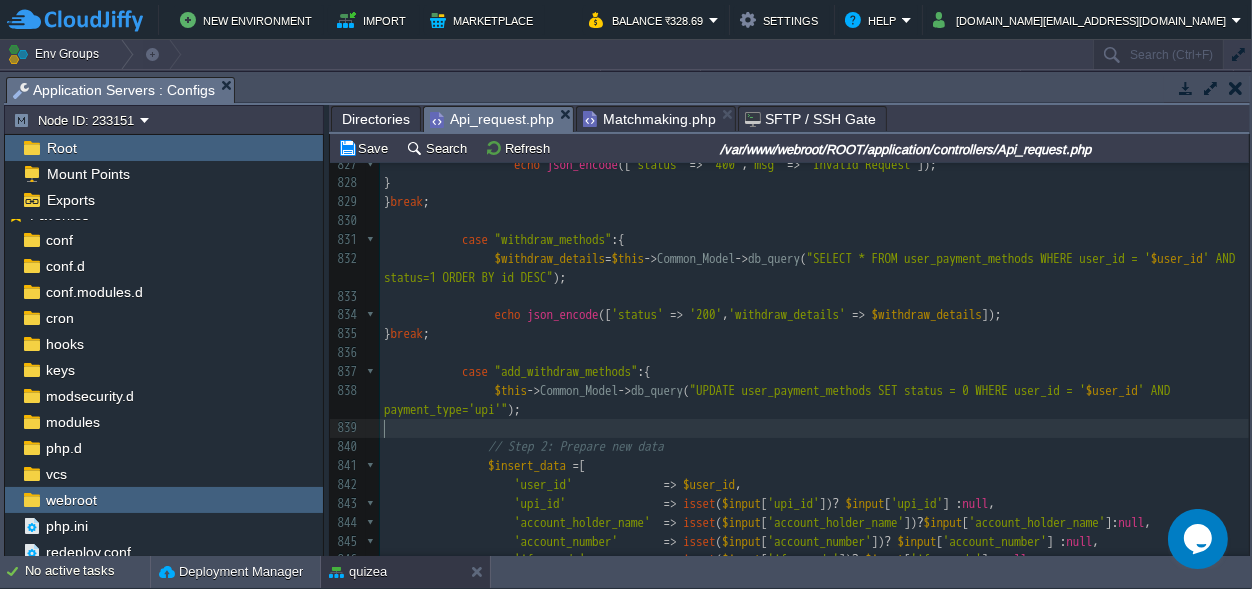 click on "xxxxxxxxxx           $input   =  ( ! empty ( $_REQUEST )) ? $_REQUEST : json_decode ( file_get_contents ( "php://input" ));   815                            'created_at'         =>    date ( 'Y-m-d H:i:s' ) 816                       ); 817                       $this -> Common_Model -> dbinsertid ( 'wallet_transactions' , $datalist );  818                    $datalist   =   array ( 819                        'winnings_blc'      =>   $play_money_blc , 820                        'wallet_balance'      =>   $wallet_balance , 821                   ); 822 ​ 823                    $this -> Common_Model -> update_records ( 'users' , 'id' , $user_id ,  $datalist ); 824 ​ 825                    echo   json_encode ([ 'status'   =>   '200' ,  'msg'   =>   'Amount Withdraw Successfully' ]); 826                 } else { 827                       echo   json_encode ([ 'status'   =>   '400' ,  'msg'   =>   'Invalid Request' ]); 828                 } 829             } break ; 830              831              case   :{ =" at bounding box center [814, 495] 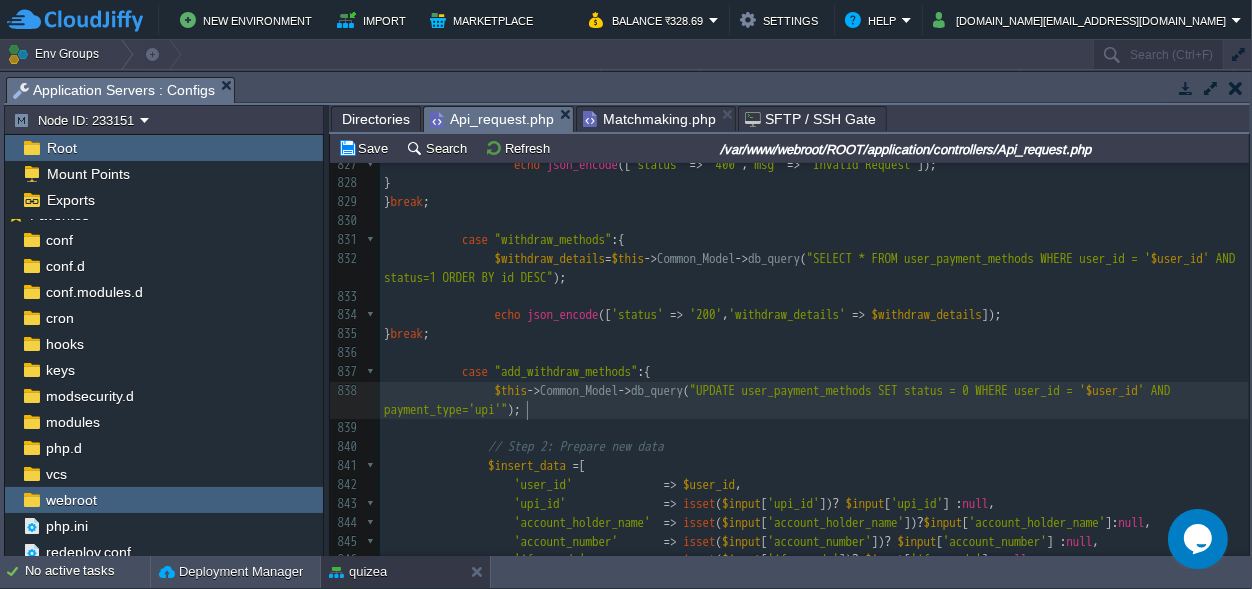 type on "upi" 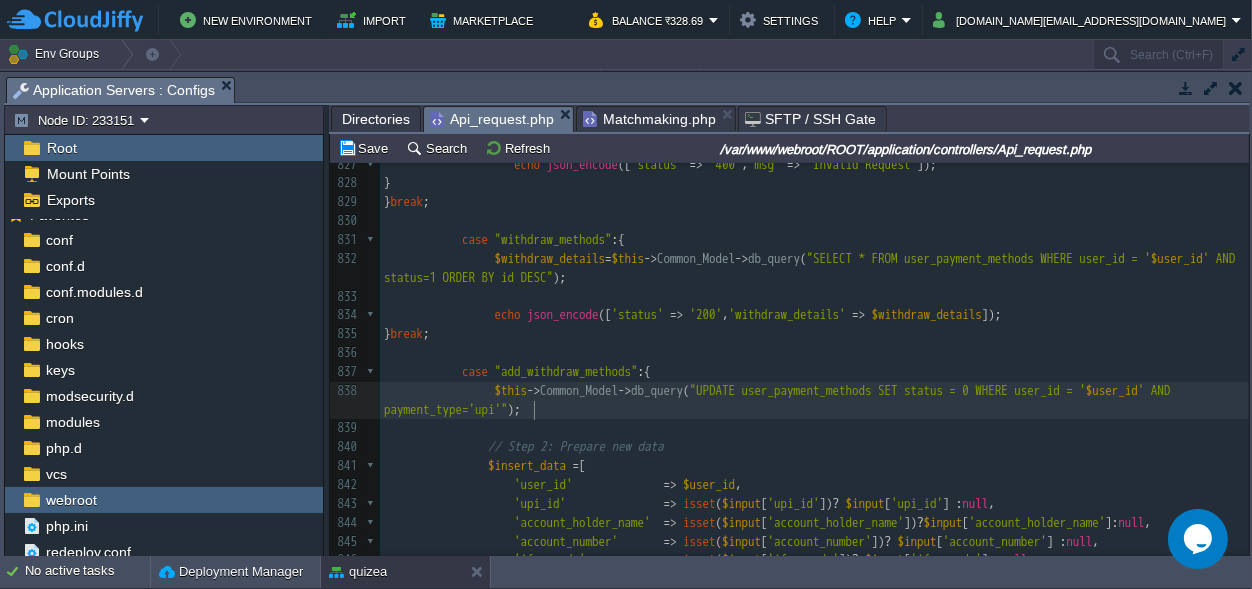 scroll, scrollTop: 9191, scrollLeft: 0, axis: vertical 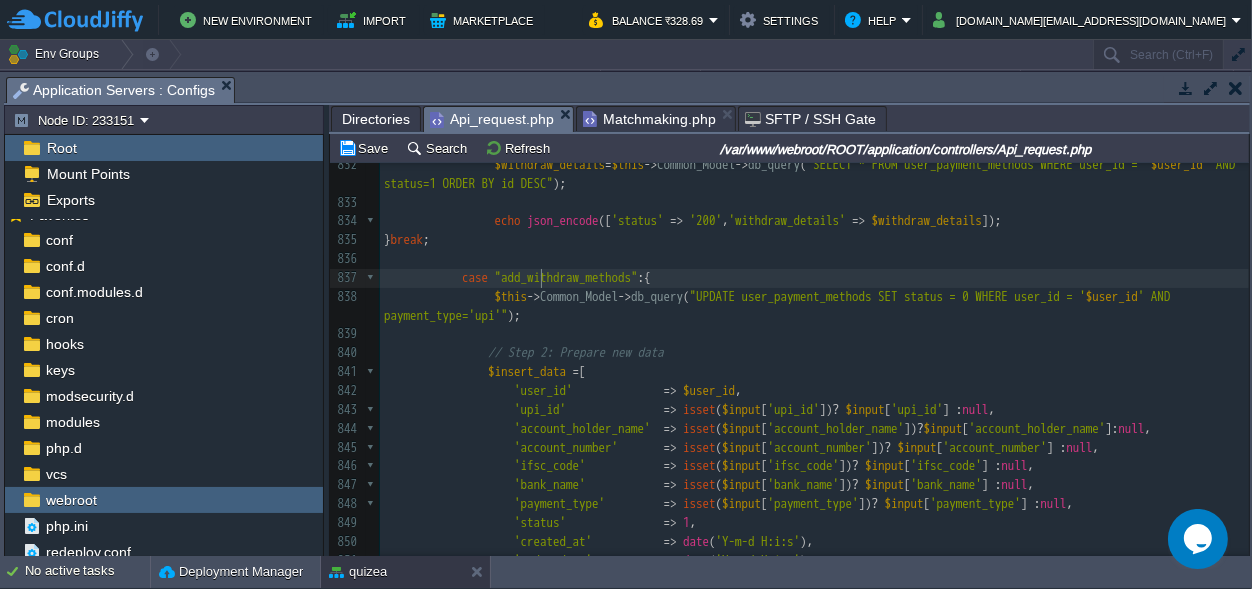 click on ""add_withdraw_methods"" at bounding box center (566, 277) 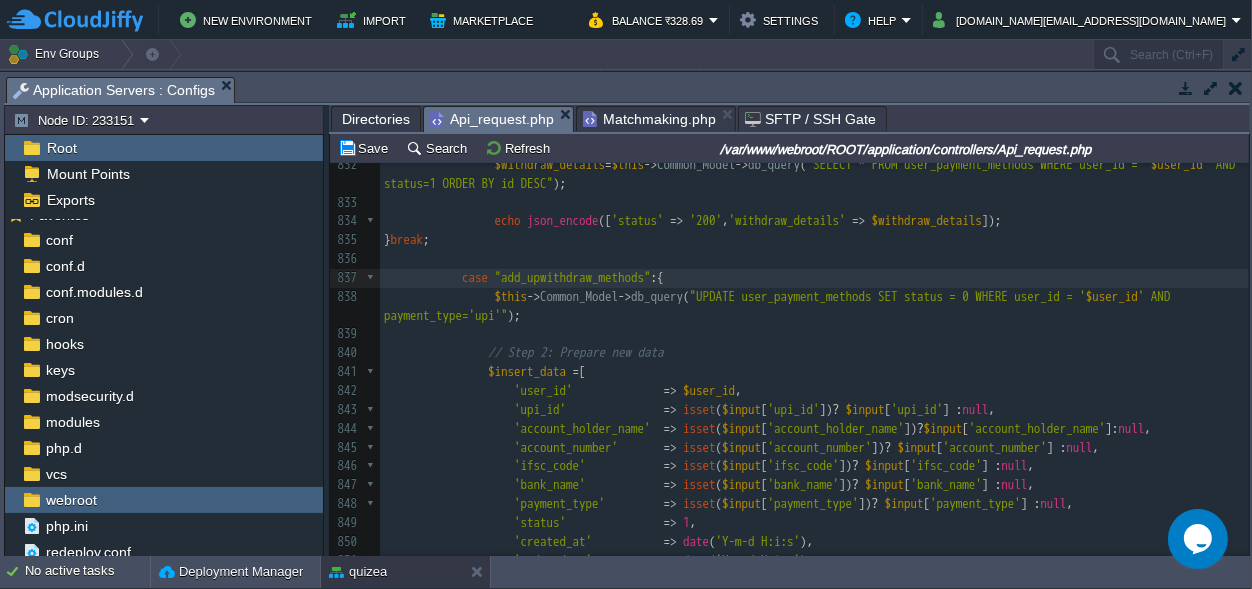 scroll, scrollTop: 0, scrollLeft: 21, axis: horizontal 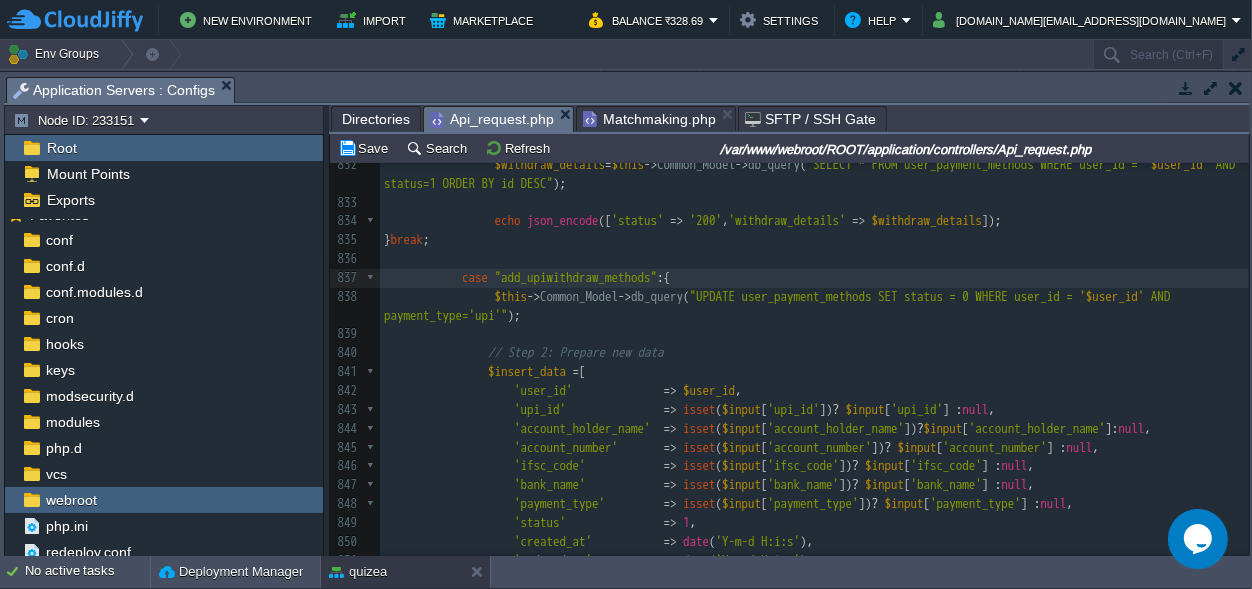 type on "upi_" 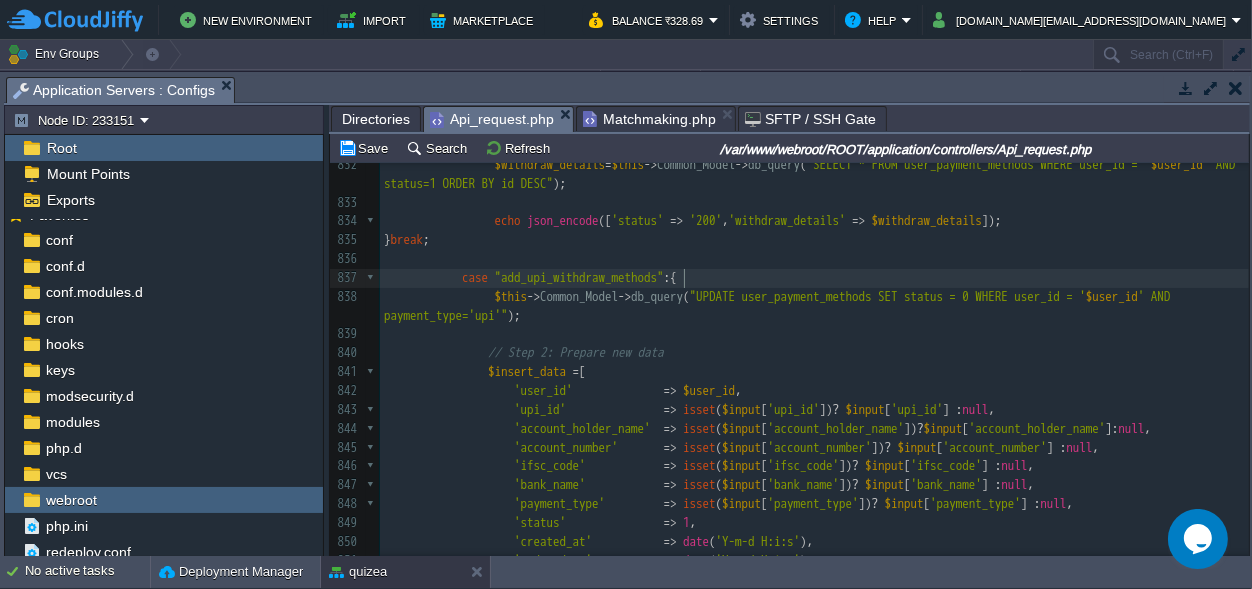 scroll, scrollTop: 0, scrollLeft: 0, axis: both 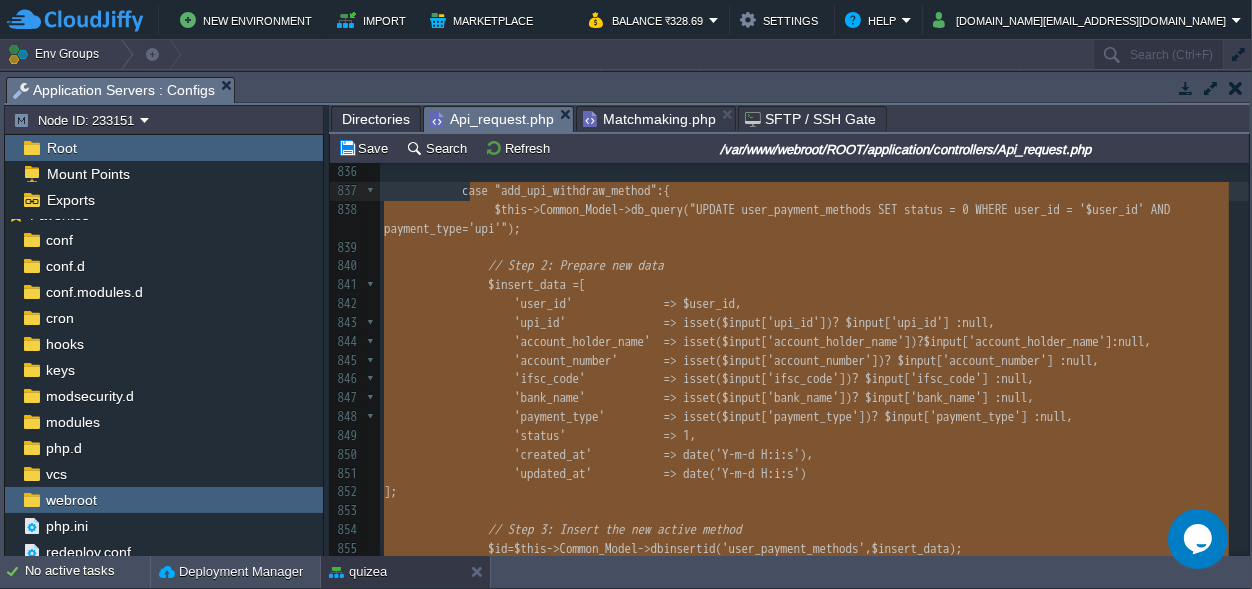 drag, startPoint x: 529, startPoint y: 398, endPoint x: 469, endPoint y: 201, distance: 205.93445 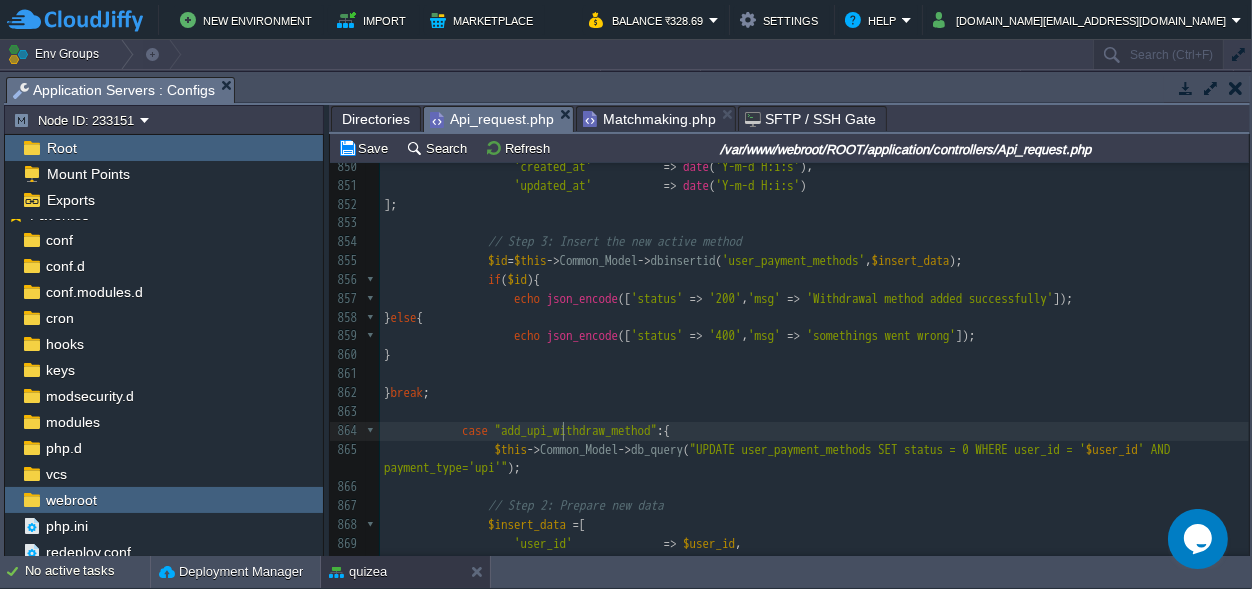click on ""add_upi_withdraw_method"" at bounding box center [576, 430] 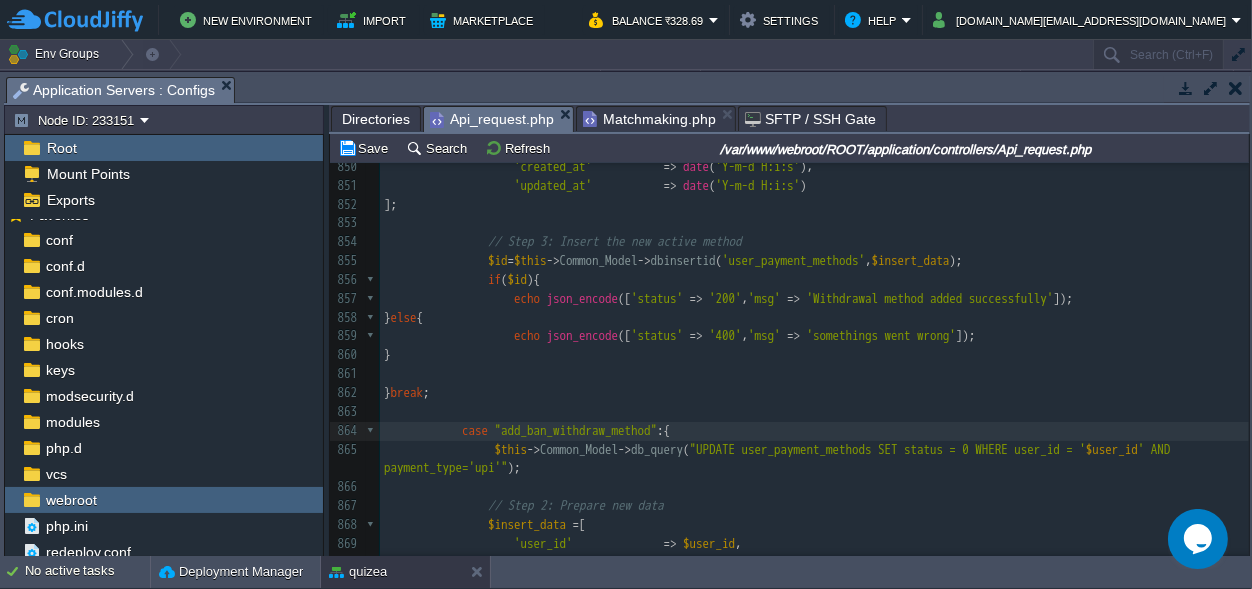 type on "bank" 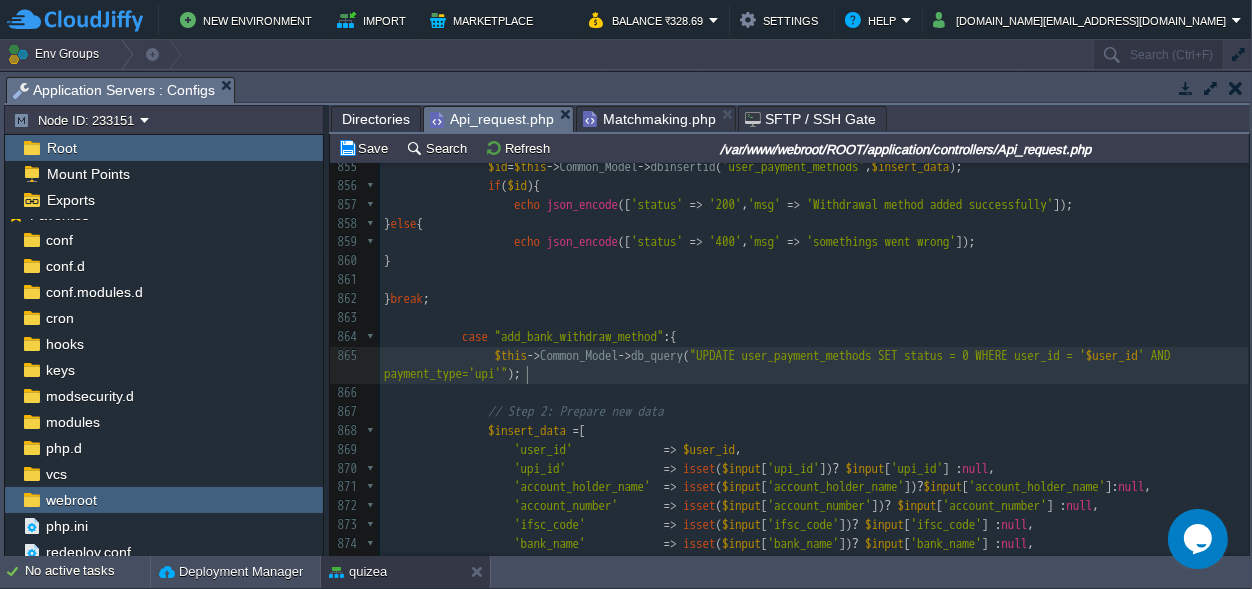 click on "xxxxxxxxxx             } break ;   838                   $this -> Common_Model -> db_query ( "UPDATE user_payment_methods SET status = 0 WHERE user_id = ' $user_id ' AND payment_type='upi'" ); 839 ​ 840                  // Step 2: Prepare new data 841                  $insert_data   =  [ 842                      'user_id'                =>   $user_id , 843                      'upi_id'                 =>   isset ( $input [ 'upi_id' ])  ?   $input [ 'upi_id' ] :  null , 844                      'account_holder_name'    =>   isset ( $input [ 'account_holder_name' ]) ? $input [ 'account_holder_name' ]: null , 845                      'account_number'         =>   isset ( $input [ 'account_number' ])  ?   $input [ 'account_number' ] :  null , 846                      'ifsc_code'              =>   isset ( $input [ 'ifsc_code' ])  ?   $input [ 'ifsc_code' ] :  null , 847                      'bank_name'              =>   isset ( $input [ 'bank_name' ])  ?   $input [ 'bank_name' ] :  null , 848 'payment_type' =>" at bounding box center [814, 280] 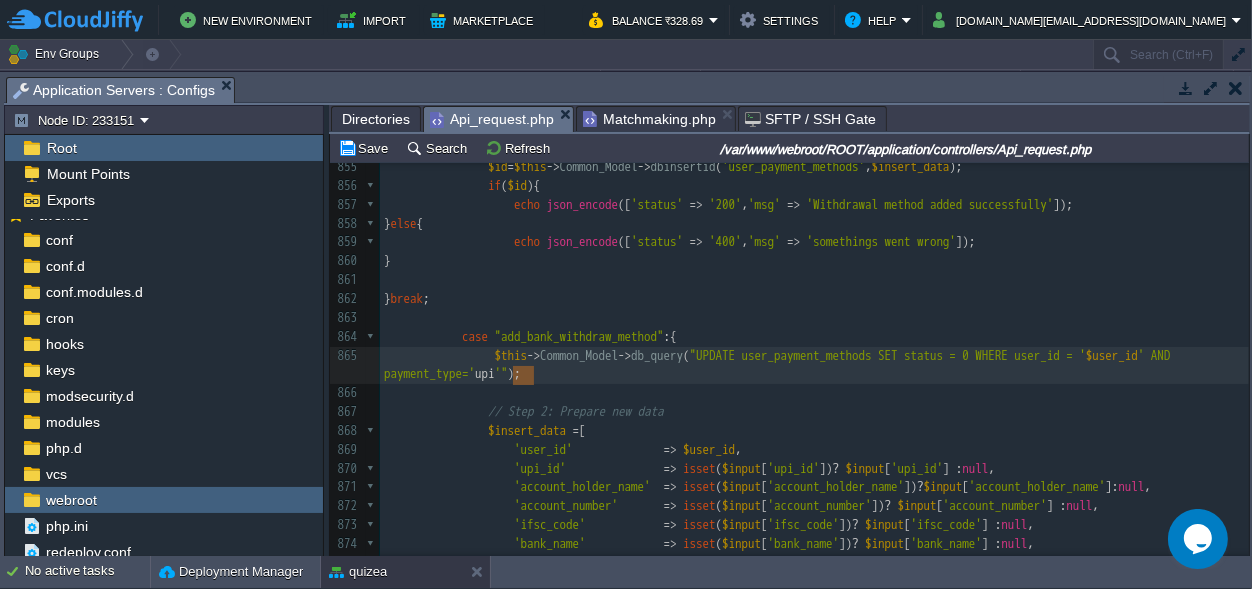 scroll, scrollTop: 0, scrollLeft: 21, axis: horizontal 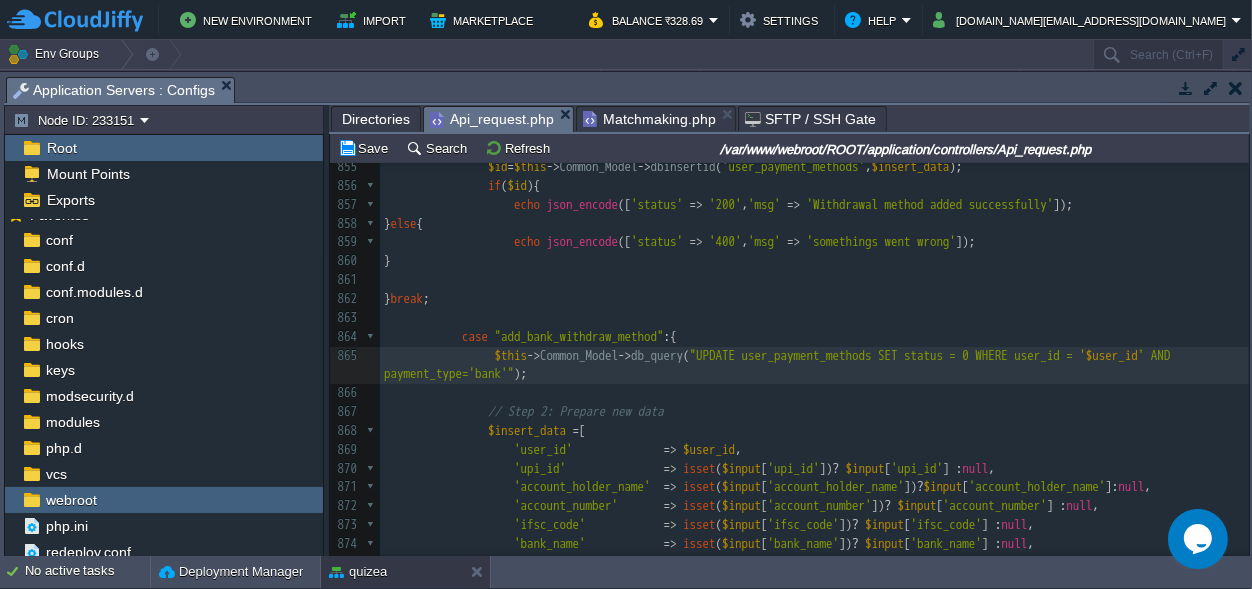 click on "$this -> Common_Model -> db_query ( "UPDATE user_payment_methods SET status = 0 WHERE user_id = ' $user_id ' AND payment_type='bank'" );" at bounding box center (814, 366) 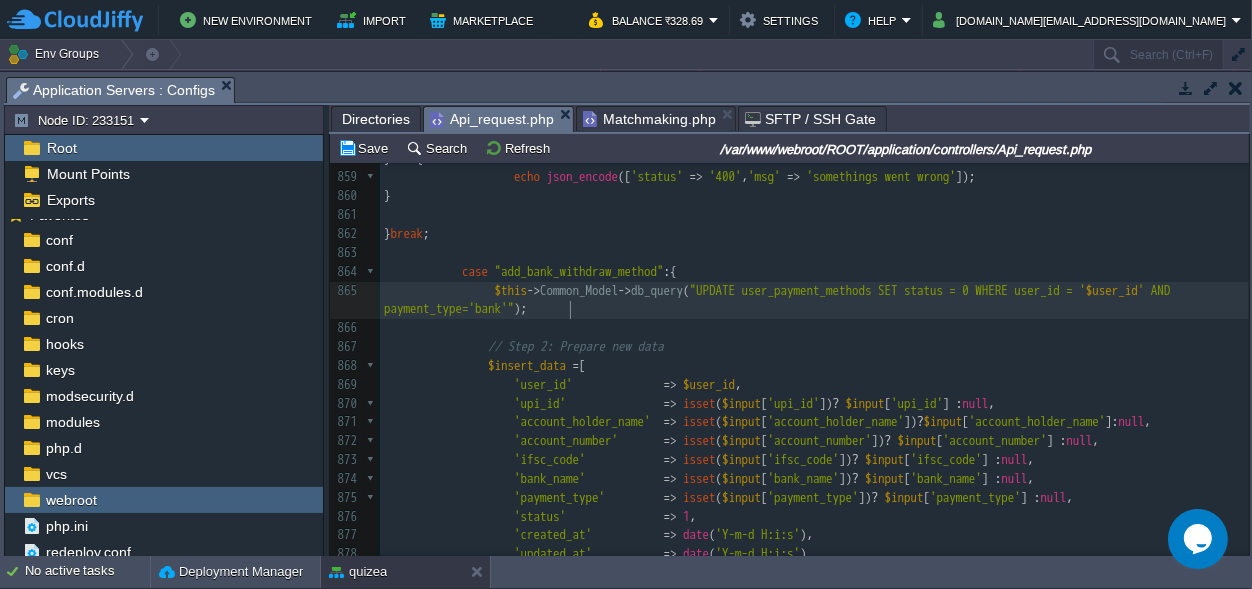 scroll, scrollTop: 9752, scrollLeft: 0, axis: vertical 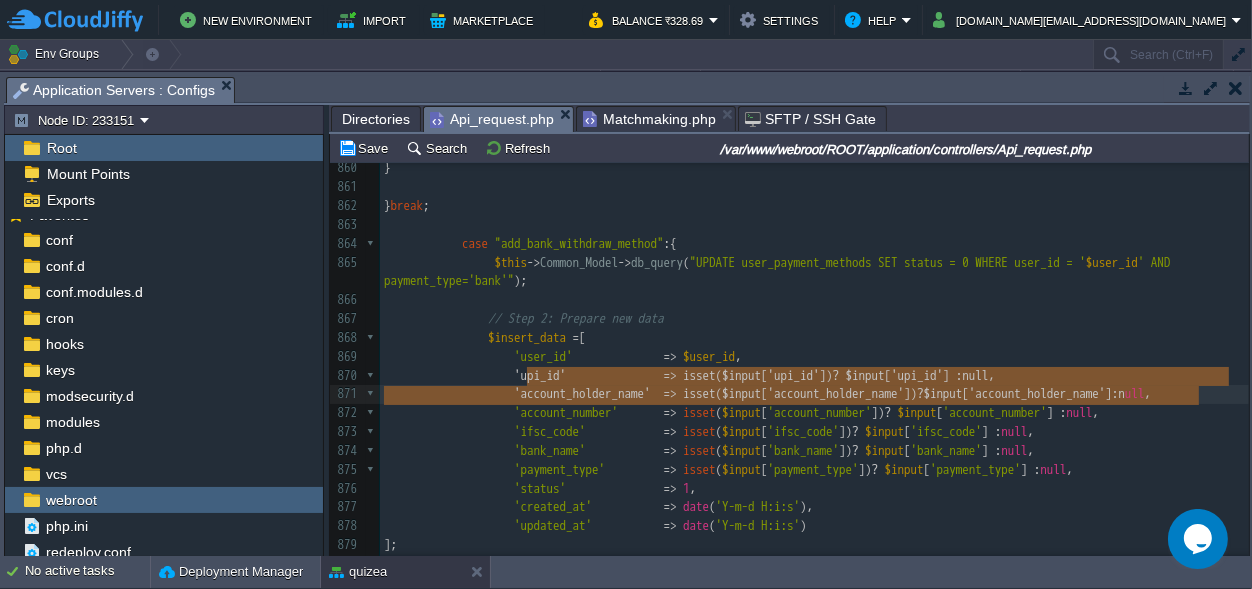 type on "'upi_id'               => isset($input['upi_id']) ? $input['upi_id'] : null," 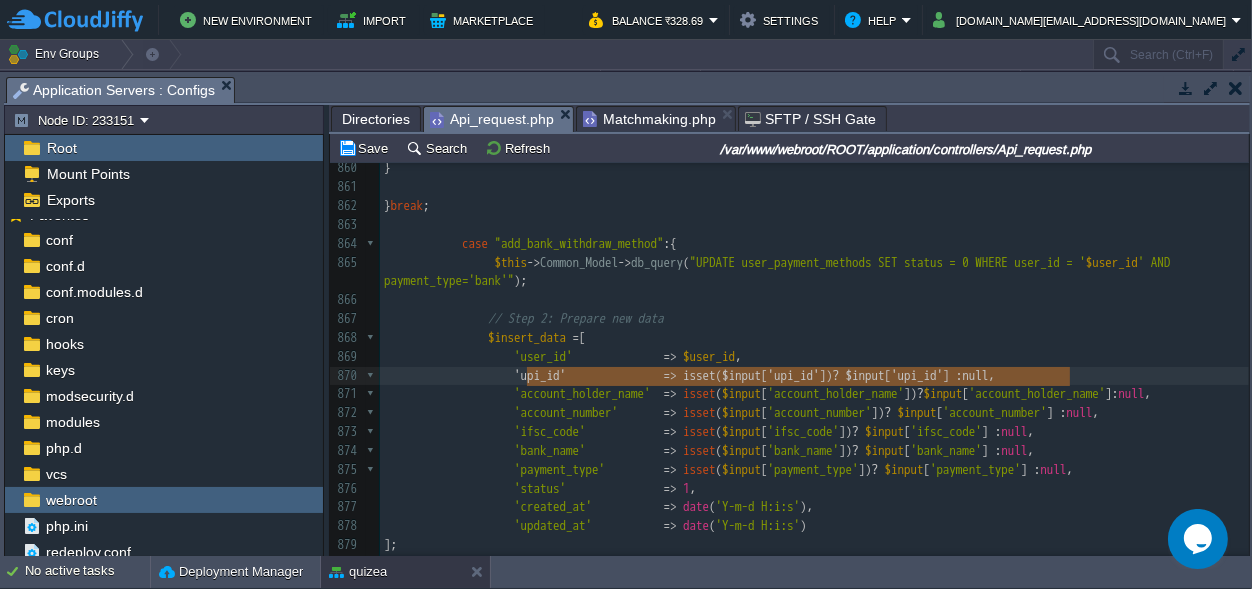 drag, startPoint x: 525, startPoint y: 374, endPoint x: 1188, endPoint y: 372, distance: 663.003 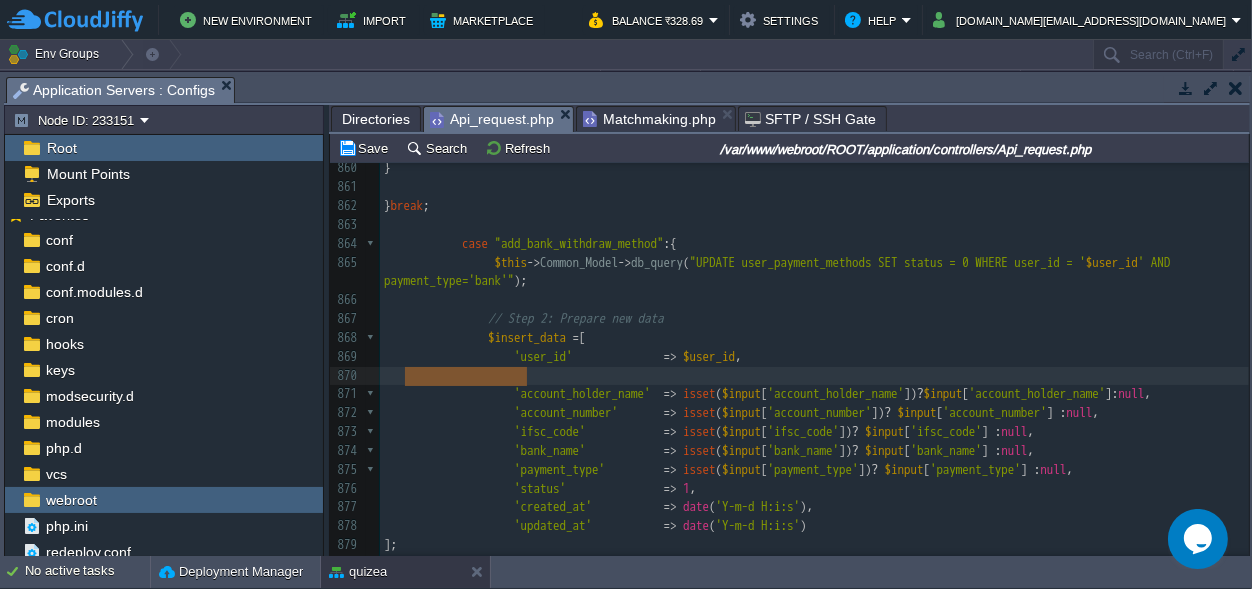scroll, scrollTop: 0, scrollLeft: 143, axis: horizontal 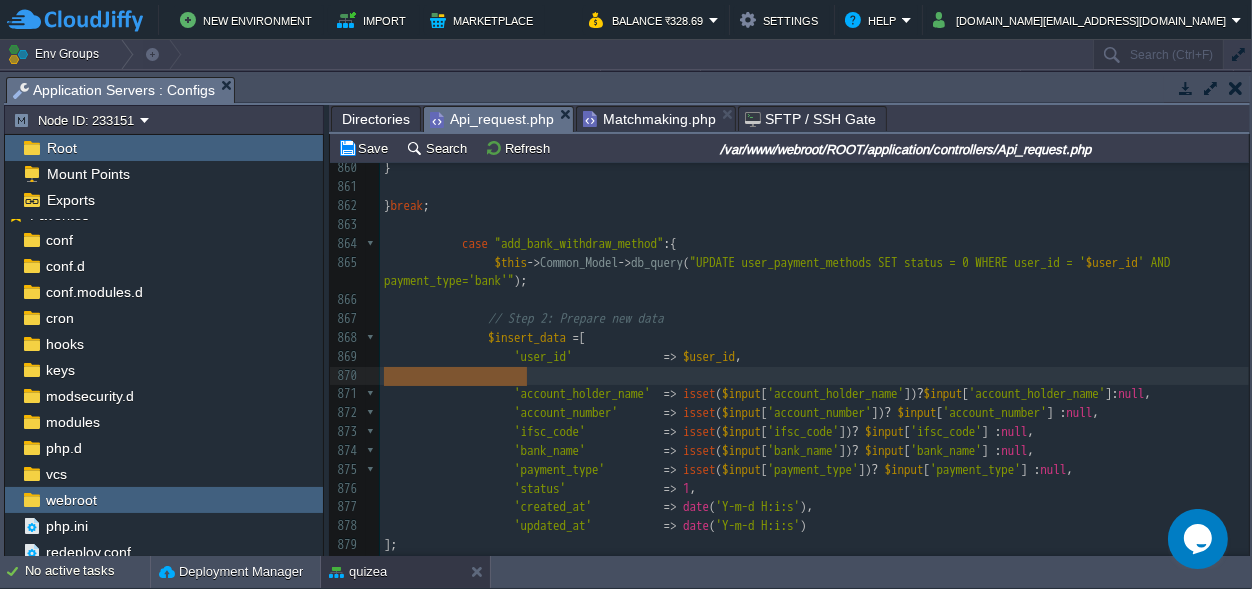 drag, startPoint x: 527, startPoint y: 373, endPoint x: 369, endPoint y: 369, distance: 158.05063 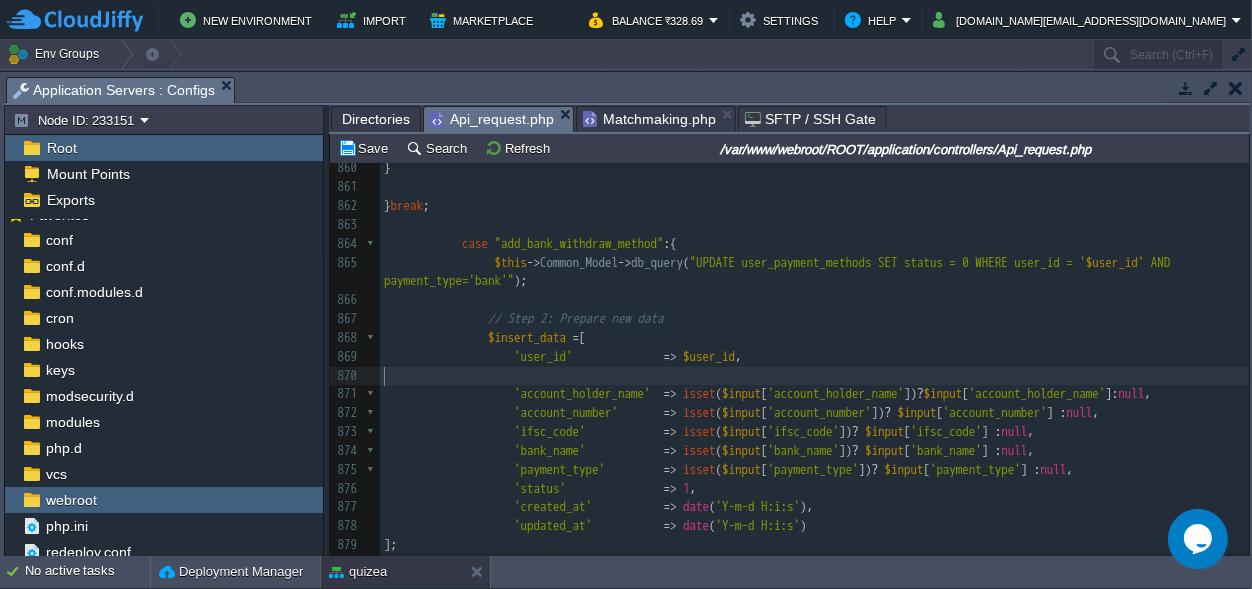 scroll, scrollTop: 0, scrollLeft: 0, axis: both 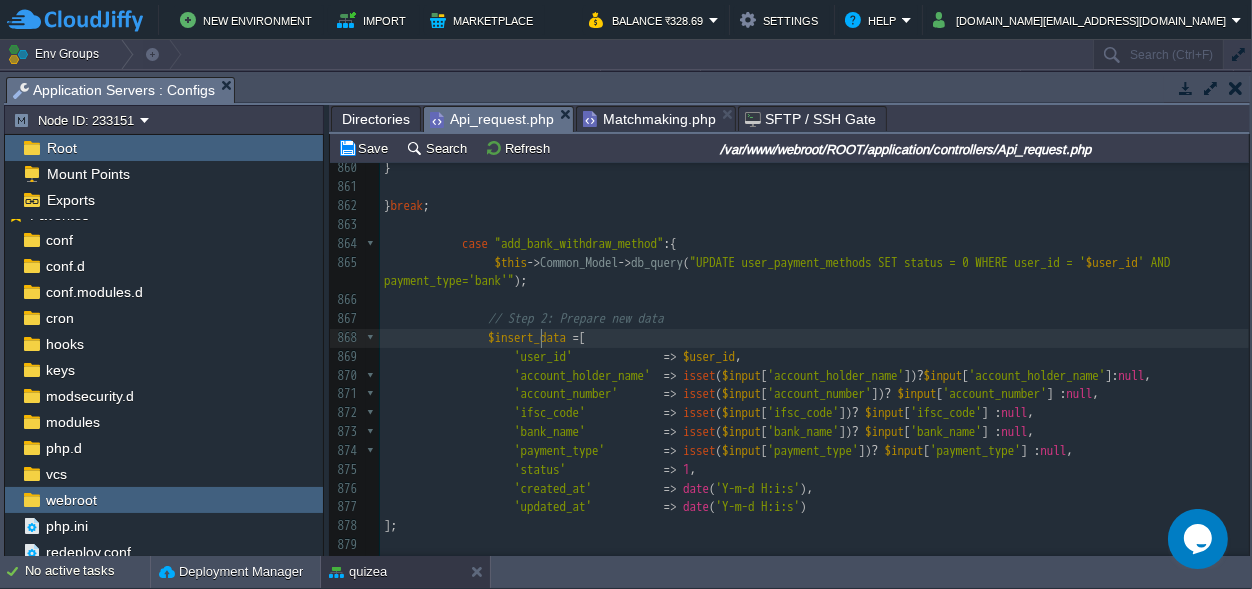 click on "$insert_data" at bounding box center (527, 337) 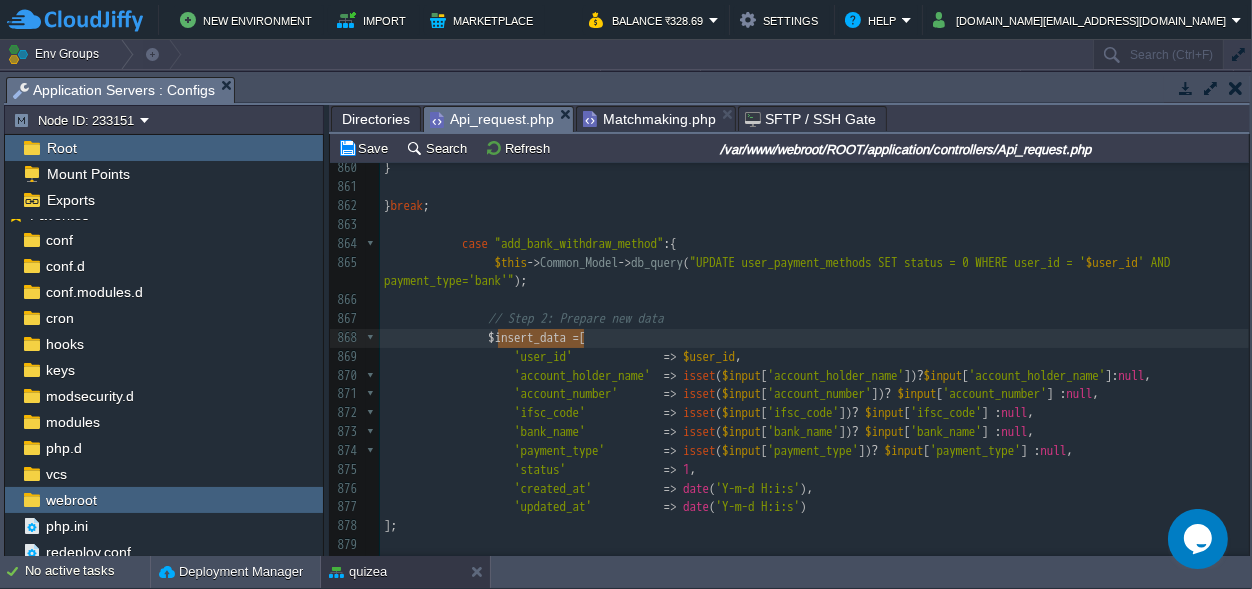 scroll, scrollTop: 0, scrollLeft: 85, axis: horizontal 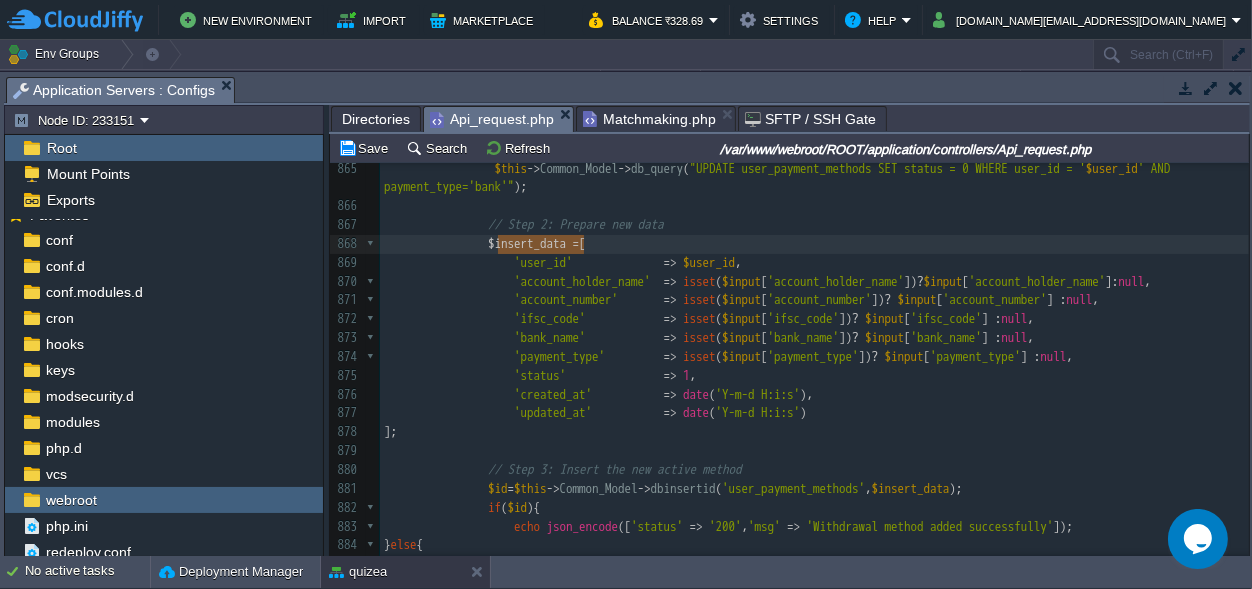 click on "​" at bounding box center (814, 451) 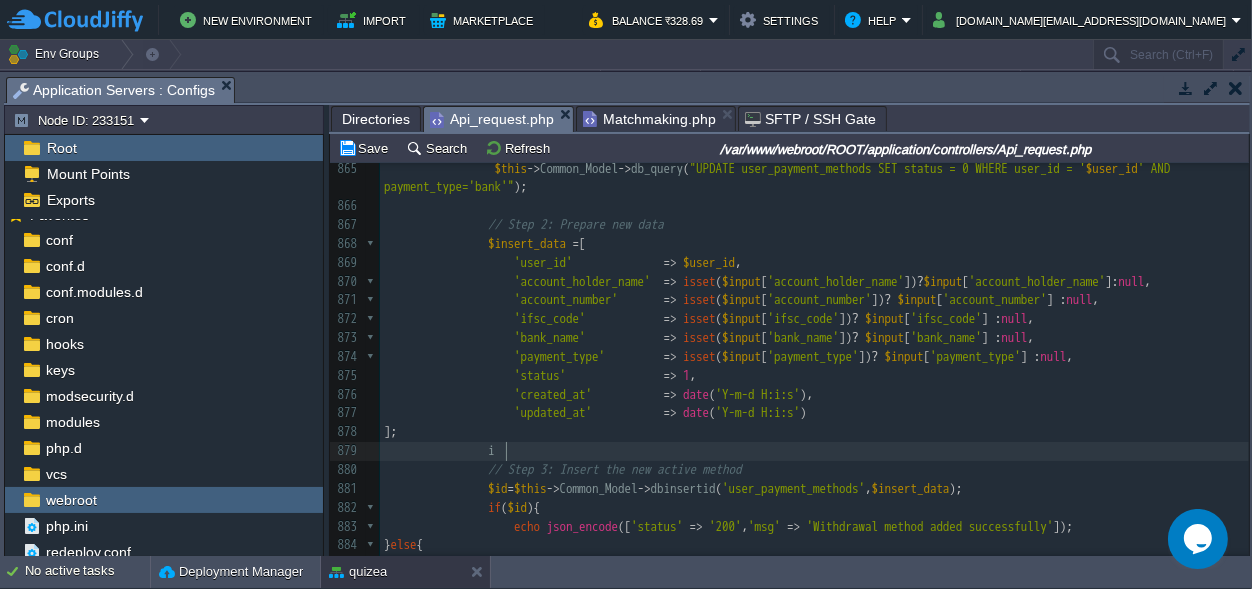 scroll, scrollTop: 0, scrollLeft: 14, axis: horizontal 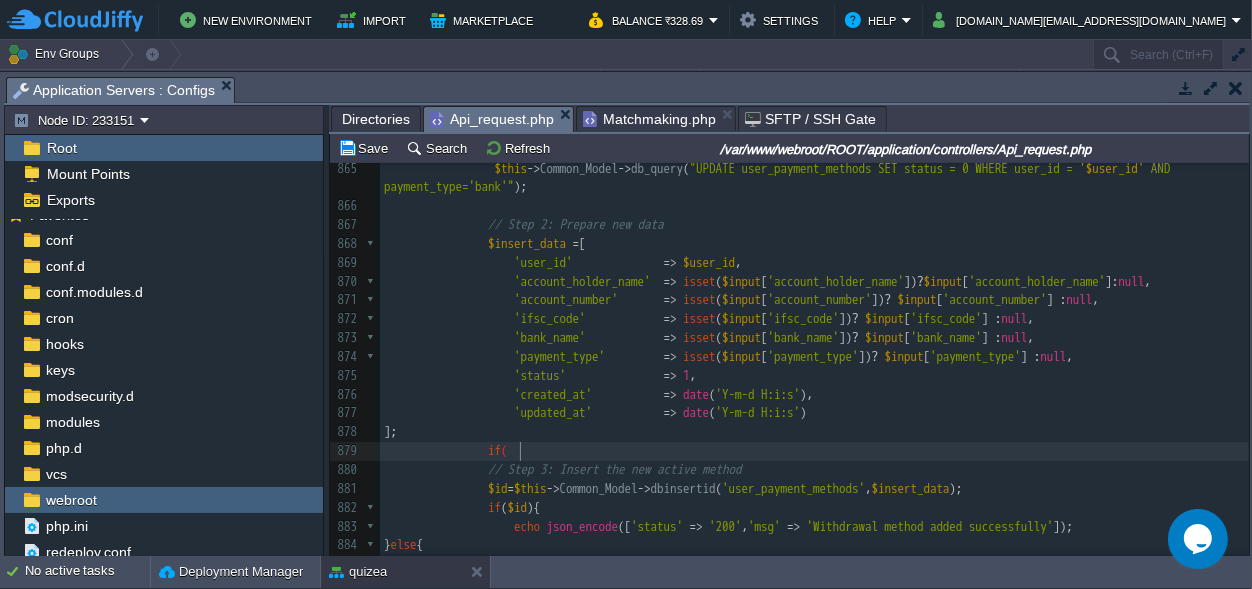 type on "if()" 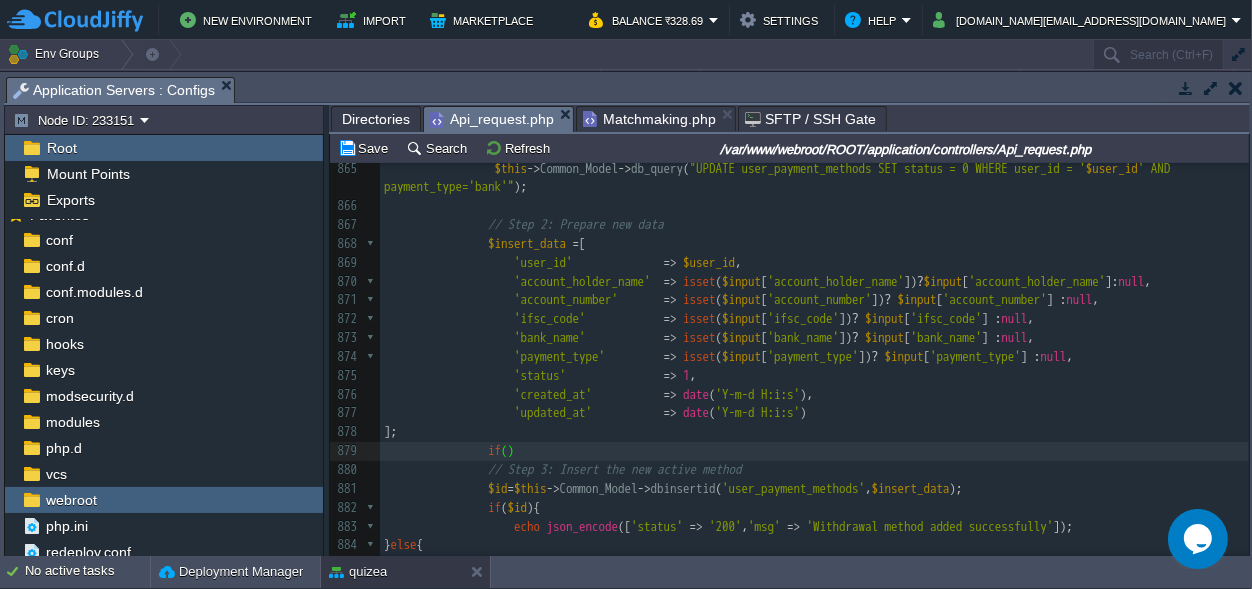 scroll, scrollTop: 0, scrollLeft: 0, axis: both 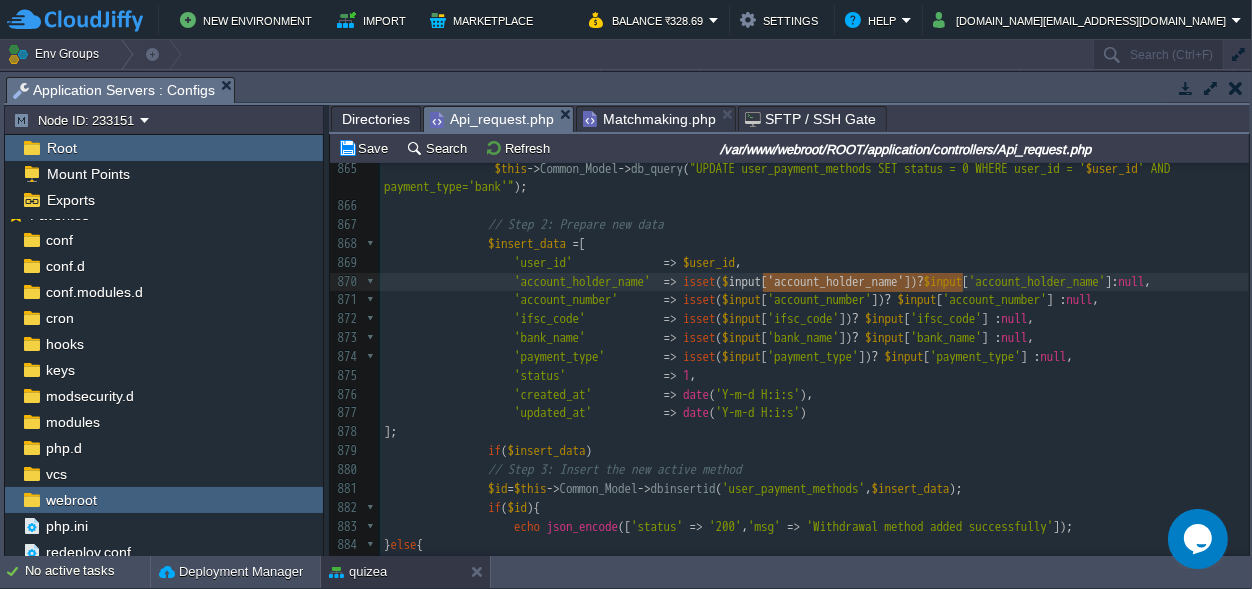type on "$input['account_holder_name']" 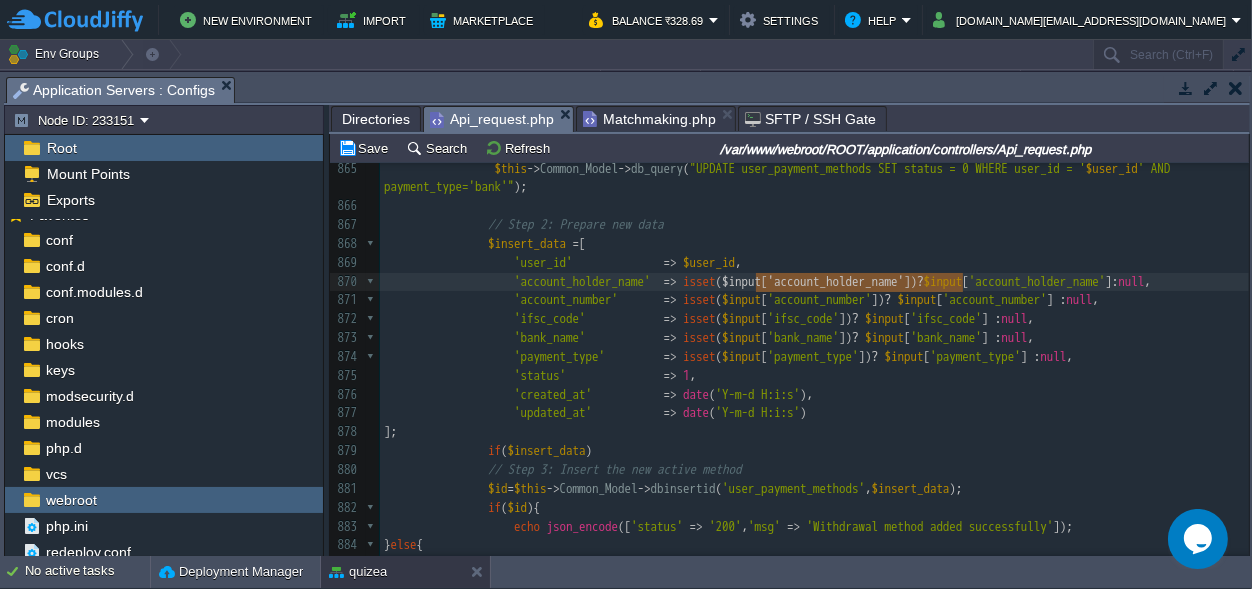 scroll, scrollTop: 0, scrollLeft: 207, axis: horizontal 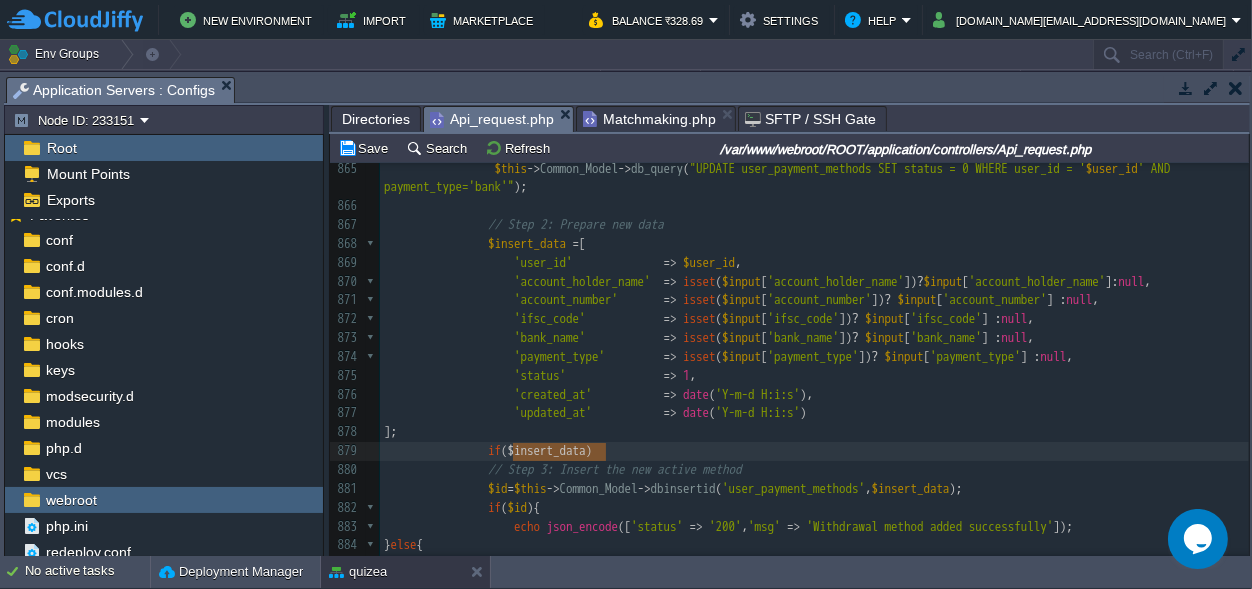 type on "$insert_data" 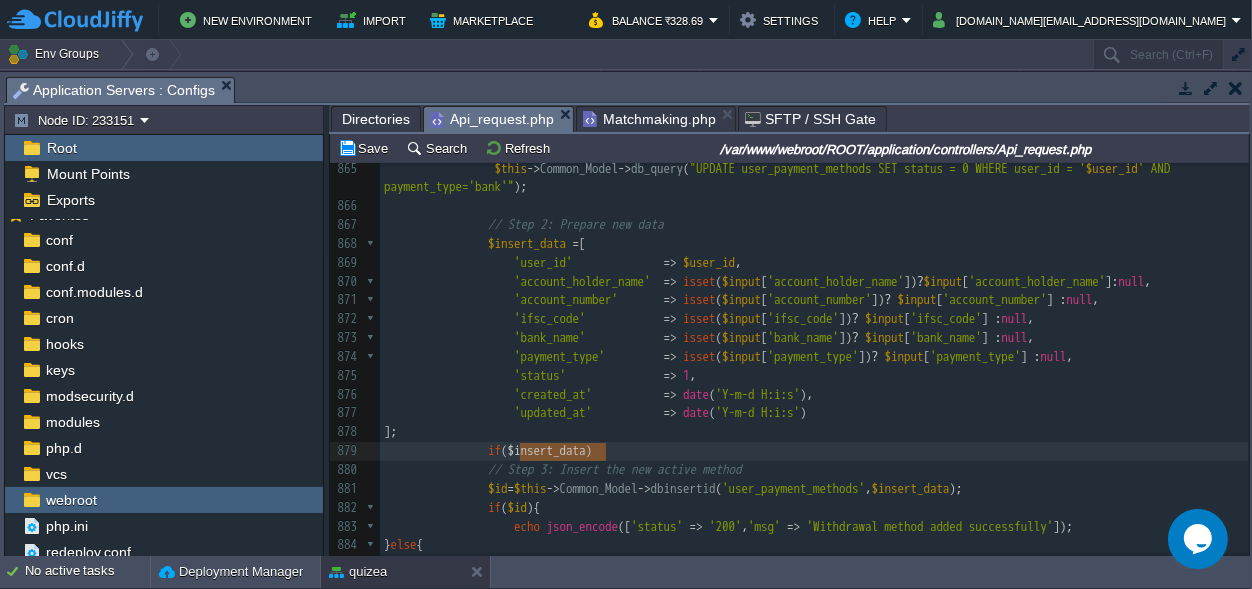 scroll, scrollTop: 0, scrollLeft: 85, axis: horizontal 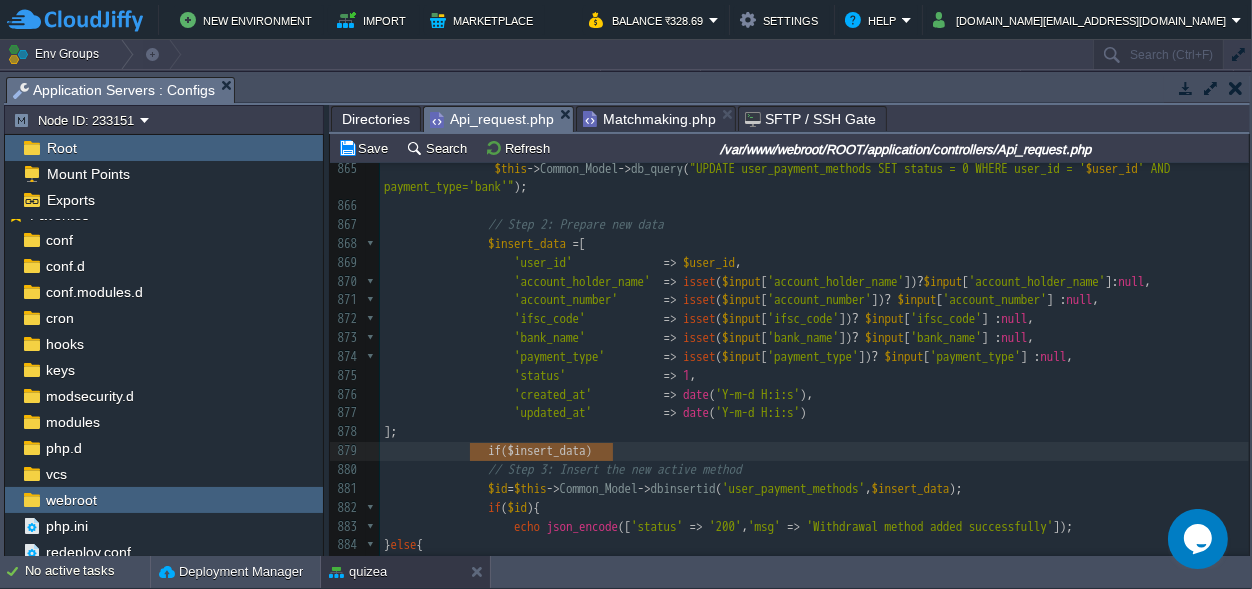 type on "if($insert_data)" 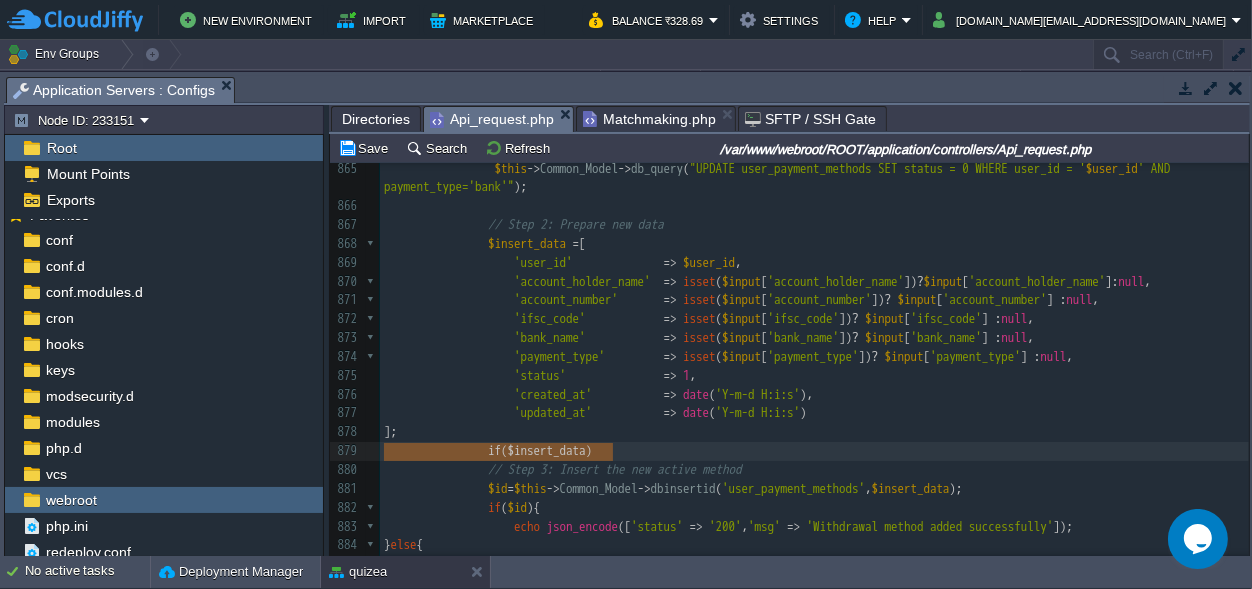 drag, startPoint x: 628, startPoint y: 451, endPoint x: 340, endPoint y: 453, distance: 288.00696 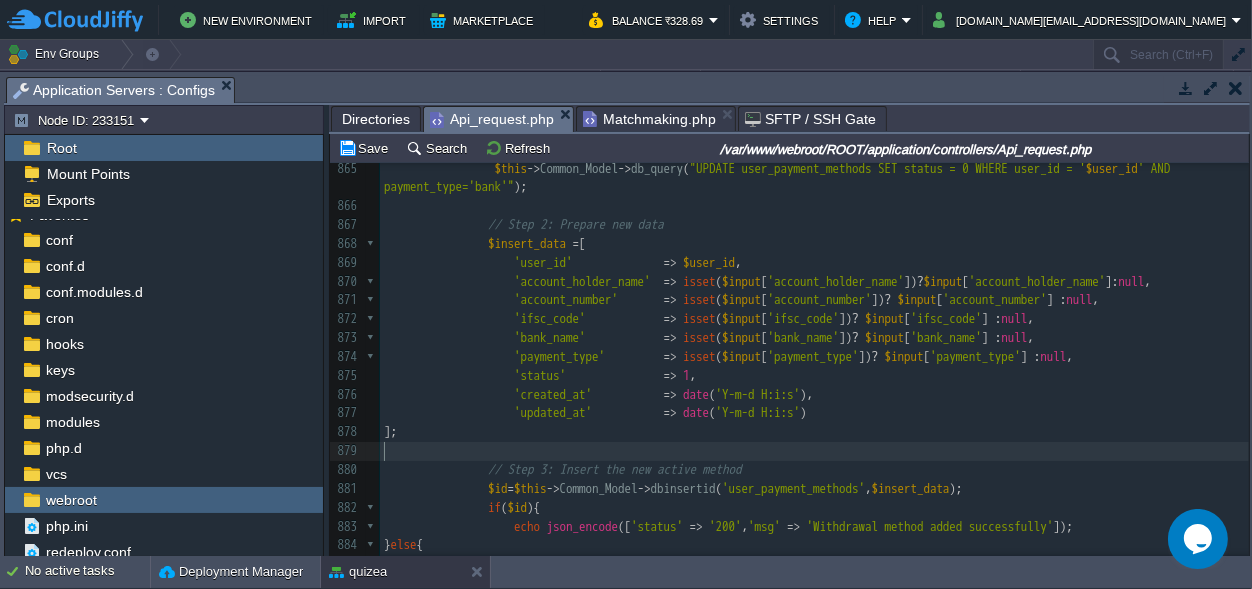 scroll, scrollTop: 0, scrollLeft: 0, axis: both 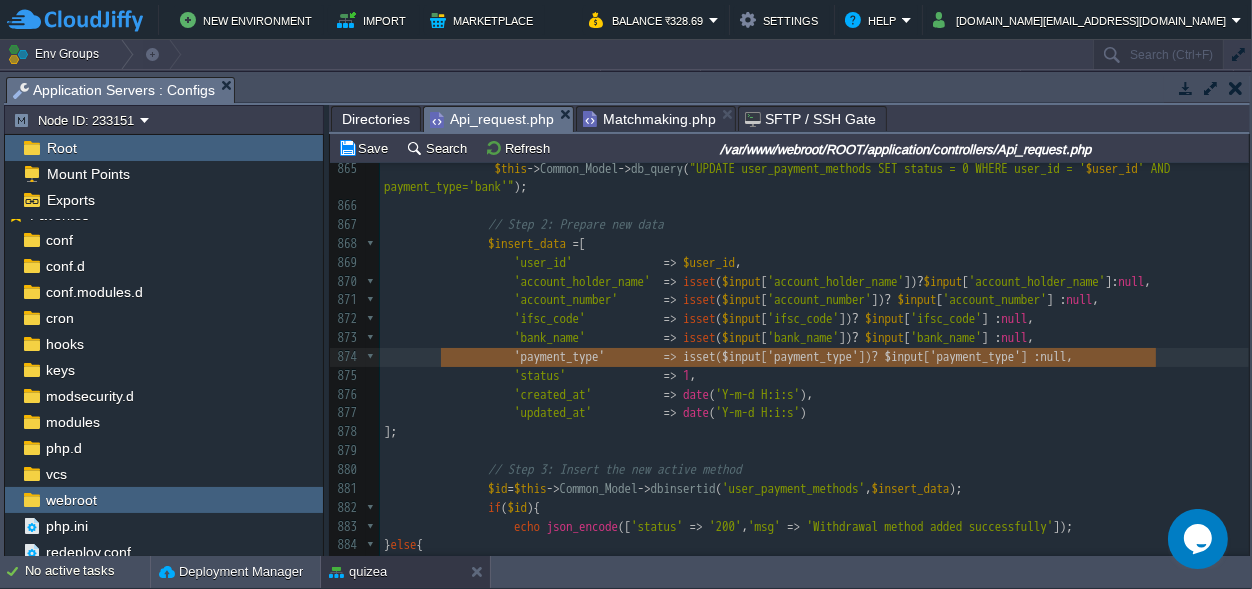 type on "'payment_type'         => isset($input['payment_type']) ? $input['payment_type'] : null," 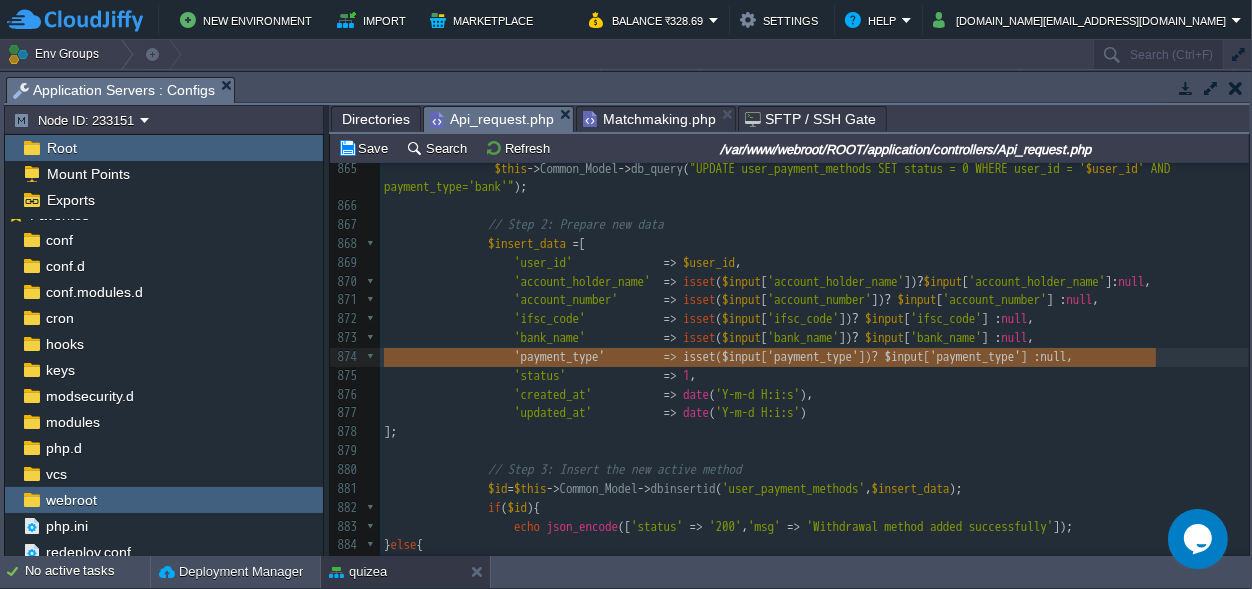 scroll, scrollTop: 0, scrollLeft: 772, axis: horizontal 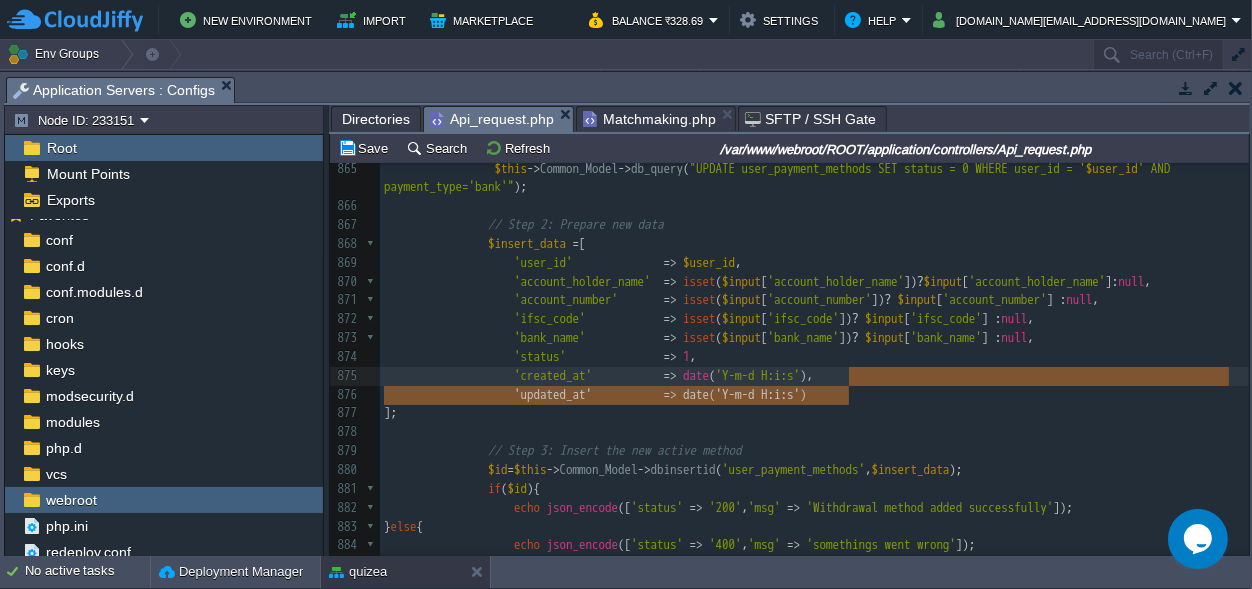 type on ",
'updated_at'           => date('Y-m-d H:i:s')" 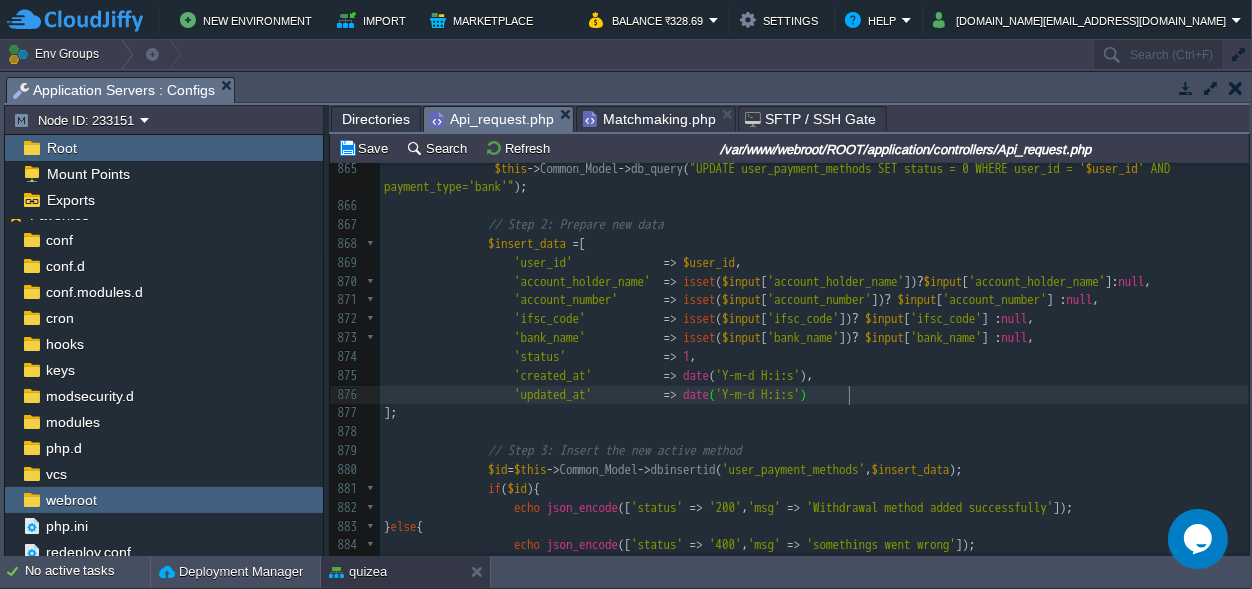 scroll, scrollTop: 0, scrollLeft: 0, axis: both 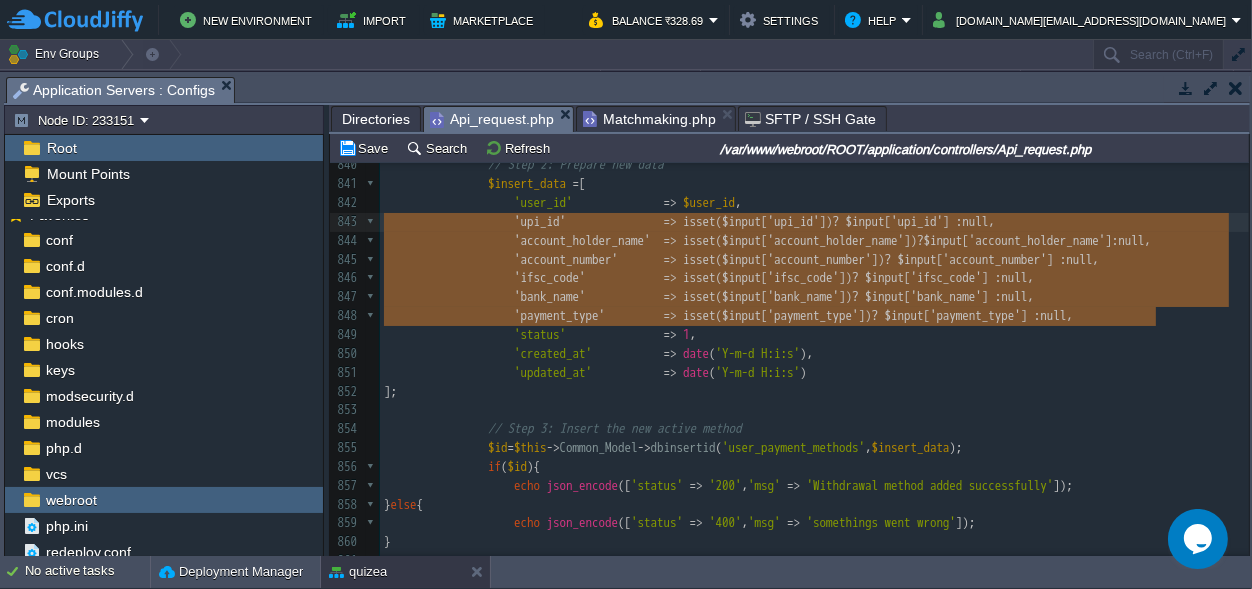 type on "'account_holder_name'  => isset($input['account_holder_name'])?$input['account_holder_name']:null,
'account_number'       => isset($input['account_number']) ? $input['account_number'] : null,
'ifsc_code'            => isset($input['ifsc_code']) ? $input['ifsc_code'] : null,
'bank_name'            => isset($input['bank_name']) ? $input['bank_name'] : null,
'payment_type'         => isset($input['payment_type']) ? $input['payment_type'] : null," 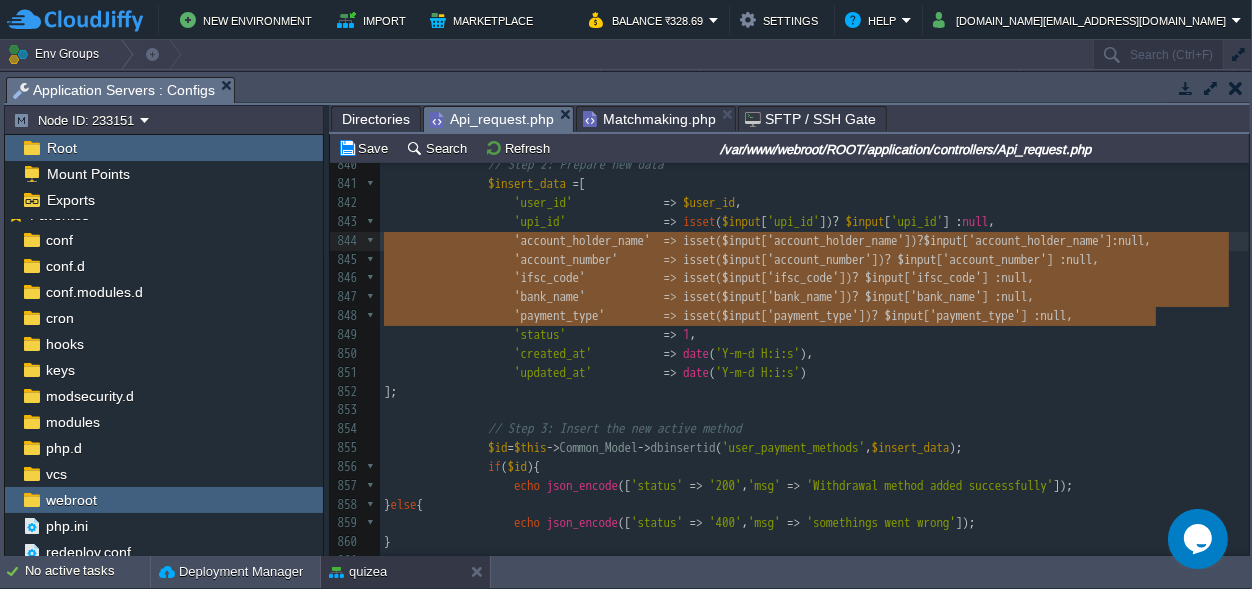drag, startPoint x: 1192, startPoint y: 318, endPoint x: 338, endPoint y: 239, distance: 857.6462 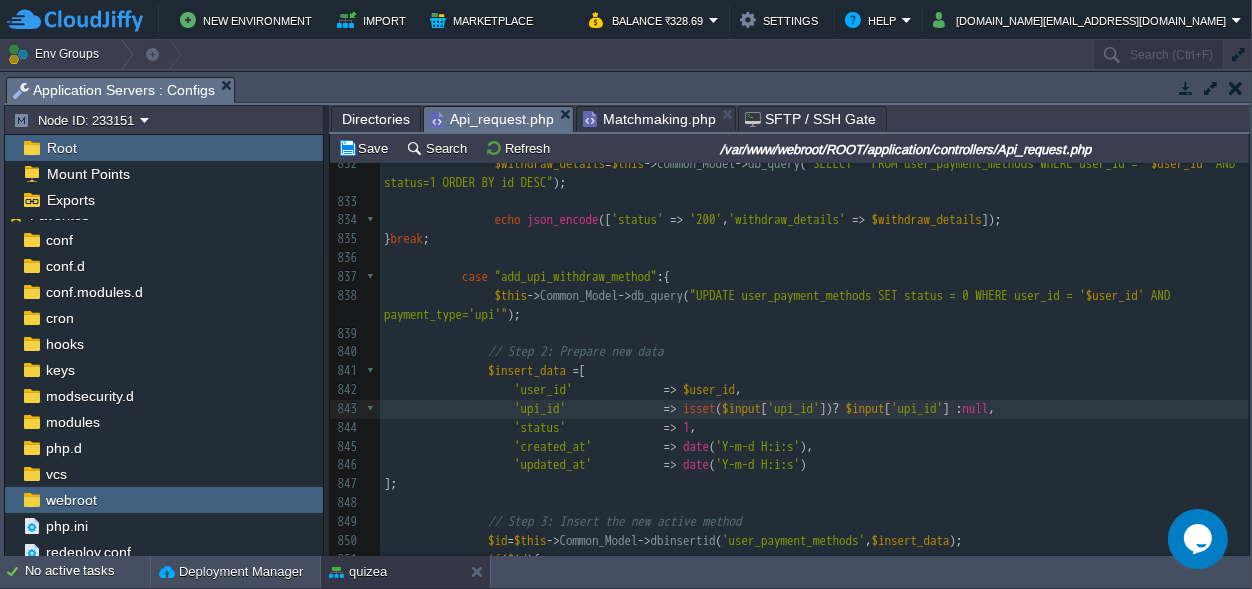 click on "xxxxxxxxxx   826                 } else { 827                       echo   json_encode ([ 'status'   =>   '400' ,  'msg'   =>   'Invalid Request' ]); 828                 } 829             } break ; 830              831              case   "withdraw_methods" :{ 832                   $withdraw_details = $this -> Common_Model -> db_query ( "SELECT * FROM user_payment_methods WHERE user_id = ' $user_id ' AND status=1 ORDER BY id DESC" ); 833 ​ 834                   echo   json_encode ([ 'status'   =>   '200' , 'withdraw_details'   =>   $withdraw_details ]); 835             } break ; 836              837              case   "add_upi_withdraw_method" :{ 838                   $this -> Common_Model -> db_query ( "UPDATE user_payment_methods SET status = 0 WHERE user_id = ' $user_id ' AND payment_type='upi'" ); 839 ​ 840                  // Step 2: Prepare new data 841                  $insert_data   =  [ 842                      'user_id'                =>   $user_id , 843                      'upi_id' =>   ( [" at bounding box center (814, 513) 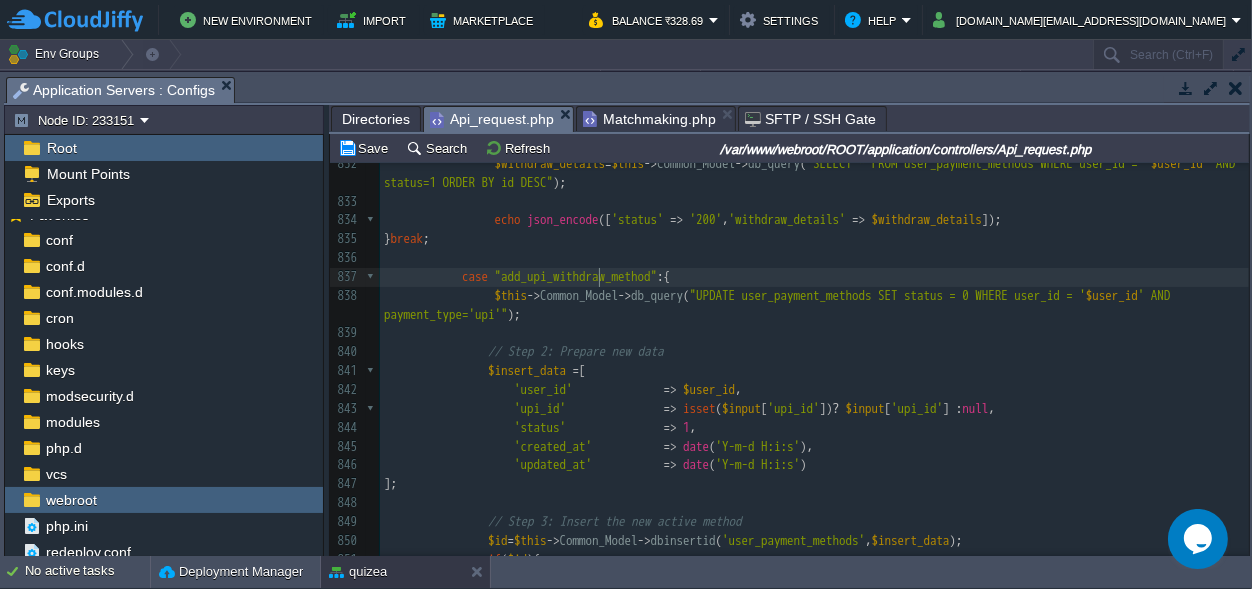 type on "add_upi_withdraw_method" 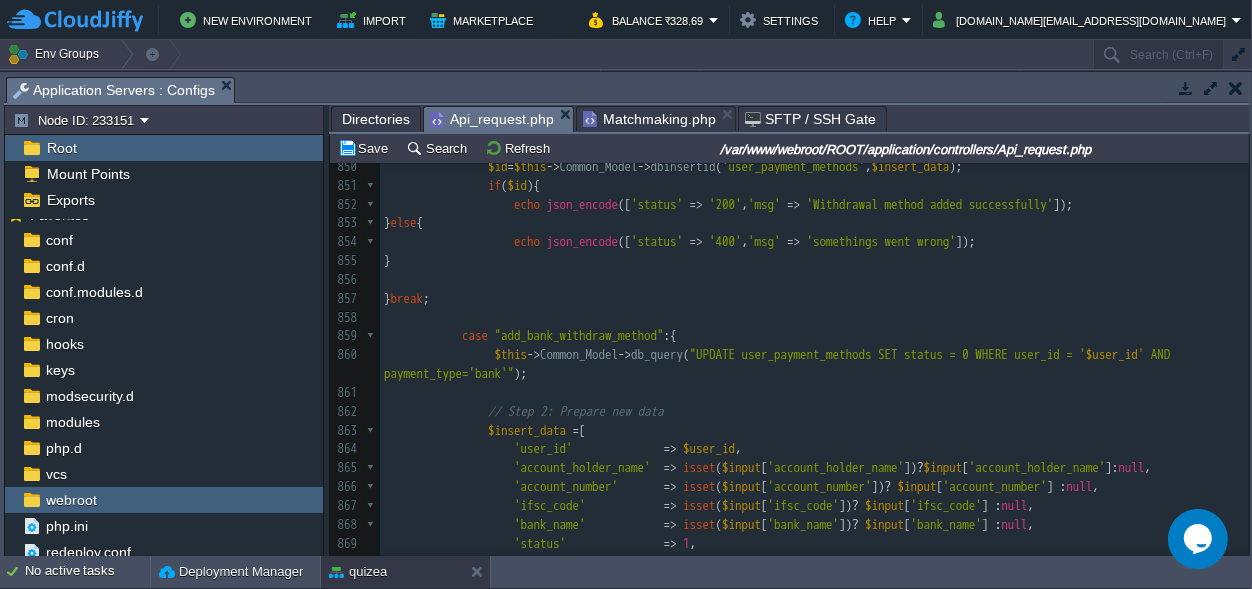 click on "xxxxxxxxxx 833 ​ 834                   echo   json_encode ([ 'status'   =>   '200' , 'withdraw_details'   =>   $withdraw_details ]); 835             } break ; 836              837              case   " add_upi_withdraw_method " :{ 838                   $this -> Common_Model -> db_query ( "UPDATE user_payment_methods SET status = 0 WHERE user_id = ' $user_id ' AND payment_type='upi'" ); 839 ​ 840                  // Step 2: Prepare new data 841                  $insert_data   =  [ 842                      'user_id'                =>   $user_id , 843                      'upi_id'                 =>   isset ( $input [ 'upi_id' ])  ?   $input [ 'upi_id' ] :  null , 844                      'status'                 =>   1 , 845                      'created_at'             =>   date ( 'Y-m-d H:i:s' ), 846                      'updated_at'             =>   date ( 'Y-m-d H:i:s' ) 847                 ]; 848 ​ 849                  // Step 3: Insert the new active method 850                  $id = $this -> -> ( (" at bounding box center (814, 422) 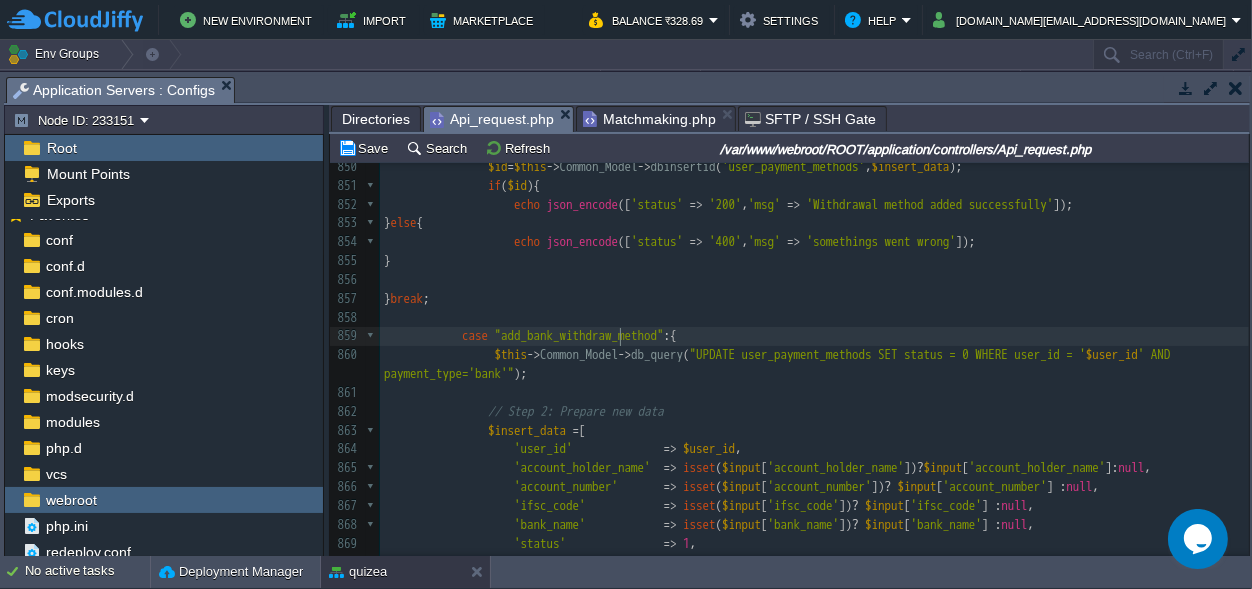 type on "add_bank_withdraw_method" 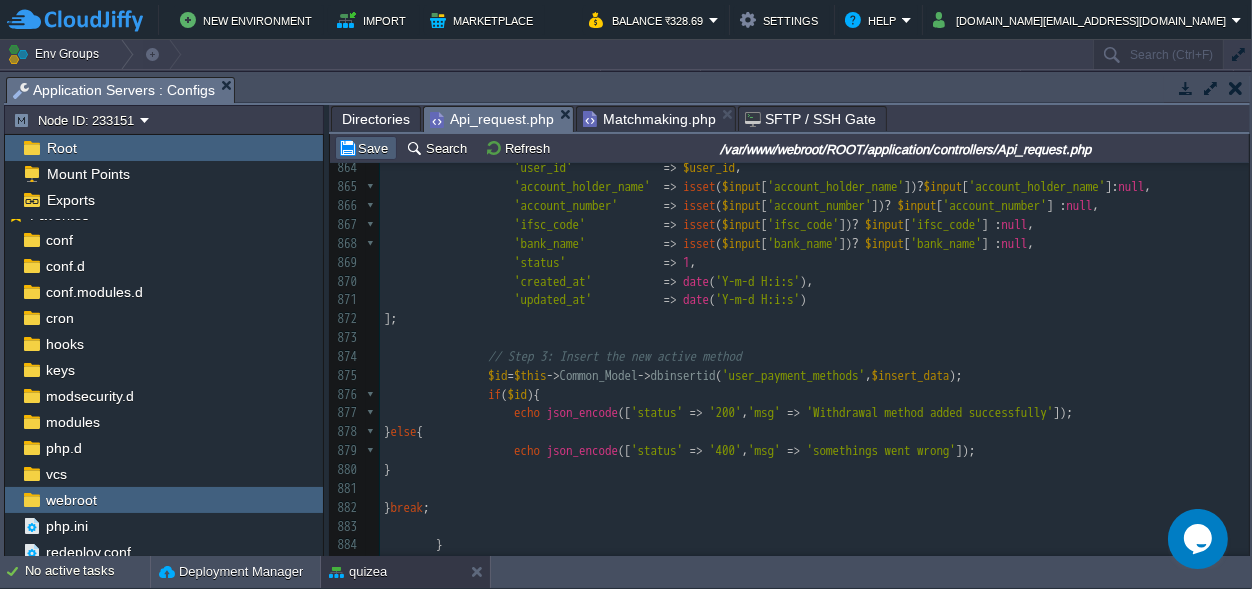 click on "Save" at bounding box center (366, 148) 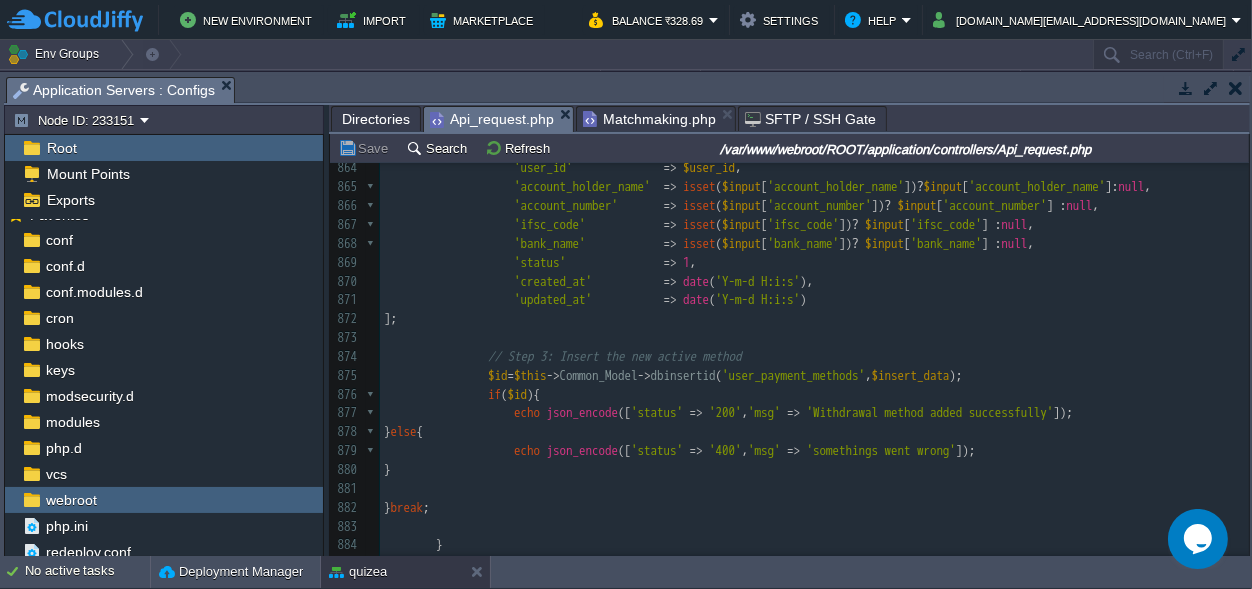 scroll, scrollTop: 9566, scrollLeft: 0, axis: vertical 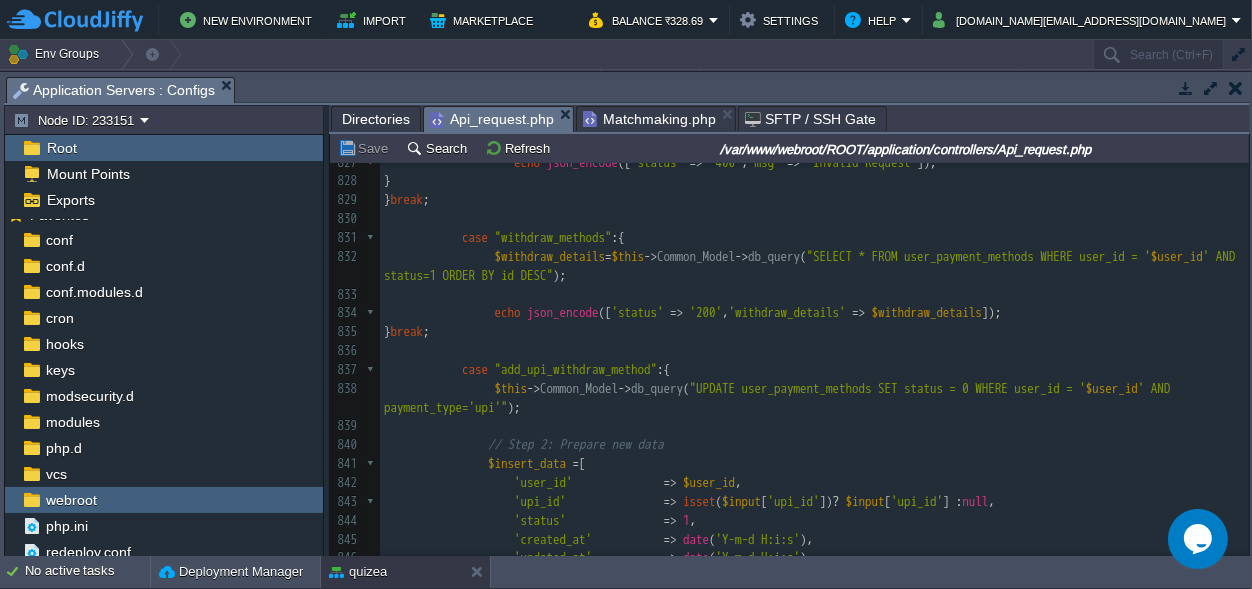 click on "xxxxxxxxxx 817                       $this -> Common_Model -> dbinsertid ( 'wallet_transactions' , $datalist );  818                    $datalist   =   array ( 819                        'winnings_blc'      =>   $play_money_blc , 820                        'wallet_balance'      =>   $wallet_balance , 821                   ); 822 ​ 823                    $this -> Common_Model -> update_records ( 'users' , 'id' , $user_id ,  $datalist ); 824 ​ 825                    echo   json_encode ([ 'status'   =>   '200' ,  'msg'   =>   'Amount Withdraw Successfully' ]); 826                 } else { 827                       echo   json_encode ([ 'status'   =>   '400' ,  'msg'   =>   'Invalid Request' ]); 828                 } 829             } break ; 830              831              case   "withdraw_methods" :{ 832                   $withdraw_details = $this -> Common_Model -> db_query ( "SELECT * FROM user_payment_methods WHERE user_id = ' $user_id ' AND status=1 ORDER BY id DESC" ); 833 ​ 834" at bounding box center [814, 455] 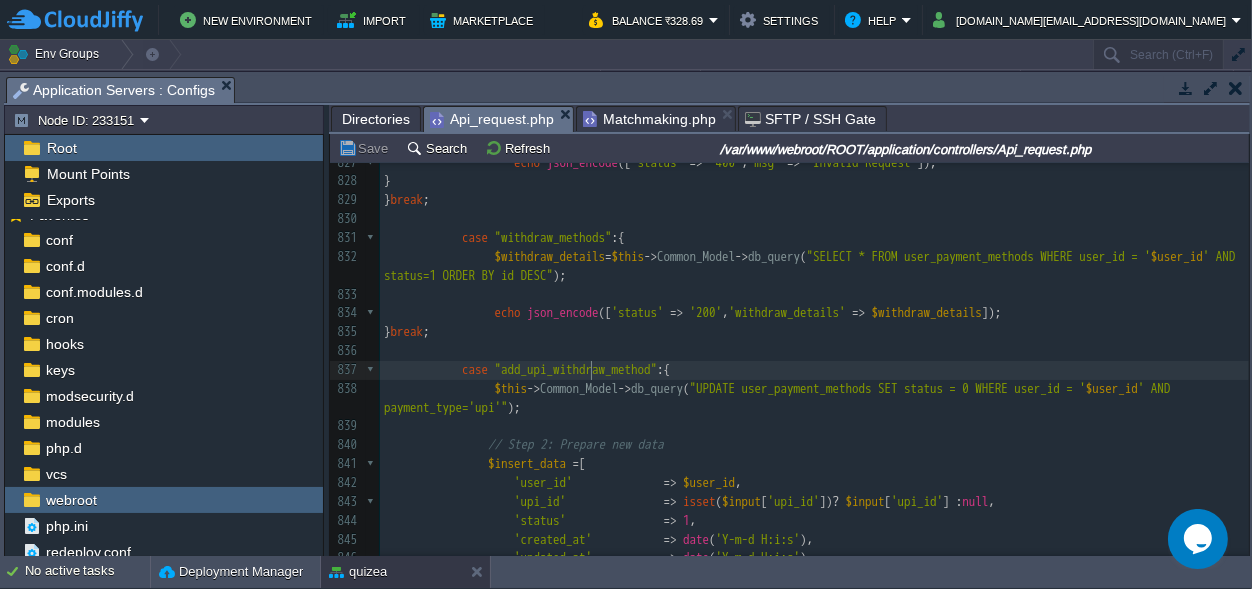 scroll, scrollTop: 0, scrollLeft: 164, axis: horizontal 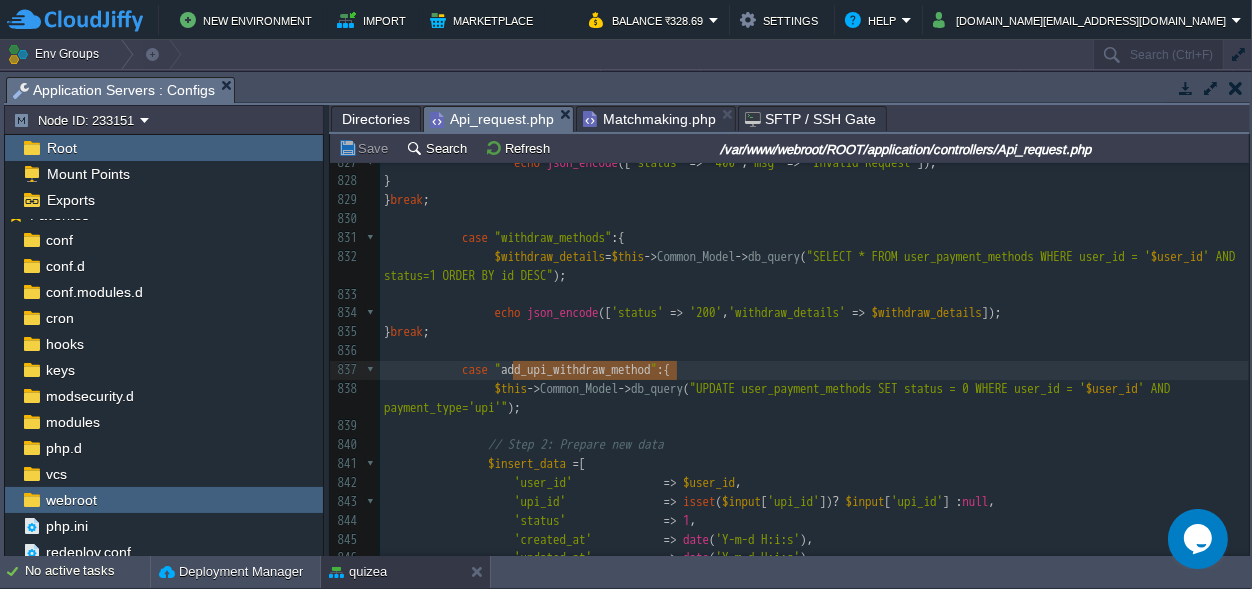 type on "add_upi_withdraw_method" 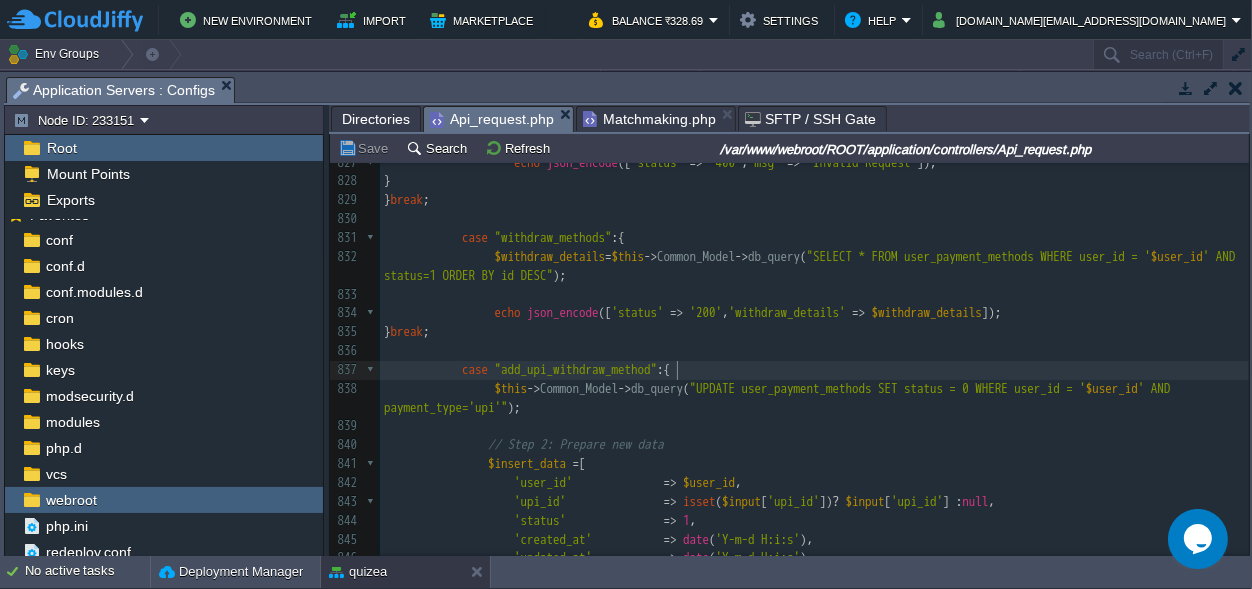 scroll, scrollTop: 9032, scrollLeft: 0, axis: vertical 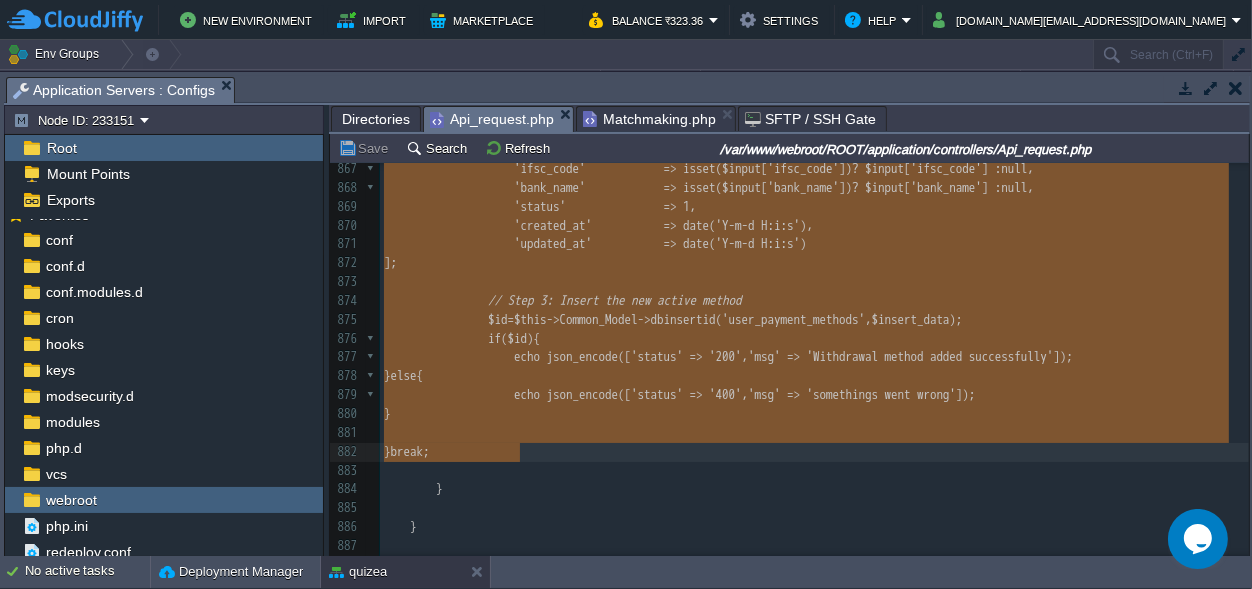 drag, startPoint x: 464, startPoint y: 367, endPoint x: 600, endPoint y: 461, distance: 165.32393 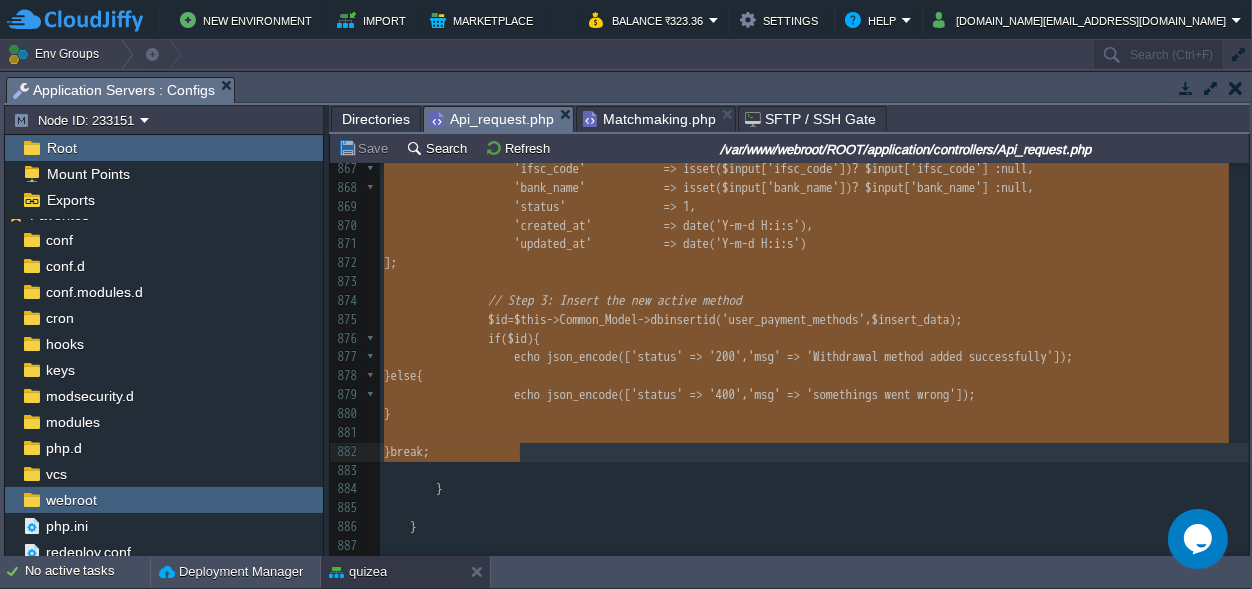 scroll, scrollTop: 7, scrollLeft: 0, axis: vertical 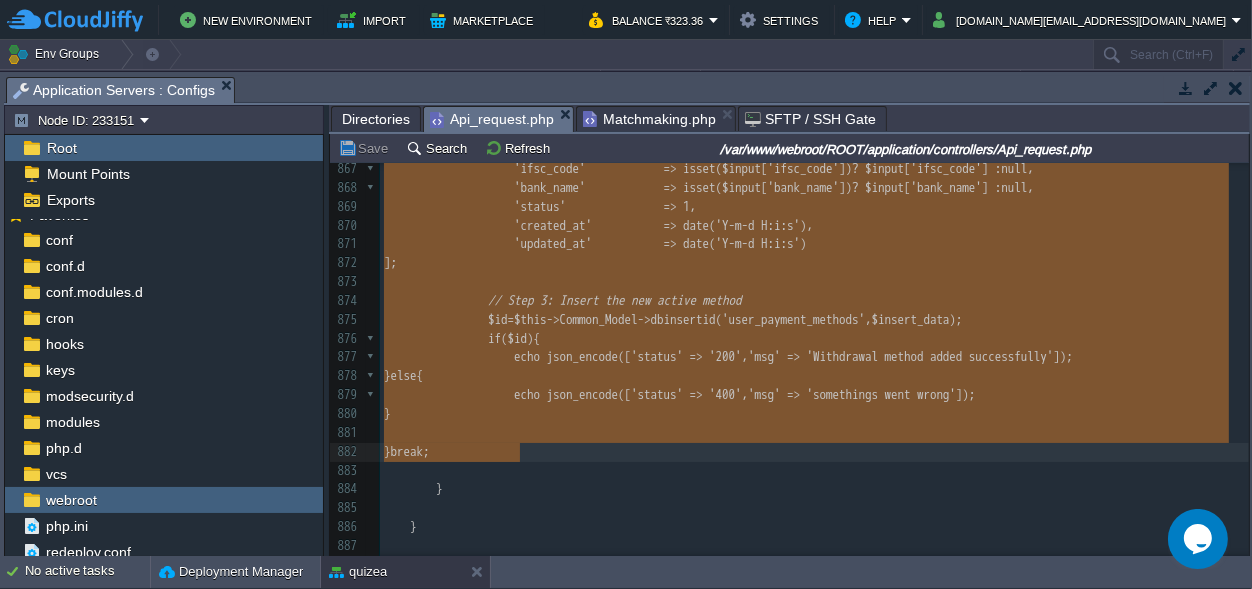 type on "-" 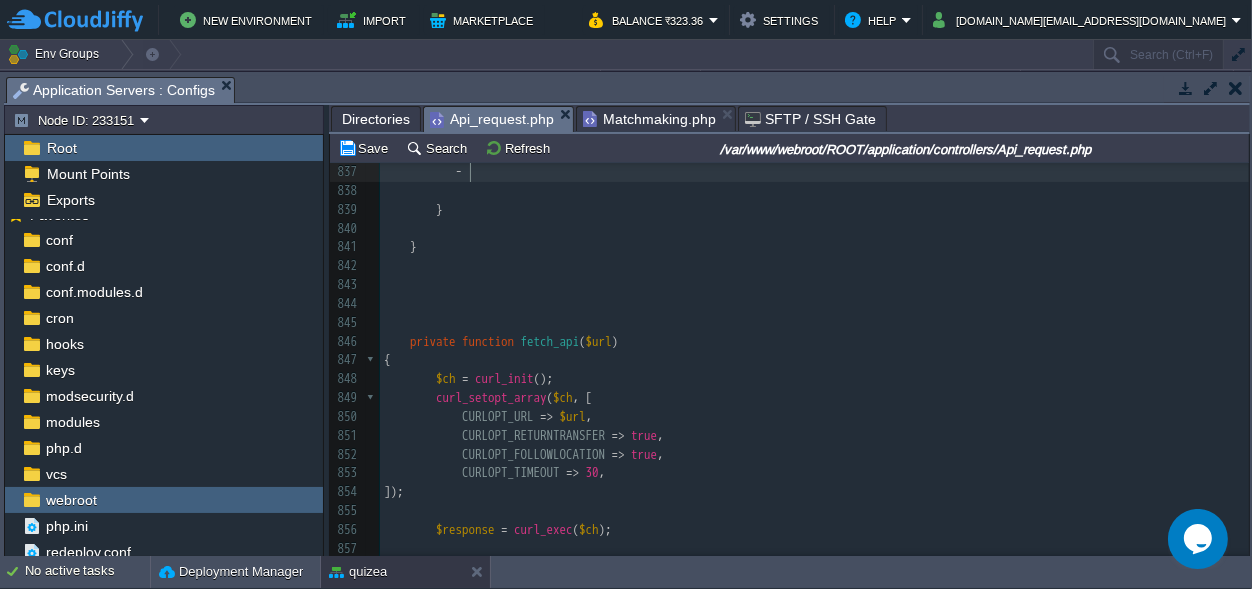 scroll, scrollTop: 9203, scrollLeft: 0, axis: vertical 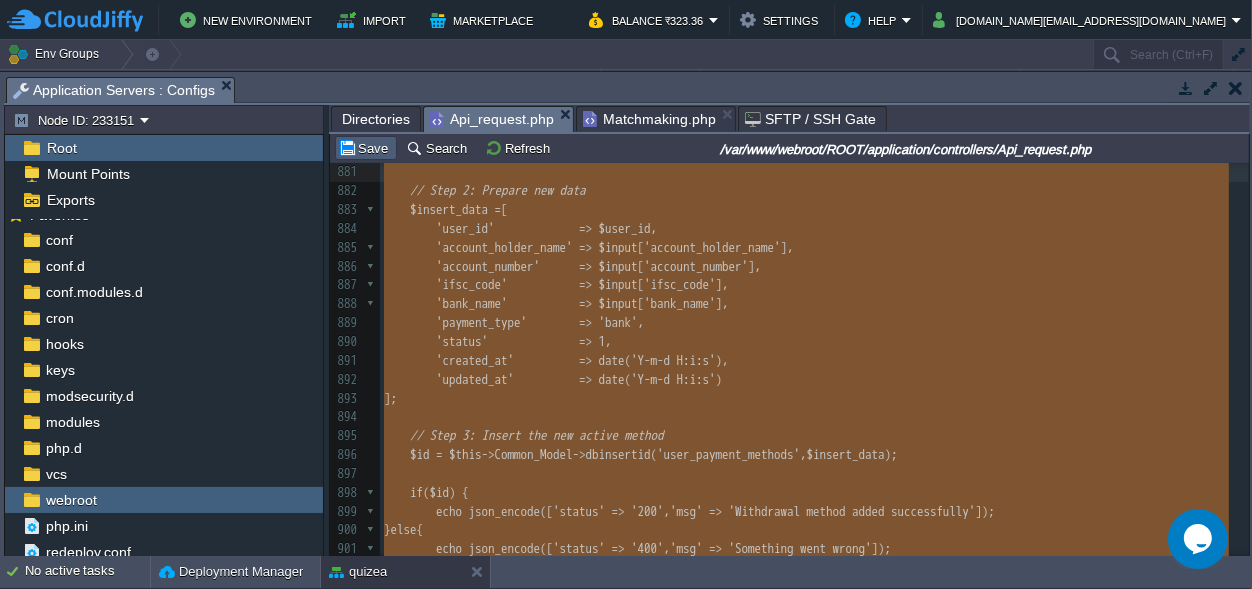 type on "-" 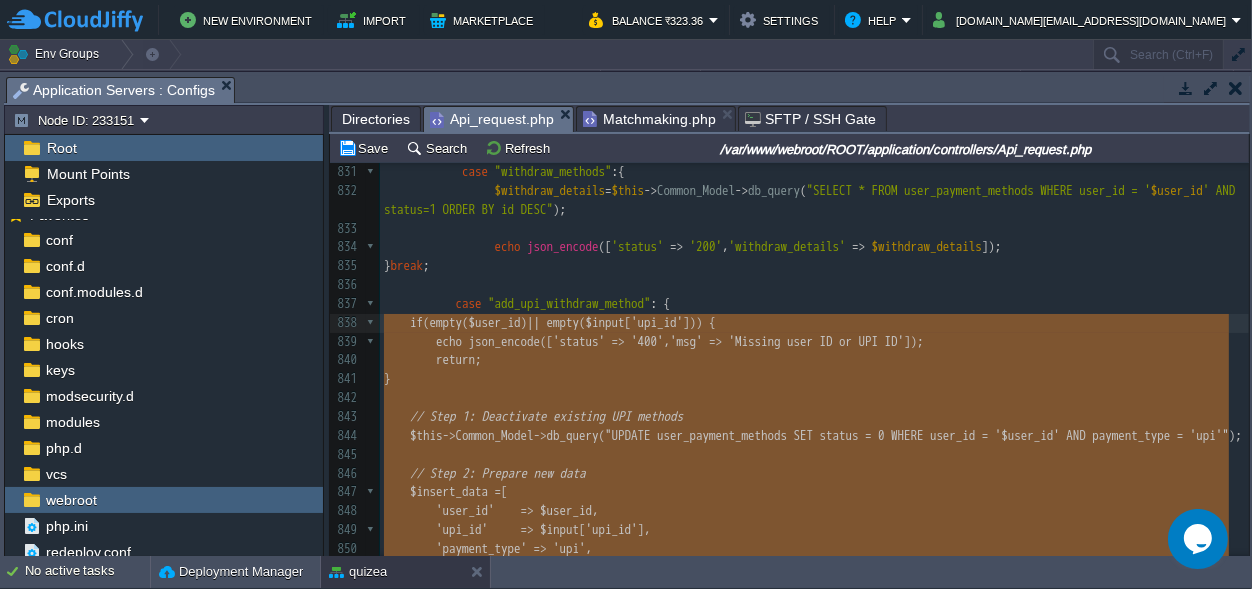 drag, startPoint x: 468, startPoint y: 343, endPoint x: 384, endPoint y: 318, distance: 87.64131 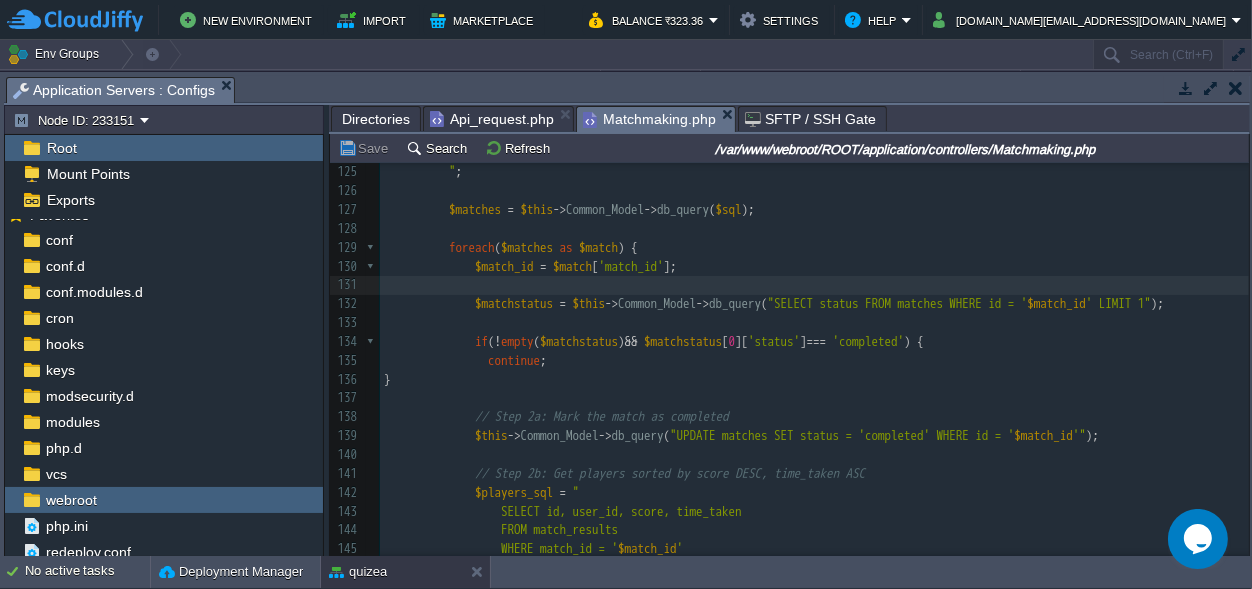 click on "Matchmaking.php" at bounding box center [649, 119] 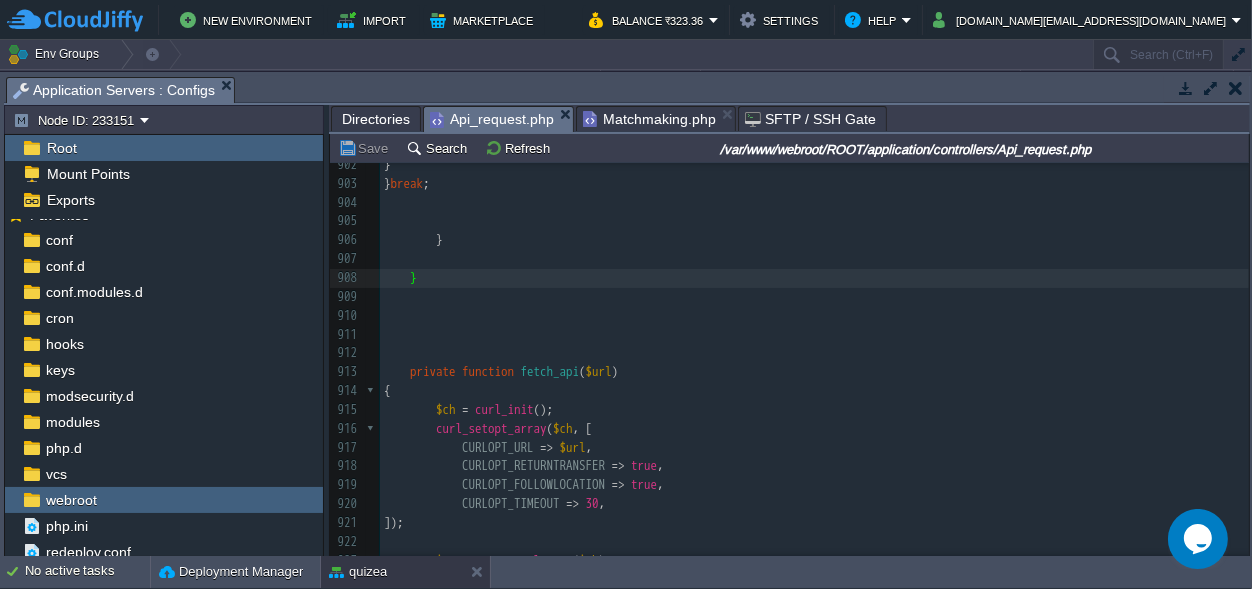 scroll, scrollTop: 7, scrollLeft: 0, axis: vertical 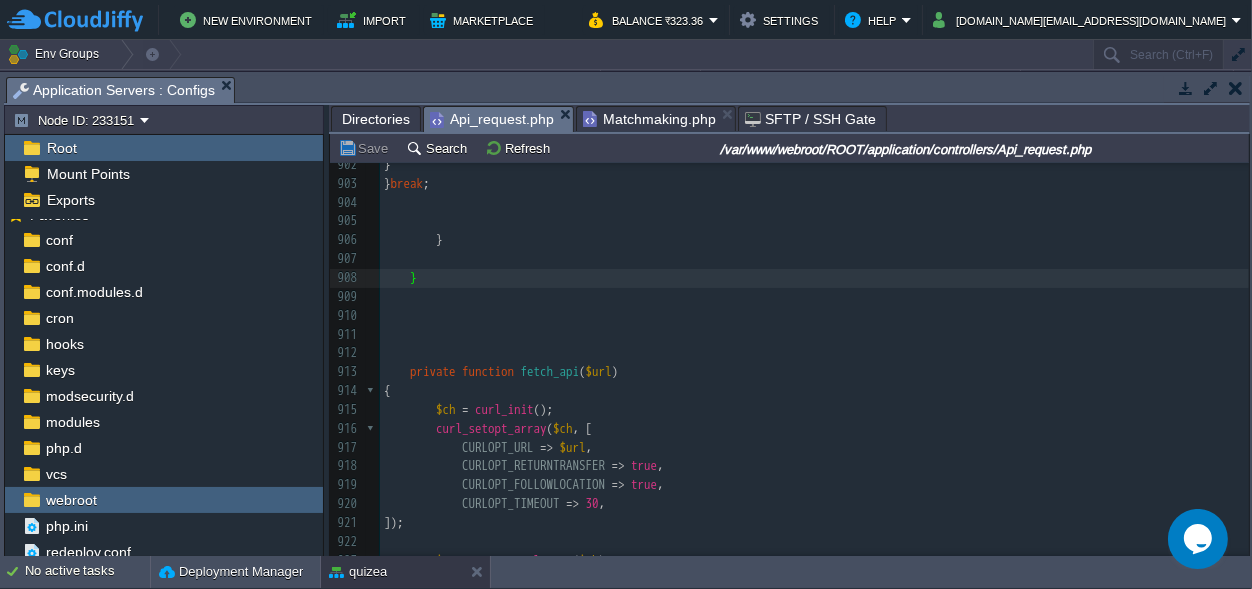 click on "Api_request.php" at bounding box center [492, 119] 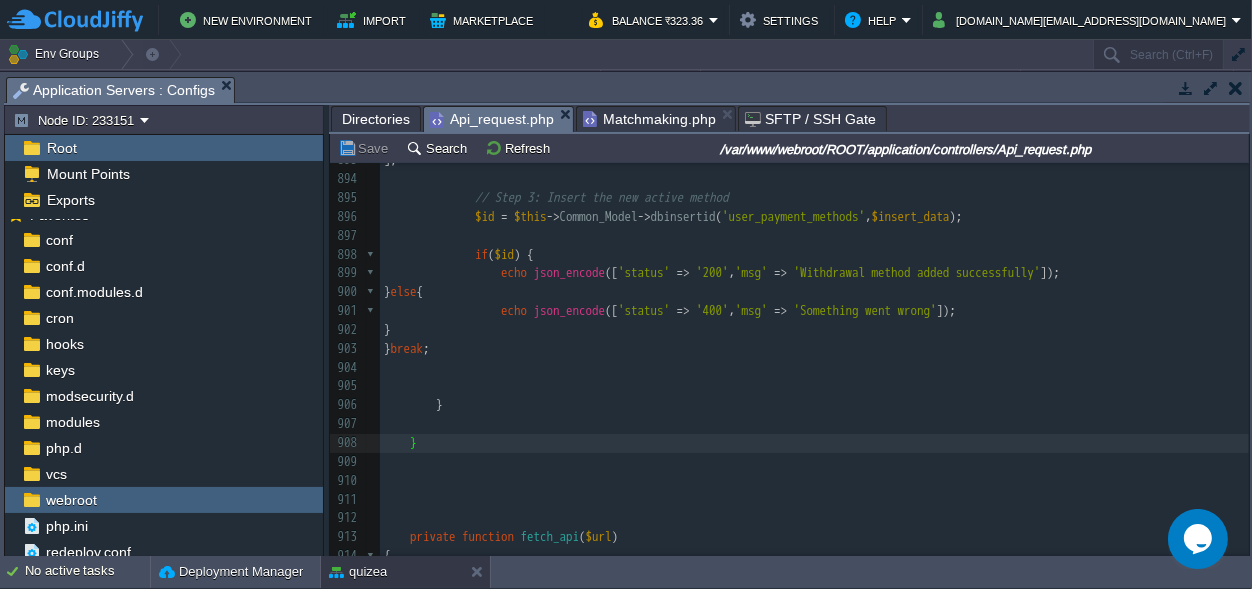 scroll, scrollTop: 10287, scrollLeft: 0, axis: vertical 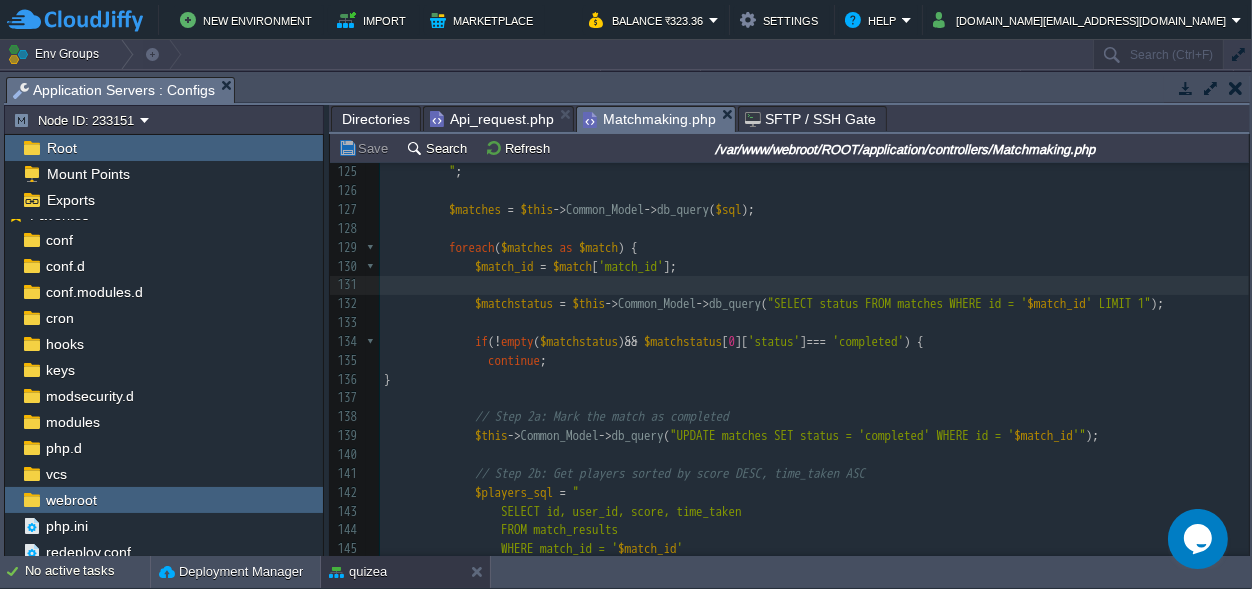 click on "Matchmaking.php" at bounding box center (649, 119) 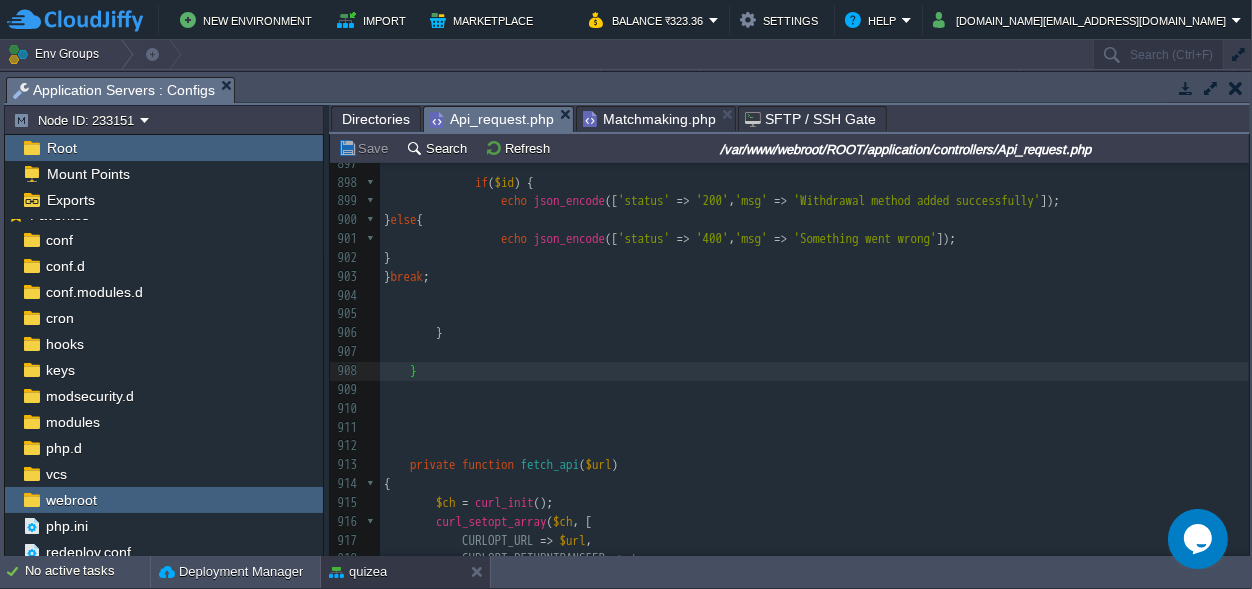 scroll, scrollTop: 7, scrollLeft: 0, axis: vertical 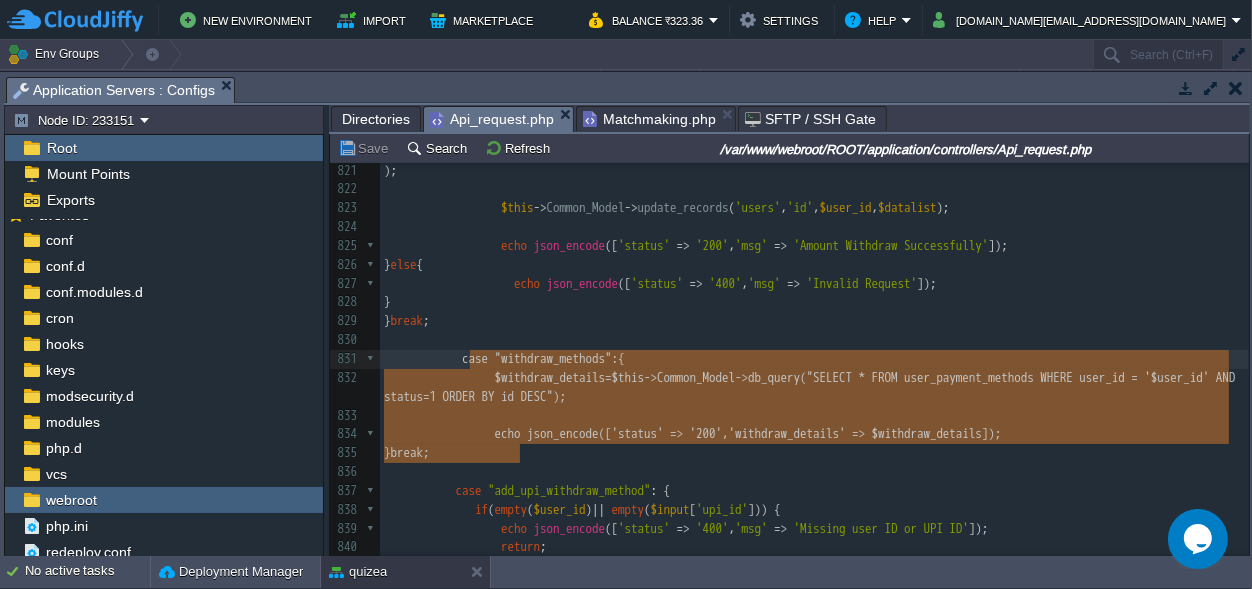 type on "case "withdraw_methods":{
$withdraw_details=$this->Common_Model->db_query("SELECT * FROM user_payment_methods WHERE user_id = '$user_id' AND status=1 ORDER BY id DESC");
echo json_encode(['status' => '200','withdraw_details' => $withdraw_details]);
}break;" 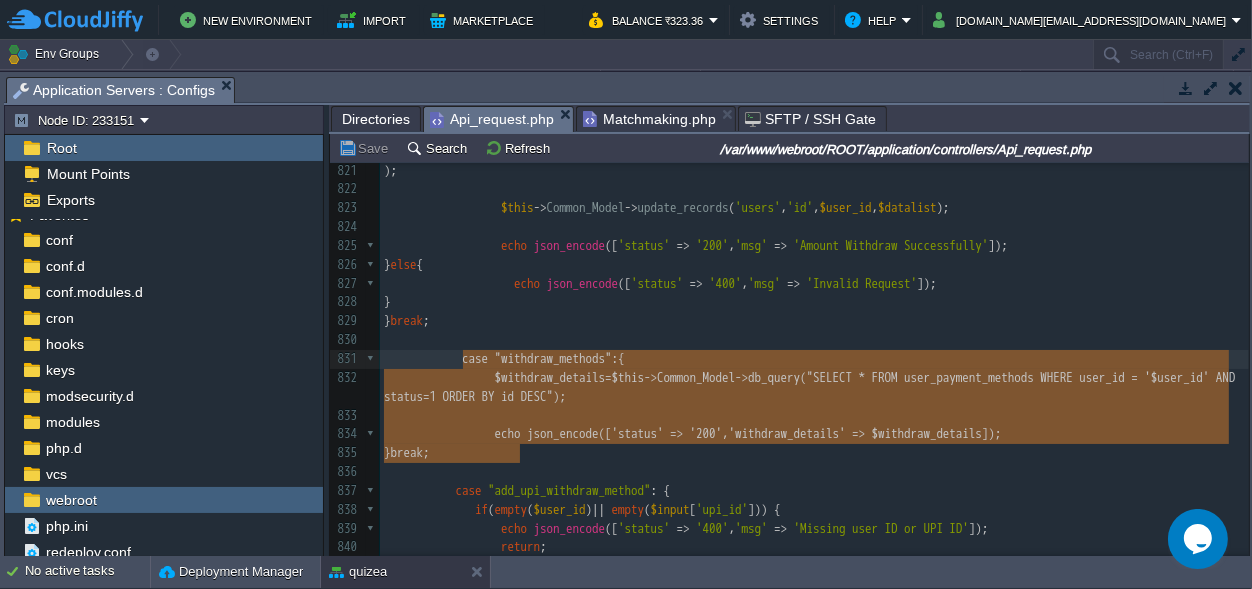 scroll, scrollTop: 9186, scrollLeft: 0, axis: vertical 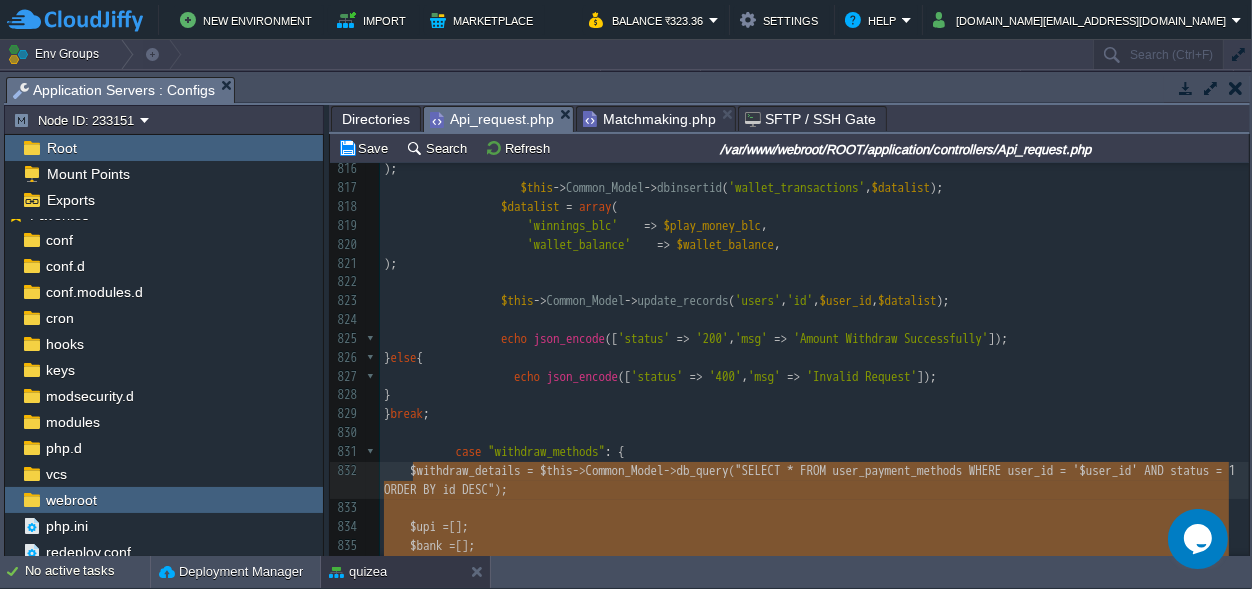 drag, startPoint x: 463, startPoint y: 339, endPoint x: 412, endPoint y: 468, distance: 138.71553 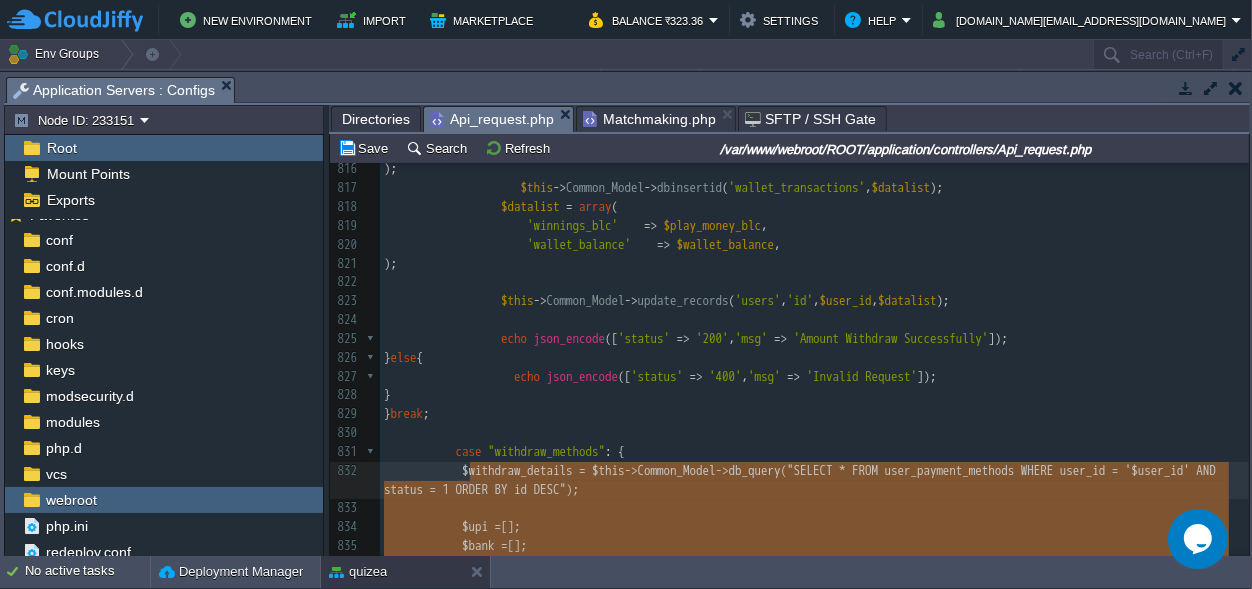 type on "$withdraw_details = $this->Common_Model->db_query("SELECT * FROM user_payment_methods WHERE user_id = '$user_id' AND status = 1 ORDER BY id DESC");
$upi = [];
$bank = [];
foreach ($withdraw_details as $row) {
if ($row['payment_type'] == 'upi') {
$upi[] = $row;
} elseif ($row['payment_type'] == 'bank') {
$bank[] = $row;
}
}
echo json_encode([
'status' => '200',
'upi' => $upi,
'bank' => $bank
]);
} break;" 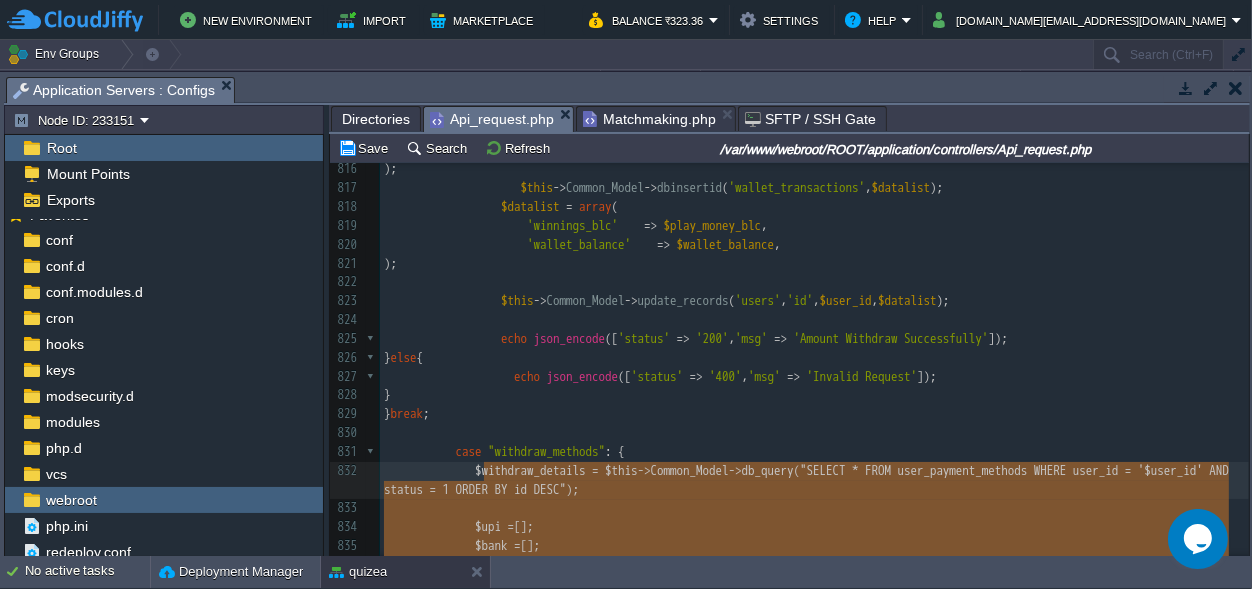 scroll, scrollTop: 281, scrollLeft: 129, axis: both 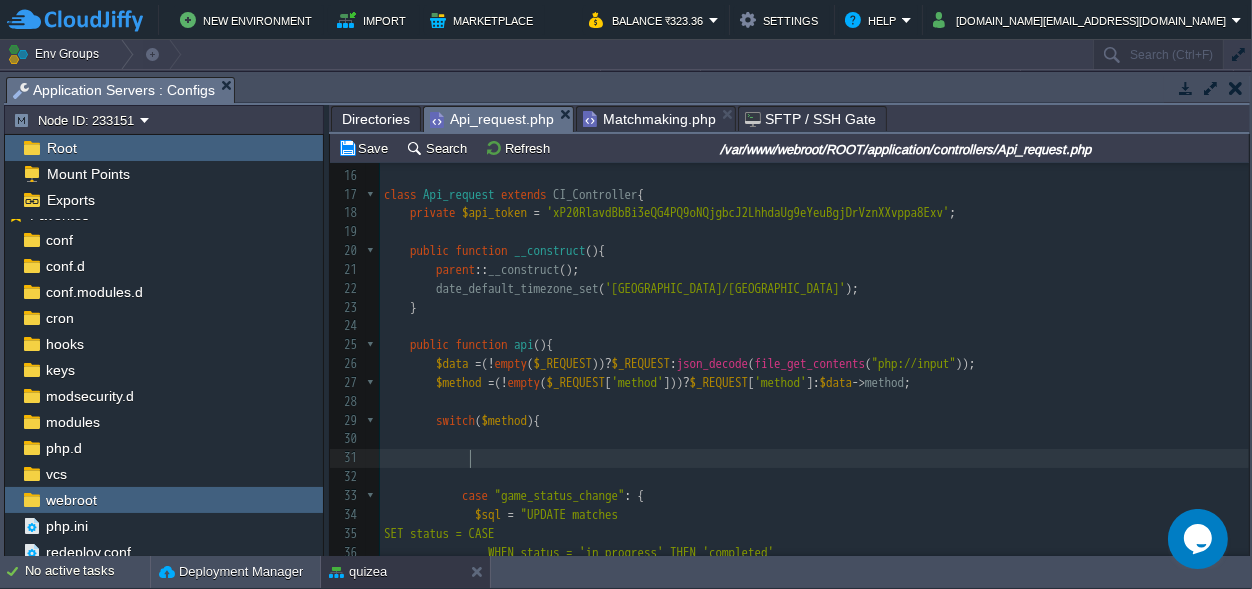 paste on "} break;" 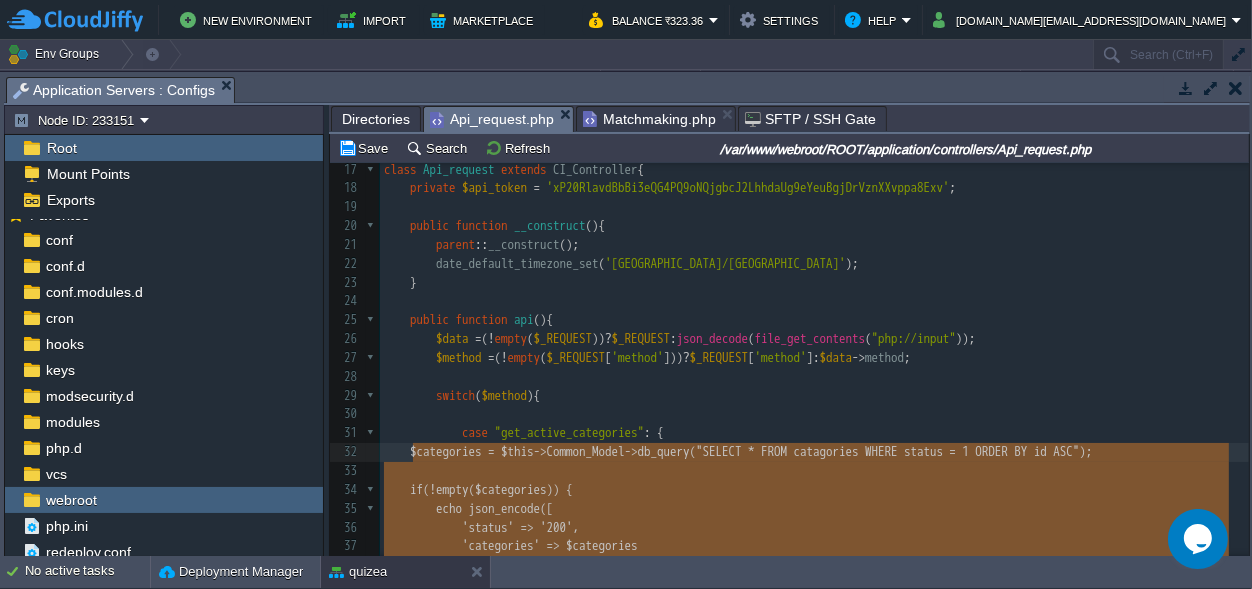 drag, startPoint x: 467, startPoint y: 348, endPoint x: 410, endPoint y: 444, distance: 111.64677 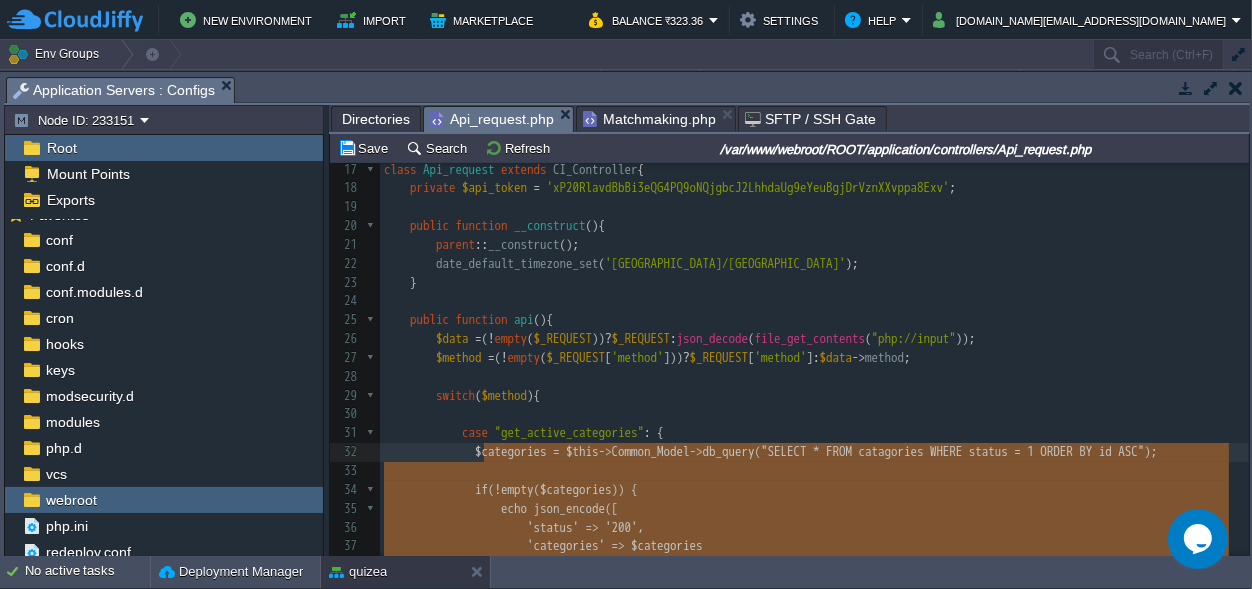 type on "$categories = $this->Common_Model->db_query("SELECT * FROM catagories WHERE status = 1 ORDER BY id ASC");
if (!empty($categories)) {
echo json_encode([
'status' => '200',
'categories' => $categories
]);
} else {
echo json_encode([
'status' => '400',
'msg' => 'No active categories found'
]);
}
} break;" 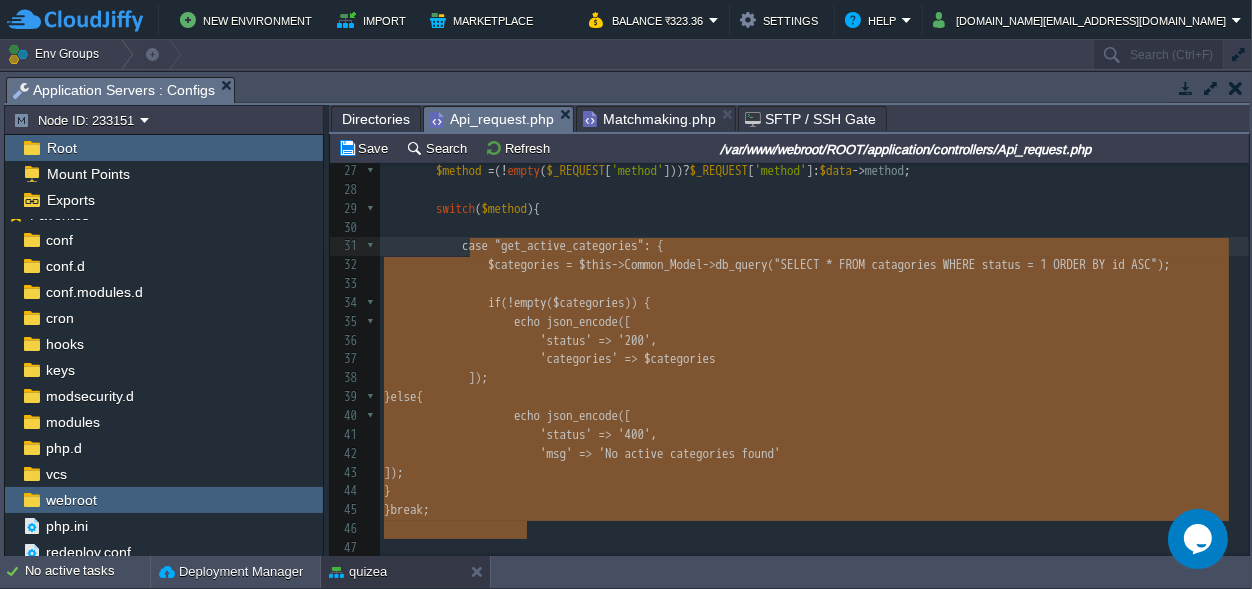type on "case "get_active_categories": {
$categories = $this->Common_Model->db_query("SELECT * FROM catagories WHERE status = 1 ORDER BY id ASC");
if (!empty($categories)) {
echo json_encode([
'status' => '200',
'categories' => $categories
]);
} else {
echo json_encode([
'status' => '400',
'msg' => 'No active categories found'
]);
}
} break;" 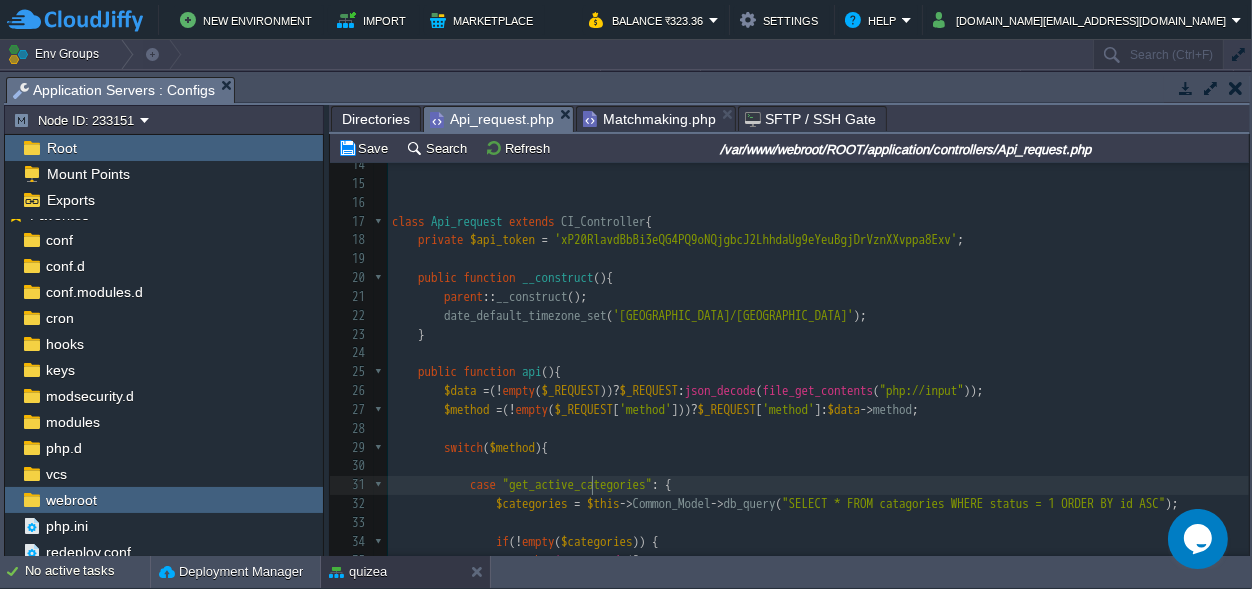 click on ""get_active_categories"" at bounding box center (578, 484) 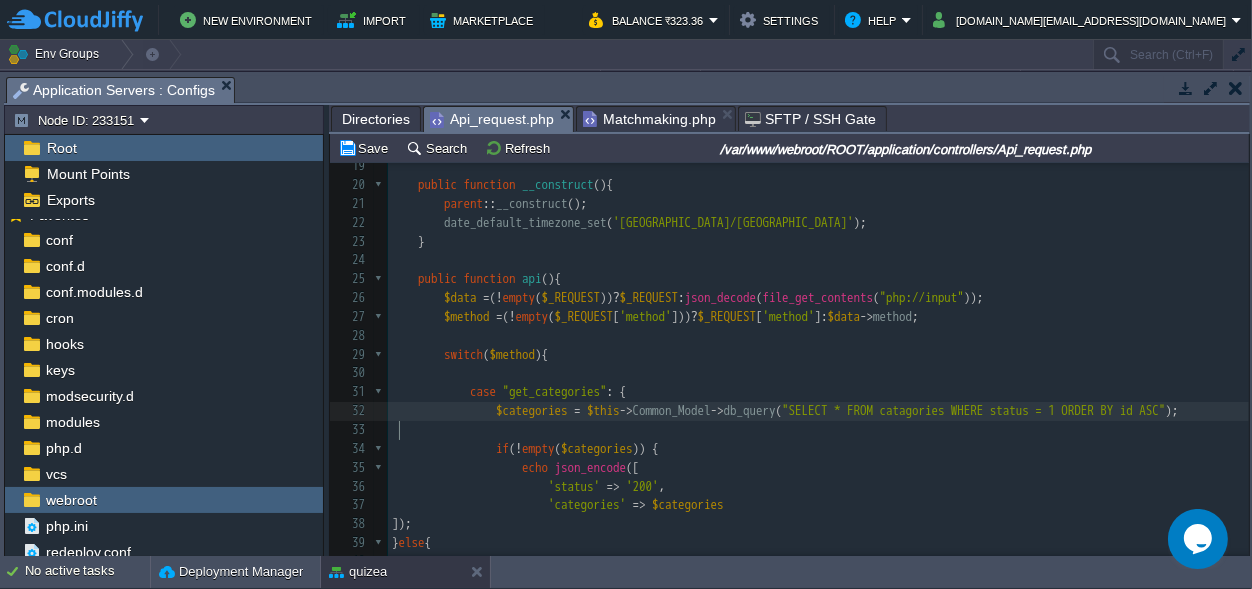 click on "xxxxxxxxxx 1005      }   4 header ( "Access-Control-Allow-Origin: *" ); 5 header ( "Content-Type: application/json" ); 6 header ( "Access-Control-Allow-Methods: POST GET PUT DELETE" ); 7 header ( "Access-Control-Max-Age: 3600" ); 8 header ( "Access-Control-Allow-Headers: Content-Type, Access-Control-Allow-Headers, Authorization, X-Requested-With" ); 9 ​ 10 ​ 11 define ( 'ROOT_URL' , $_SERVER [ 'DOCUMENT_ROOT' ]); 12 define ( "PROJECT_NAME" , "QUIZEA" ); 13 define ( 'PROJECT_URL' , 'http://45.120.136.227/' ); 14 ​ 15 ​ 16 ​ 17 class   Api_request   extends   CI_Controller { 18      private   $api_token   =   'xP20RlavdBbBi3eQG4PQ9oNQjgbcJ2LhhdaUg9eYeuBgjDrVznXXvppa8Exv' ; 19 ​ 20      public   function   __construct (){ 21           parent :: __construct (); 22           date_default_timezone_set ( 'Asia/Kolkata' ); 23      } 24 ​ 25      public   function   api (){ 26           $data   =  ( ! empty ( $_REQUEST )) ? $_REQUEST : json_decode ( file_get_contents ( "php://input" )); 27             =" at bounding box center [818, 431] 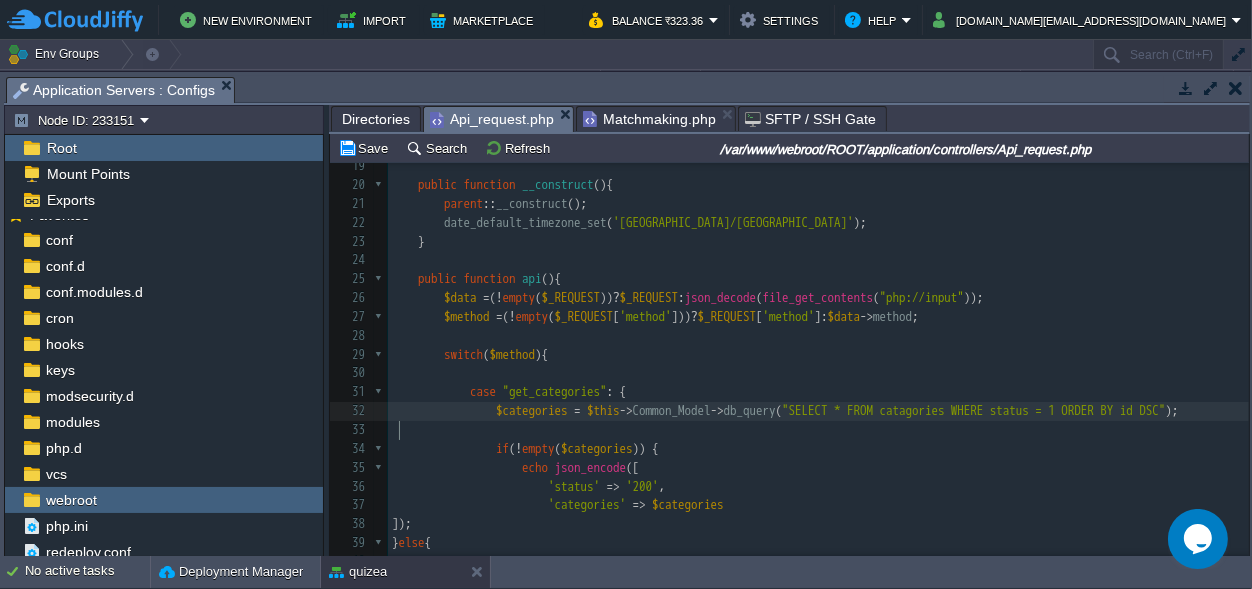 type on "DE" 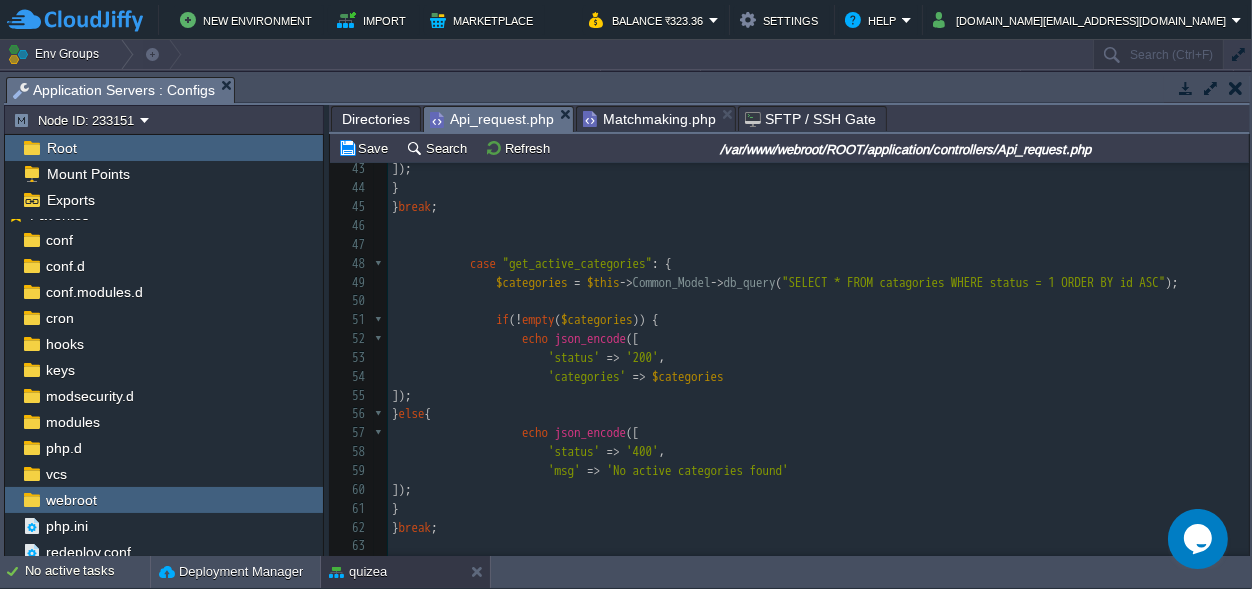 scroll, scrollTop: 910, scrollLeft: 0, axis: vertical 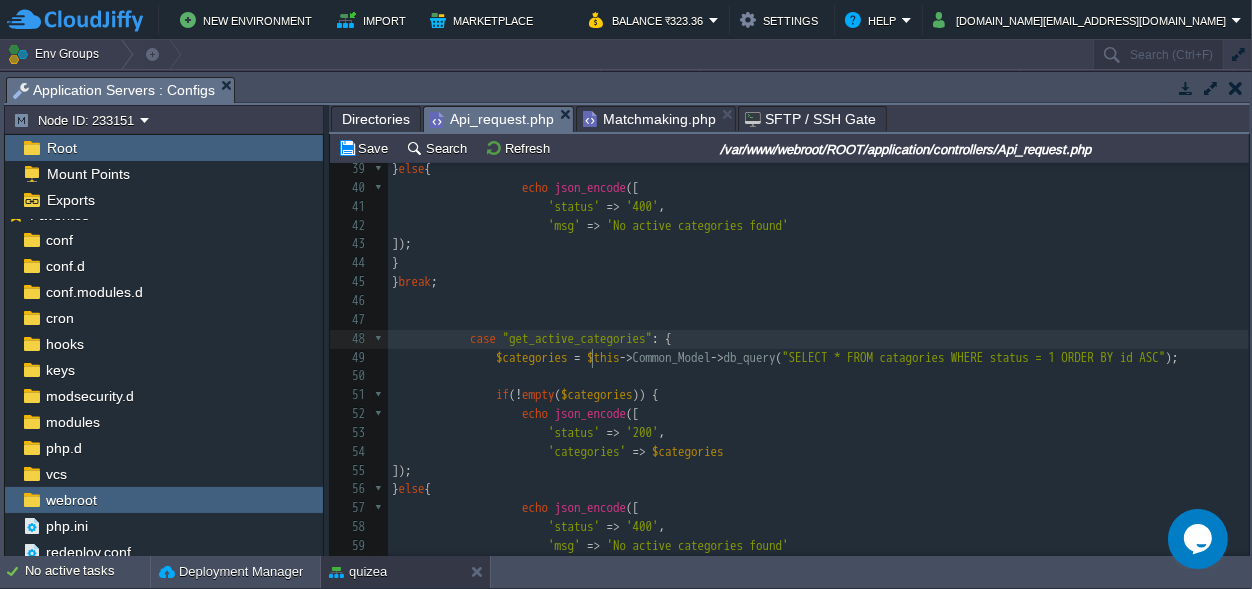 click on "xxxxxxxxxx 1005   10 ​ 11 define ( 'ROOT_URL' , $_SERVER [ 'DOCUMENT_ROOT' ]); 12 define ( "PROJECT_NAME" , "QUIZEA" ); 13 define ( 'PROJECT_URL' , 'http://45.120.136.227/' ); 14 ​ 15 ​ 16 ​ 17 class   Api_request   extends   CI_Controller { 18      private   $api_token   =   'xP20RlavdBbBi3eQG4PQ9oNQjgbcJ2LhhdaUg9eYeuBgjDrVznXXvppa8Exv' ; 19 ​ 20      public   function   __construct (){ 21           parent :: __construct (); 22           date_default_timezone_set ( 'Asia/Kolkata' ); 23      } 24 ​ 25      public   function   api (){ 26           $data   =  ( ! empty ( $_REQUEST )) ? $_REQUEST : json_decode ( file_get_contents ( "php://input" )); 27           $method   =  ( ! empty ( $_REQUEST [ 'method' ])) ? $_REQUEST [ 'method' ]: $data -> method ; 28 ​ 29           switch ( $method ){ 30              31              case   "get_categories" : { 32                  $categories   =   $this -> Common_Model -> db_query ( "SELECT * FROM catagories WHERE status = 1 ORDER BY id DESC" ); 33 ​ 34 !" at bounding box center (818, 151) 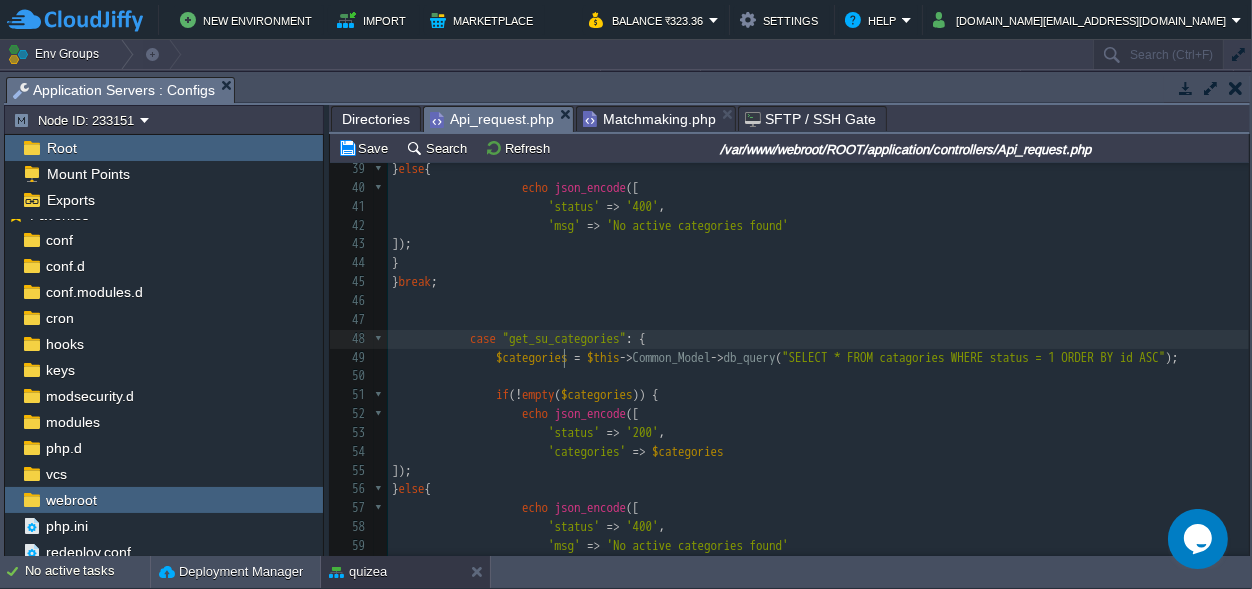 type on "sub" 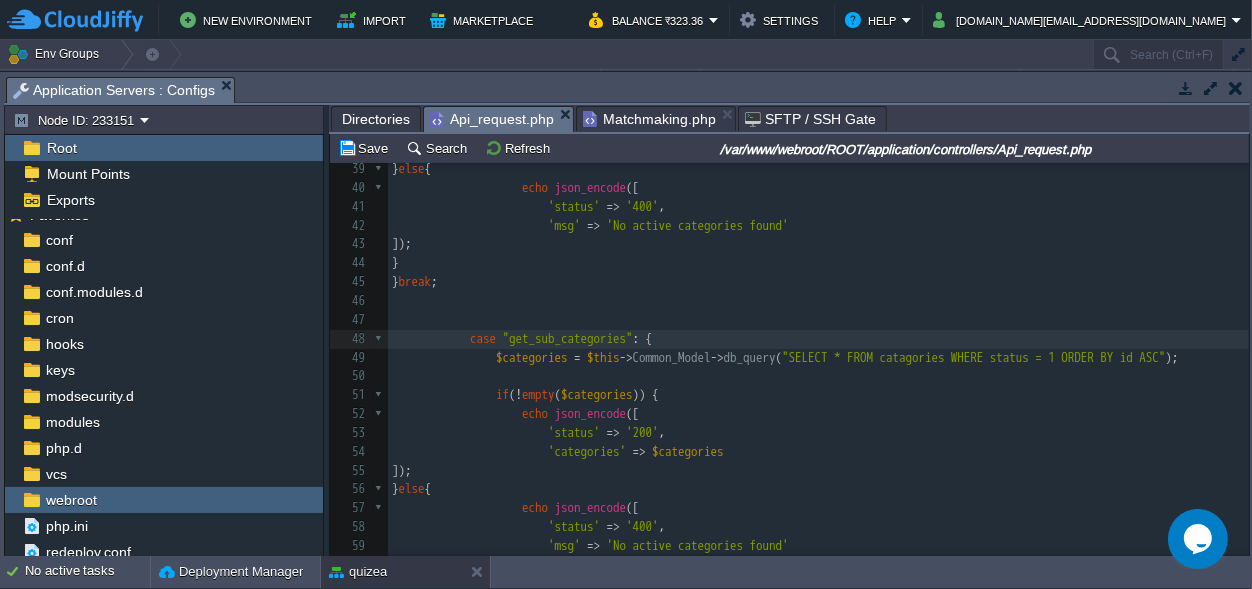 click on "​" at bounding box center [818, 376] 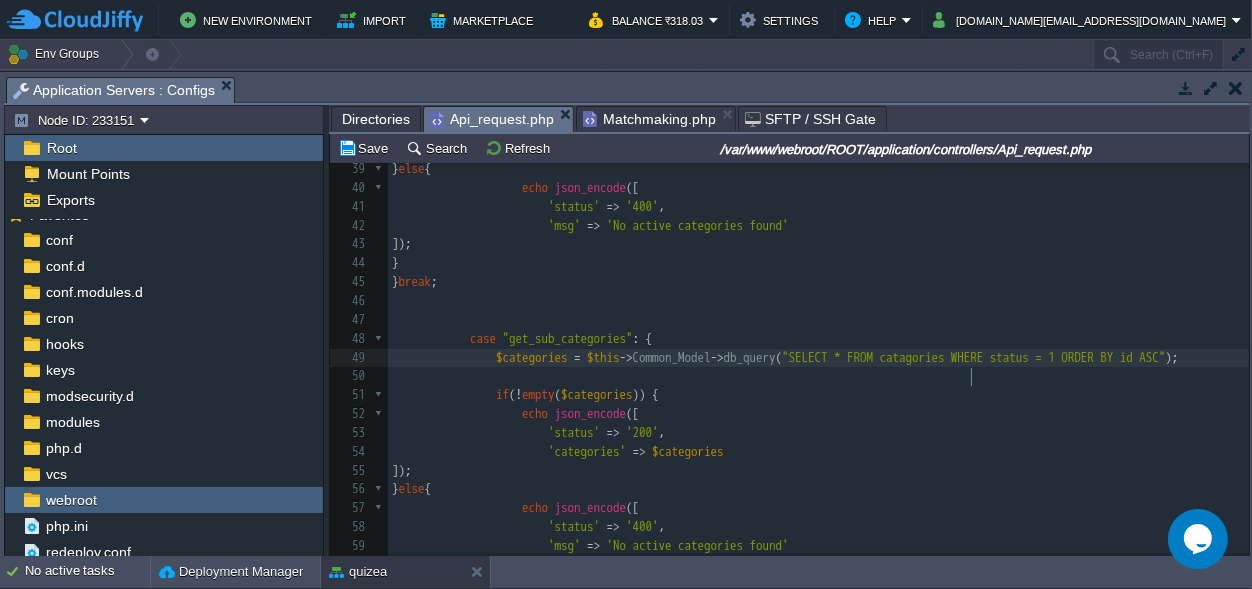 click on ""SELECT * FROM catagories WHERE status = 1 ORDER BY id ASC"" at bounding box center [974, 357] 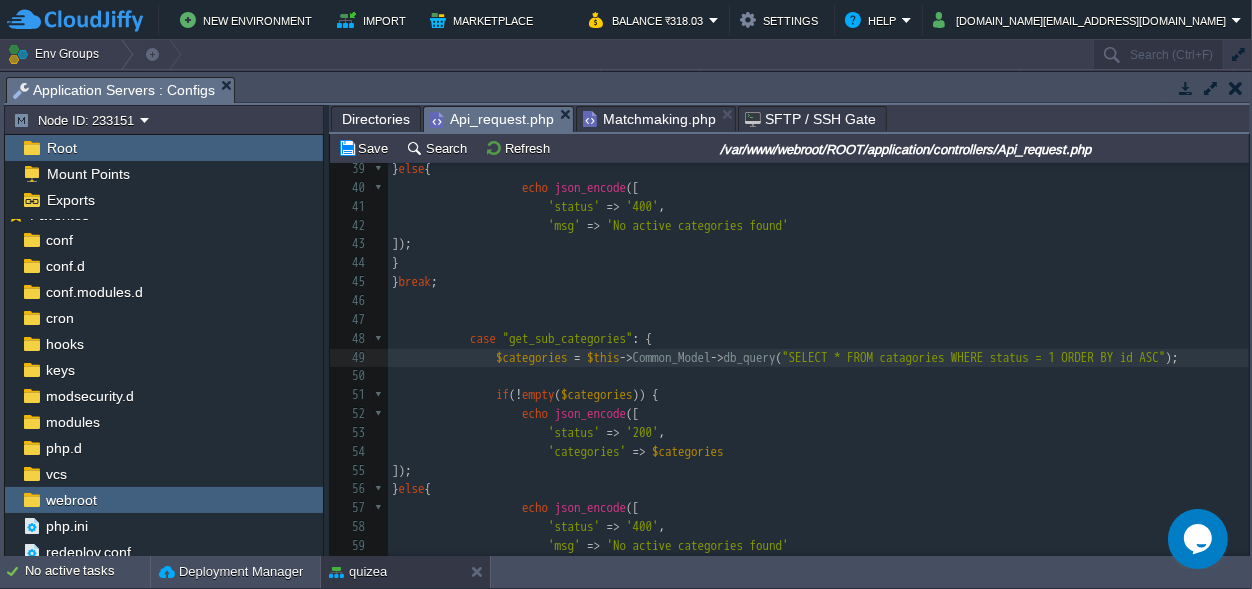 click on "xxxxxxxxxx 1005   10 ​ 11 define ( 'ROOT_URL' , $_SERVER [ 'DOCUMENT_ROOT' ]); 12 define ( "PROJECT_NAME" , "QUIZEA" ); 13 define ( 'PROJECT_URL' , 'http://45.120.136.227/' ); 14 ​ 15 ​ 16 ​ 17 class   Api_request   extends   CI_Controller { 18      private   $api_token   =   'xP20RlavdBbBi3eQG4PQ9oNQjgbcJ2LhhdaUg9eYeuBgjDrVznXXvppa8Exv' ; 19 ​ 20      public   function   __construct (){ 21           parent :: __construct (); 22           date_default_timezone_set ( 'Asia/Kolkata' ); 23      } 24 ​ 25      public   function   api (){ 26           $data   =  ( ! empty ( $_REQUEST )) ? $_REQUEST : json_decode ( file_get_contents ( "php://input" )); 27           $method   =  ( ! empty ( $_REQUEST [ 'method' ])) ? $_REQUEST [ 'method' ]: $data -> method ; 28 ​ 29           switch ( $method ){ 30              31              case   "get_categories" : { 32                  $categories   =   $this -> Common_Model -> db_query ( "SELECT * FROM catagories WHERE status = 1 ORDER BY id DESC" ); 33 ​ 34 !" at bounding box center (818, 151) 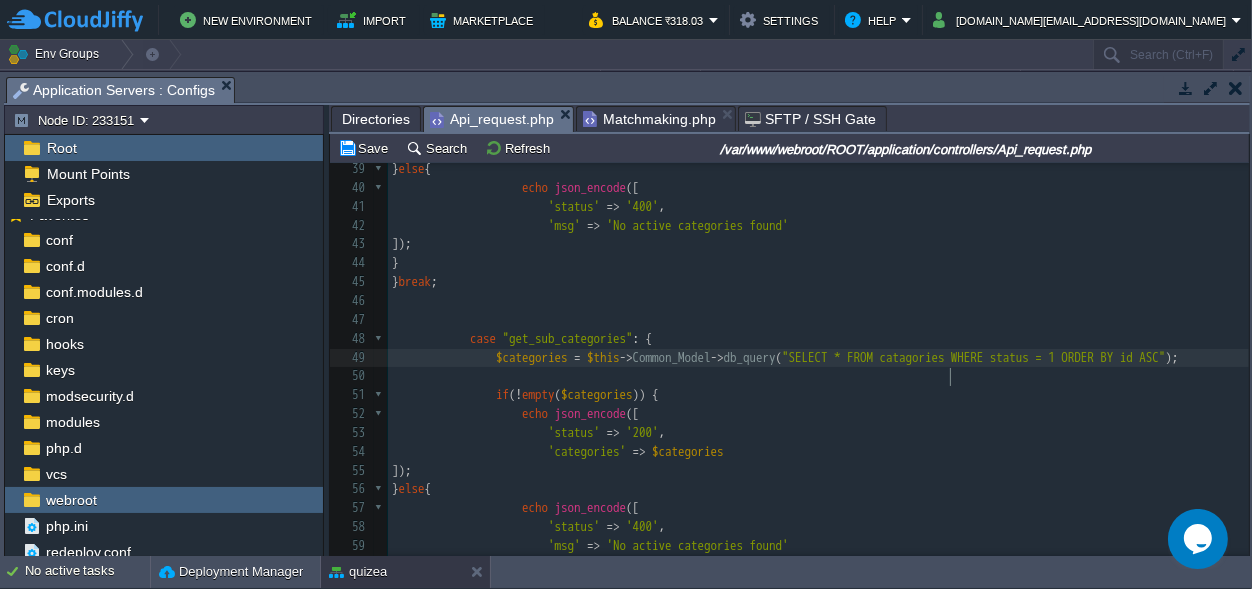type on "catagories" 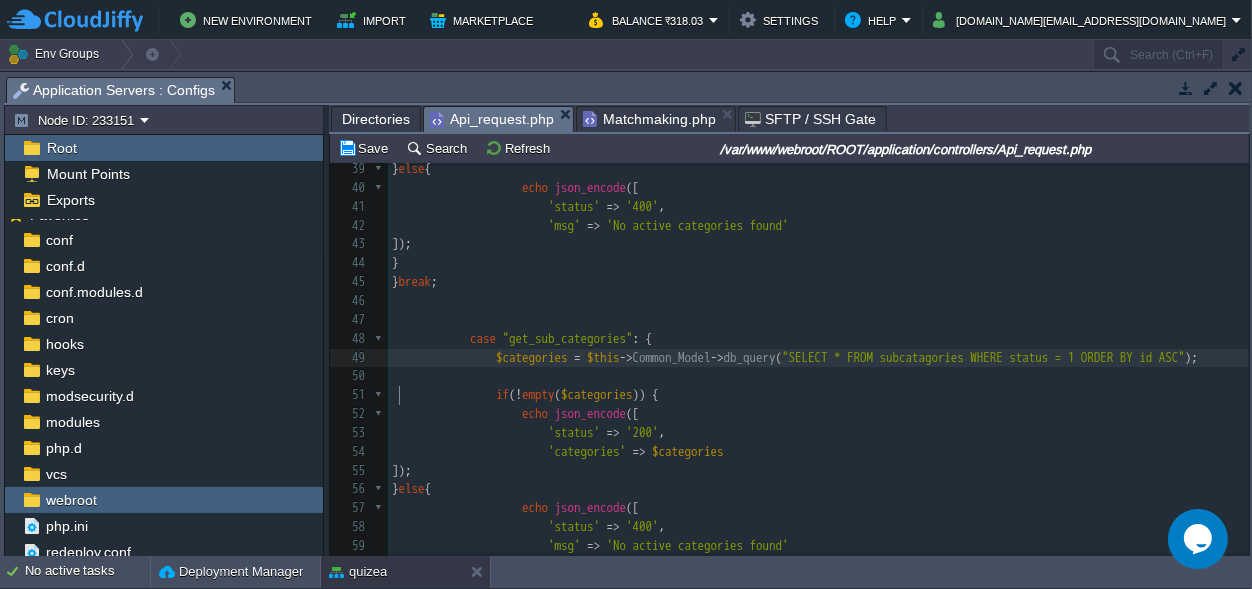 click on "xxxxxxxxxx 1005   10 ​ 11 define ( 'ROOT_URL' , $_SERVER [ 'DOCUMENT_ROOT' ]); 12 define ( "PROJECT_NAME" , "QUIZEA" ); 13 define ( 'PROJECT_URL' , 'http://45.120.136.227/' ); 14 ​ 15 ​ 16 ​ 17 class   Api_request   extends   CI_Controller { 18      private   $api_token   =   'xP20RlavdBbBi3eQG4PQ9oNQjgbcJ2LhhdaUg9eYeuBgjDrVznXXvppa8Exv' ; 19 ​ 20      public   function   __construct (){ 21           parent :: __construct (); 22           date_default_timezone_set ( 'Asia/Kolkata' ); 23      } 24 ​ 25      public   function   api (){ 26           $data   =  ( ! empty ( $_REQUEST )) ? $_REQUEST : json_decode ( file_get_contents ( "php://input" )); 27           $method   =  ( ! empty ( $_REQUEST [ 'method' ])) ? $_REQUEST [ 'method' ]: $data -> method ; 28 ​ 29           switch ( $method ){ 30              31              case   "get_categories" : { 32                  $categories   =   $this -> Common_Model -> db_query ( "SELECT * FROM catagories WHERE status = 1 ORDER BY id DESC" ); 33 ​ 34 !" at bounding box center [818, 160] 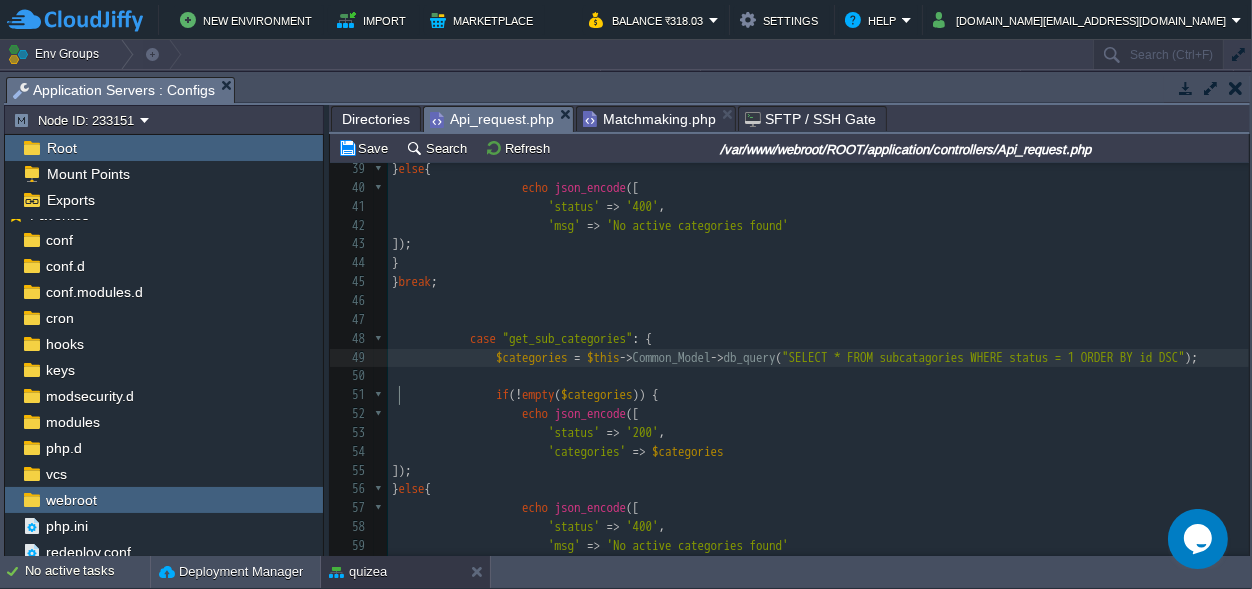 type on "DE" 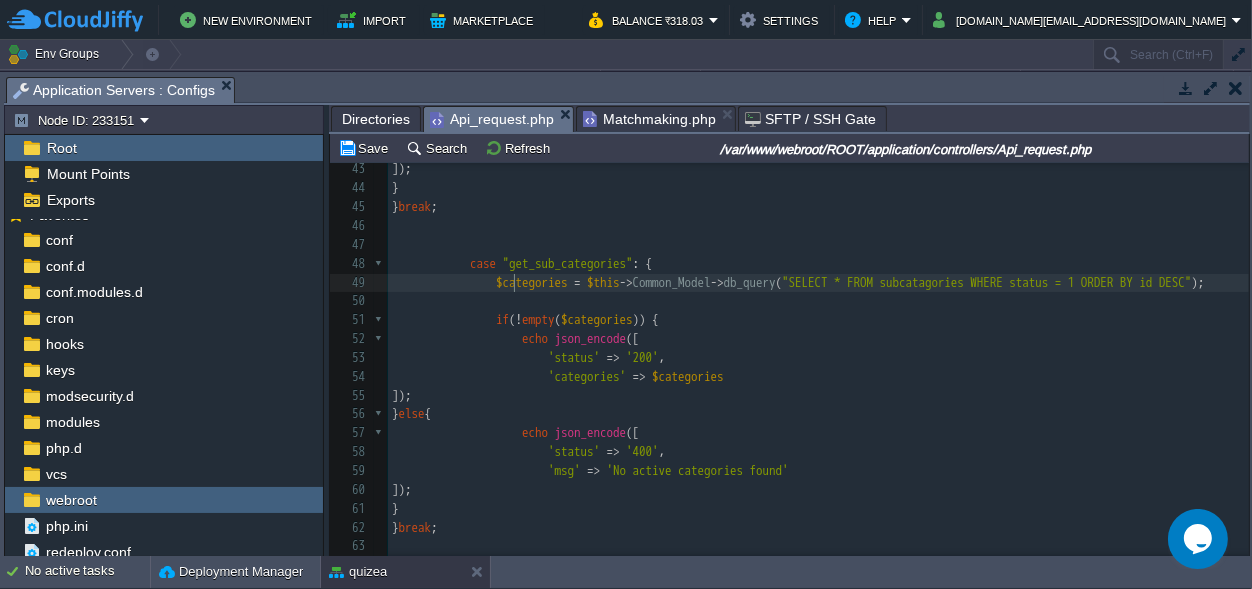 click on "xxxxxxxxxx 1005   33 ​ 34                  if  ( ! empty ( $categories )) { 35                      echo   json_encode ([ 36                          'status'   =>   '200' , 37                          'categories'   =>   $categories 38                     ]); 39                 }  else  { 40                      echo   json_encode ([ 41                          'status'   =>   '400' , 42                          'msg'   =>   'No active categories found' 43                     ]); 44                 } 45             }  break ; 46              47              48              case   "get_sub_categories" : { 49                  $categories   =   $this -> Common_Model -> db_query ( "SELECT * FROM subcatagories WHERE status = 1 ORDER BY id DESC" ); 50 ​ 51                  if  ( ! empty ( $categories )) { 52                      echo   json_encode ([ 53                          'status'   =>   '200' , 54                          'categories'   =>   $categories 55                     ]); 56                 }" at bounding box center [818, 415] 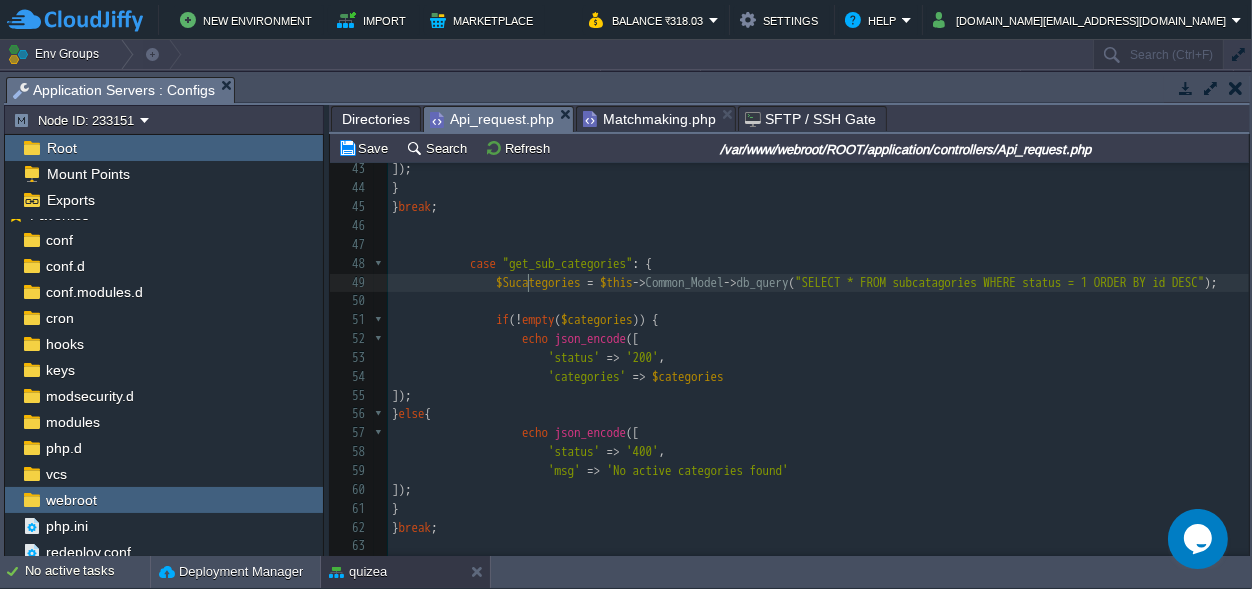 type on "Sub" 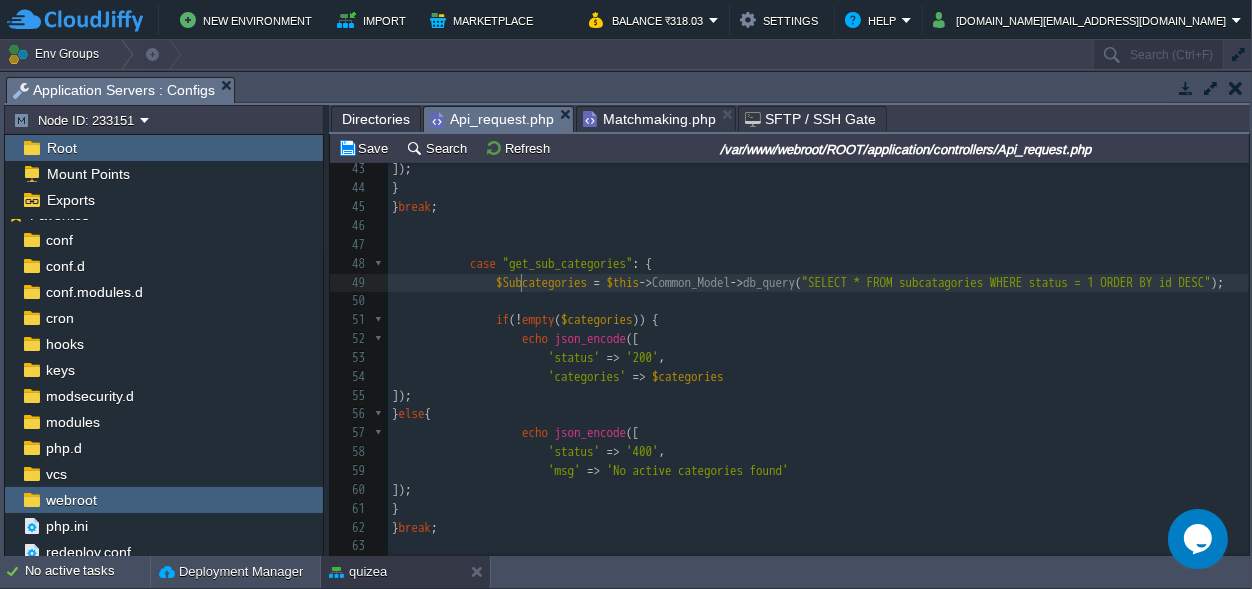click on "$Subcategories" at bounding box center [541, 282] 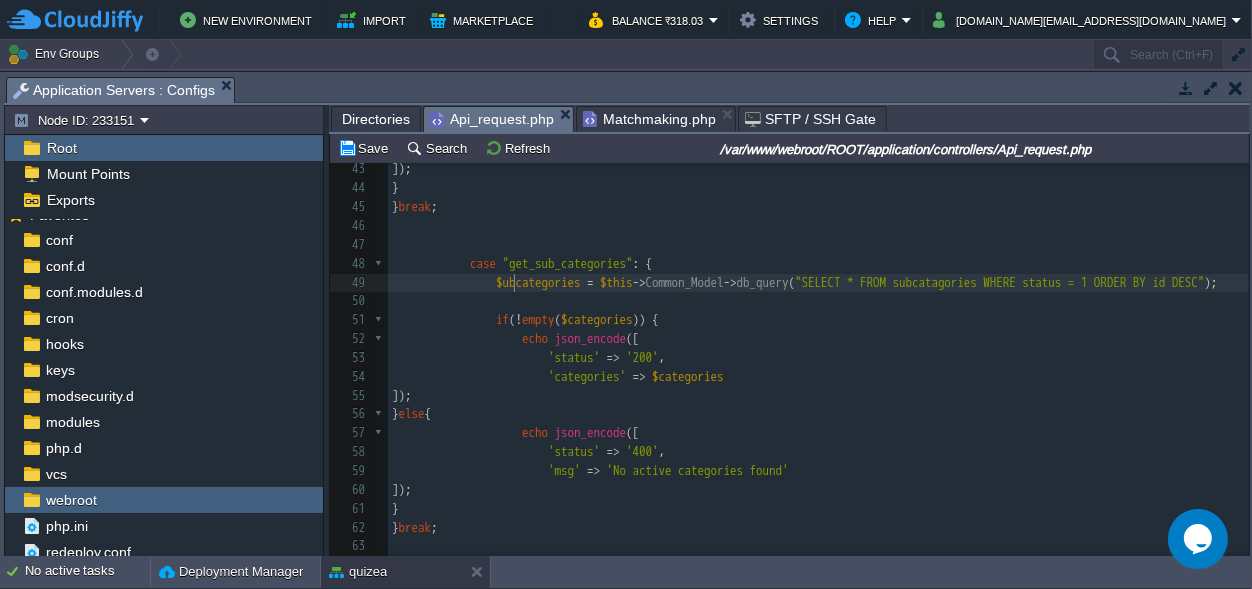 type on "s" 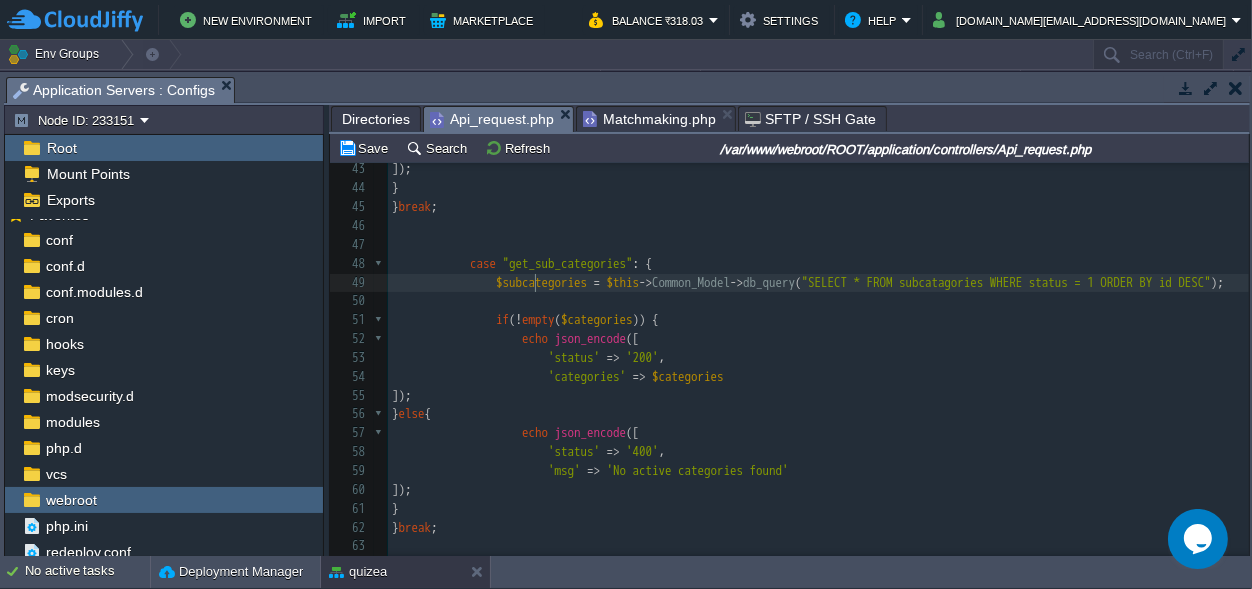 scroll, scrollTop: 0, scrollLeft: 0, axis: both 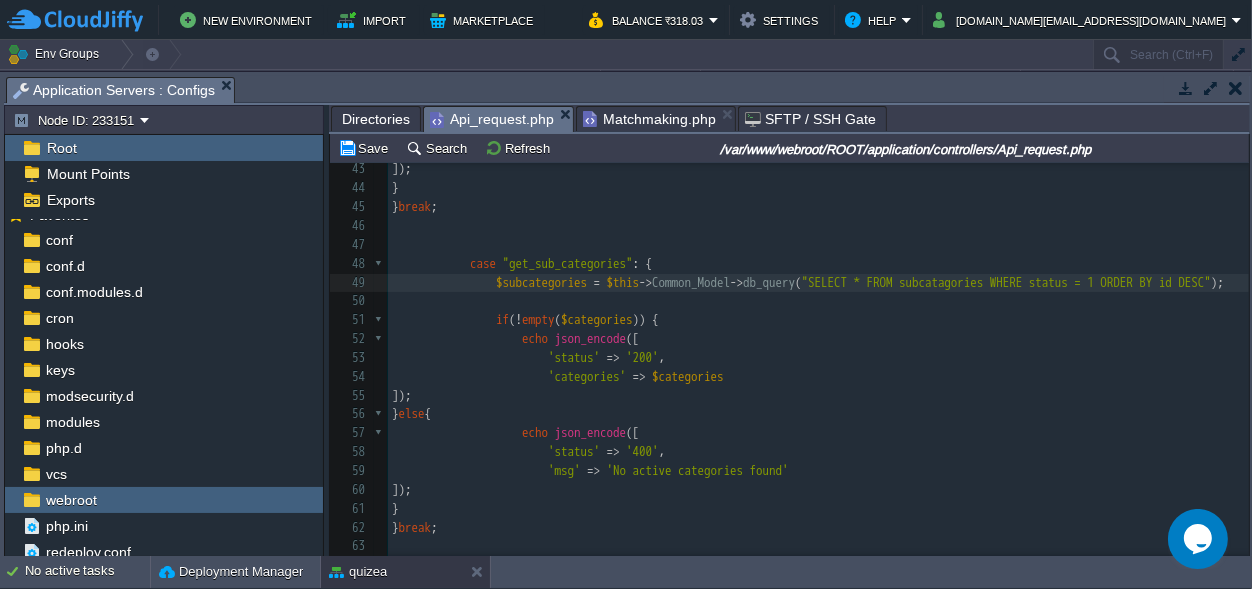 type on "_" 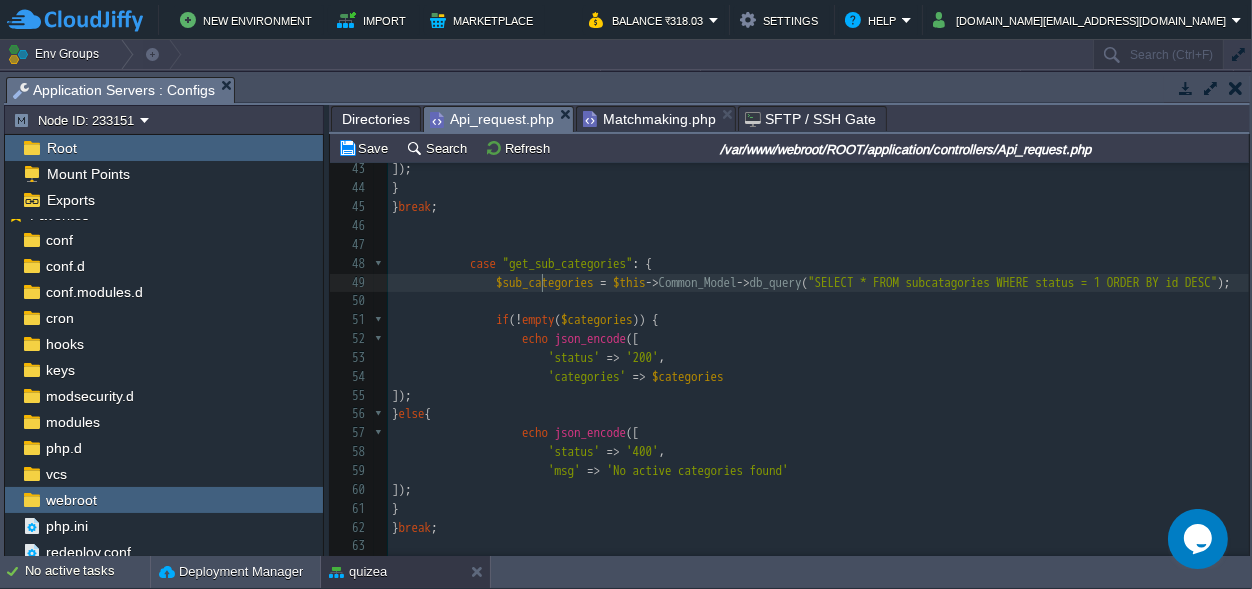 scroll, scrollTop: 0, scrollLeft: 7, axis: horizontal 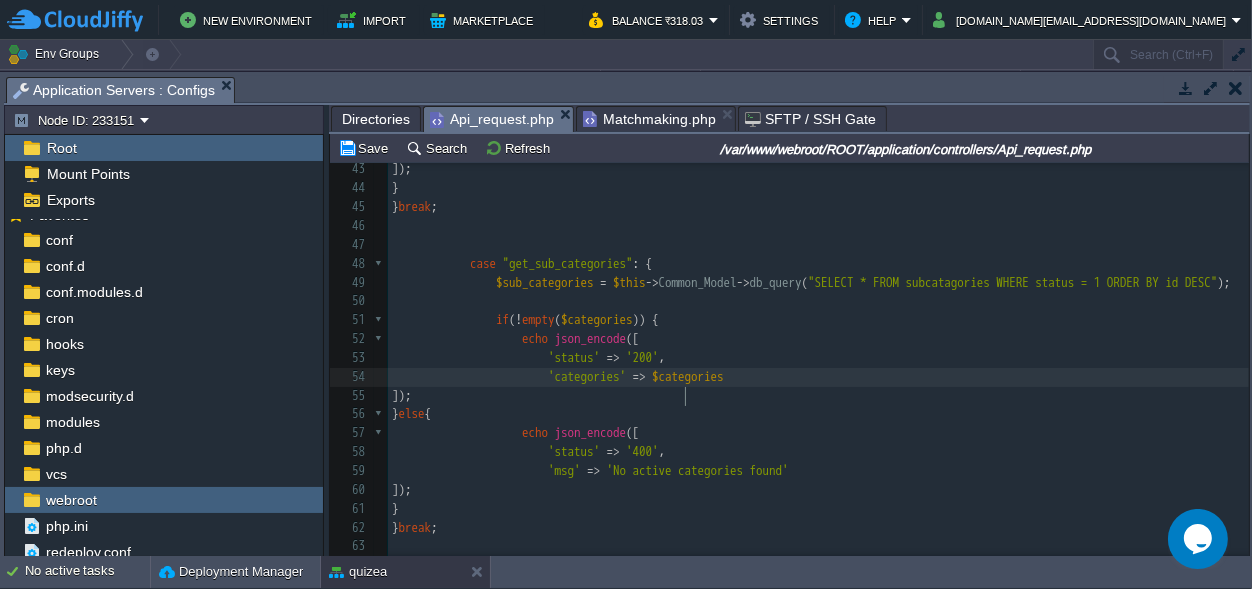 click on "xxxxxxxxxx 1005   33 ​ 34                  if  ( ! empty ( $categories )) { 35                      echo   json_encode ([ 36                          'status'   =>   '200' , 37                          'categories'   =>   $categories 38                     ]); 39                 }  else  { 40                      echo   json_encode ([ 41                          'status'   =>   '400' , 42                          'msg'   =>   'No active categories found' 43                     ]); 44                 } 45             }  break ; 46              47              48              case   "get_sub_categories" : { 49                  $sub_categories   =   $this -> Common_Model -> db_query ( "SELECT * FROM subcatagories WHERE status = 1 ORDER BY id DESC" ); 50 ​ 51                  if  ( ! empty ( $categories )) { 52                      echo   json_encode ([ 53                          'status'   =>   '200' , 54                          'categories'   =>   $categories 55                     ]); 56 else  { 57 echo" at bounding box center [818, 415] 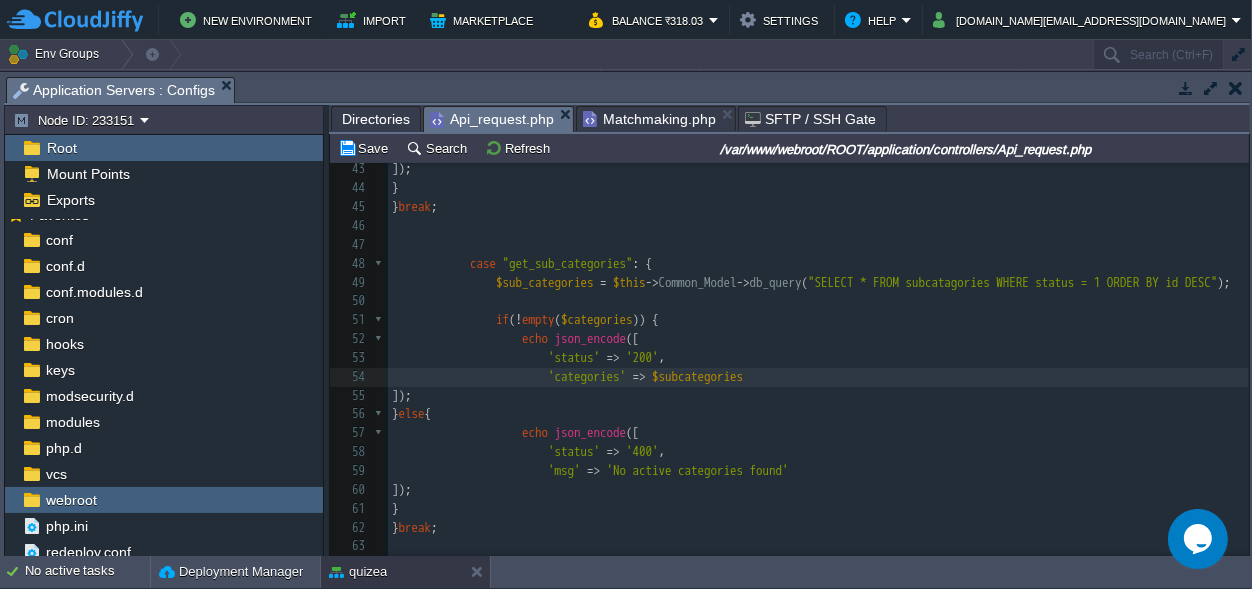 type on "sub_" 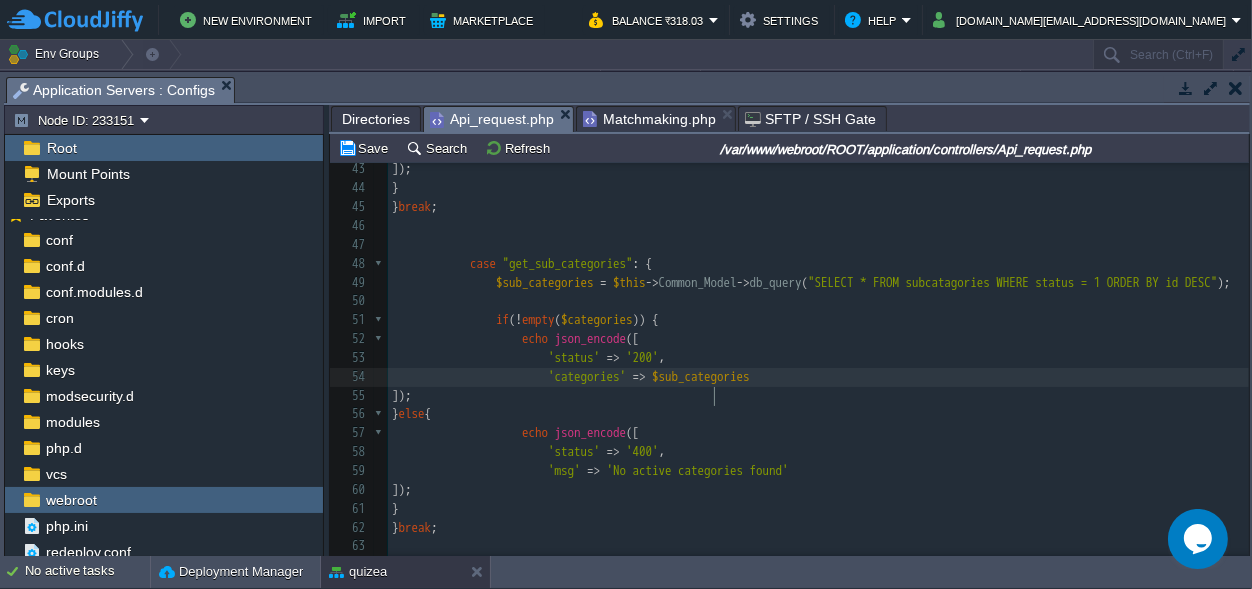 scroll, scrollTop: 993, scrollLeft: 0, axis: vertical 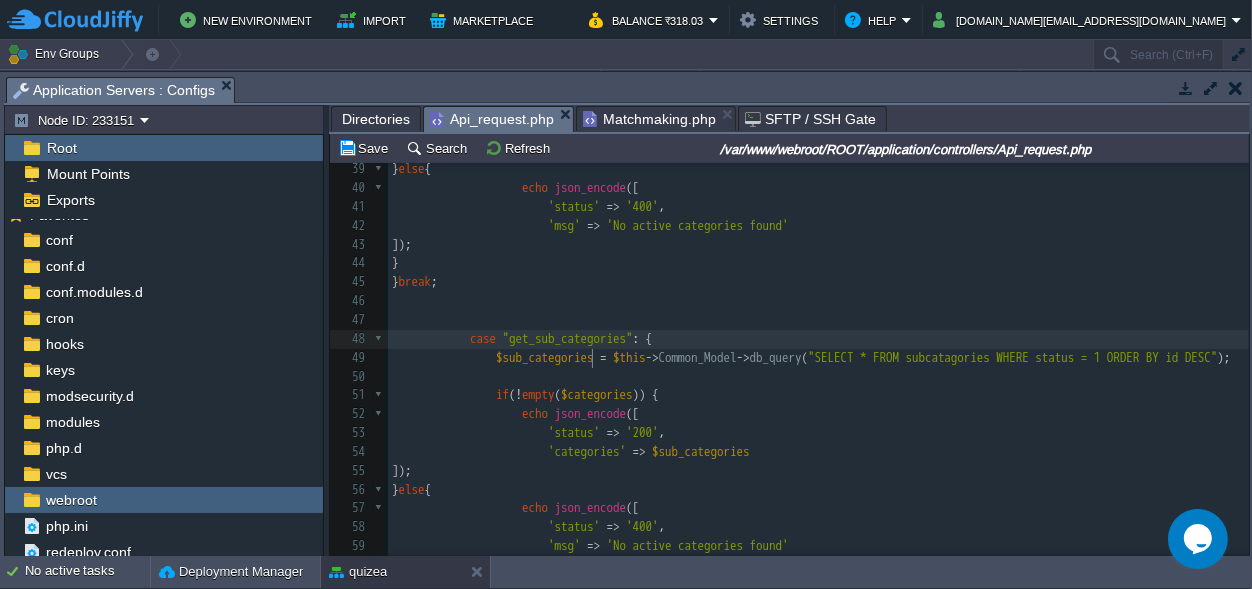 click on "xxxxxxxxxx 1005   28 ​ 29           switch ( $method ){ 30              31              case   "get_categories" : { 32                  $categories   =   $this -> Common_Model -> db_query ( "SELECT * FROM catagories WHERE status = 1 ORDER BY id DESC" ); 33 ​ 34                  if  ( ! empty ( $categories )) { 35                      echo   json_encode ([ 36                          'status'   =>   '200' , 37                          'categories'   =>   $categories 38                     ]); 39                 }  else  { 40                      echo   json_encode ([ 41                          'status'   =>   '400' , 42                          'msg'   =>   'No active categories found' 43                     ]); 44                 } 45             }  break ; 46              47              48              case   "get_sub_categories" : { 49                  $sub_categories   =   $this -> Common_Model -> db_query ( "SELECT * FROM subcatagories WHERE status = 1 ORDER BY id DESC" ); 50 ​ 51 if  ( ! empty (" at bounding box center (818, 443) 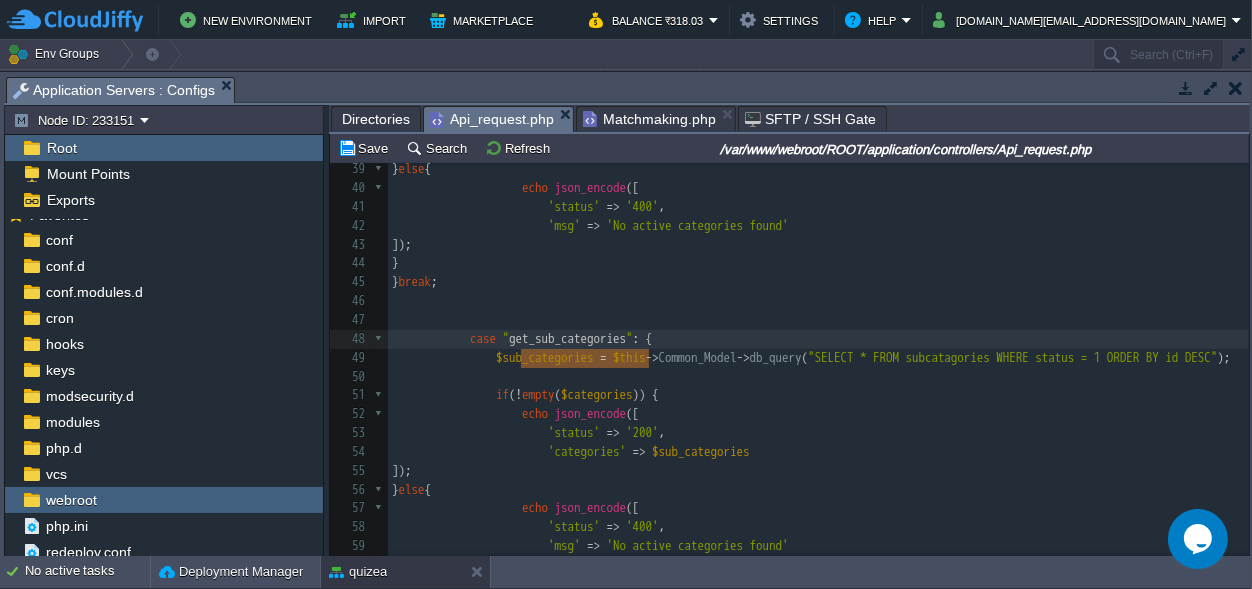 scroll, scrollTop: 0, scrollLeft: 128, axis: horizontal 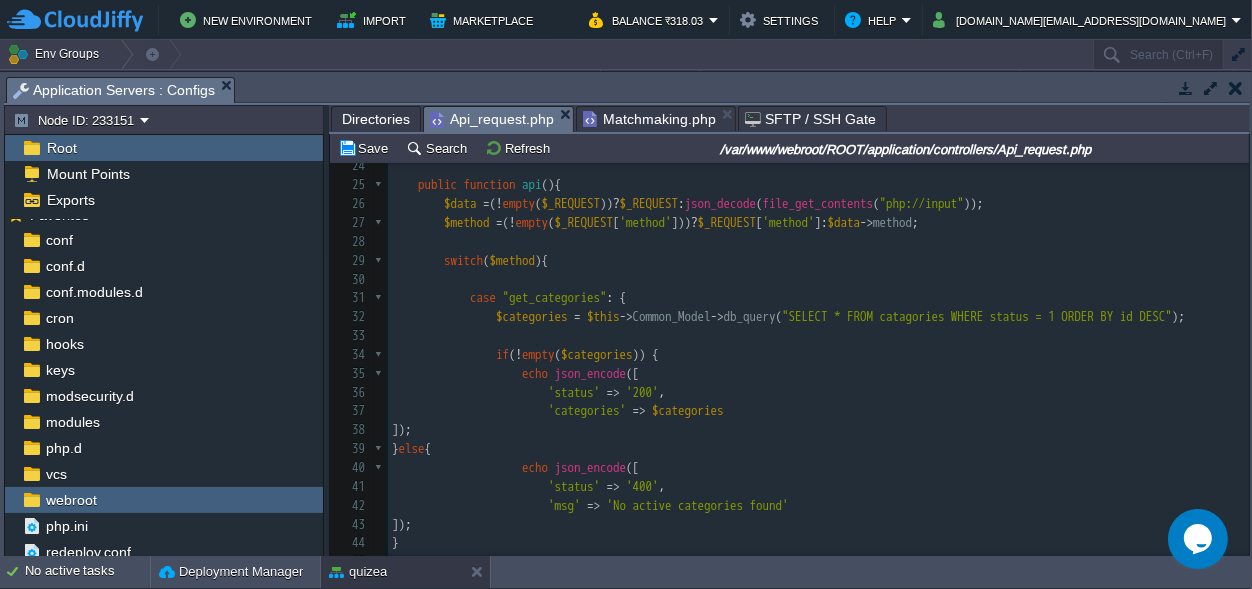 click on "xxxxxxxxxx 1005 14 ​ 15 ​ 16 ​ 17 class   Api_request   extends   CI_Controller { 18      private   $api_token   =   'xP20RlavdBbBi3eQG4PQ9oNQjgbcJ2LhhdaUg9eYeuBgjDrVznXXvppa8Exv' ; 19 ​ 20      public   function   __construct (){ 21           parent :: __construct (); 22           date_default_timezone_set ( 'Asia/Kolkata' ); 23      } 24 ​ 25      public   function   api (){ 26           $data   =  ( ! empty ( $_REQUEST )) ? $_REQUEST : json_decode ( file_get_contents ( "php://input" )); 27           $method   =  ( ! empty ( $_REQUEST [ 'method' ])) ? $_REQUEST [ 'method' ]: $data -> method ; 28 ​ 29           switch ( $method ){ 30              31              case   "get_categories" : { 32                  $categories   =   $this -> Common_Model -> db_query ( "SELECT * FROM catagories WHERE status = 1 ORDER BY id DESC" ); 33 ​ 34                  if  ( ! empty ( $categories )) { 35                      echo   json_encode ([ 36                          'status'   =>   '200' , 37 'categories'" at bounding box center [818, 346] 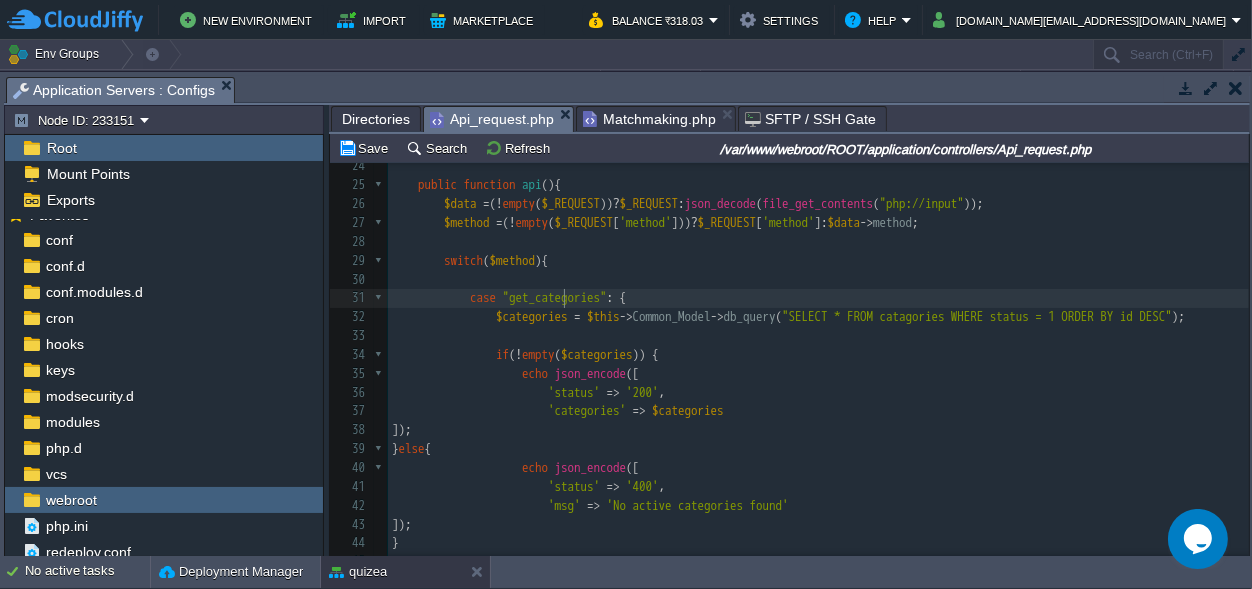 type on "get_categories" 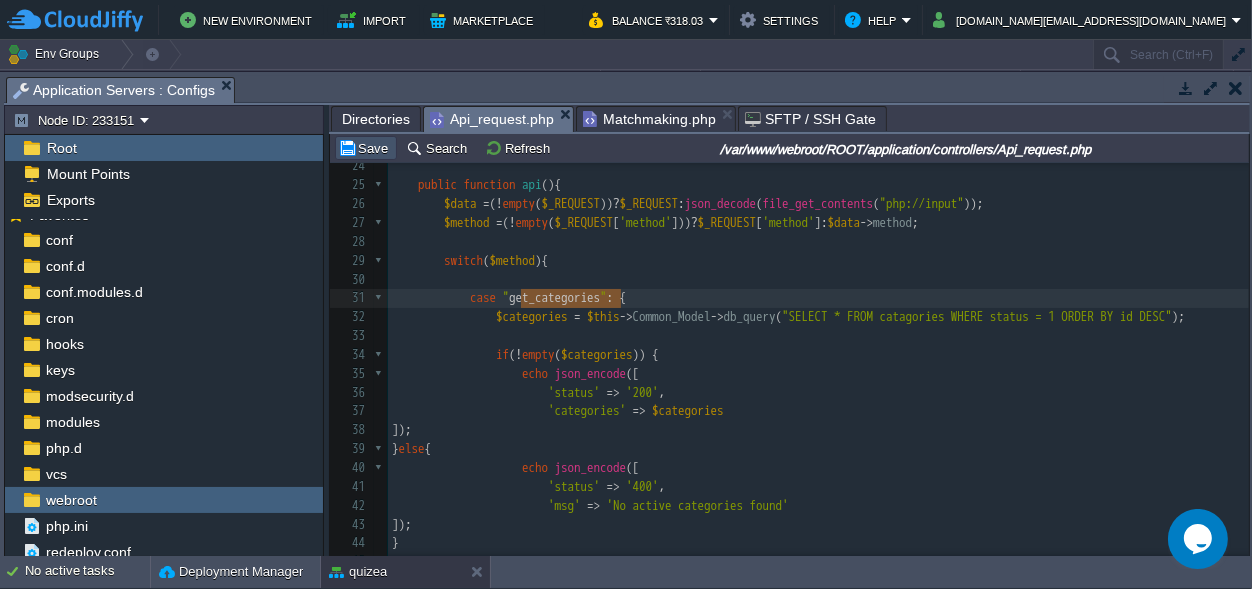 drag, startPoint x: 371, startPoint y: 145, endPoint x: 382, endPoint y: 156, distance: 15.556349 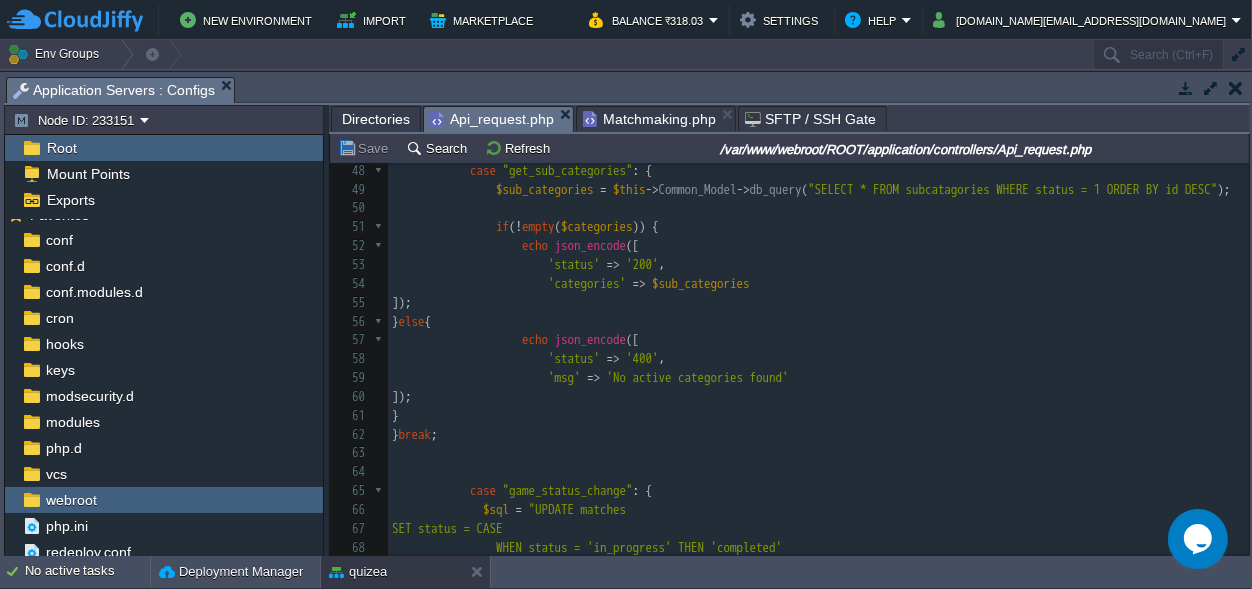 click on "xxxxxxxxxx 1005              case   " get_categories " : { 44                 } 45             }  break ; 46              47              48              case   "get_sub_categories" : { 49                  $sub_categories   =   $this -> Common_Model -> db_query ( "SELECT * FROM subcatagories WHERE status = 1 ORDER BY id DESC" ); 50 ​ 51                  if  ( ! empty ( $categories )) { 52                      echo   json_encode ([ 53                          'status'   =>   '200' , 54                          'categories'   =>   $sub_categories 55                     ]); 56                 }  else  { 57                      echo   json_encode ([ 58                          'status'   =>   '400' , 59                          'msg'   =>   'No active categories found' 60                     ]); 61                 } 62             }  break ; 63 ​ 64              65              case   "game_status_change" : { 66                $sql   =   "UPDATE matches 67 SET status = CASE  68                  69 70 71 END ;" at bounding box center (818, 604) 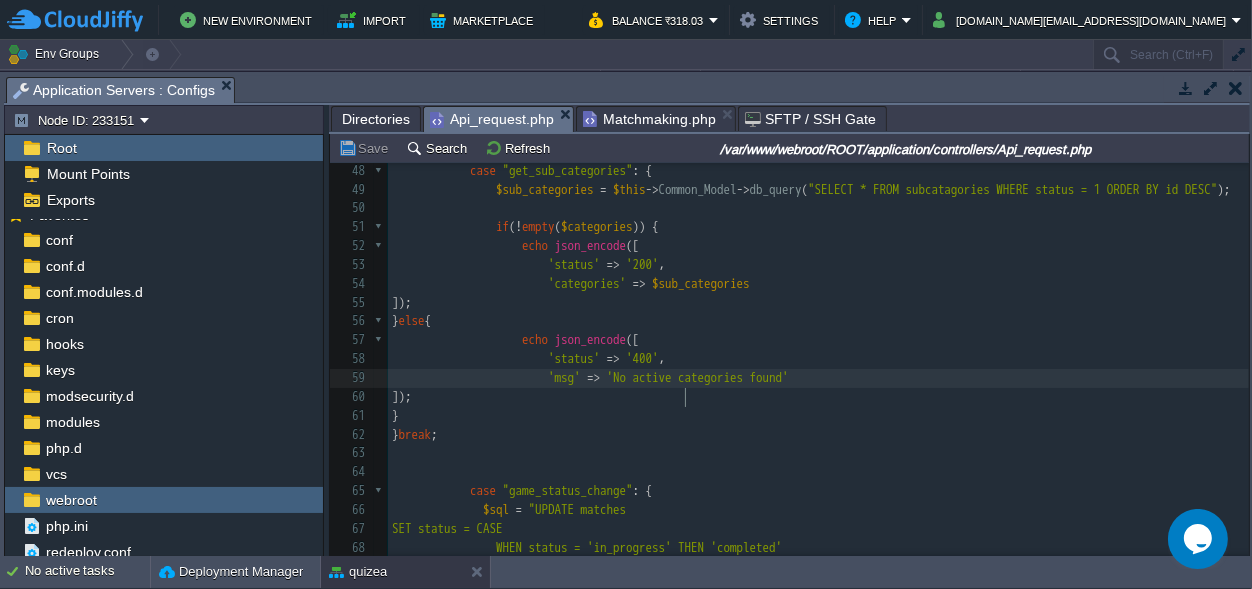 type on "active" 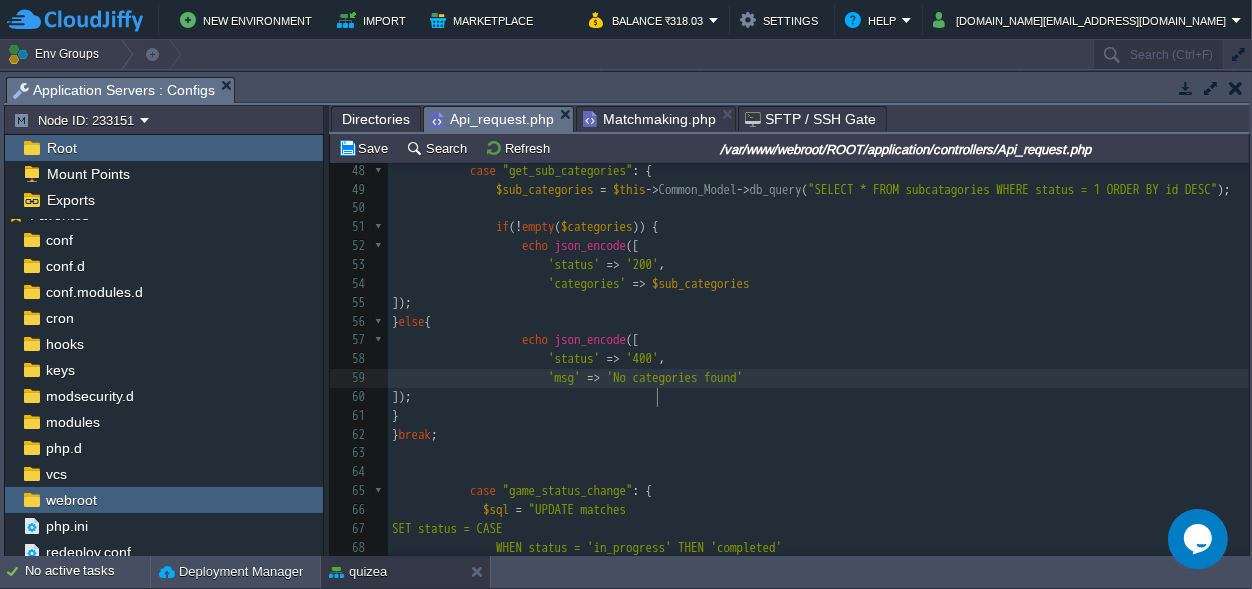 click on "'No categories found'" at bounding box center (675, 377) 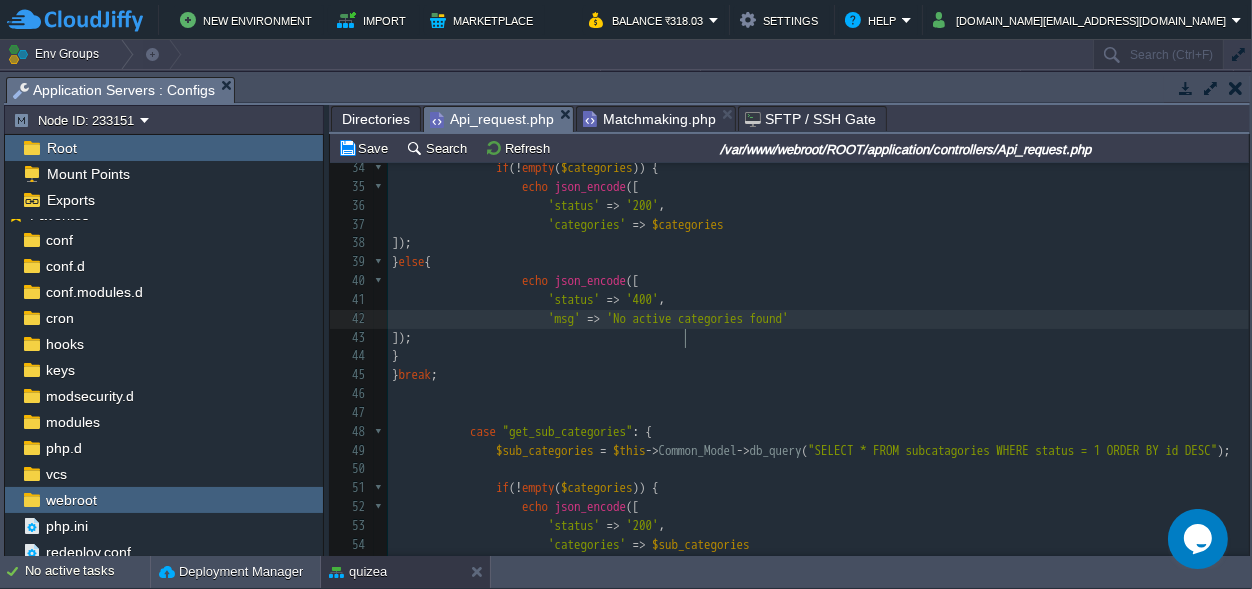 click on "xxxxxxxxxx 1005   23      } 24 ​ 25      public   function   api (){ 26           $data   =  ( ! empty ( $_REQUEST )) ? $_REQUEST : json_decode ( file_get_contents ( "php://input" )); 27           $method   =  ( ! empty ( $_REQUEST [ 'method' ])) ? $_REQUEST [ 'method' ]: $data -> method ; 28 ​ 29           switch ( $method ){ 30              31              case   "get_categories" : { 32                  $categories   =   $this -> Common_Model -> db_query ( "SELECT * FROM catagories WHERE status = 1 ORDER BY id DESC" ); 33 ​ 34                  if  ( ! empty ( $categories )) { 35                      echo   json_encode ([ 36                          'status'   =>   '200' , 37                          'categories'   =>   $categories 38                     ]); 39                 }  else  { 40                      echo   json_encode ([ 41                          'status'   =>   '400' , 42                          'msg'   =>   'No active categories found' 43                     ]); 44                 } ;" at bounding box center [818, 329] 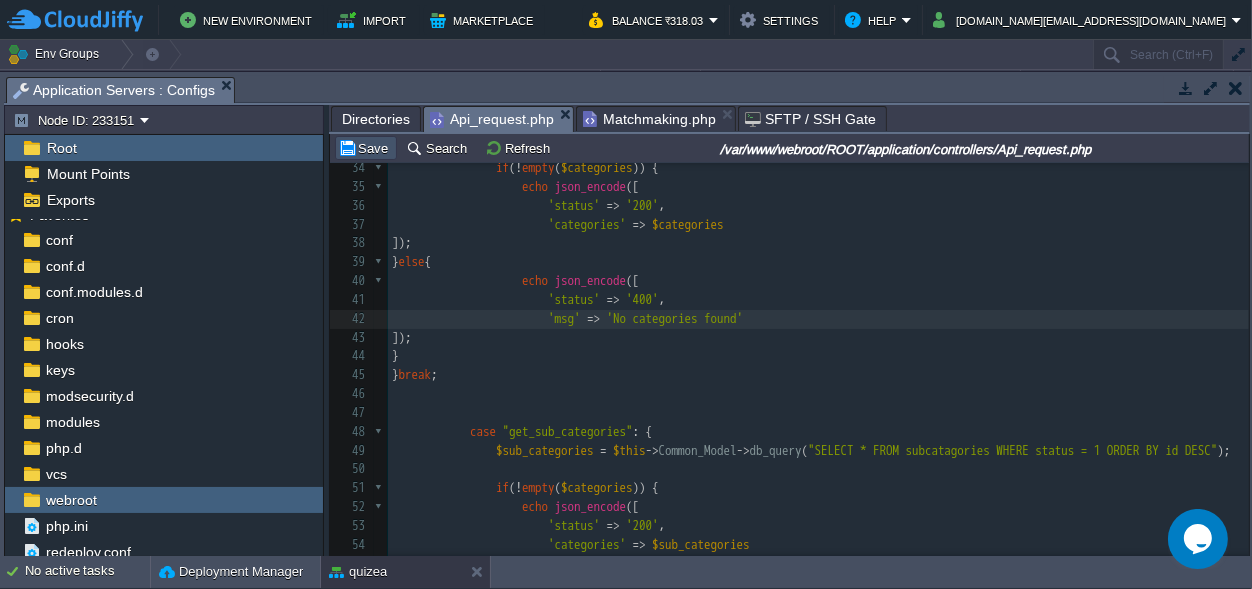 click on "Save" at bounding box center [366, 148] 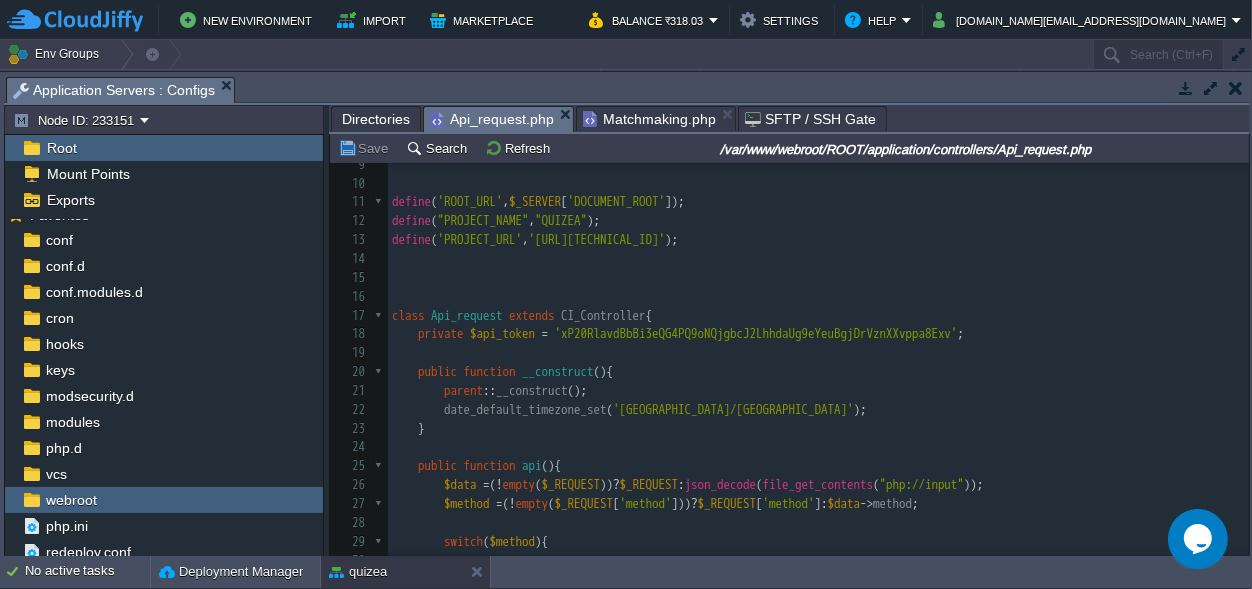 scroll, scrollTop: 333, scrollLeft: 0, axis: vertical 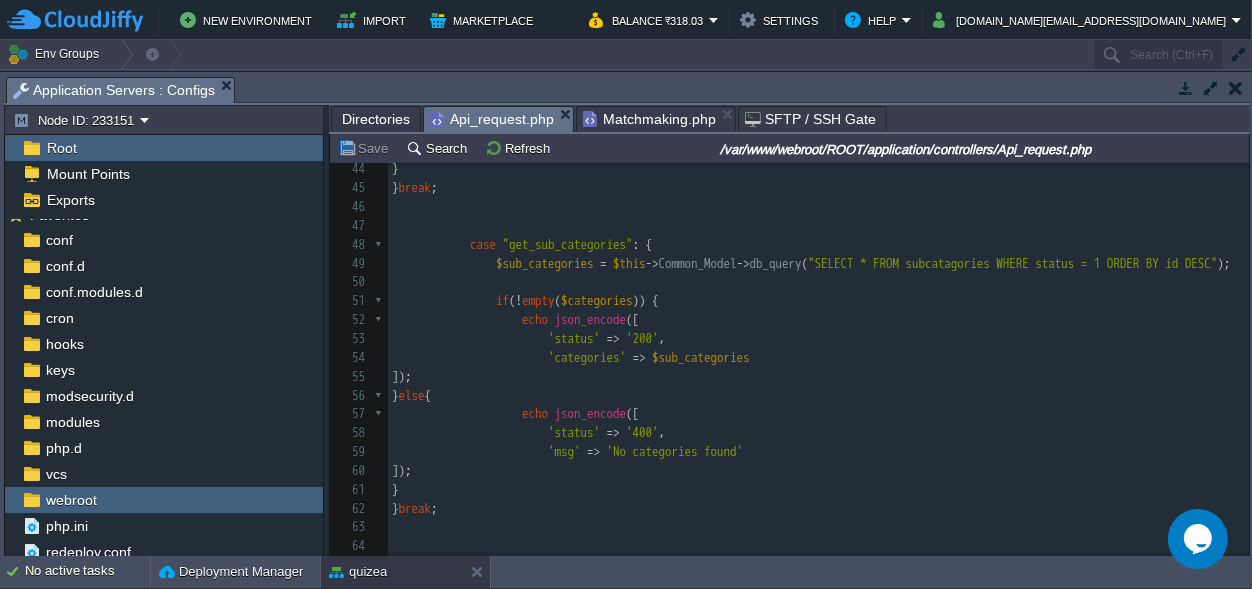 click on ""SELECT * FROM subcatagories WHERE status = 1 ORDER BY id DESC"" at bounding box center (1013, 263) 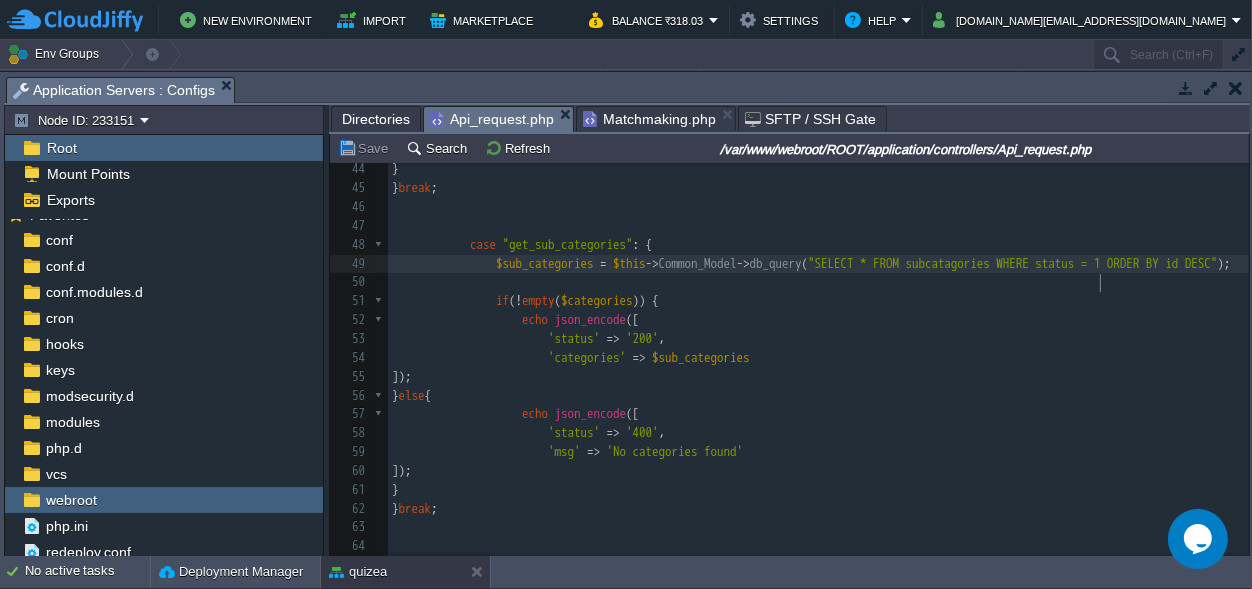 click on "xxxxxxxxxx 1005   25      public   function   api (){ 26           $data   =  ( ! empty ( $_REQUEST )) ? $_REQUEST : json_decode ( file_get_contents ( "php://input" )); 27           $method   =  ( ! empty ( $_REQUEST [ 'method' ])) ? $_REQUEST [ 'method' ]: $data -> method ; 28 ​ 29           switch ( $method ){ 30              31              case   "get_categories" : { 32                  $categories   =   $this -> Common_Model -> db_query ( "SELECT * FROM catagories WHERE status = 1 ORDER BY id DESC" ); 33 ​ 34                  if  ( ! empty ( $categories )) { 35                      echo   json_encode ([ 36                          'status'   =>   '200' , 37                          'categories'   =>   $categories 38                     ]); 39                 }  else  { 40                      echo   json_encode ([ 41                          'status'   =>   '400' , 42                          'msg'   =>   'No categories found' 43                     ]); 44                 } 45             }  break ;" at bounding box center [818, 254] 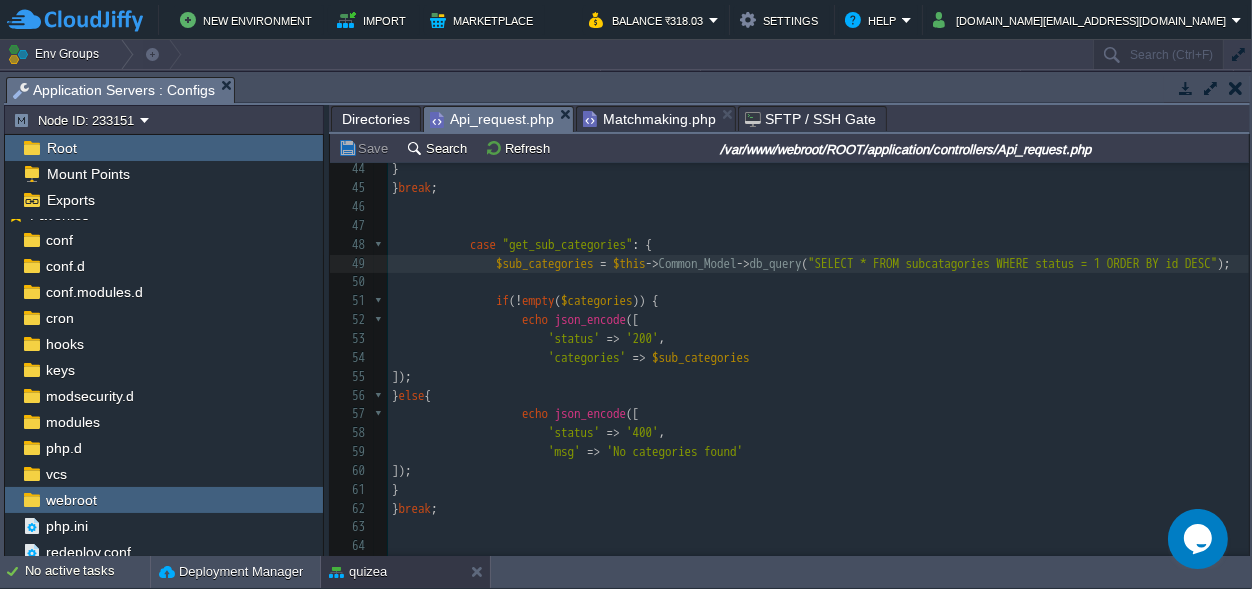 scroll, scrollTop: 0, scrollLeft: 7, axis: horizontal 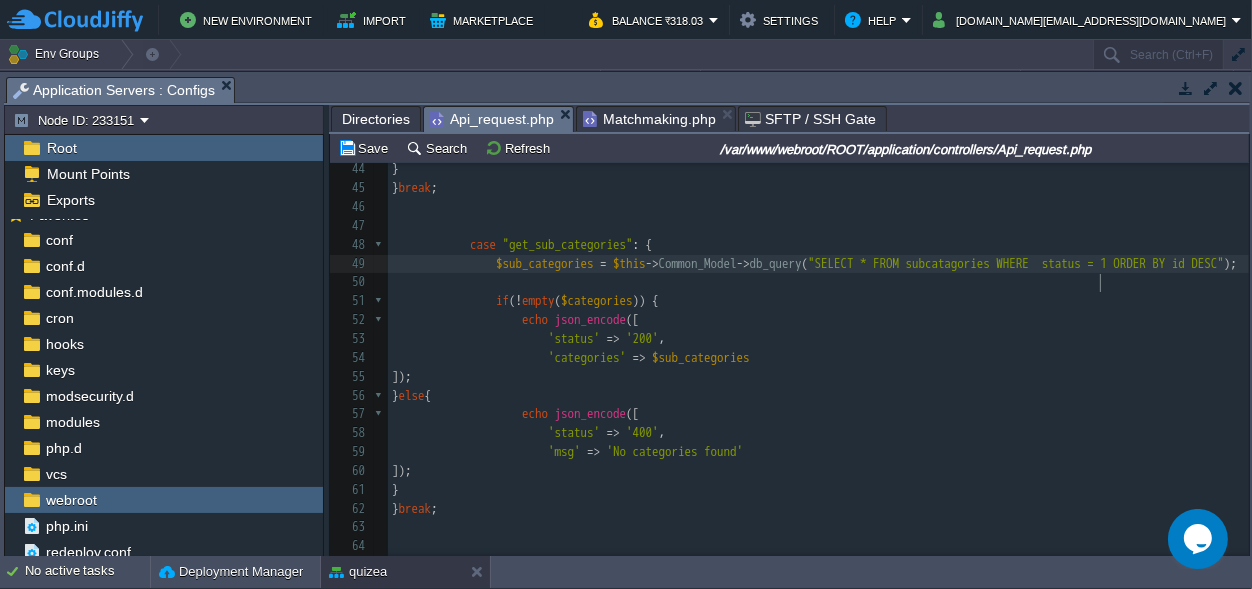 paste on "=" 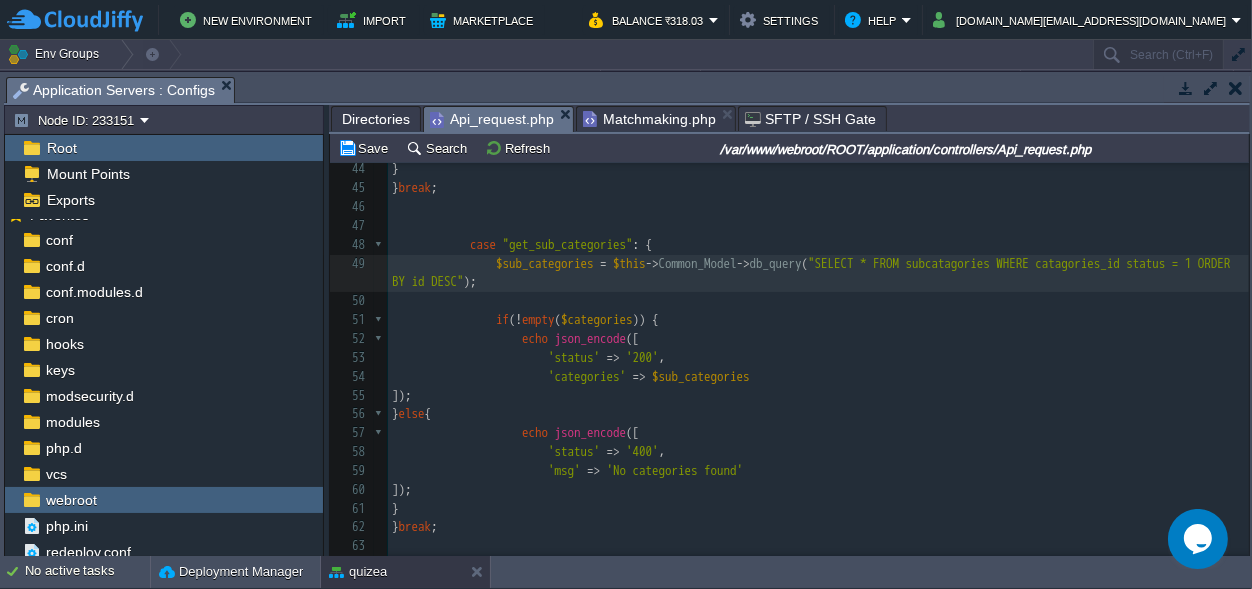 scroll, scrollTop: 0, scrollLeft: 14, axis: horizontal 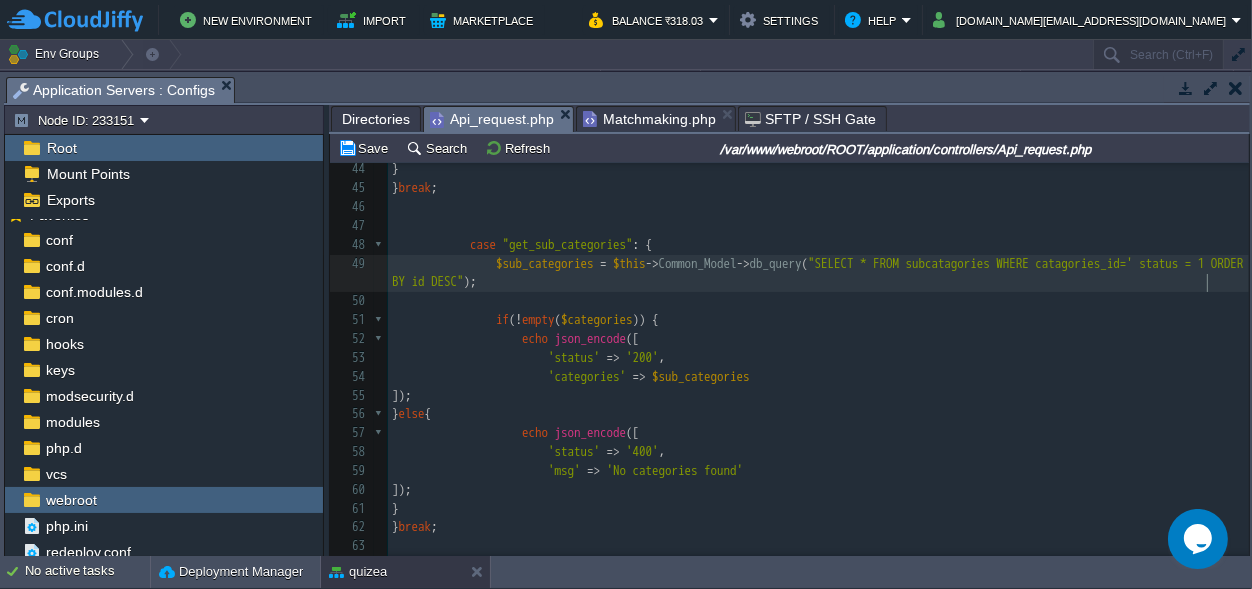type on "=''" 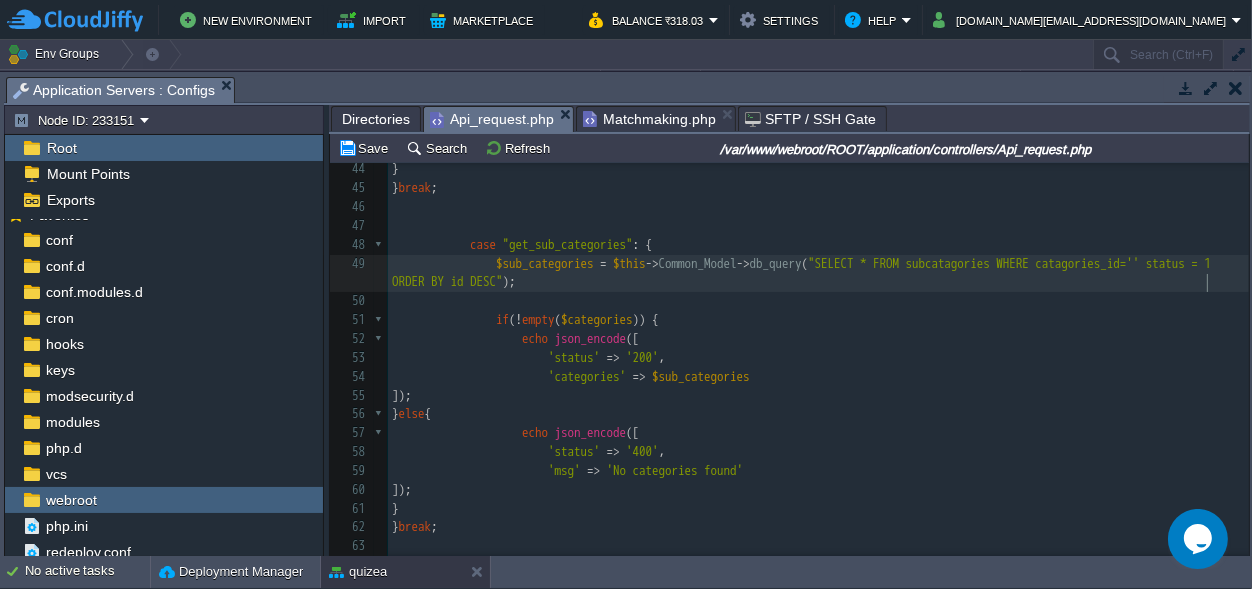 scroll, scrollTop: 0, scrollLeft: 0, axis: both 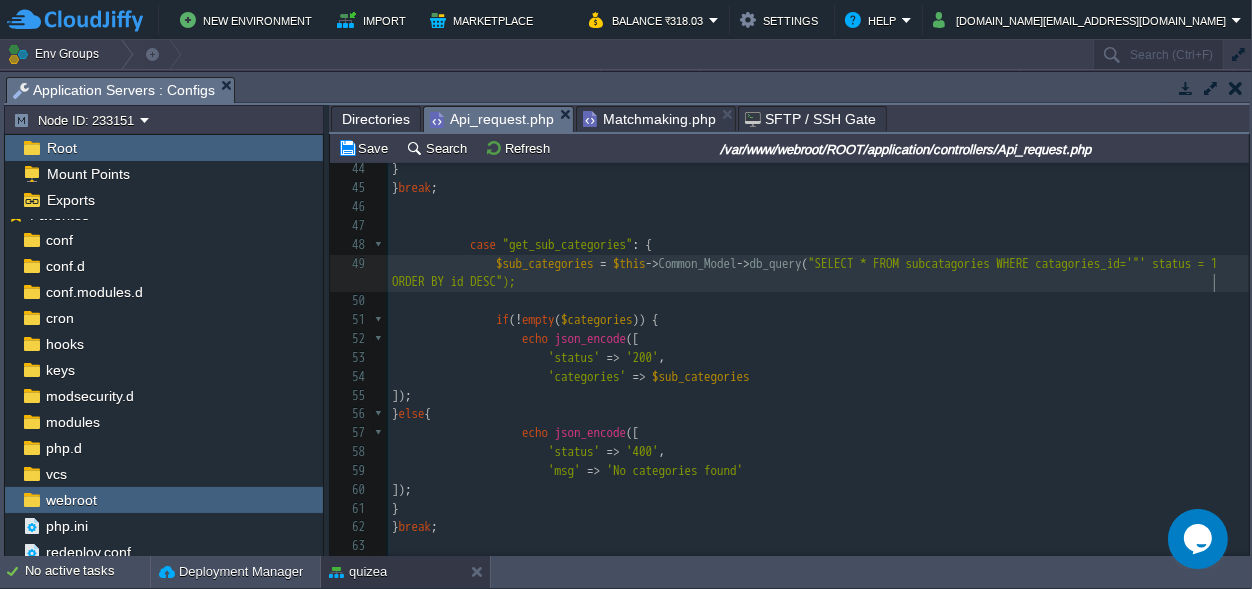 type on """" 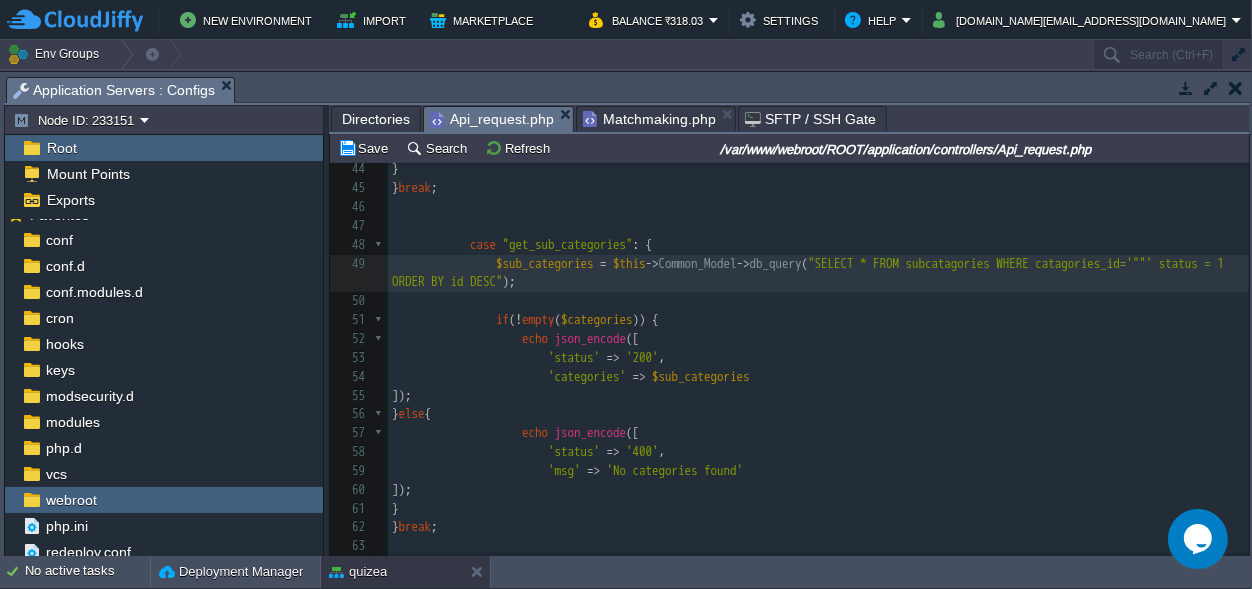 scroll, scrollTop: 0, scrollLeft: 0, axis: both 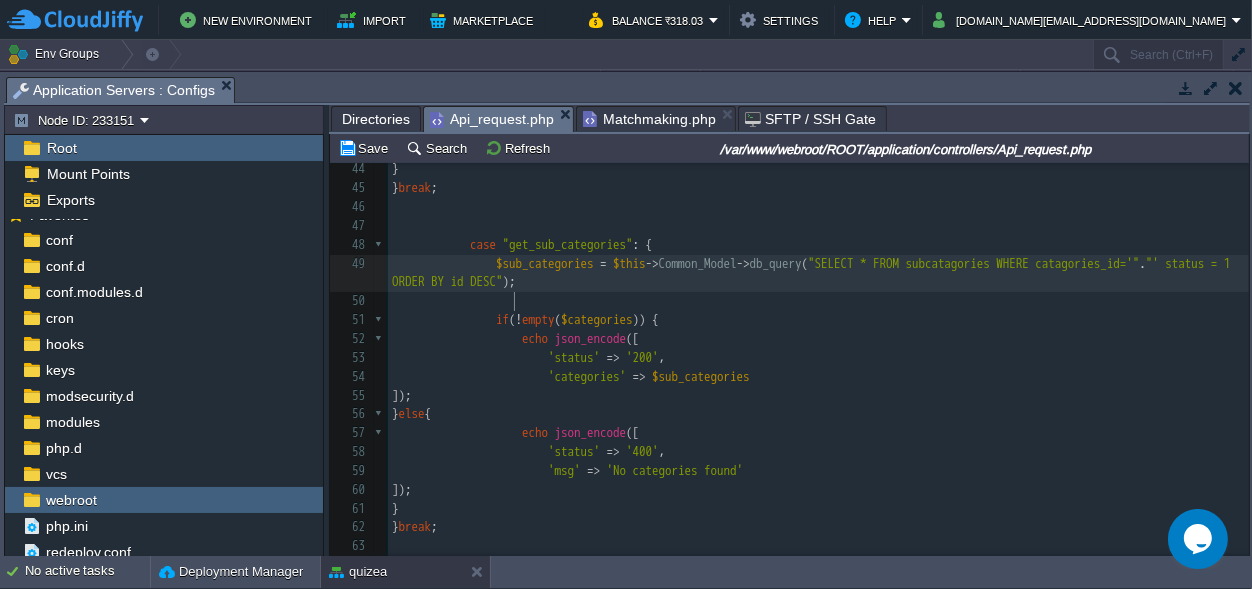type on ".." 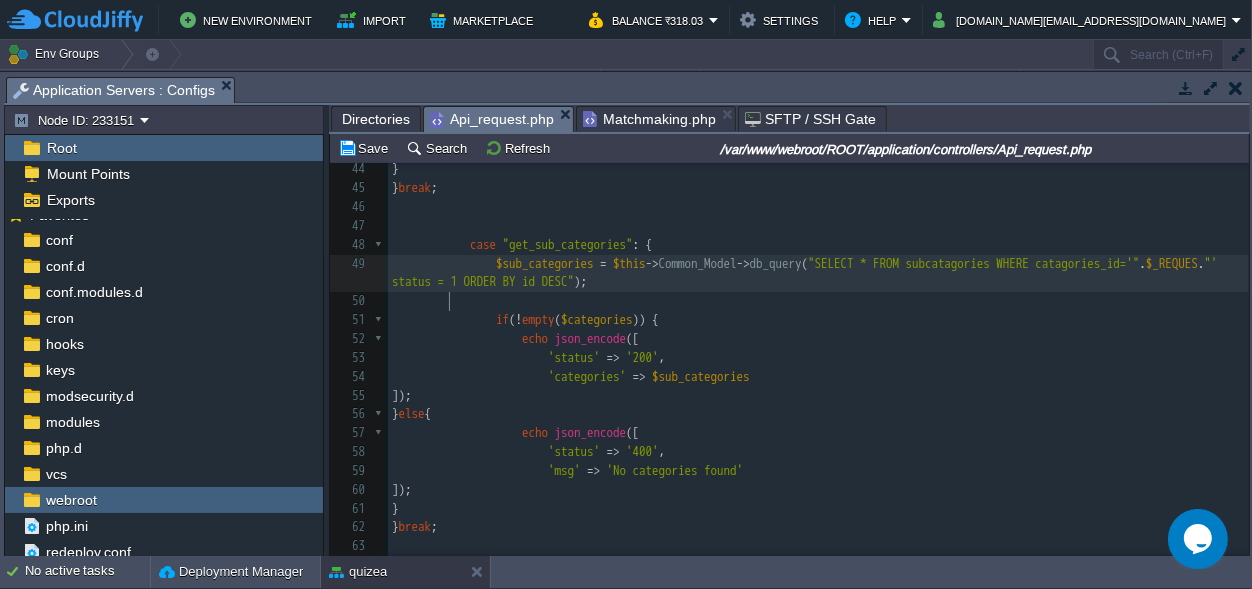 scroll, scrollTop: 0, scrollLeft: 64, axis: horizontal 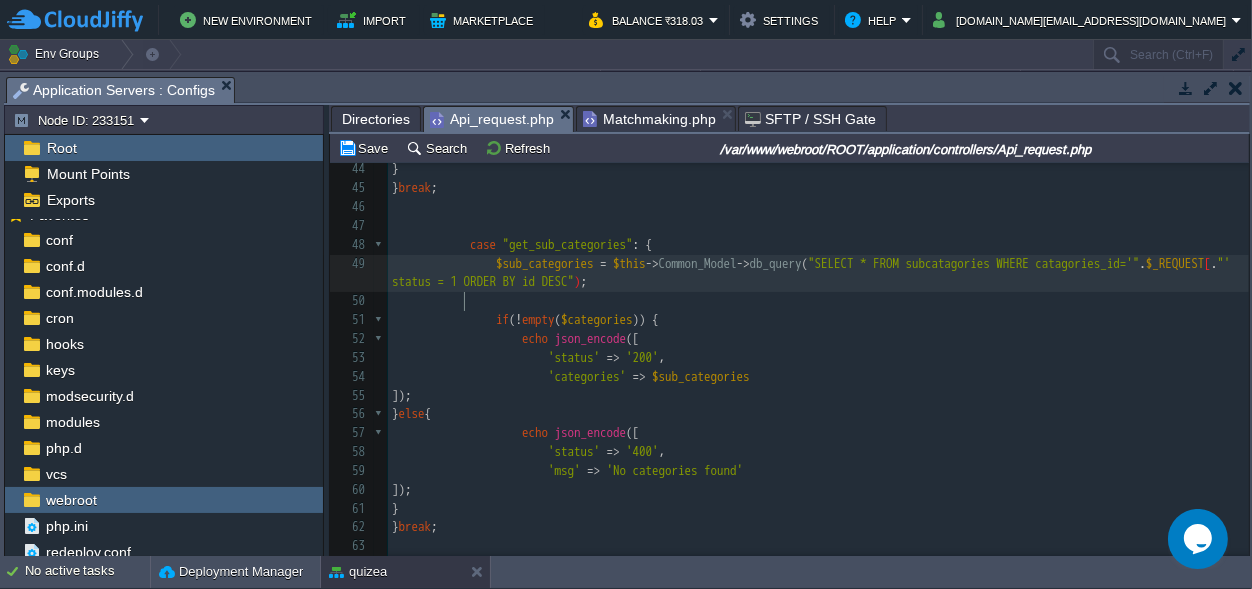 type on "$_REQUEST[]" 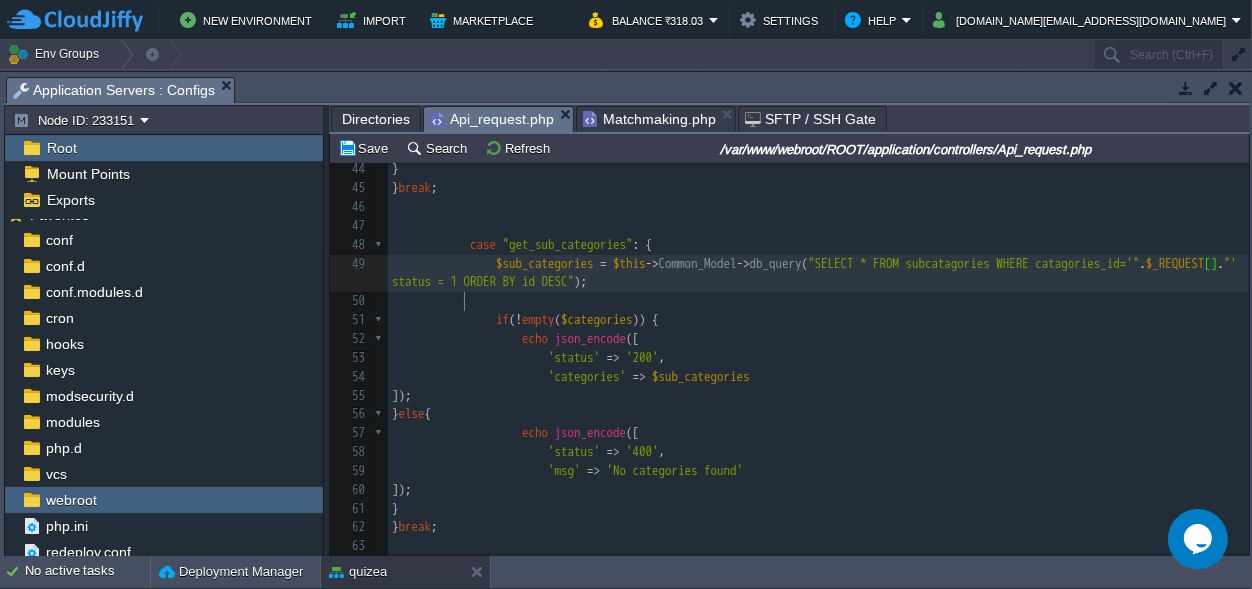 scroll, scrollTop: 0, scrollLeft: 0, axis: both 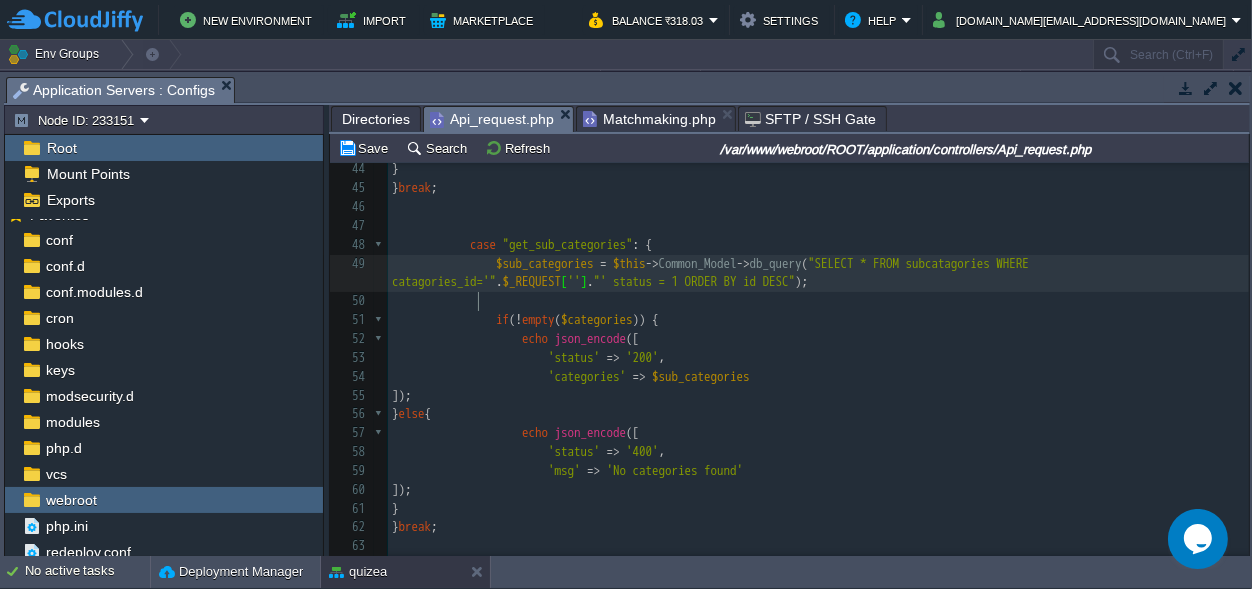 type on "''" 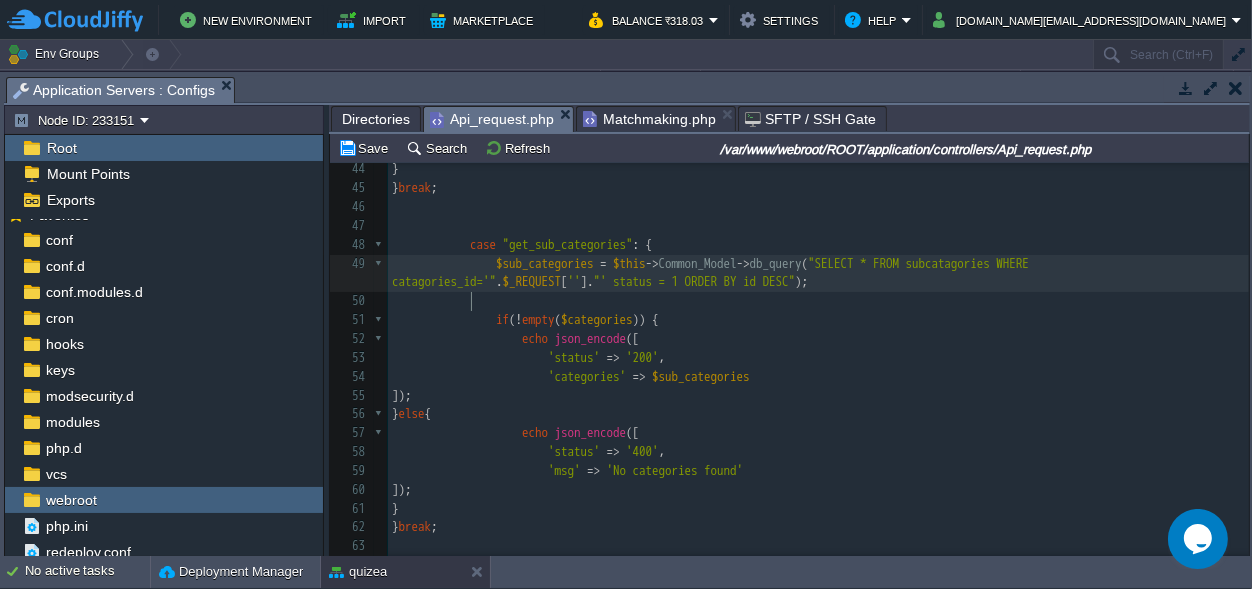 scroll, scrollTop: 0, scrollLeft: 0, axis: both 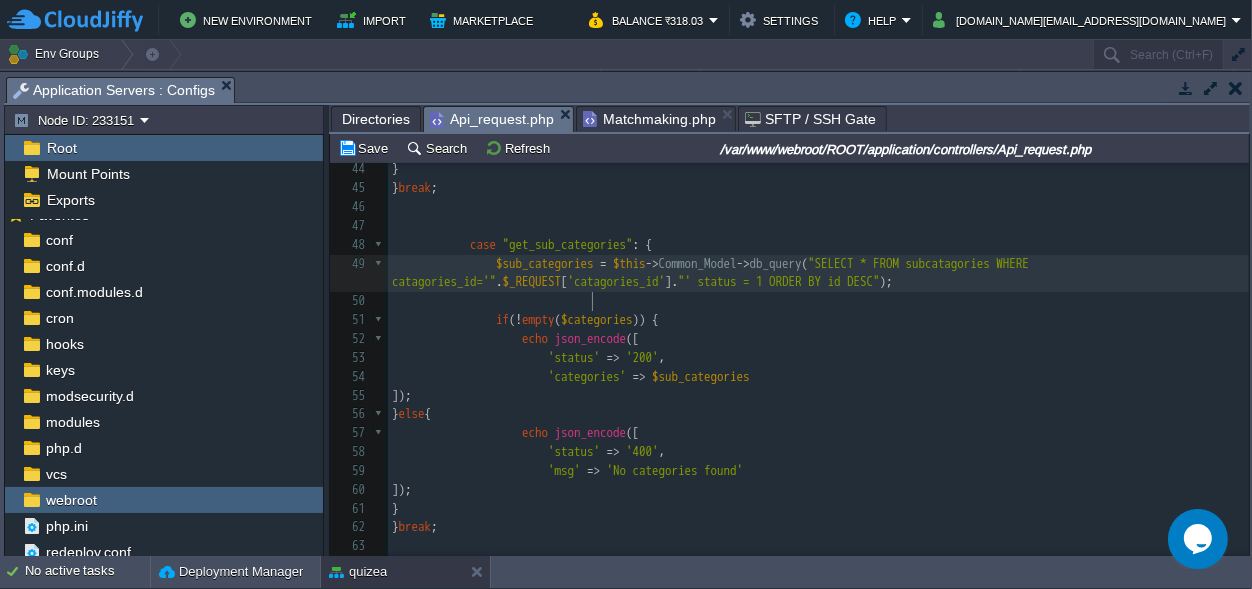 click on "xxxxxxxxxx 1005   25      public   function   api (){ 26           $data   =  ( ! empty ( $_REQUEST )) ? $_REQUEST : json_decode ( file_get_contents ( "php://input" )); 27           $method   =  ( ! empty ( $_REQUEST [ 'method' ])) ? $_REQUEST [ 'method' ]: $data -> method ; 28 ​ 29           switch ( $method ){ 30              31              case   "get_categories" : { 32                  $categories   =   $this -> Common_Model -> db_query ( "SELECT * FROM catagories WHERE status = 1 ORDER BY id DESC" ); 33 ​ 34                  if  ( ! empty ( $categories )) { 35                      echo   json_encode ([ 36                          'status'   =>   '200' , 37                          'categories'   =>   $categories 38                     ]); 39                 }  else  { 40                      echo   json_encode ([ 41                          'status'   =>   '400' , 42                          'msg'   =>   'No categories found' 43                     ]); 44                 } 45             }  break ;" at bounding box center [818, 263] 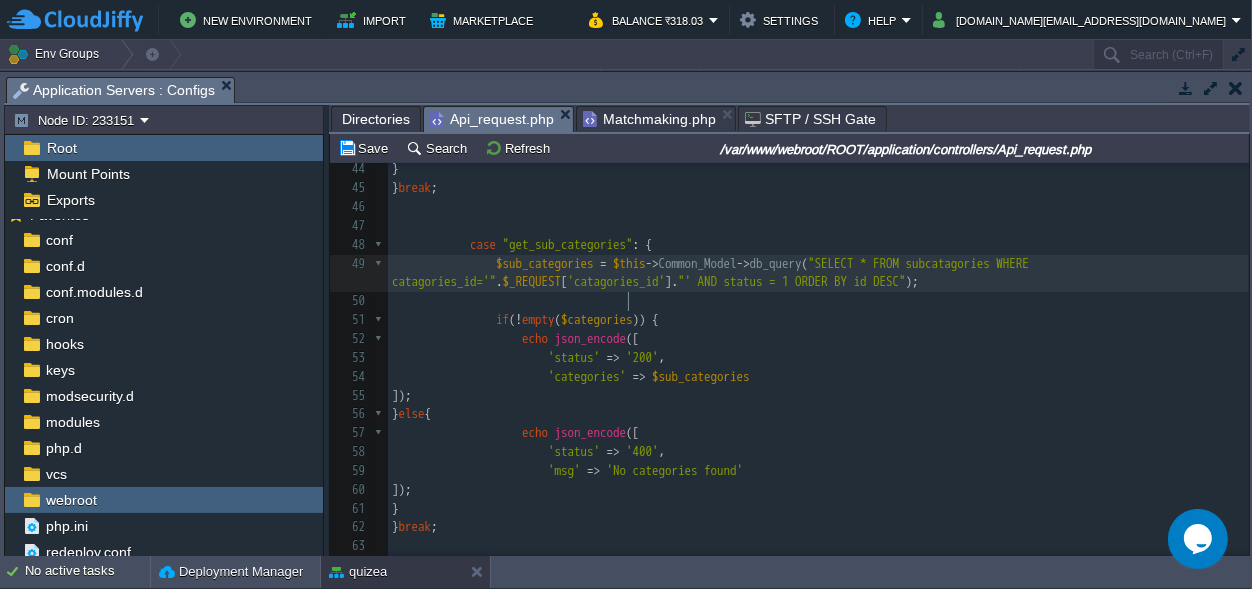 scroll, scrollTop: 0, scrollLeft: 28, axis: horizontal 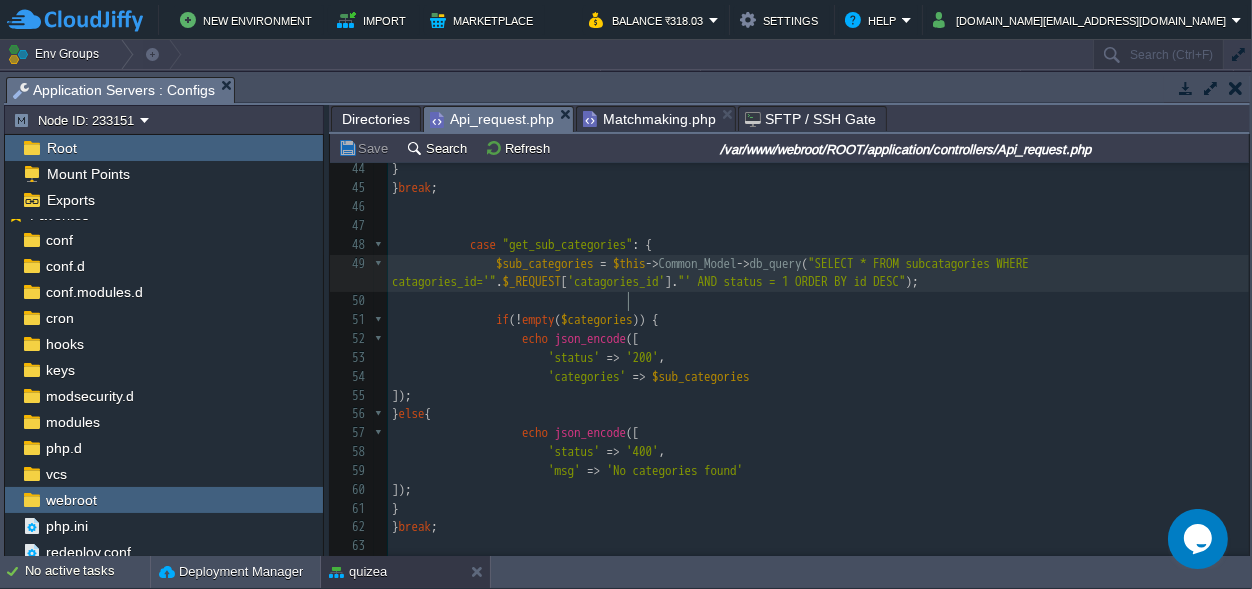 type on "AND" 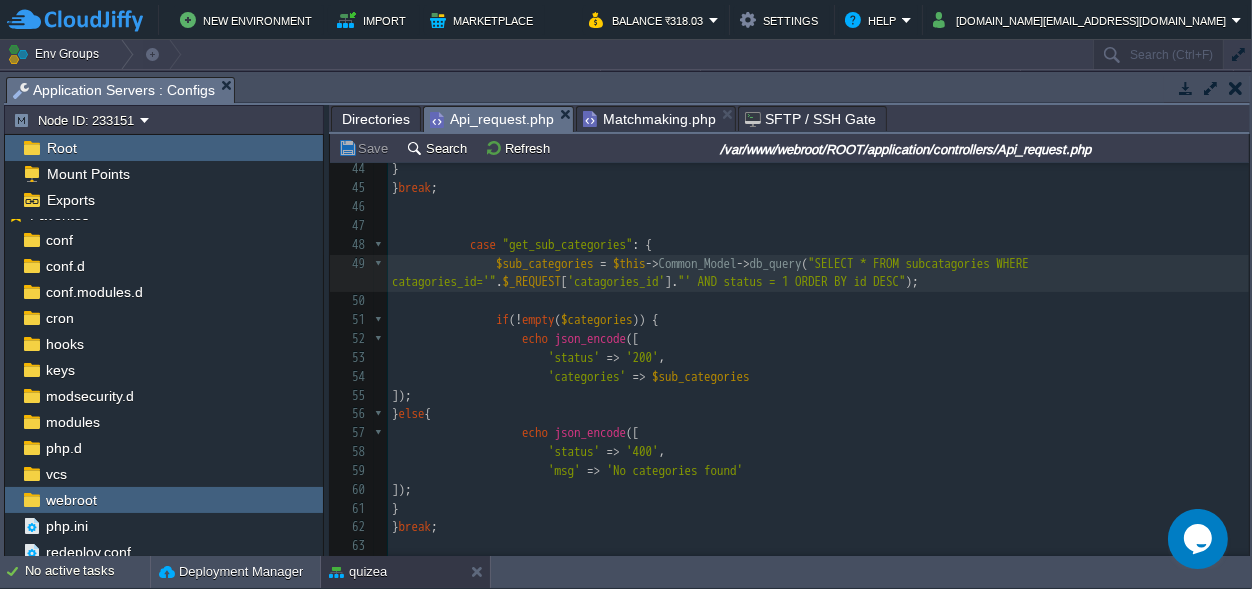 click on "'catagories_id'" at bounding box center (617, 281) 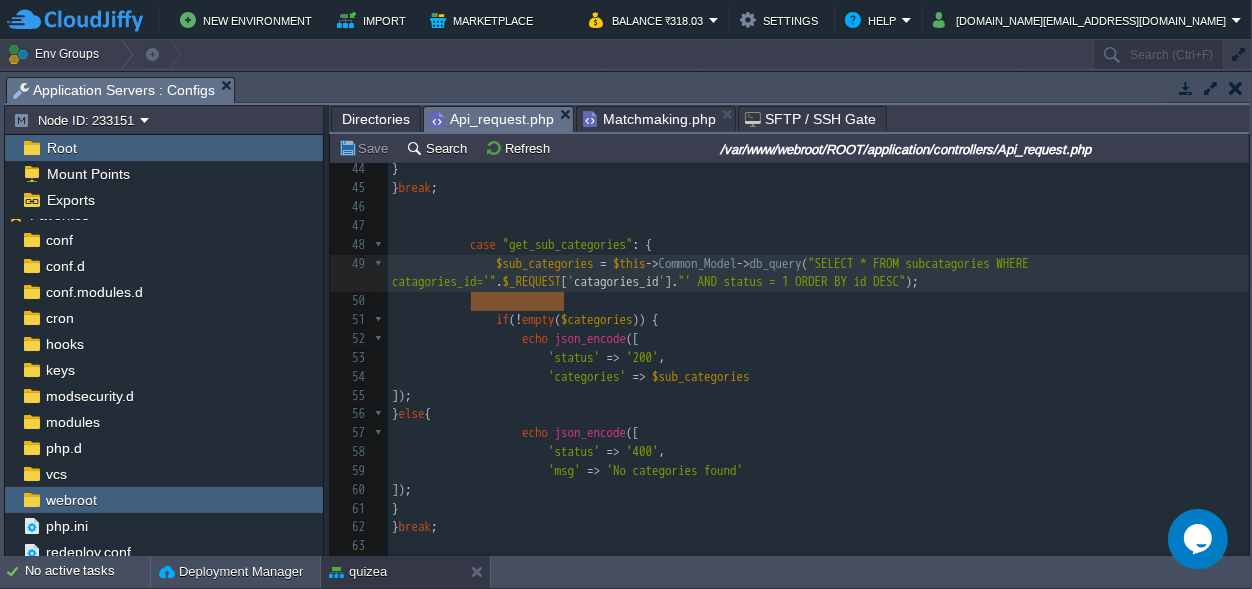 type on "catagories_id" 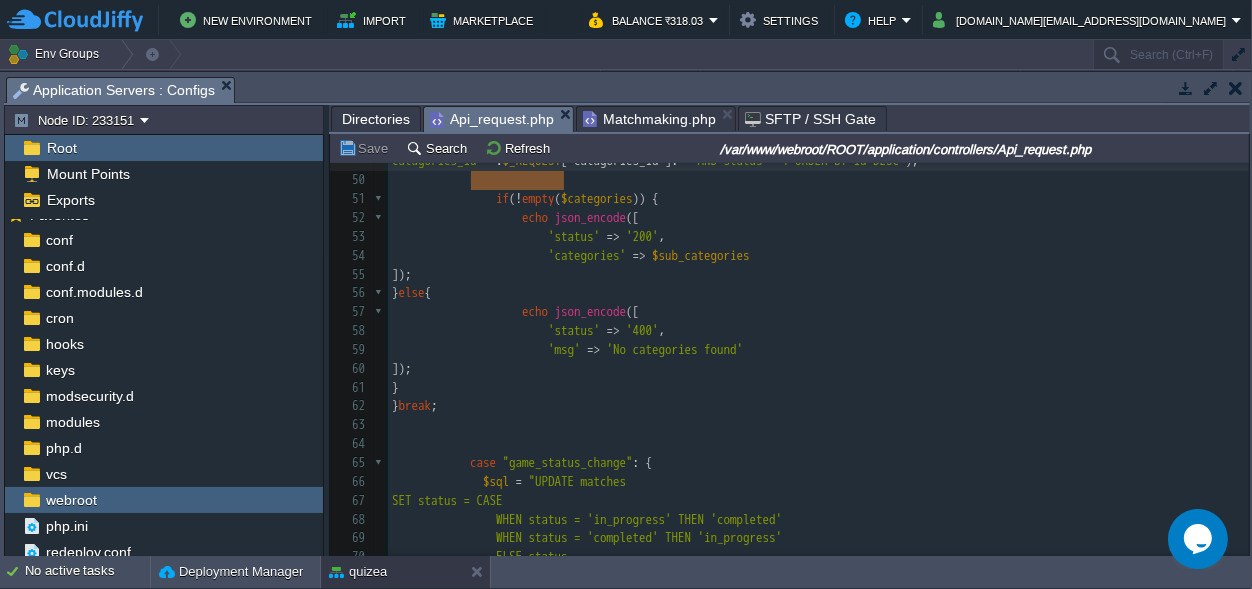 scroll, scrollTop: 1182, scrollLeft: 0, axis: vertical 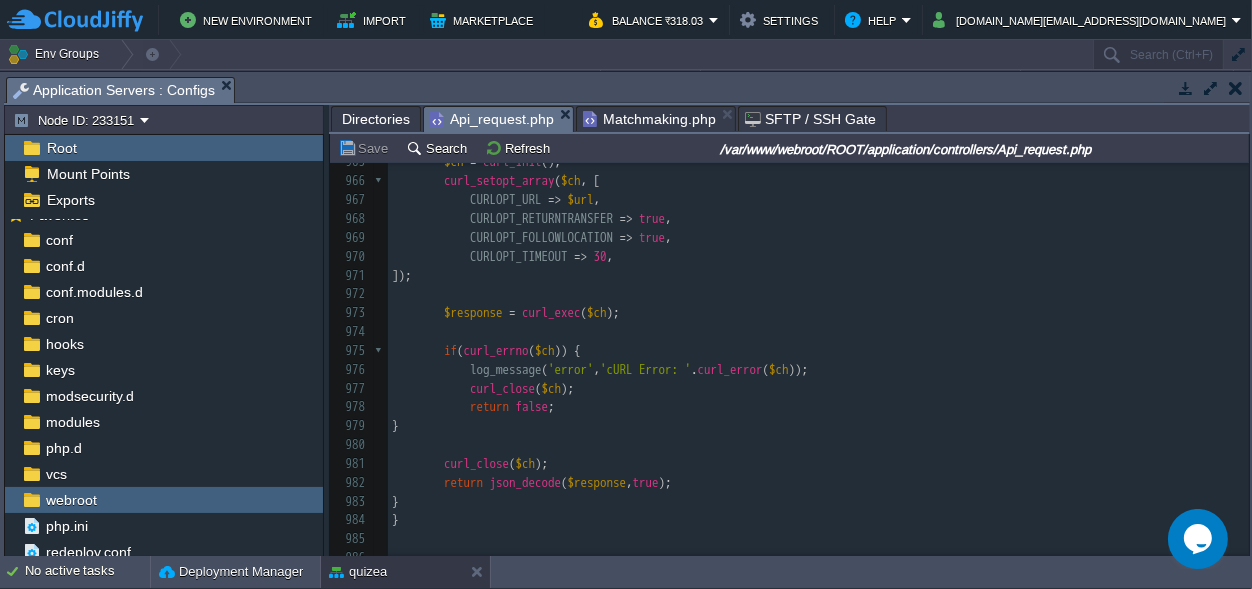 click on "Tasks Activity Log Archive Git / SVN Application Servers : Configs" at bounding box center [2504, 89] 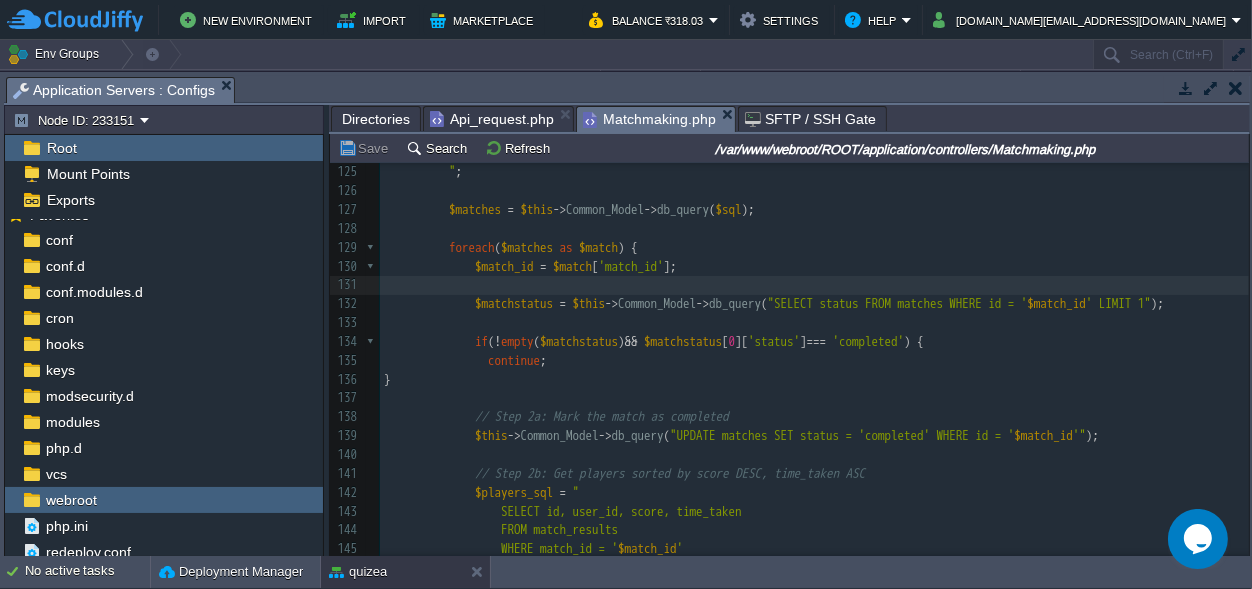 click on "Matchmaking.php" at bounding box center [649, 119] 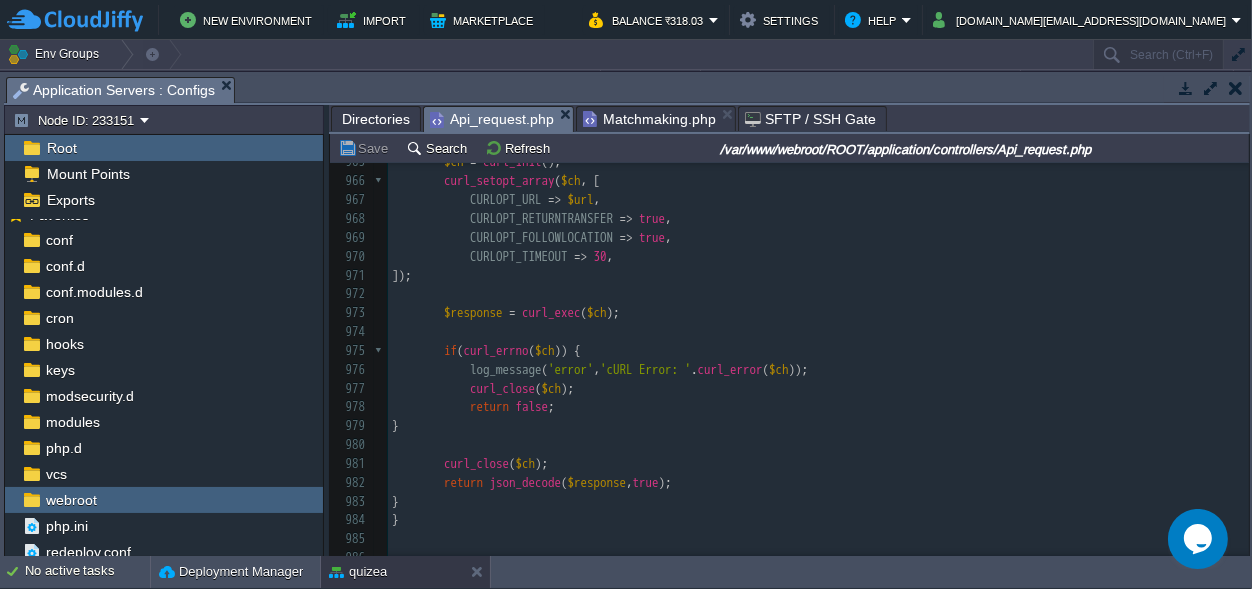 scroll, scrollTop: 7, scrollLeft: 0, axis: vertical 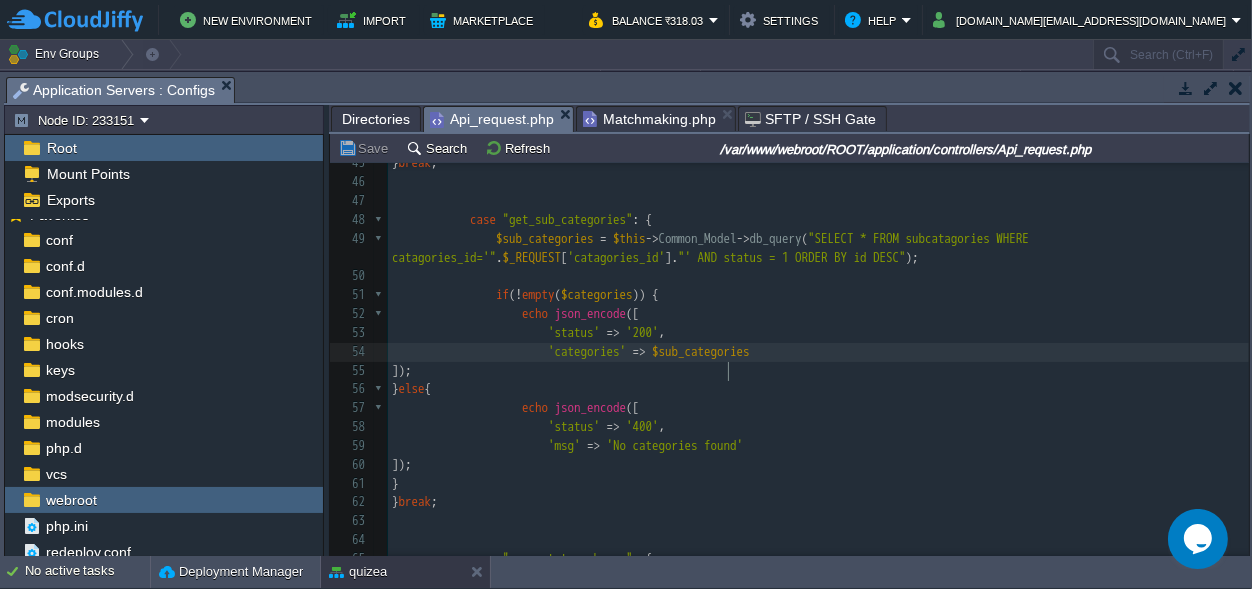 click on "$sub_categories" at bounding box center [701, 351] 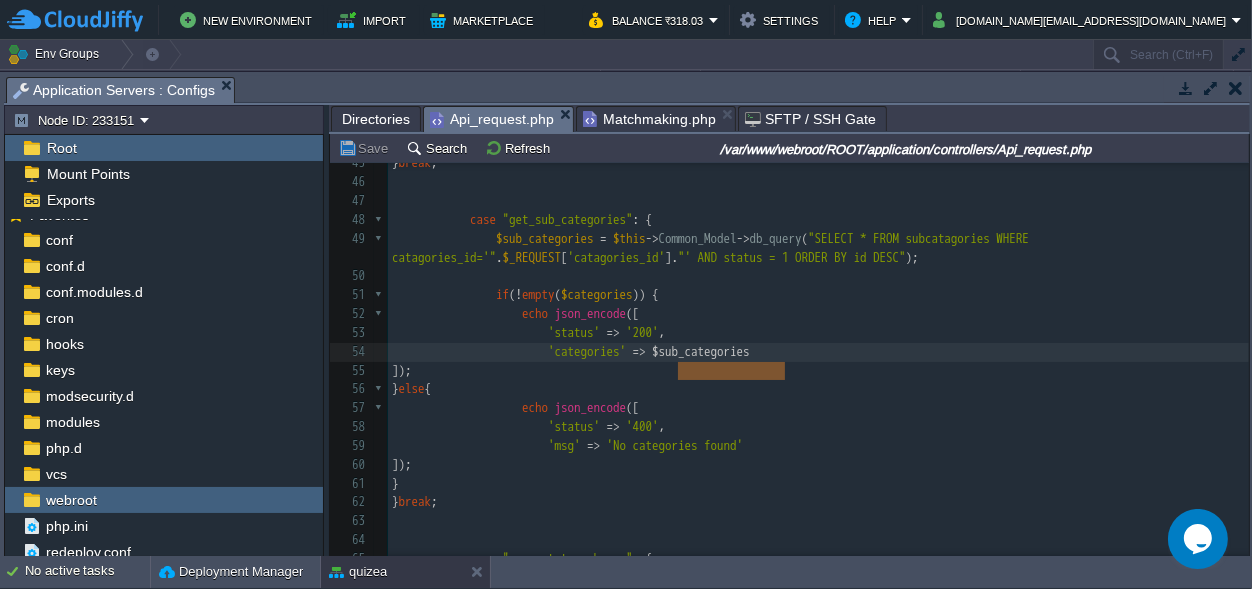 type on "$sub_categories" 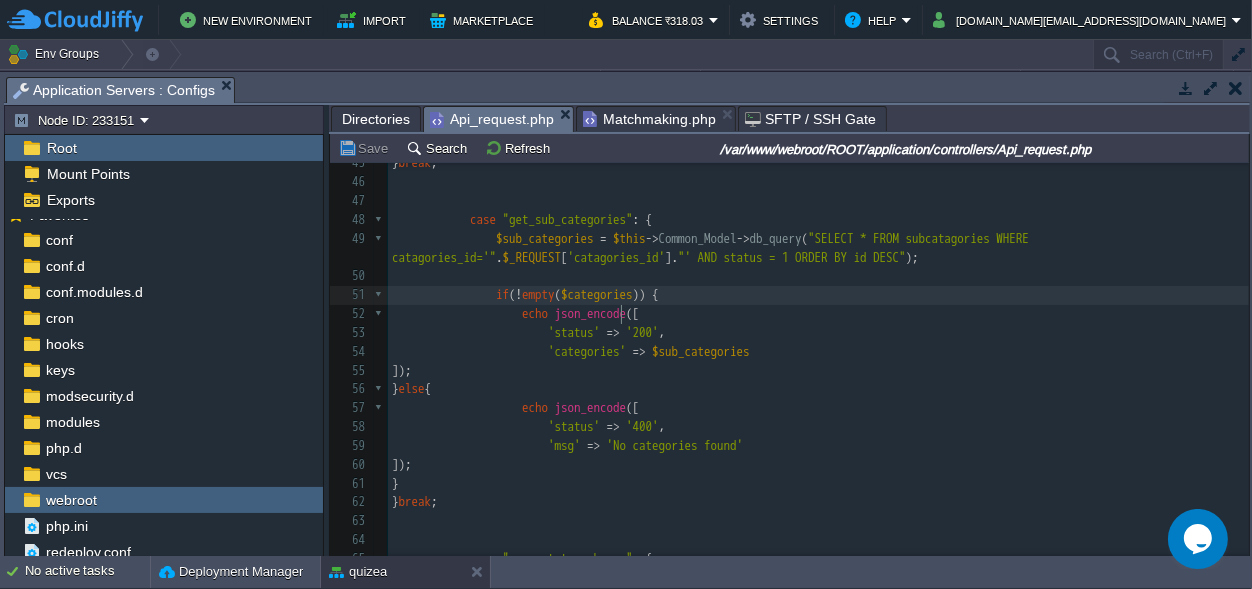 scroll, scrollTop: 0, scrollLeft: 0, axis: both 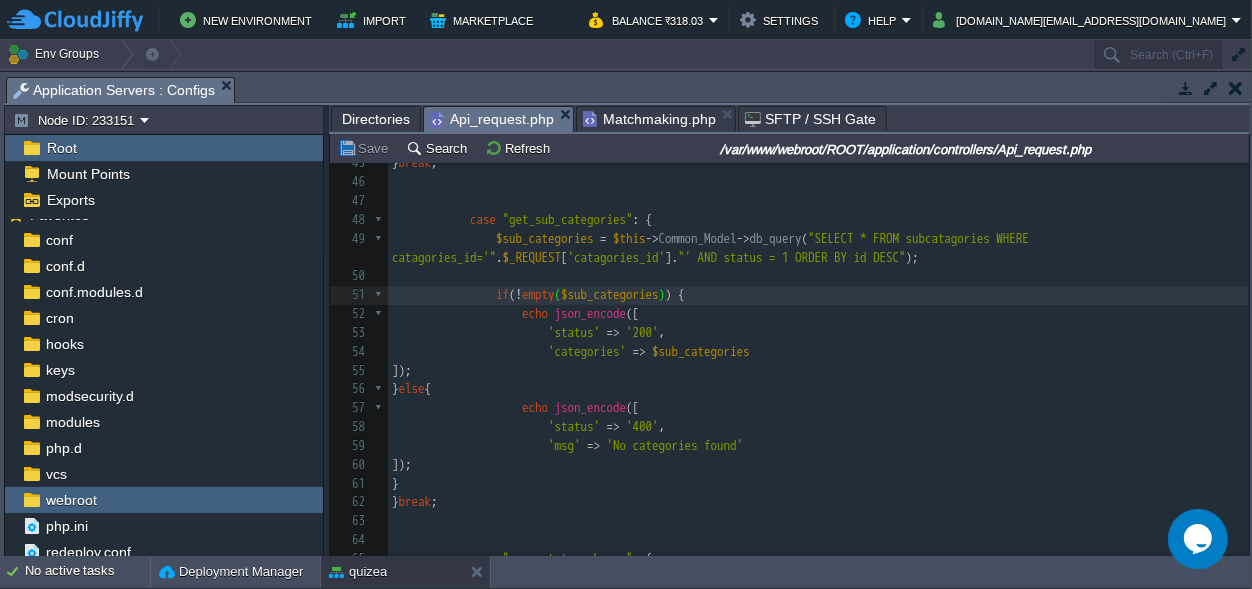 type 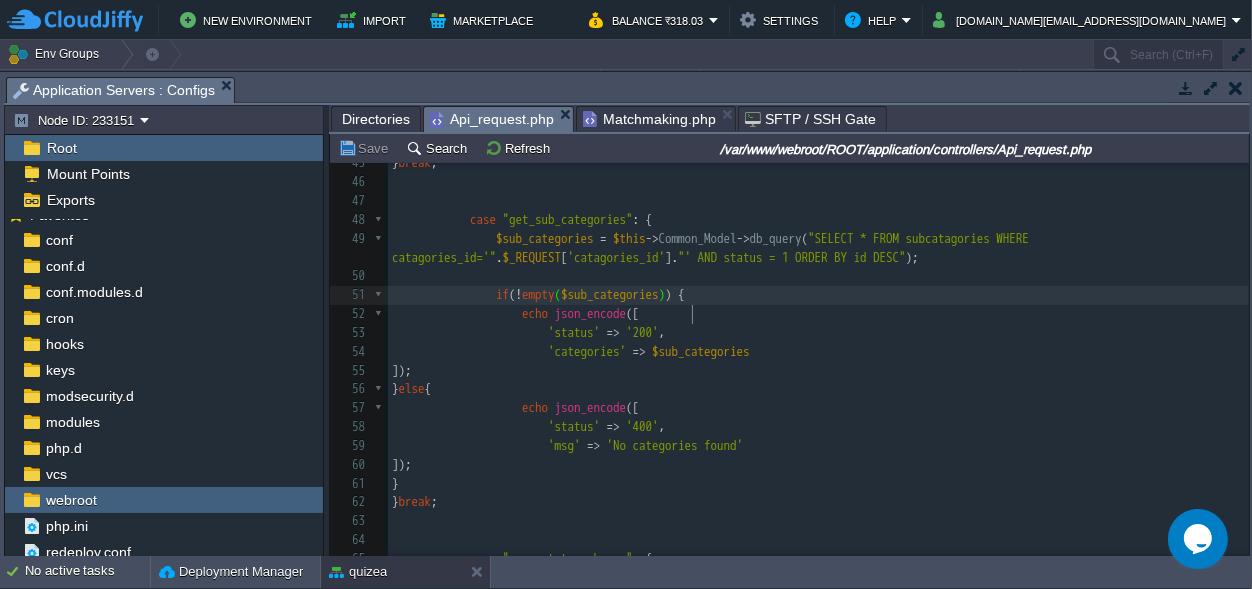 scroll, scrollTop: 0, scrollLeft: 0, axis: both 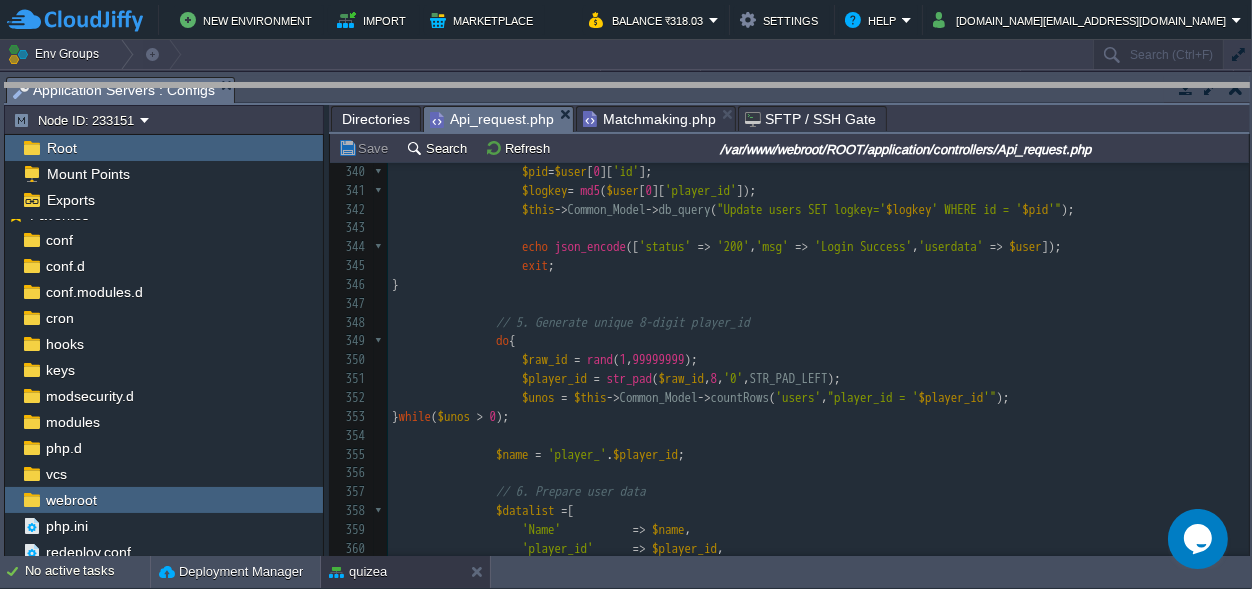 drag, startPoint x: 663, startPoint y: 88, endPoint x: 619, endPoint y: 625, distance: 538.7996 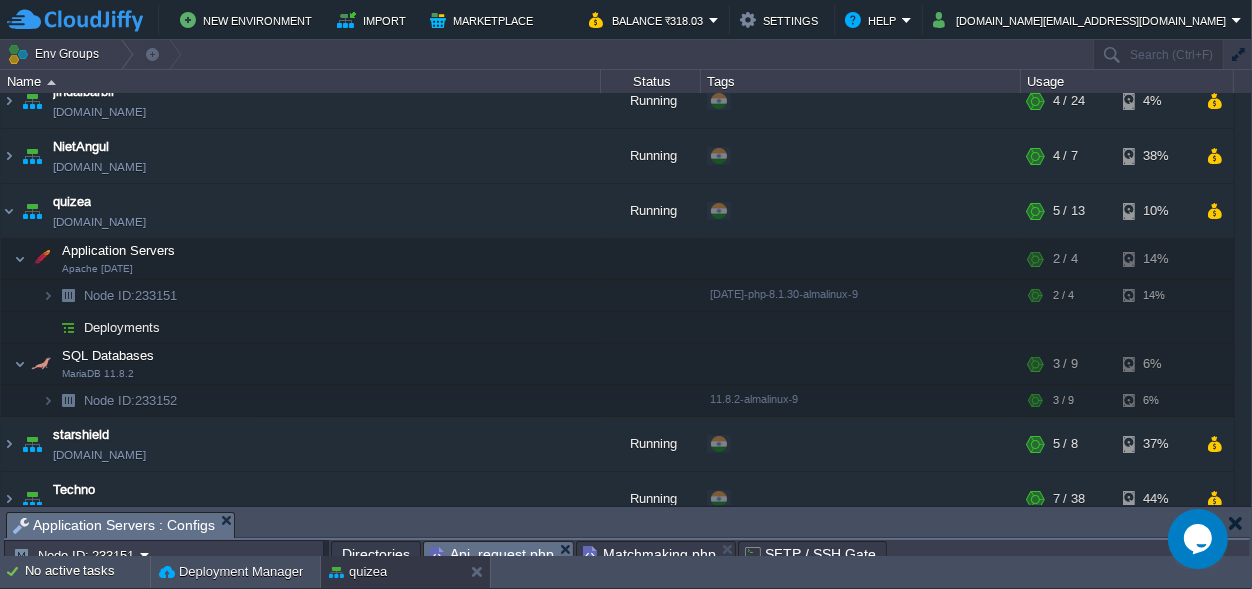 click on "amit-college amit-college.cloudjiffy.net Running                                 + Add to Env Group                                                                                                                                                            RAM                 40%                                         CPU                 5%                             3 / 4                    3%       capitalengineeringcollege capitalengineeringcollege.cloudjiffy.net Running                                 + Add to Env Group                                                                                                                                                            RAM                 26%                                         CPU                 2%                             4 / 12                    10%       env-Udaynath-test env-udaynath-test.west1-us.cloudjiffy.net Running                                 + Add to Env Group                                                            RAM" at bounding box center [617, 273] 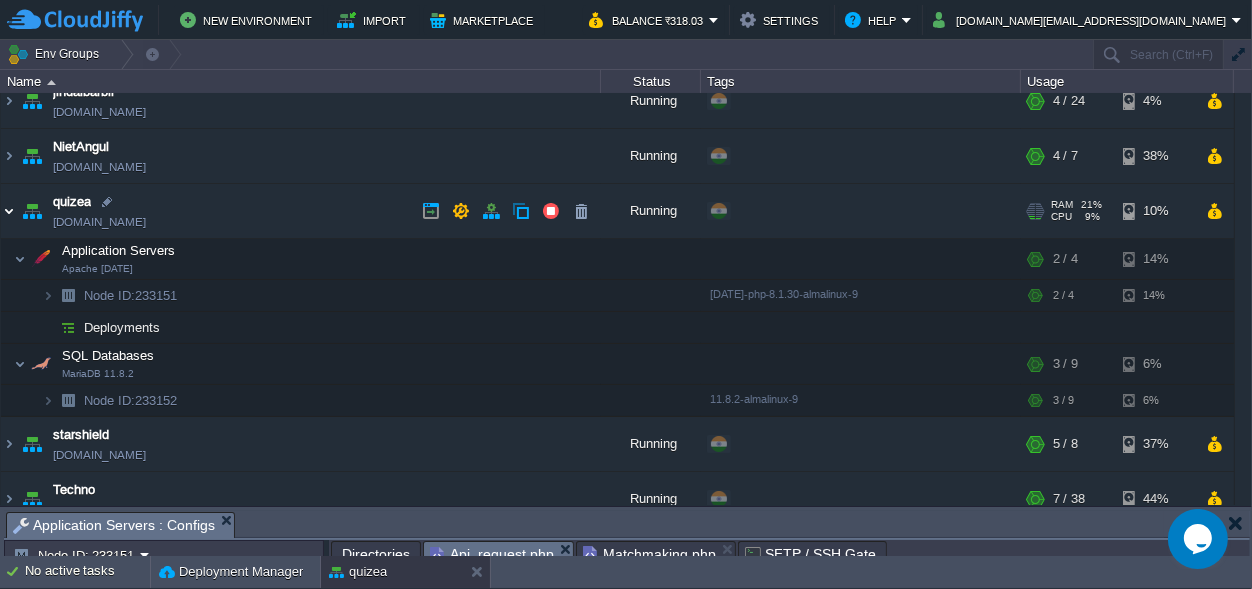 drag, startPoint x: 3, startPoint y: 213, endPoint x: 89, endPoint y: 250, distance: 93.62158 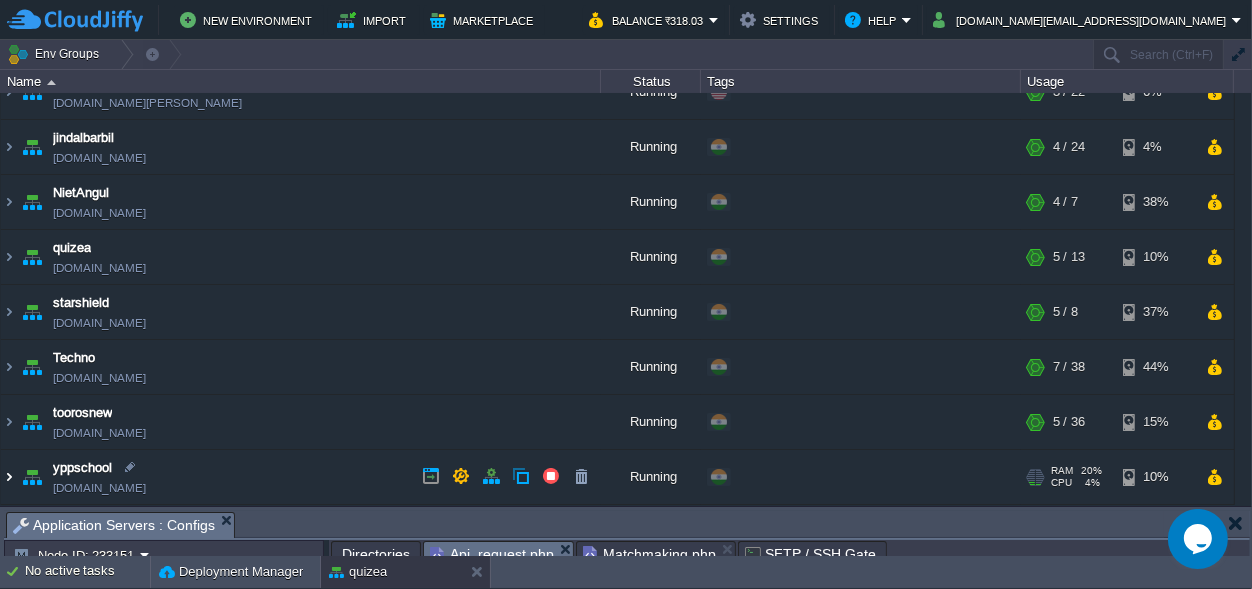 click at bounding box center (9, 477) 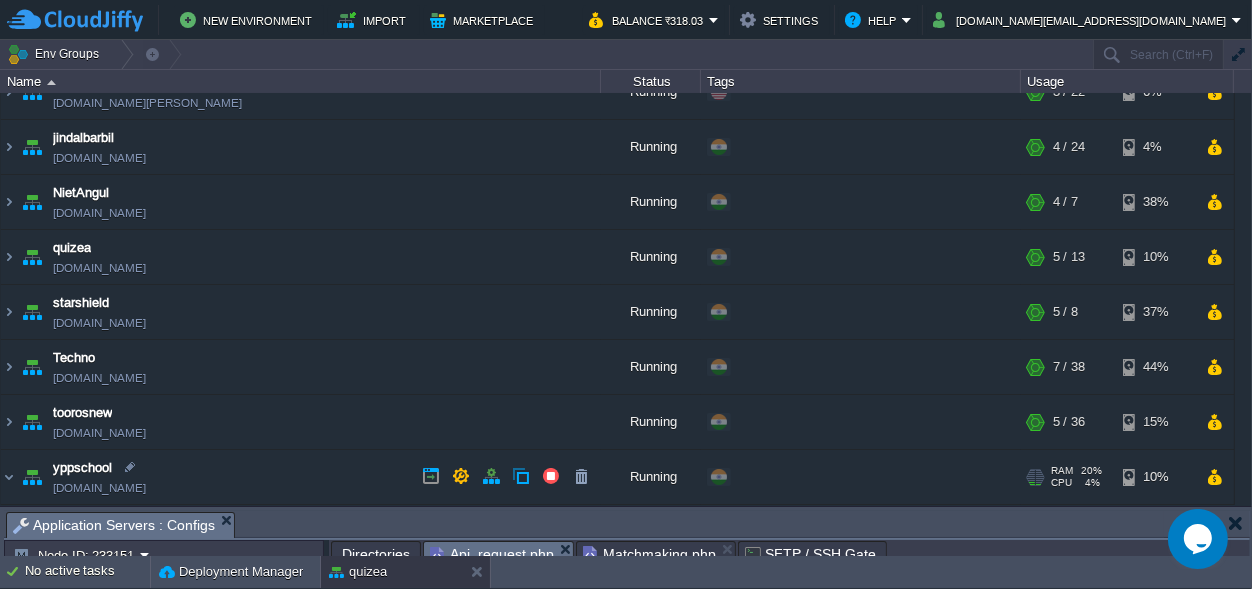 scroll, scrollTop: 315, scrollLeft: 0, axis: vertical 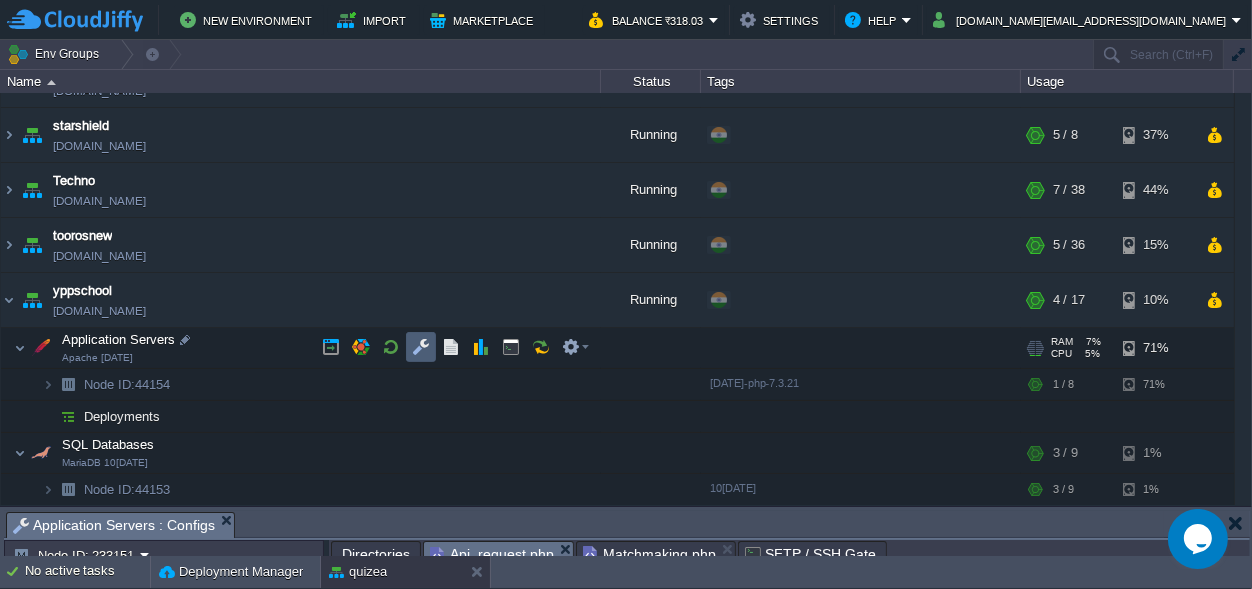 click at bounding box center (421, 347) 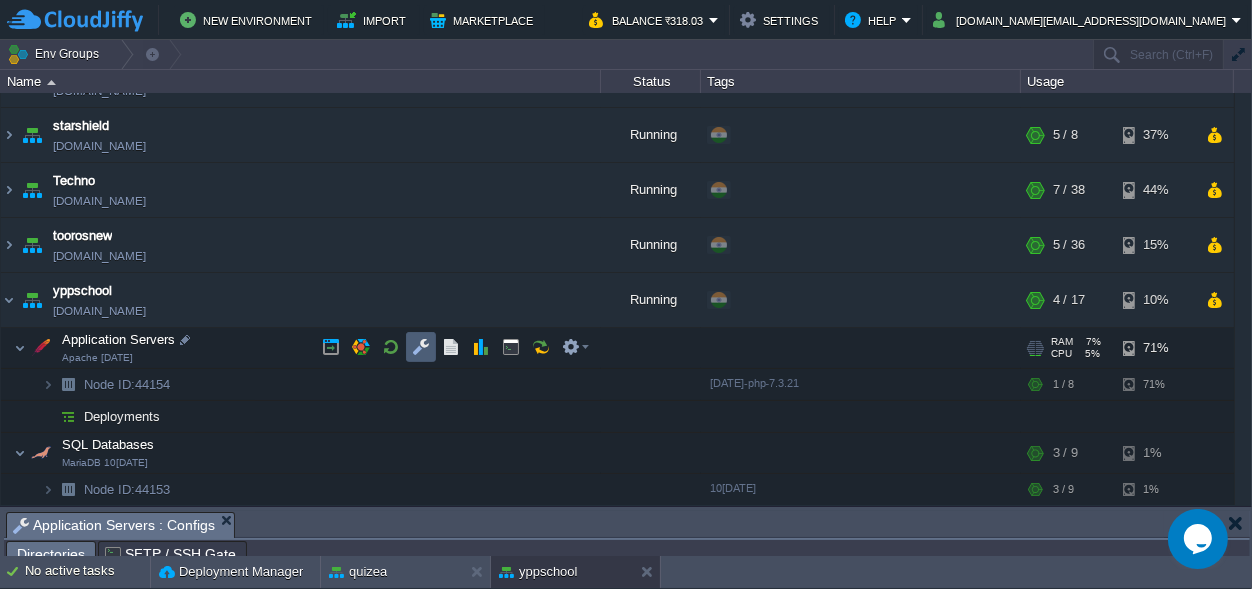 scroll, scrollTop: 32, scrollLeft: 0, axis: vertical 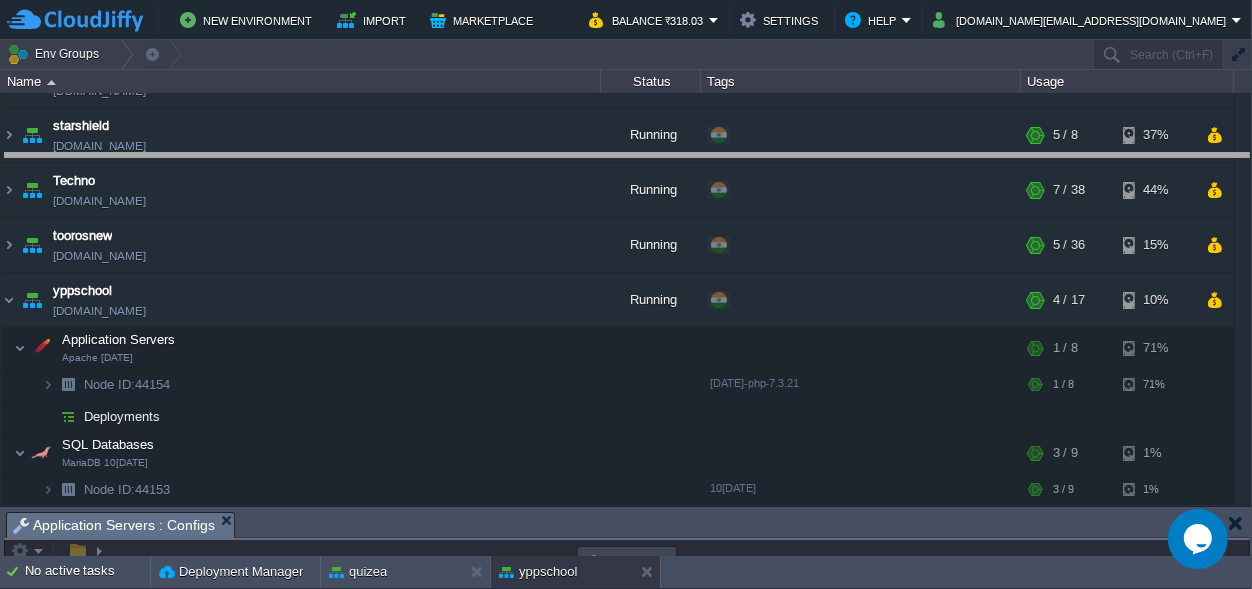 drag, startPoint x: 653, startPoint y: 530, endPoint x: 658, endPoint y: -78, distance: 608.02057 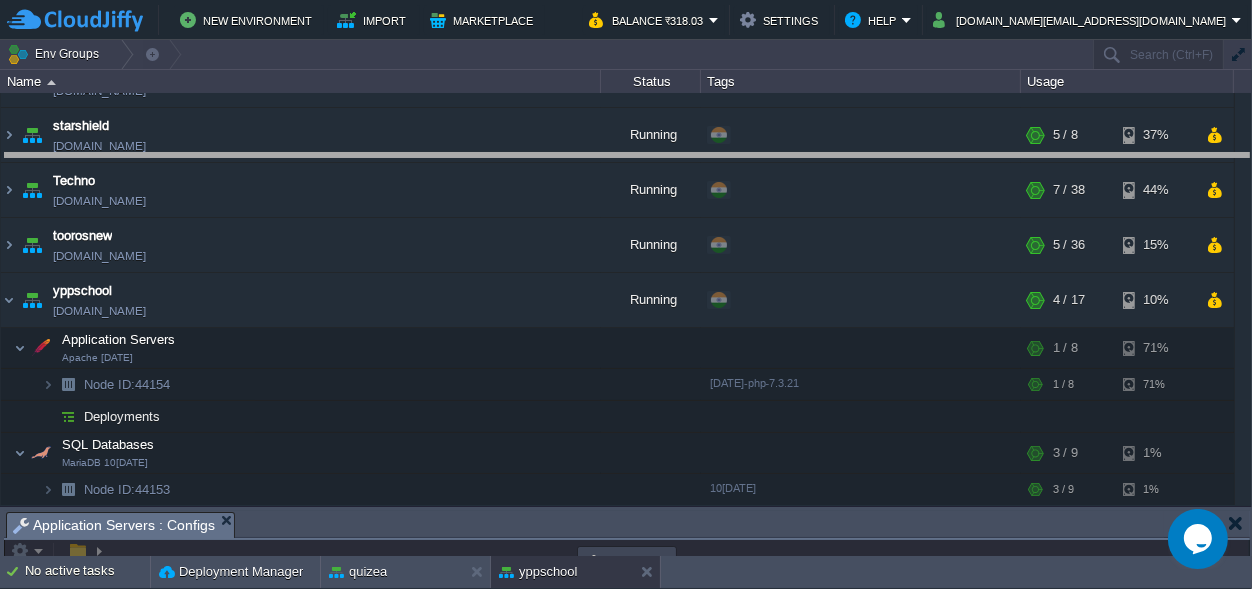 scroll, scrollTop: 0, scrollLeft: 0, axis: both 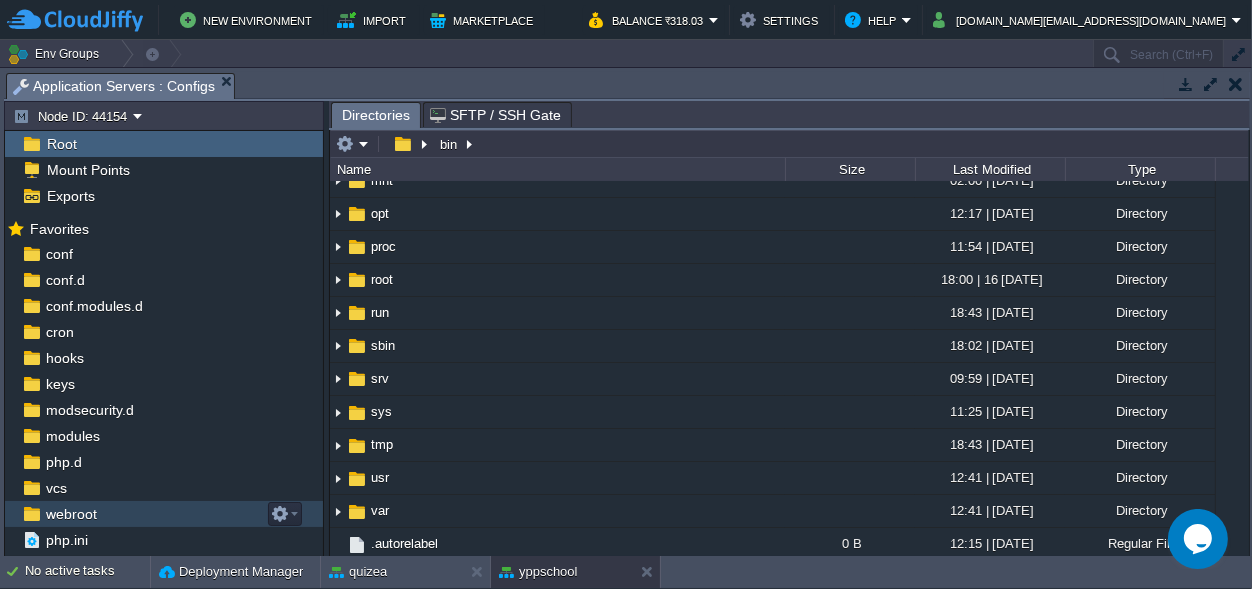 click on "webroot" at bounding box center (71, 514) 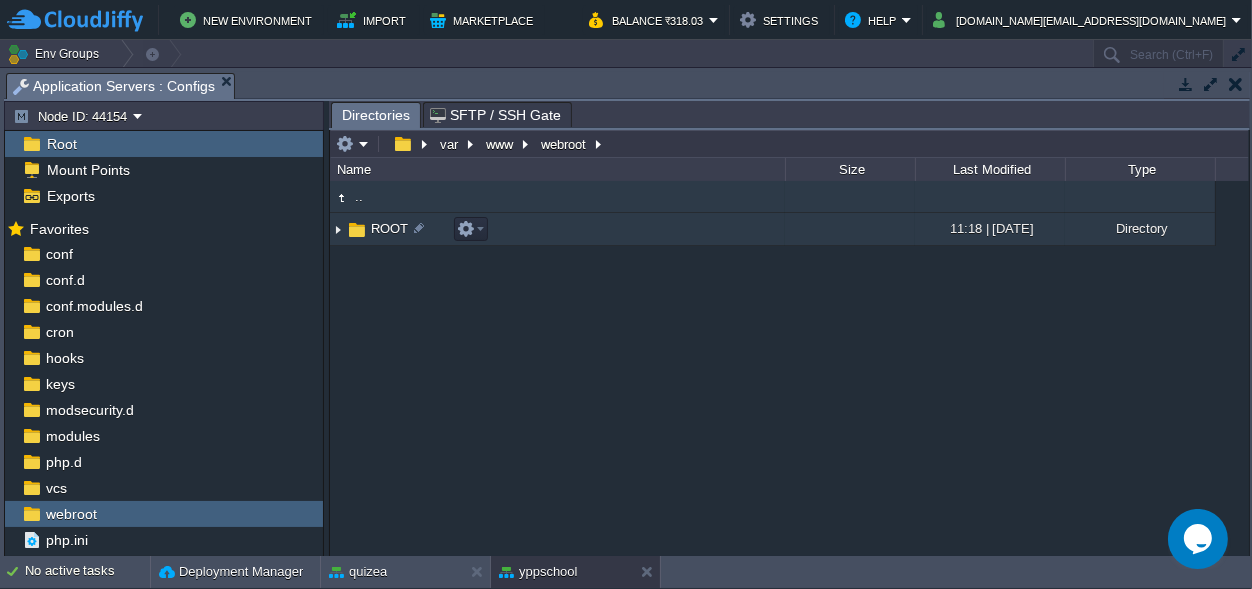 click on "ROOT" at bounding box center [389, 228] 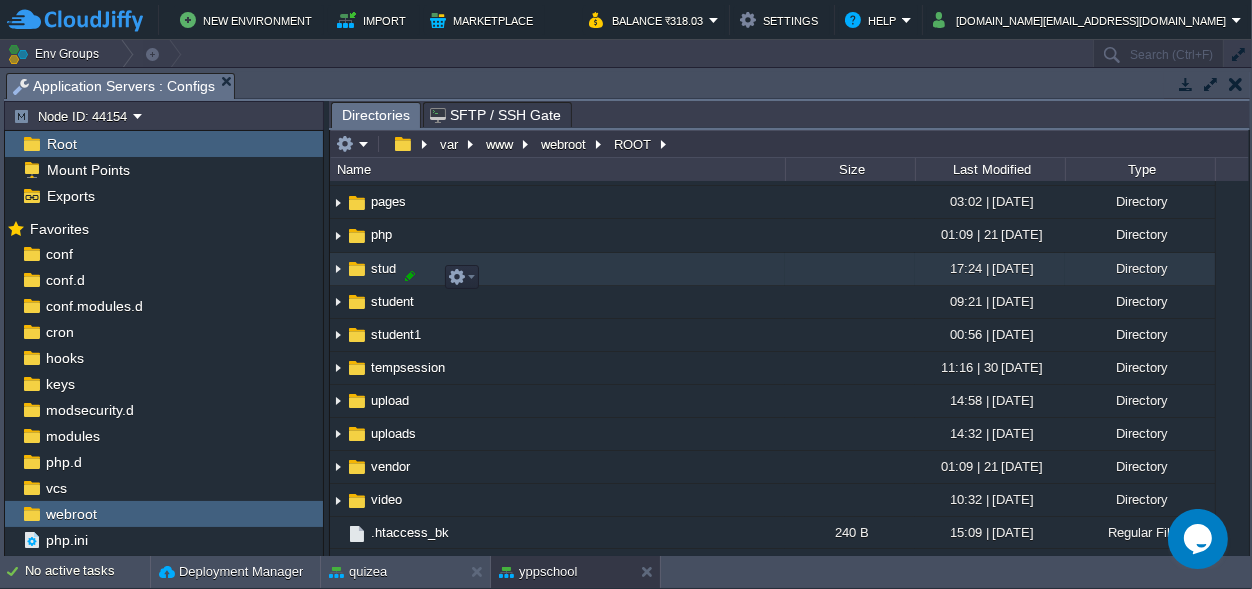 scroll, scrollTop: 748, scrollLeft: 0, axis: vertical 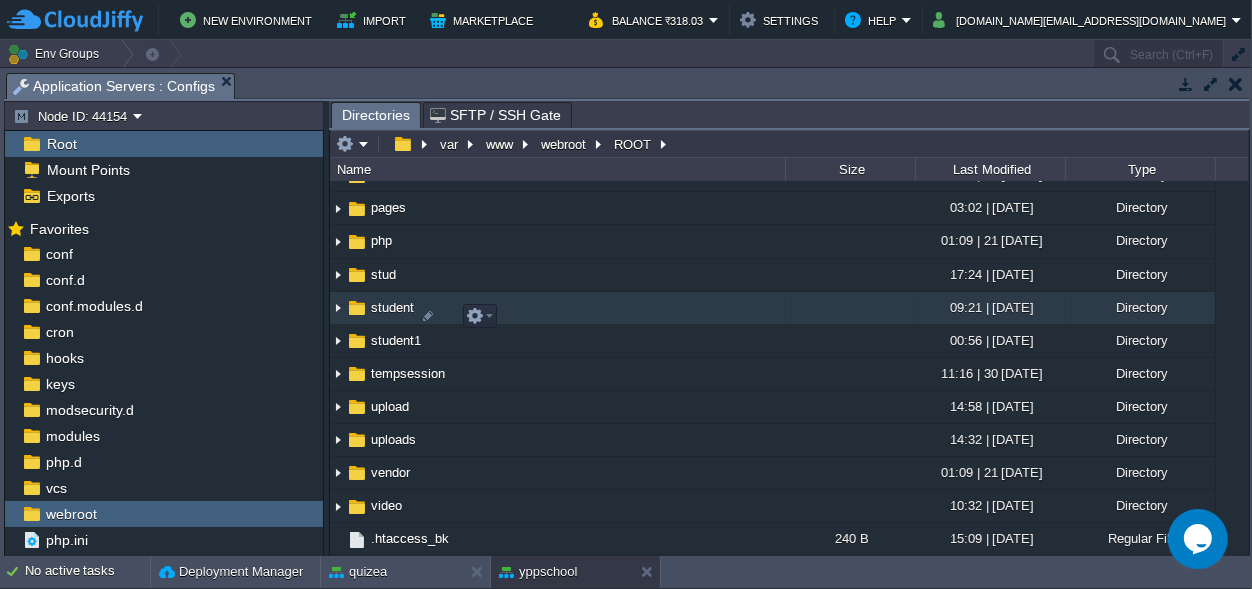 click on "student" at bounding box center [392, 307] 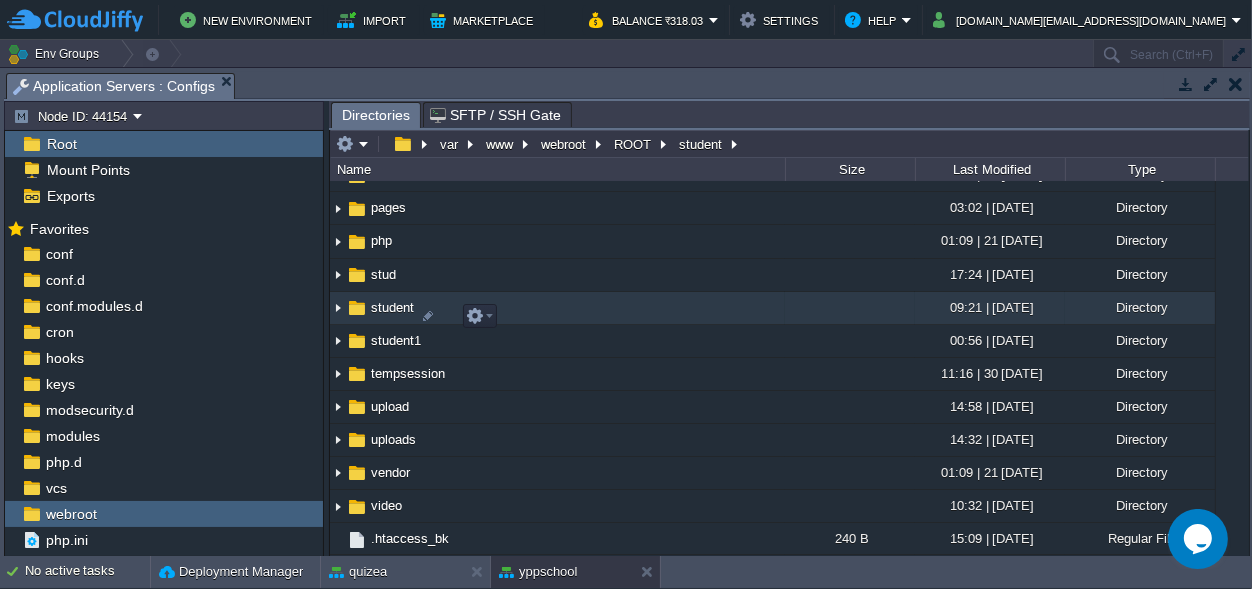 click on "student" at bounding box center [392, 307] 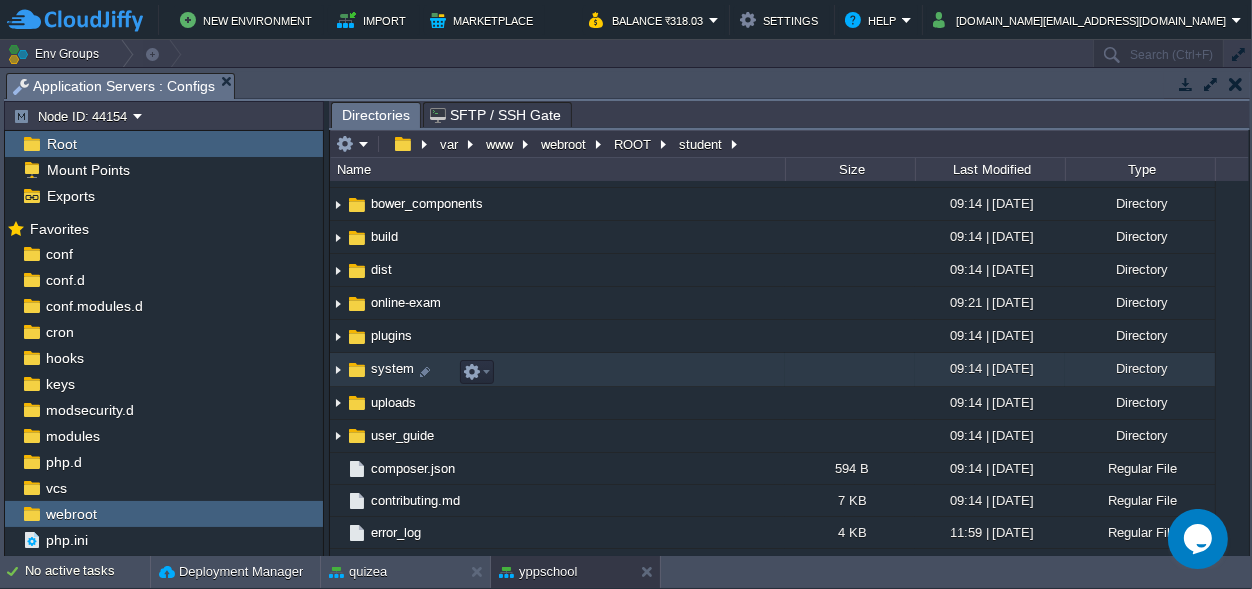 scroll, scrollTop: 0, scrollLeft: 0, axis: both 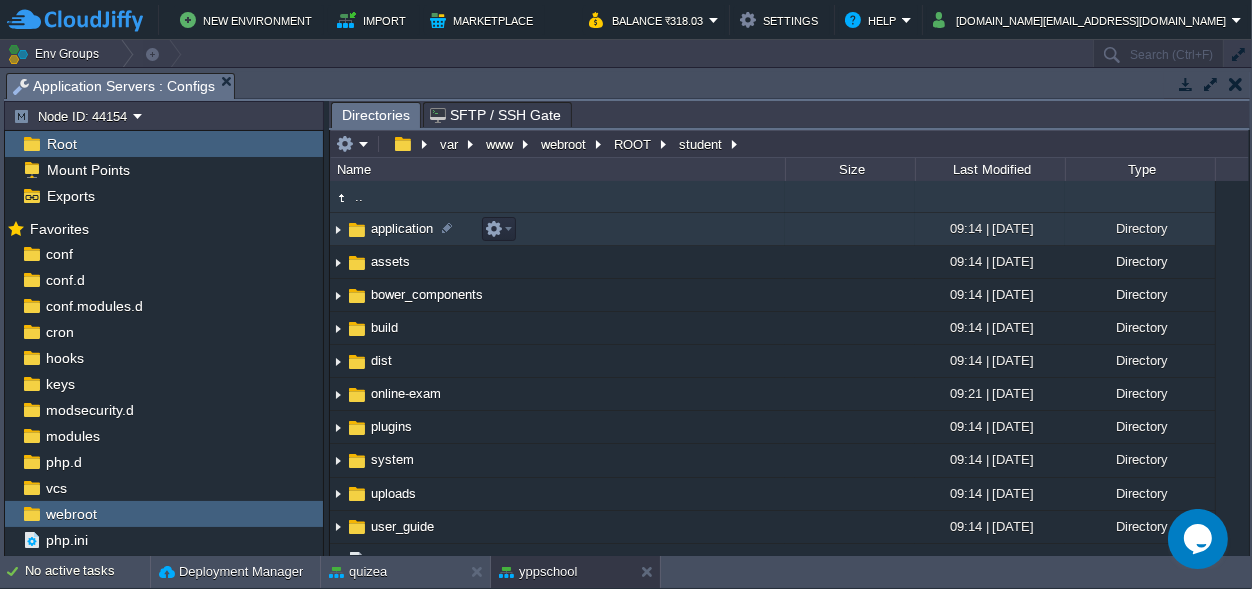 click on "application" at bounding box center (402, 228) 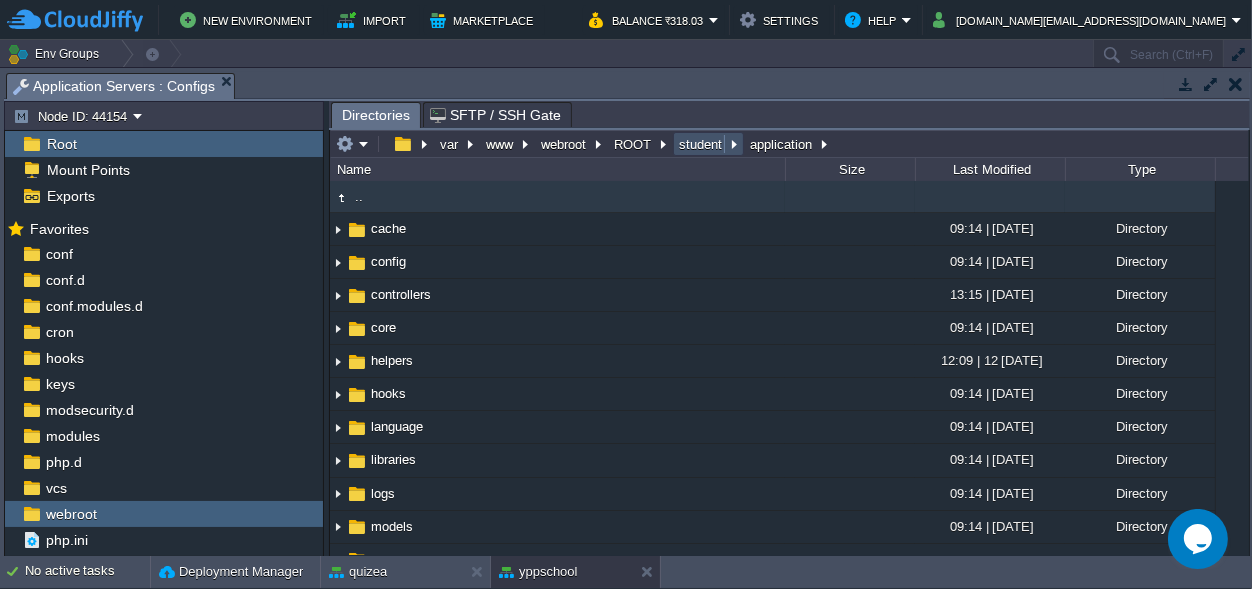 click on "student" at bounding box center (701, 144) 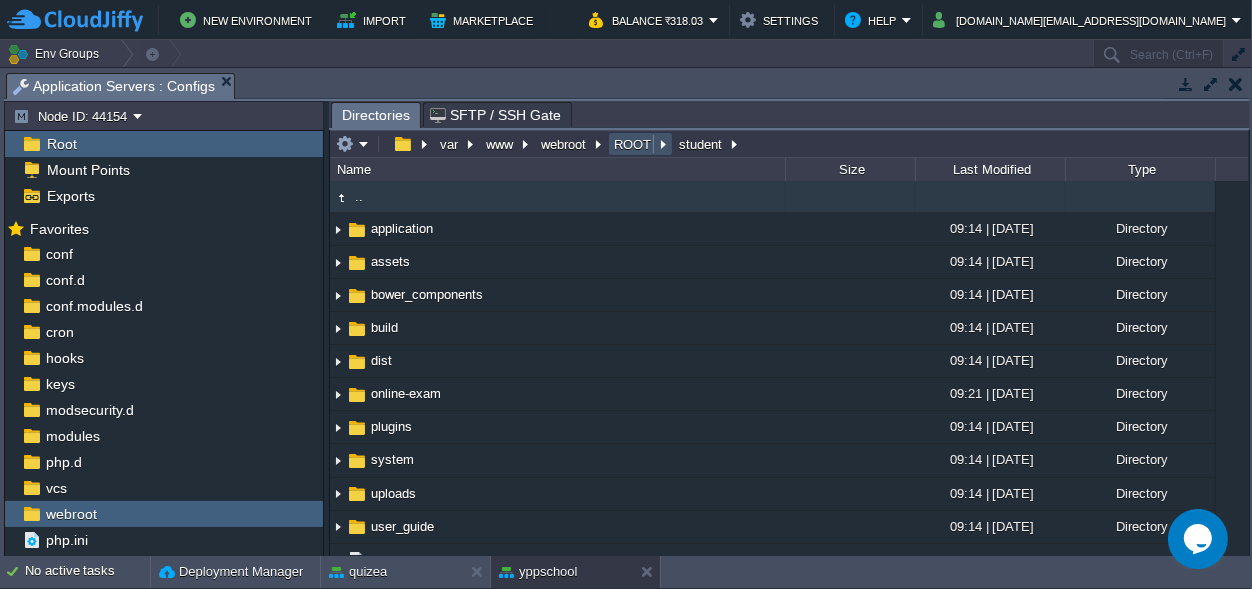 click on "ROOT" at bounding box center (633, 144) 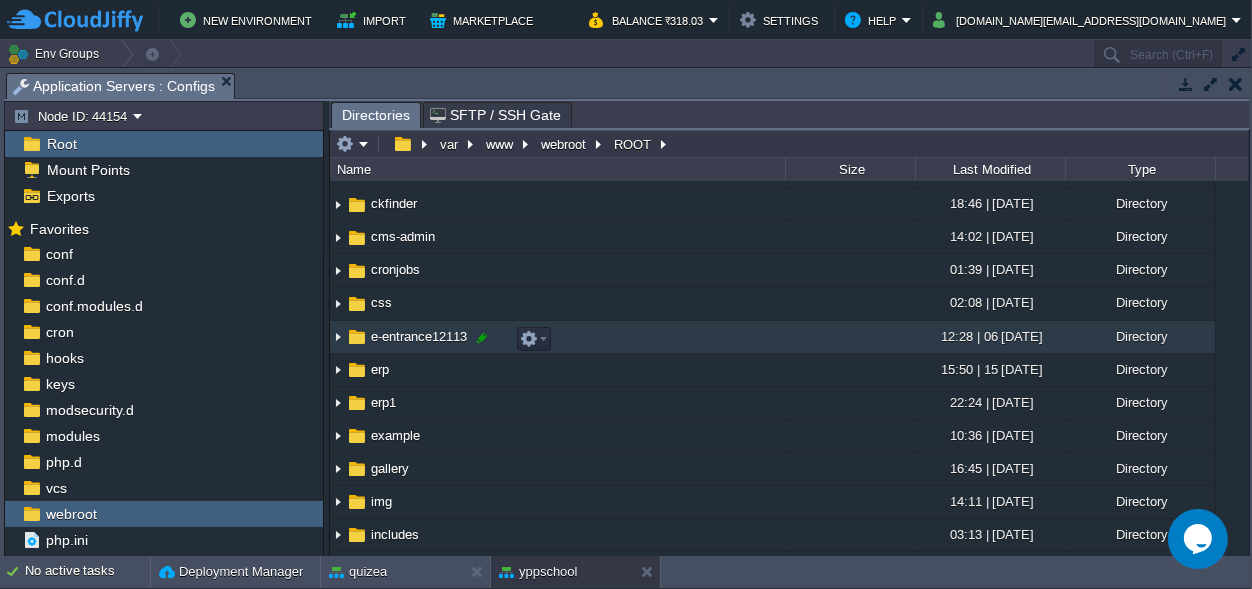 scroll, scrollTop: 187, scrollLeft: 0, axis: vertical 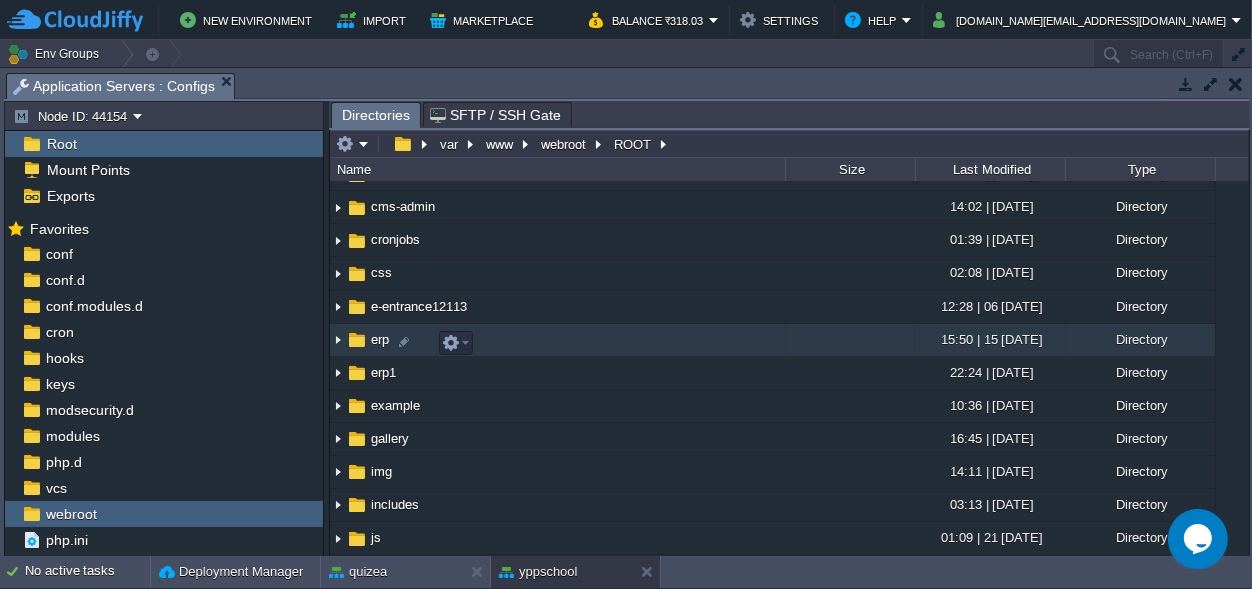 click on "erp" at bounding box center [380, 339] 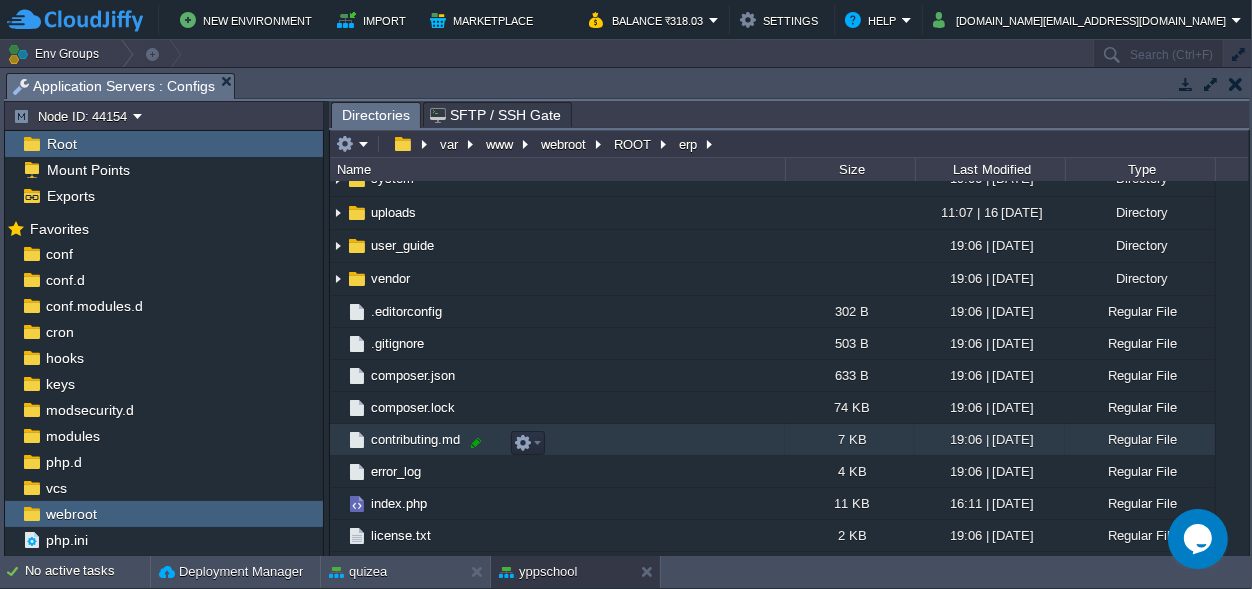 scroll, scrollTop: 0, scrollLeft: 0, axis: both 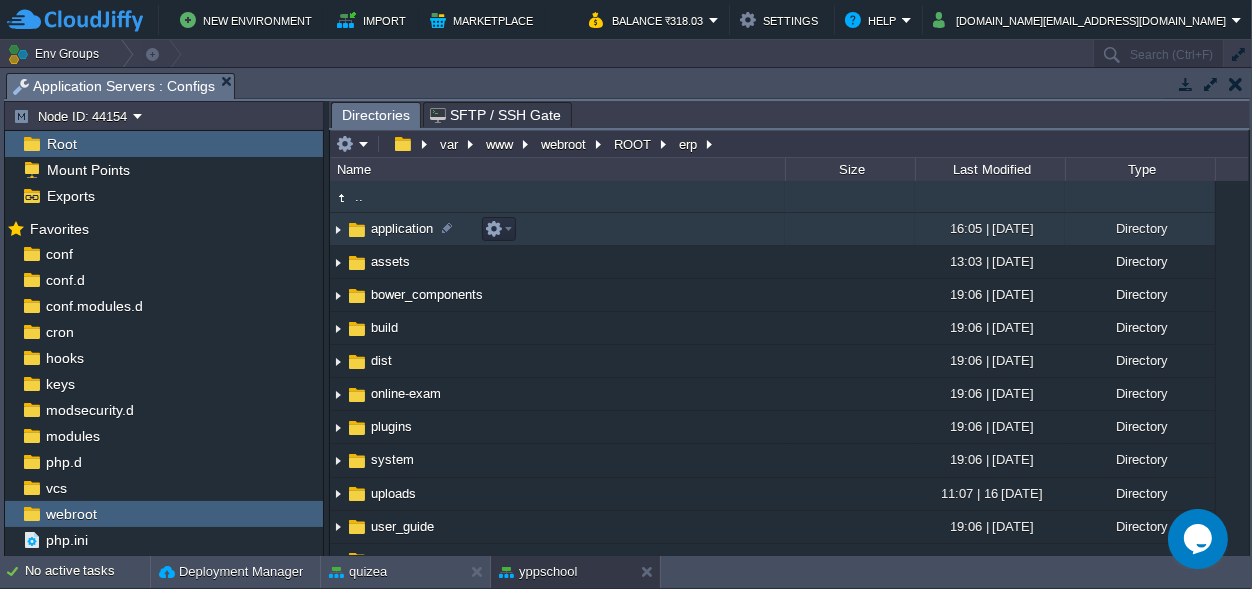 click on "application" at bounding box center [402, 228] 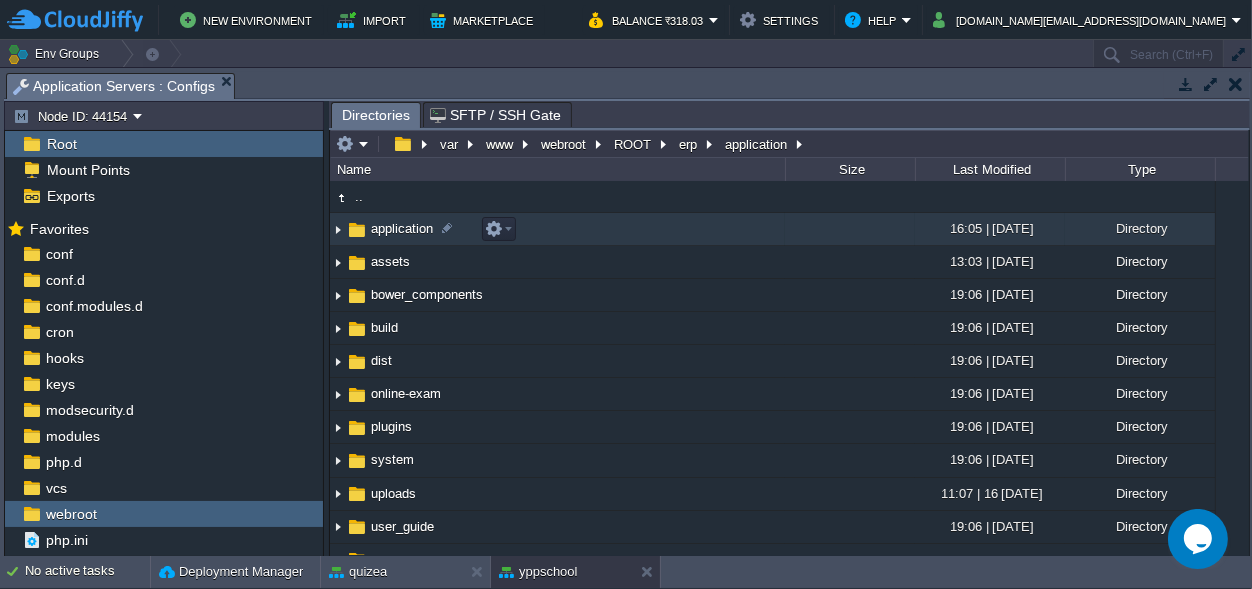 click on "application" at bounding box center (402, 228) 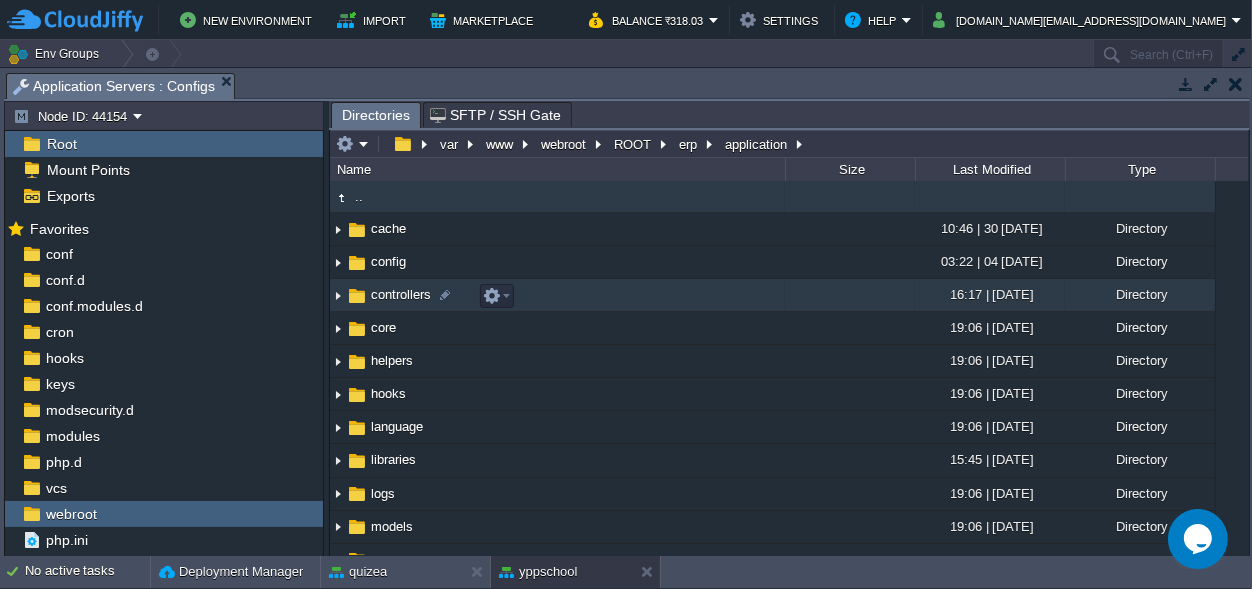 click on "controllers" at bounding box center [401, 294] 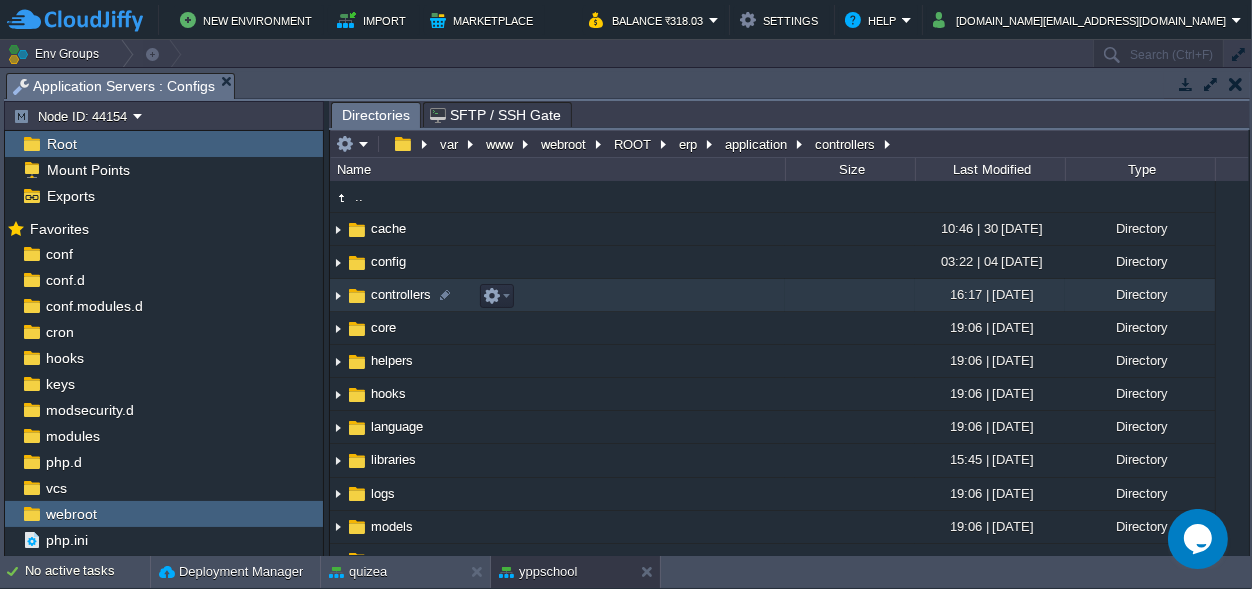 click on "controllers" at bounding box center (401, 294) 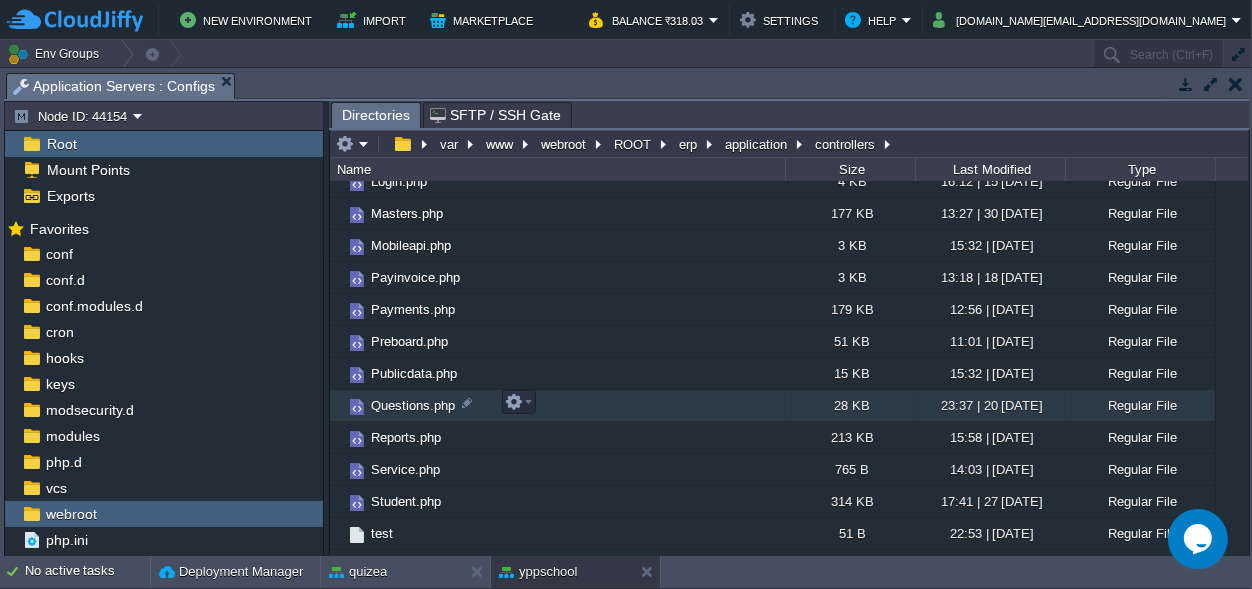 scroll, scrollTop: 743, scrollLeft: 0, axis: vertical 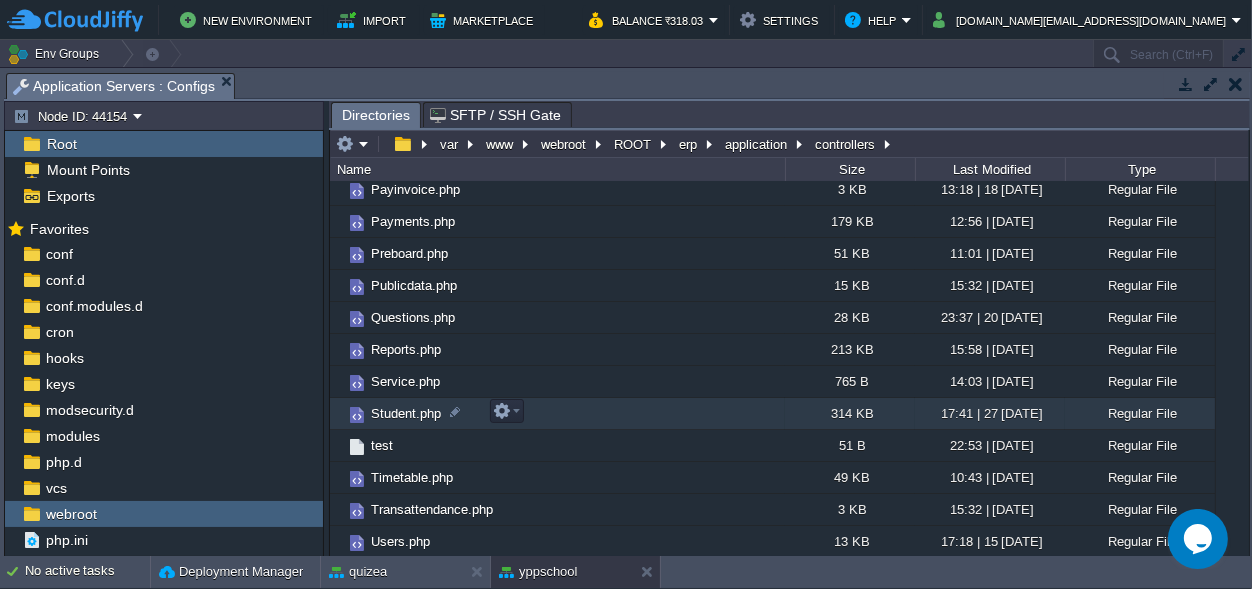 click on "Student.php" at bounding box center [406, 413] 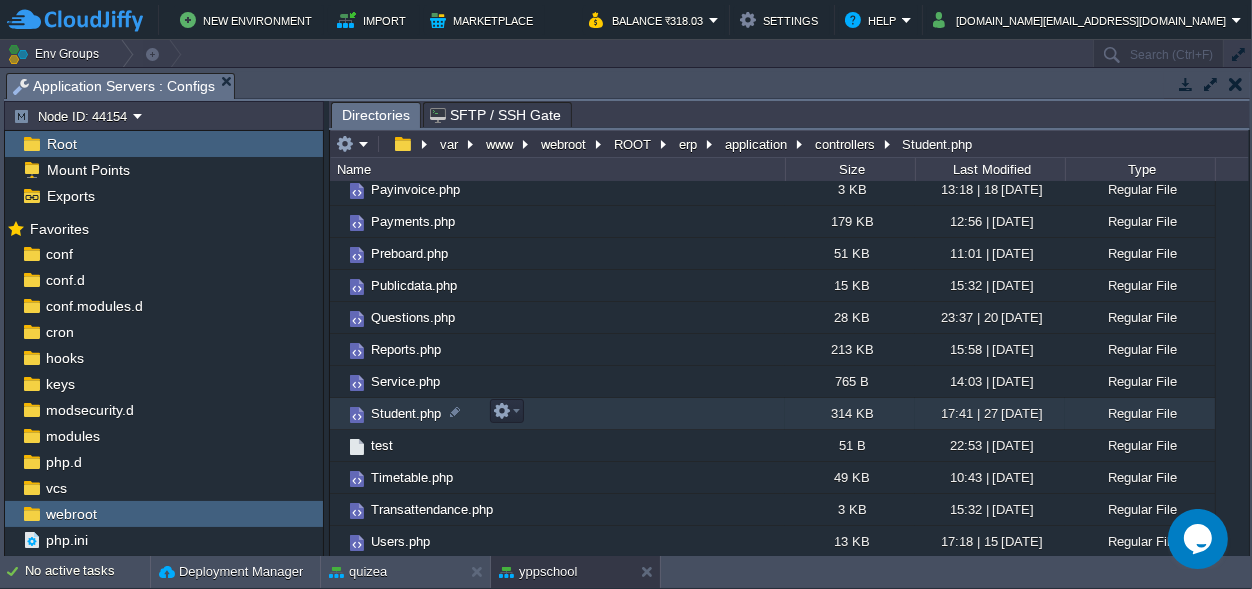 click on "Student.php" at bounding box center (406, 413) 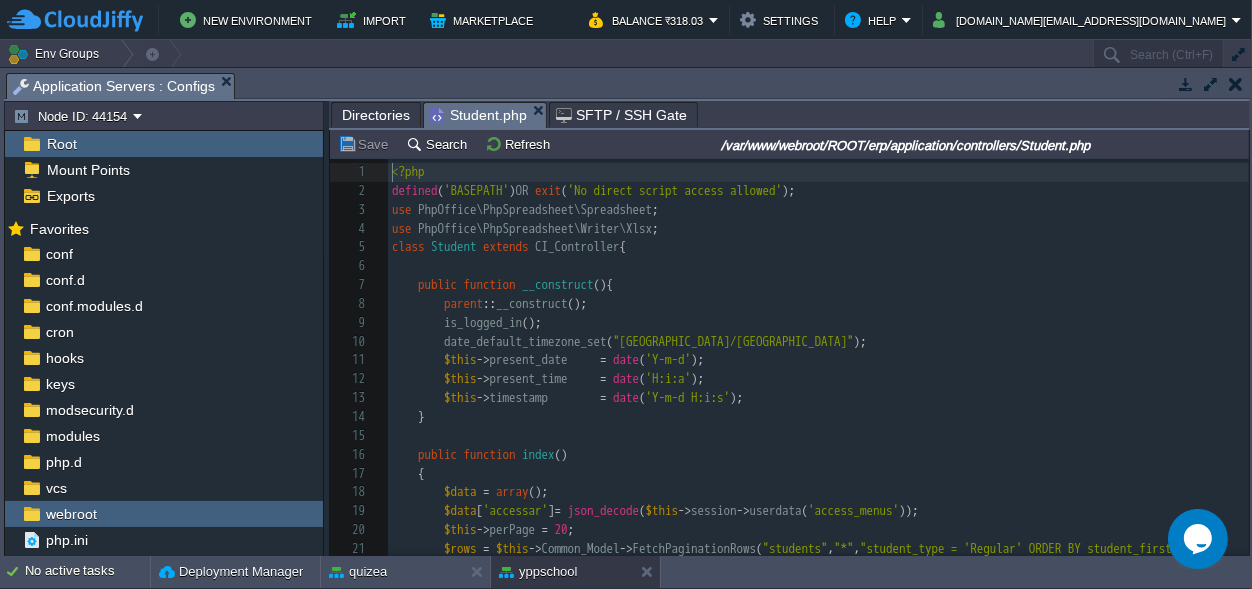 scroll, scrollTop: 7, scrollLeft: 0, axis: vertical 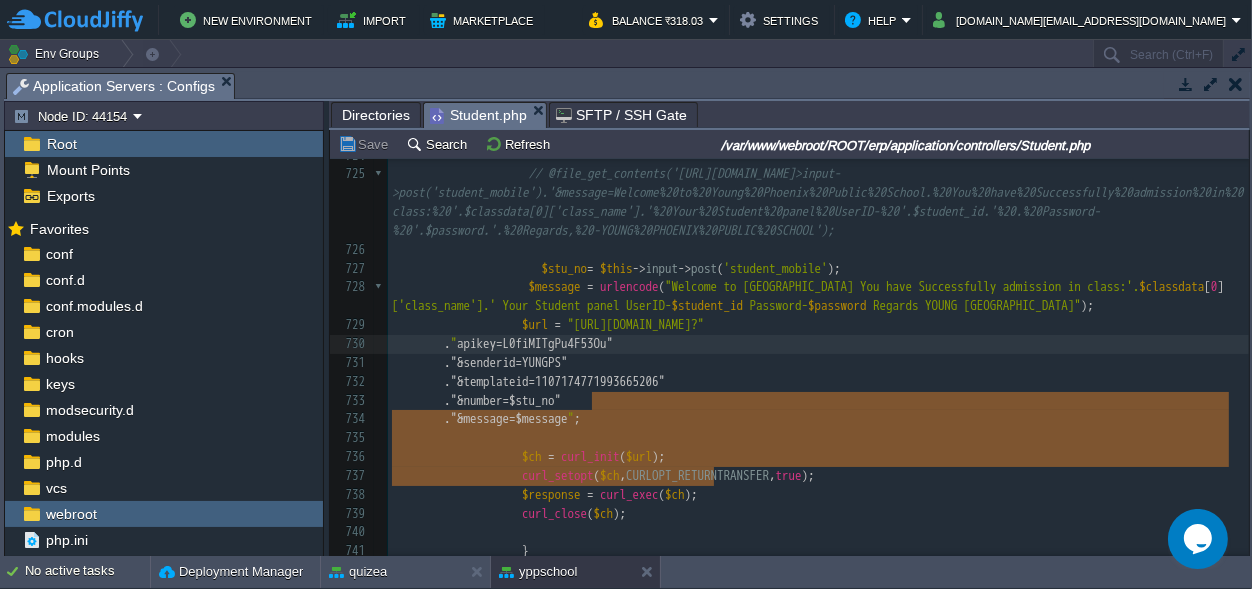 type on "http://sms.mydigitaltelemarketing.com/vb/apikey.php?"
. "apikey=L0fiMITgPu4F53Ou"
. "&senderid=YUNGPS"
. "&templateid=1107174771993665206"
. "&number=$stu_no"
. "&message=$message" 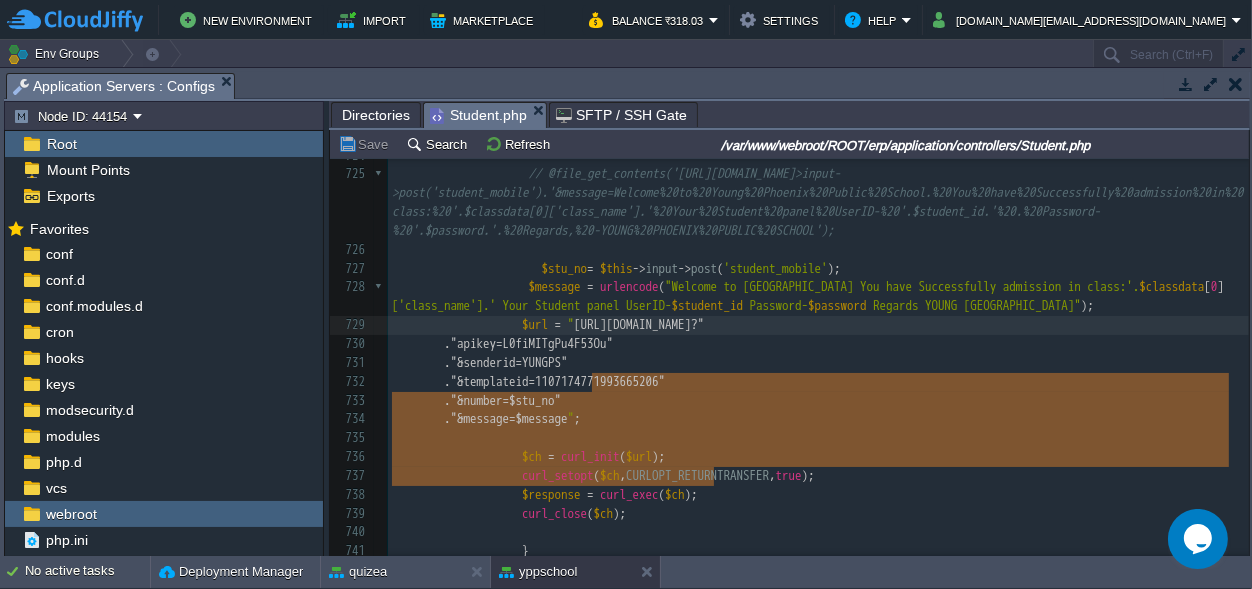 drag, startPoint x: 714, startPoint y: 477, endPoint x: 594, endPoint y: 391, distance: 147.63469 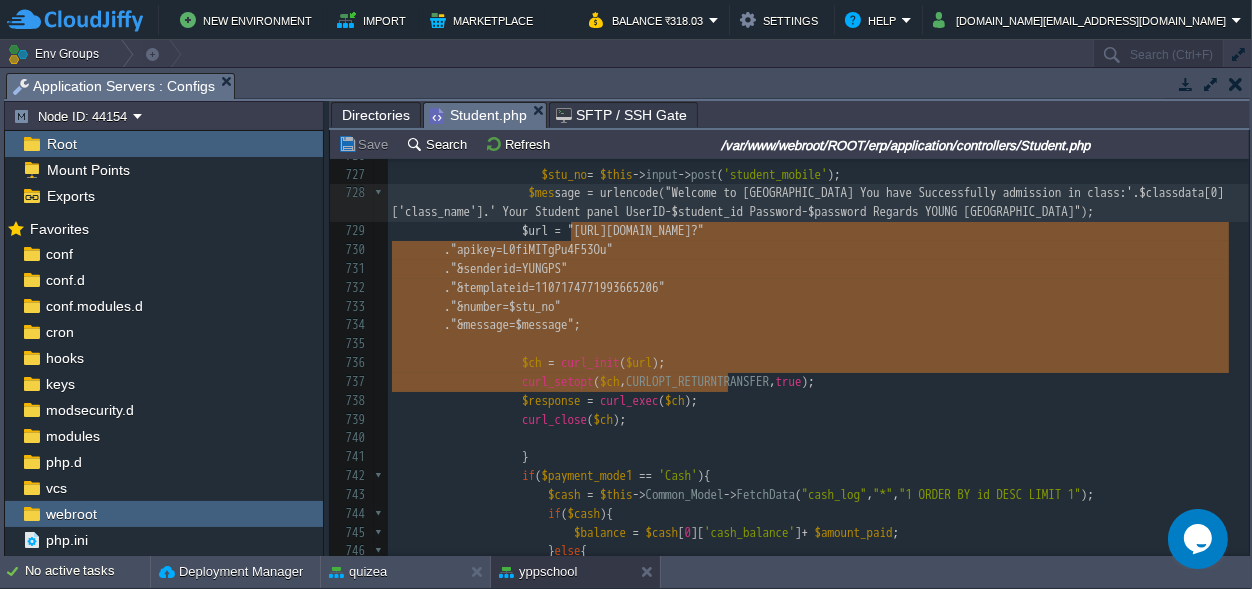 type on "$stu_no= $this->input->post('student_mobile');
$message = urlencode("Welcome to [GEOGRAPHIC_DATA] You have Successfully admission in class:'.$classdata[0]['class_name'].' Your Student panel UserID- $student_id Password-$password Regards YOUNG PHOENIX PUBLIC SCHOOL");
$url = "[URL][DOMAIN_NAME]?"
. "apikey=L0fiMITgPu4F53Ou"
. "&senderid=YUNGPS"
. "&templateid=1107174771993665206"
. "&number=$stu_no"
. "&message=$message";" 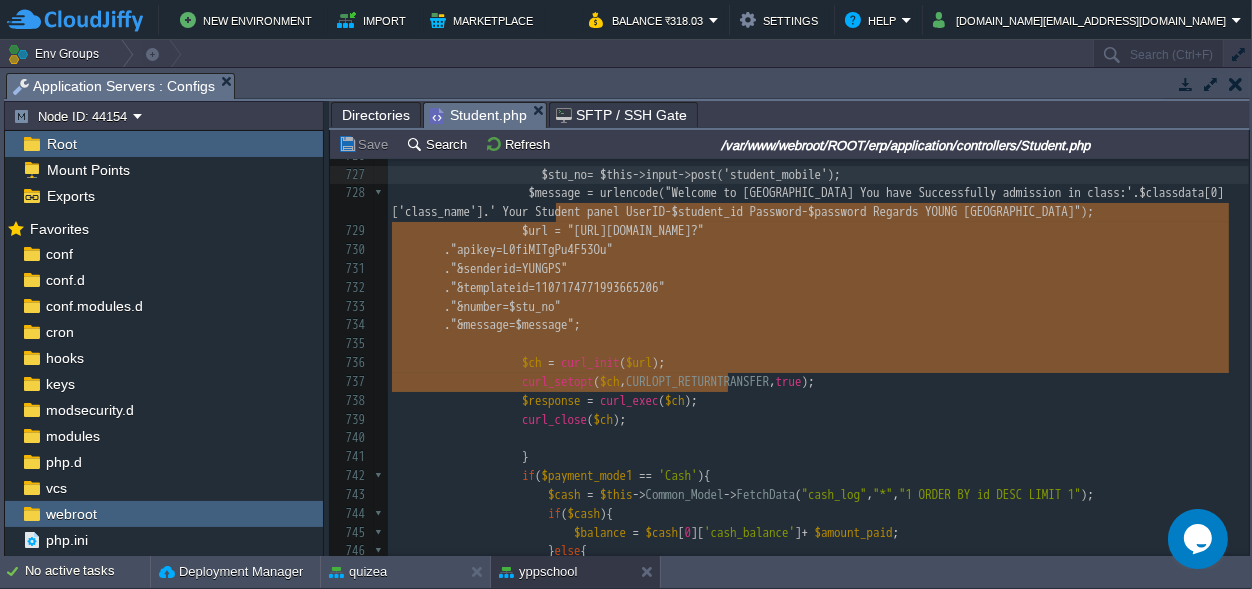 drag, startPoint x: 743, startPoint y: 378, endPoint x: 560, endPoint y: 219, distance: 242.42525 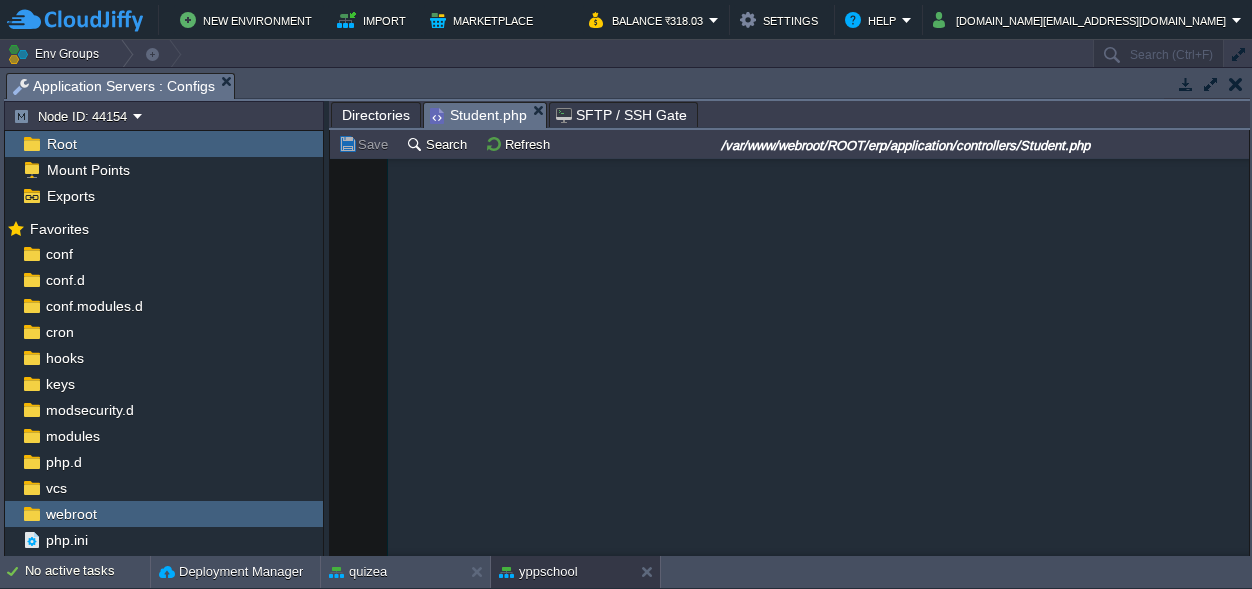 scroll, scrollTop: 0, scrollLeft: 0, axis: both 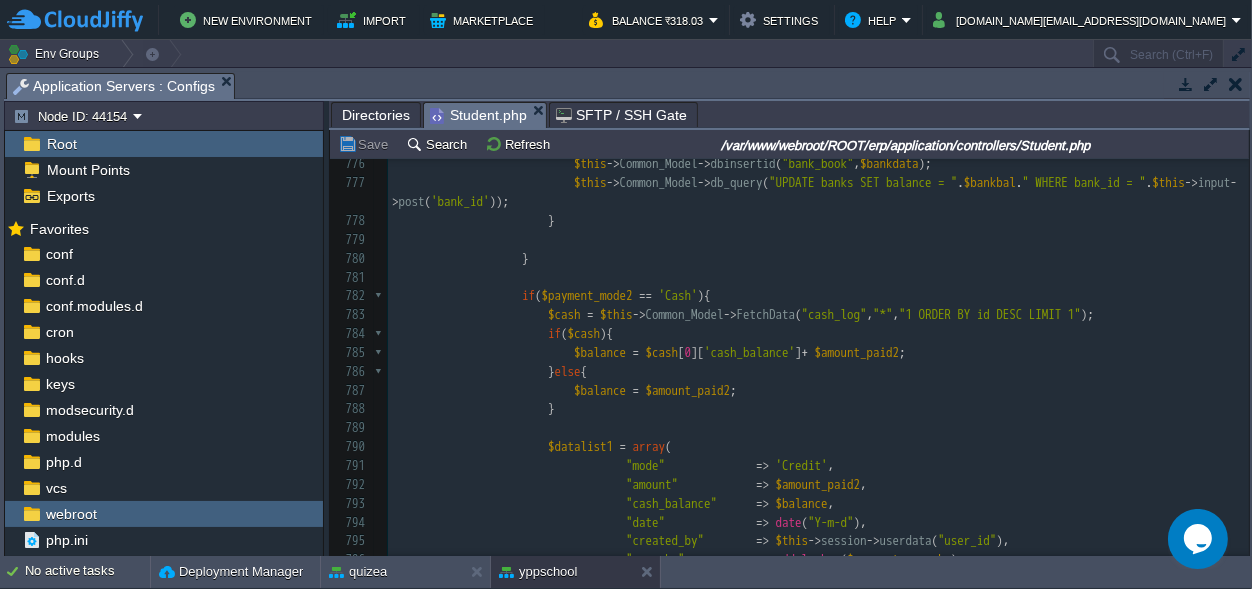 click on "Directories" at bounding box center (376, 115) 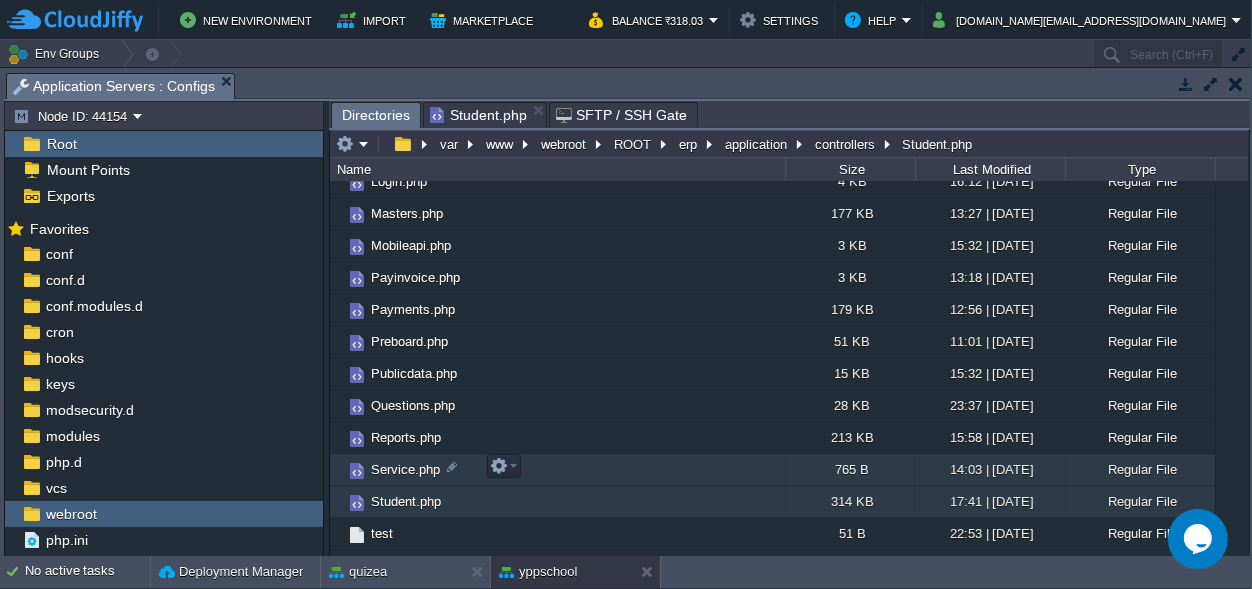 scroll, scrollTop: 743, scrollLeft: 0, axis: vertical 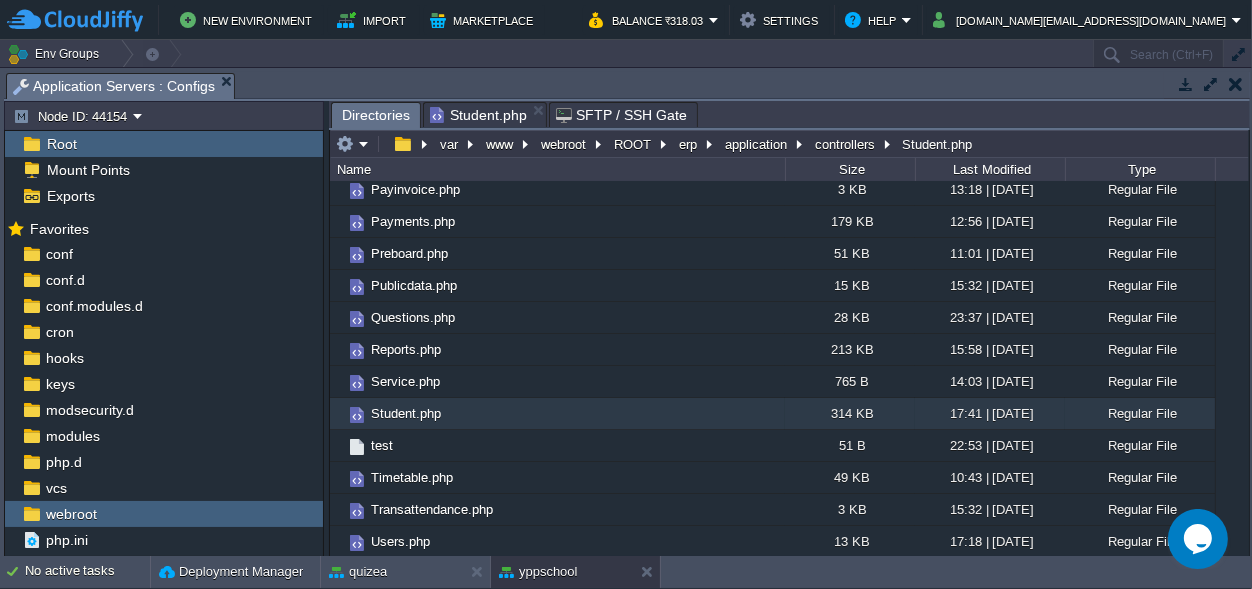 click on "Student.php" at bounding box center (478, 115) 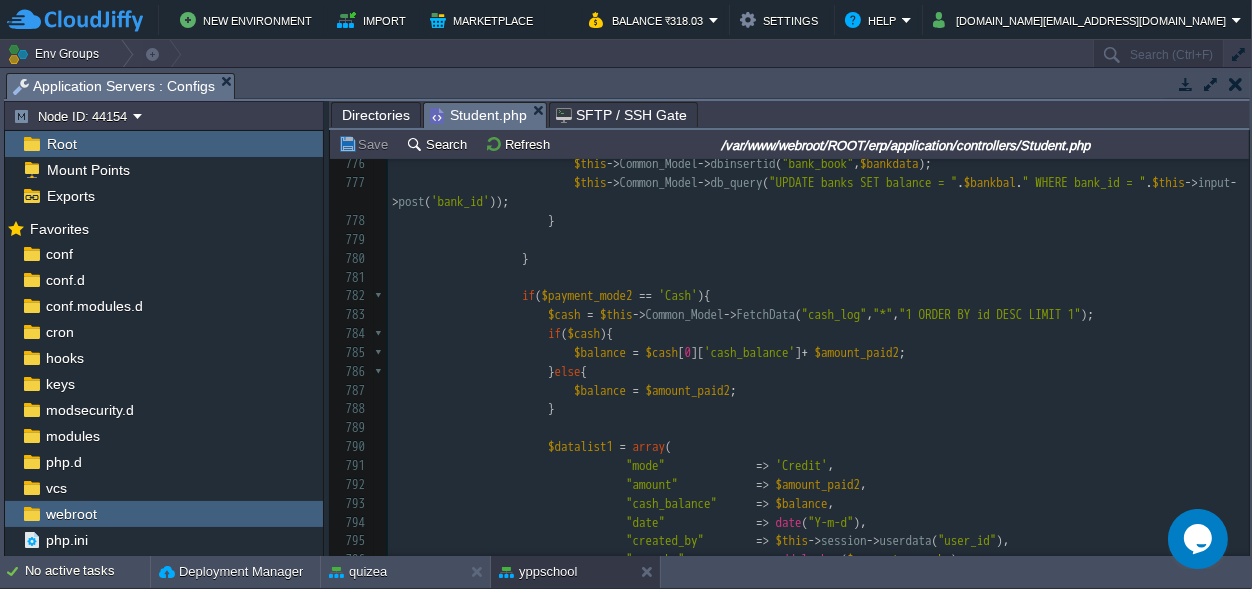 type 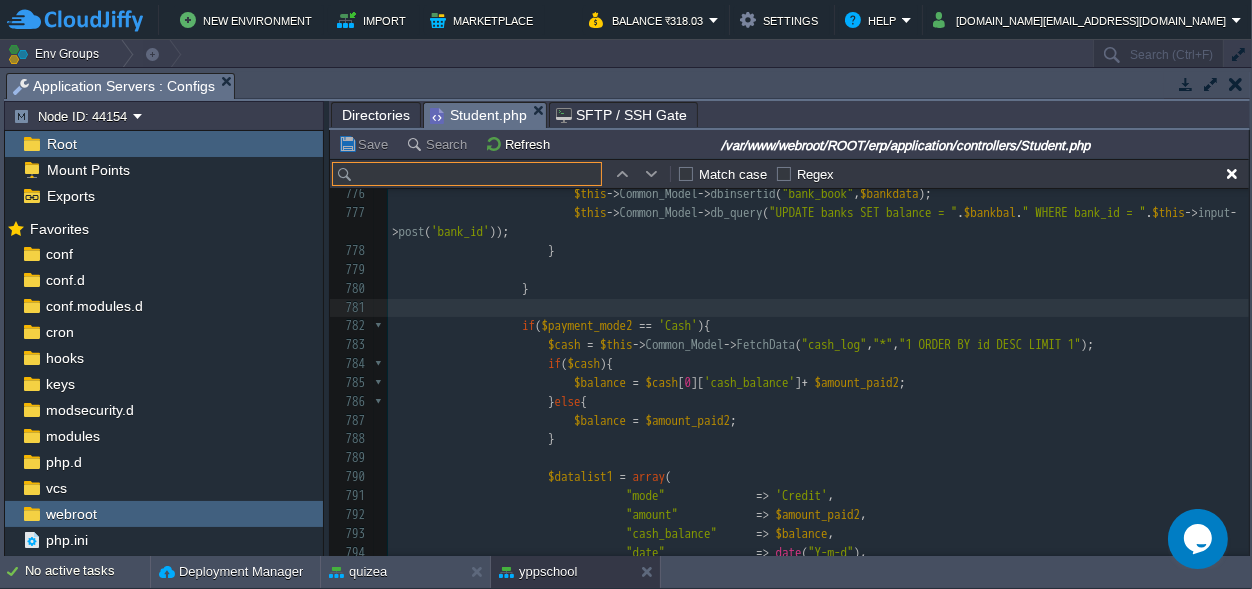 scroll, scrollTop: 15551, scrollLeft: 0, axis: vertical 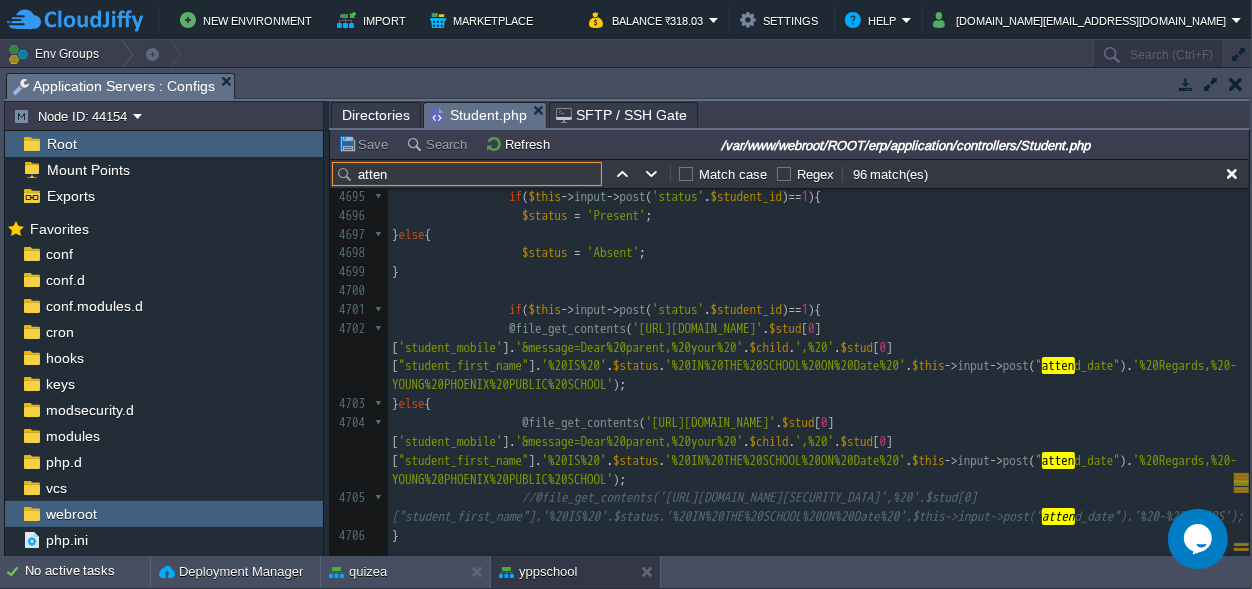 type on "atten" 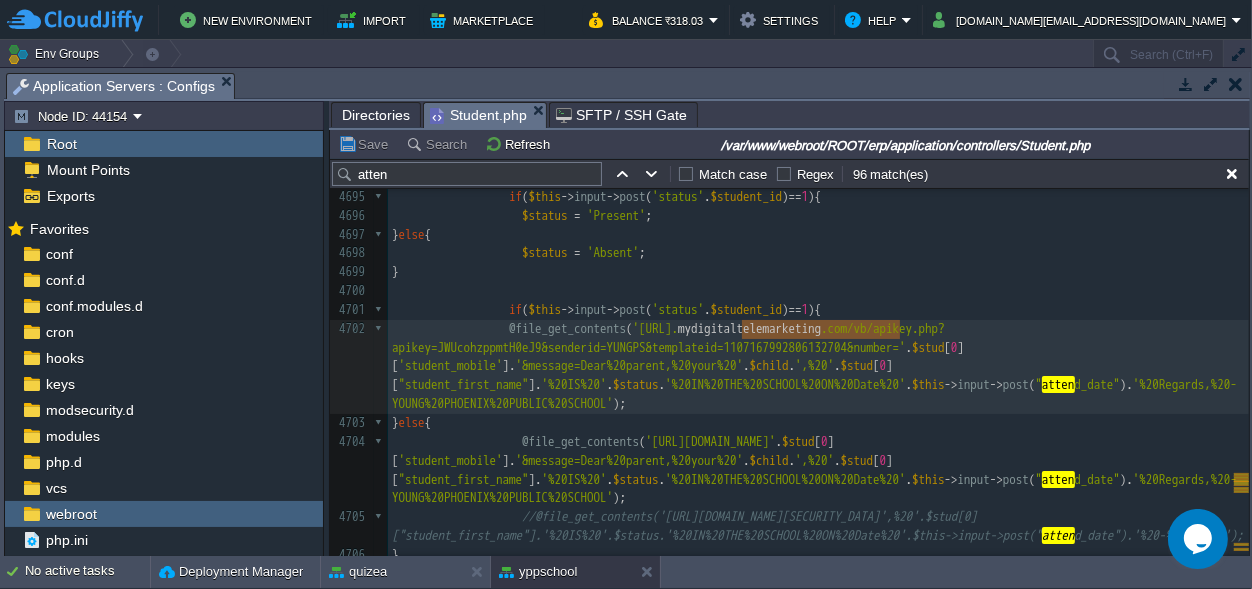 type on "mydigitaltelemarketing" 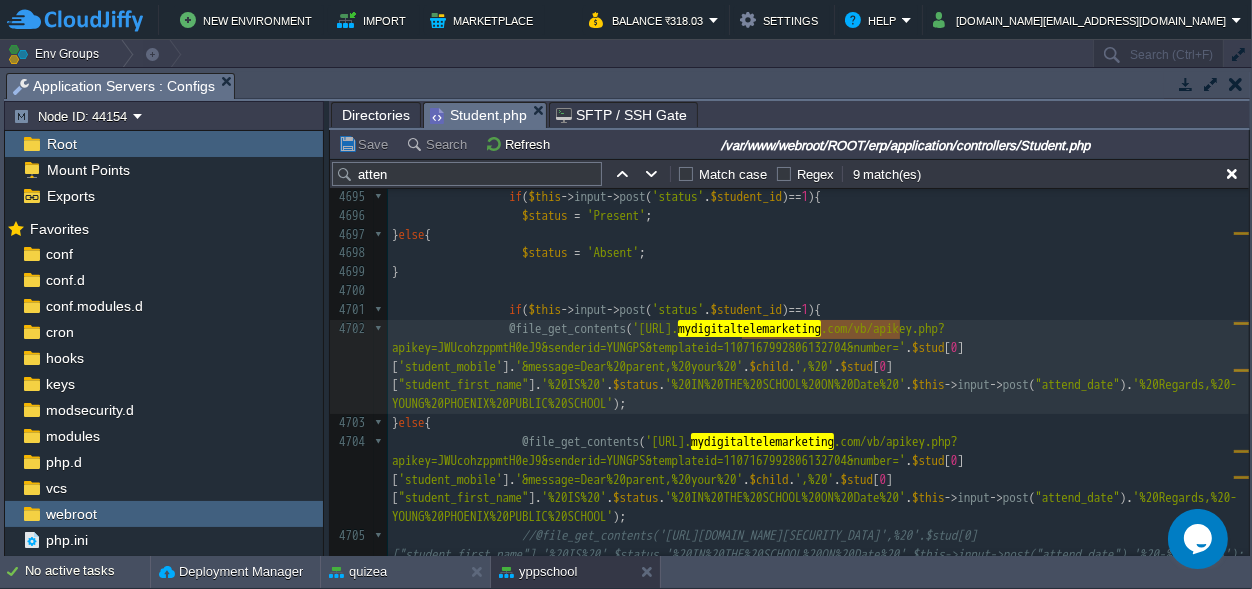 type on "mydigitaltelemarketing" 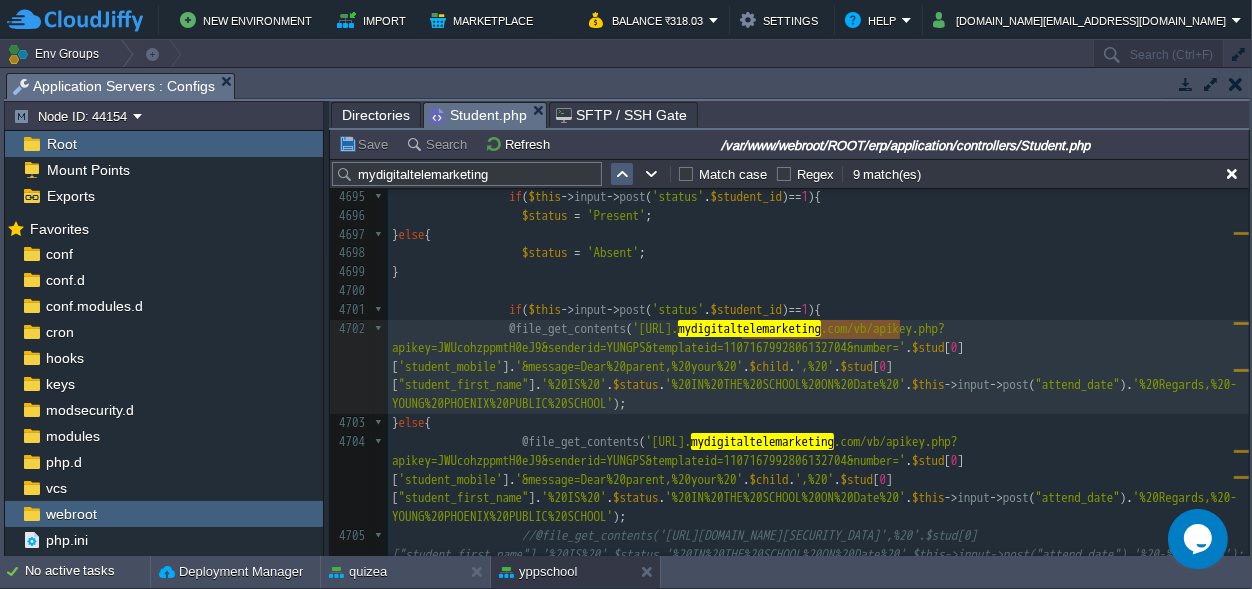 click at bounding box center (622, 174) 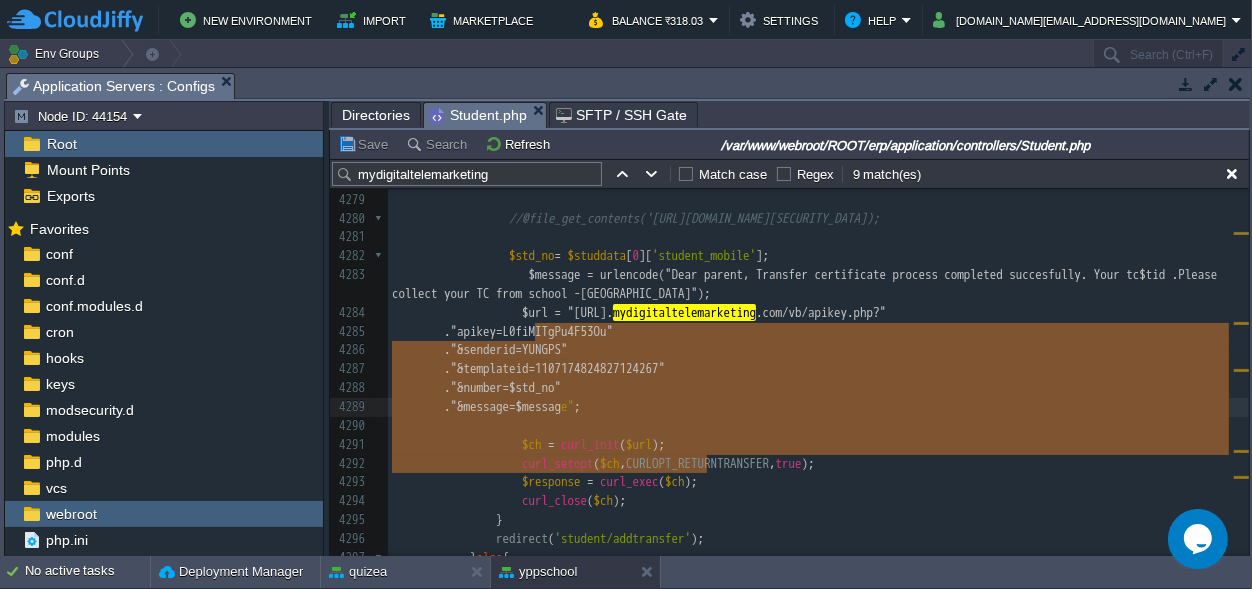 type on "$message = urlencode("Dear parent, Transfer certificate process completed succesfully. Your tc $tid .Please collect your TC from school -[GEOGRAPHIC_DATA]");
$url = "[URL][DOMAIN_NAME]?"
. "apikey=L0fiMITgPu4F53Ou"
. "&senderid=YUNGPS"
. "&templateid=1107174824827124267"
. "&number=$std_no"
. "&message=$message" 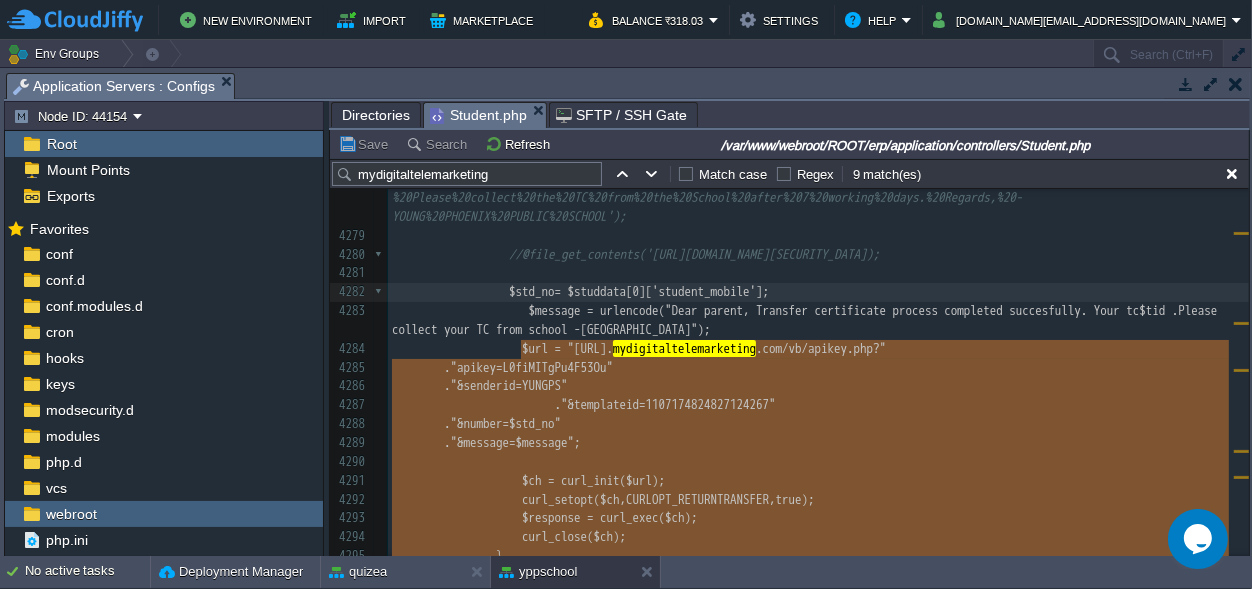 drag, startPoint x: 662, startPoint y: 369, endPoint x: 518, endPoint y: 347, distance: 145.67087 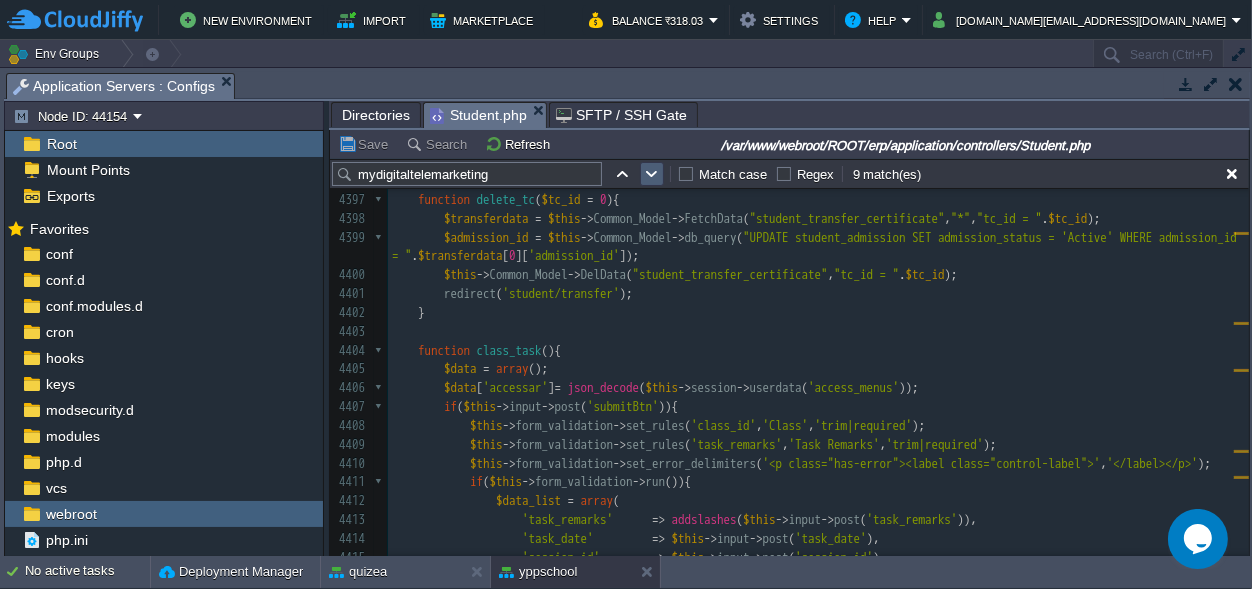 click at bounding box center (652, 174) 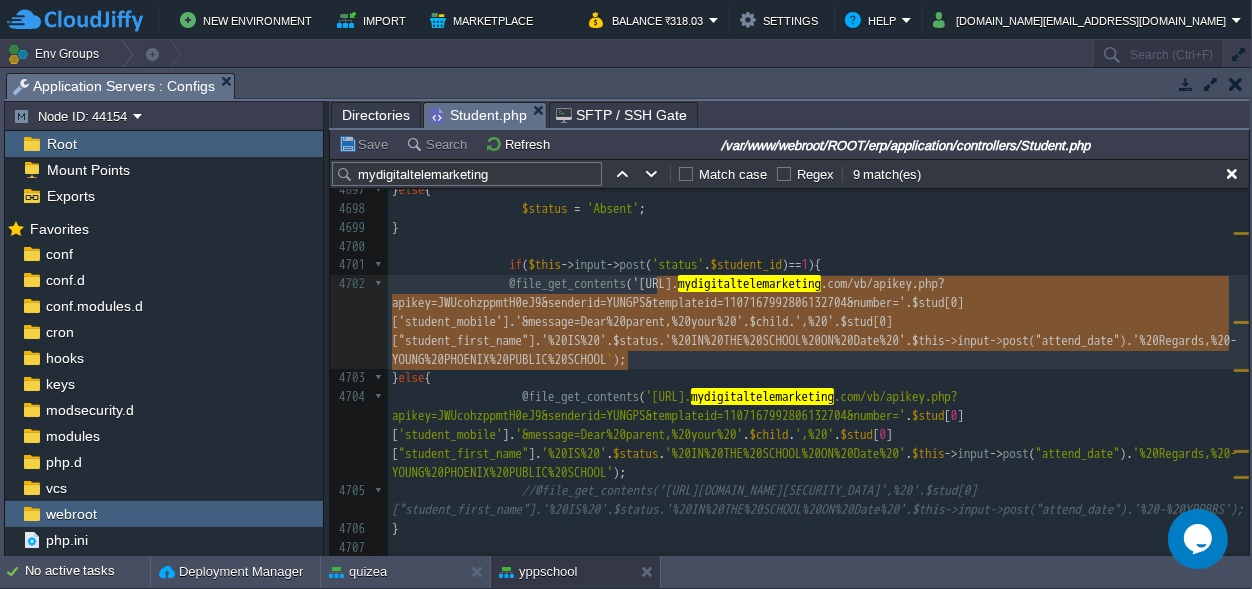 type on "[URL][DOMAIN_NAME]',%20'.$stud[0]["student_first_name"].'%20IS%20'.$status.'%20IN%20THE%20SCHOOL%20ON%20Date%20'.$this->input->post("attend_date").'%20Regards,%20-YOUNG%20PHOENIX%20PUBLIC%20SCHOOL" 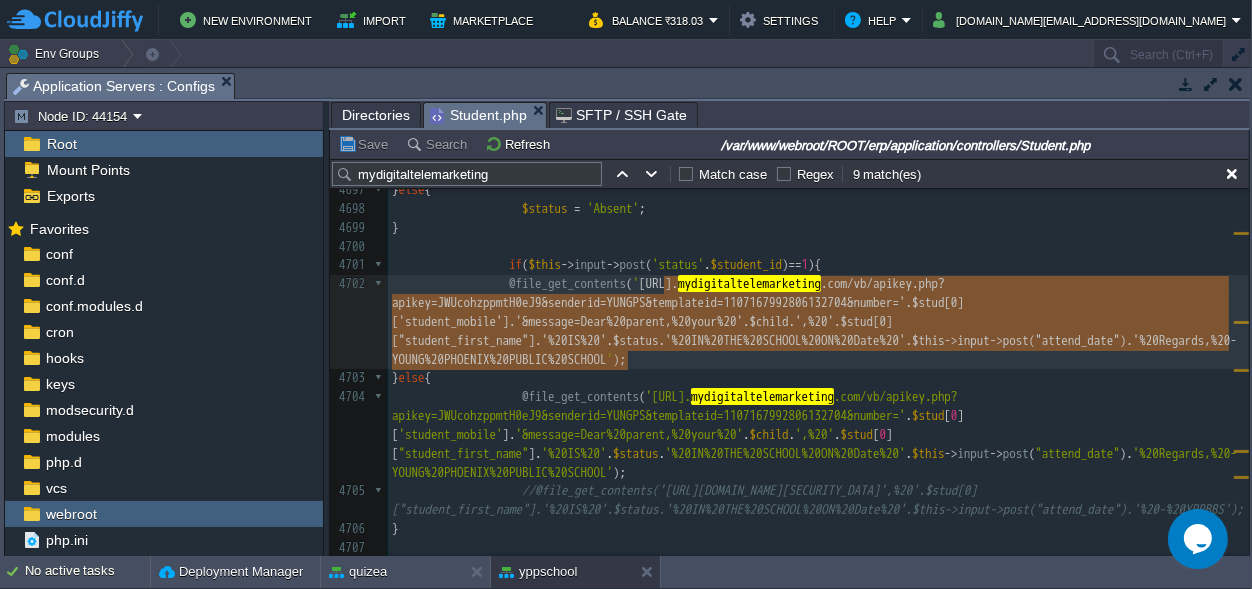 drag, startPoint x: 626, startPoint y: 359, endPoint x: 660, endPoint y: 282, distance: 84.17244 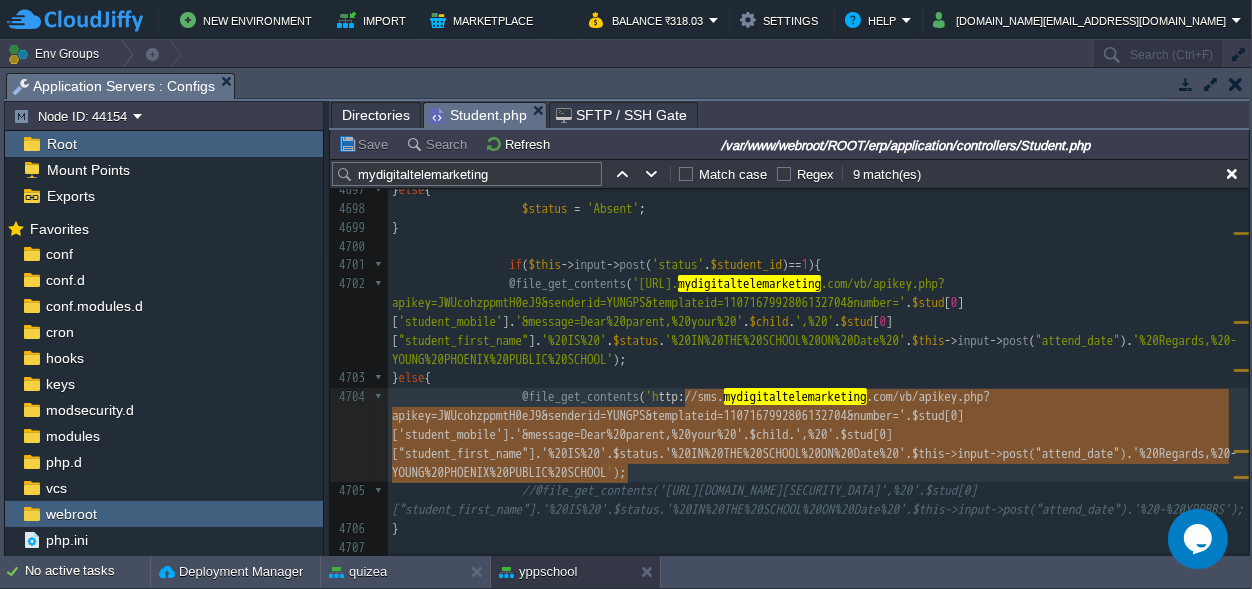 type on "[URL][DOMAIN_NAME]',%20'.$stud[0]["student_first_name"].'%20IS%20'.$status.'%20IN%20THE%20SCHOOL%20ON%20Date%20'.$this->input->post("attend_date").'%20Regards,%20-YOUNG%20PHOENIX%20PUBLIC%20SCHOOL" 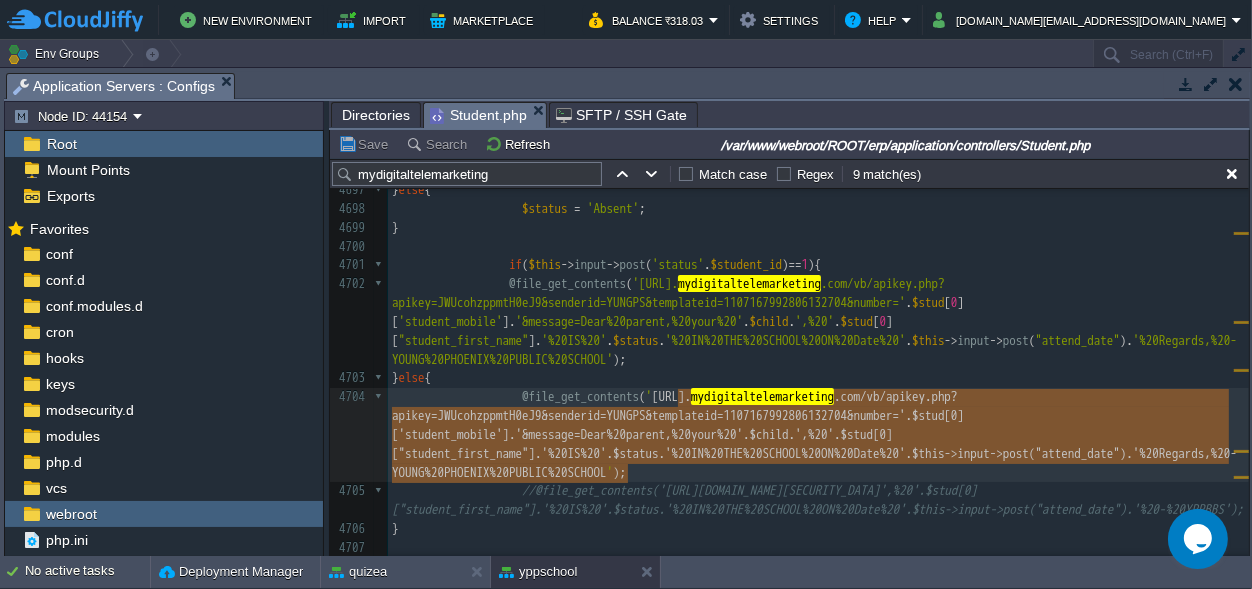 drag, startPoint x: 628, startPoint y: 474, endPoint x: 681, endPoint y: 391, distance: 98.478424 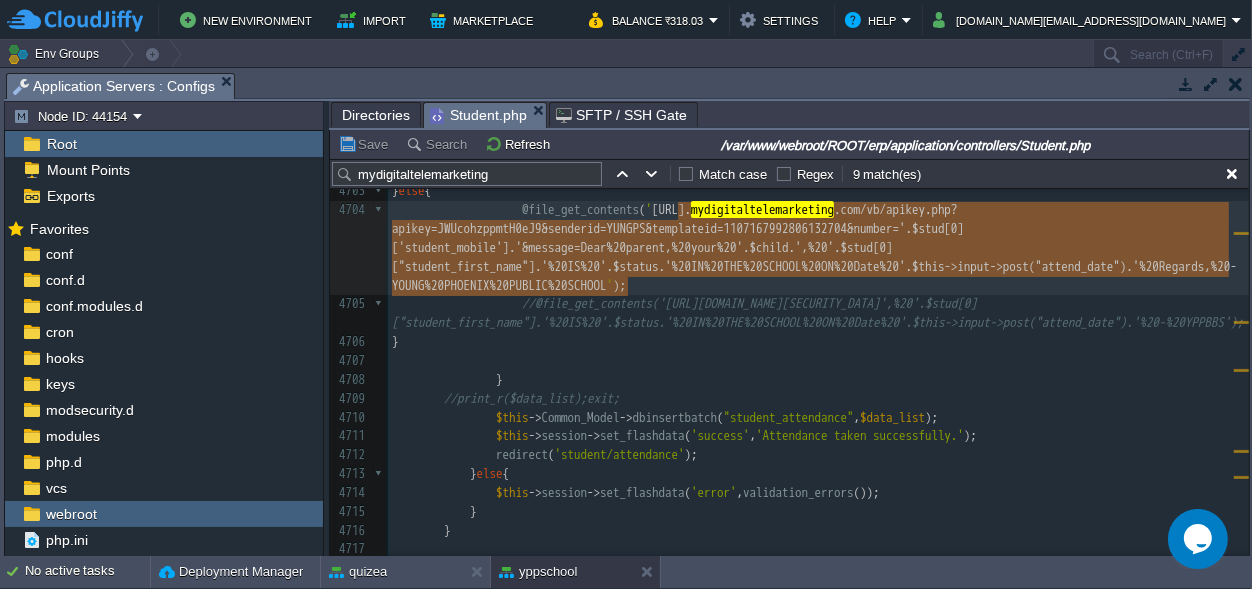 scroll, scrollTop: 96864, scrollLeft: 0, axis: vertical 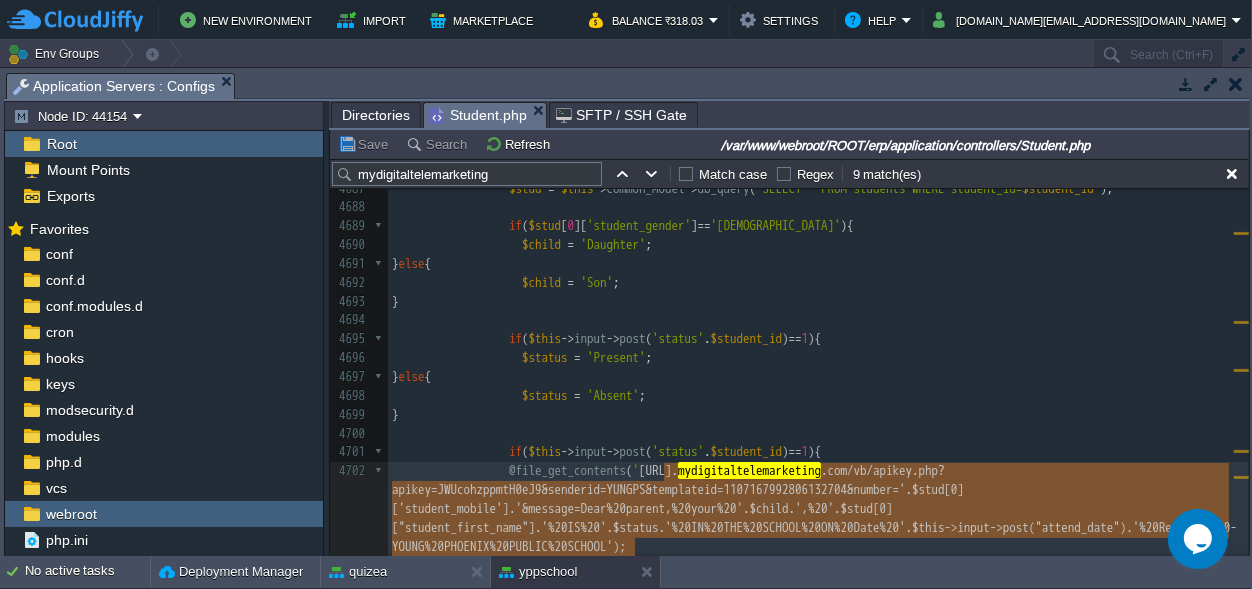 type on "[URL][DOMAIN_NAME]',%20'.$stud[0]["student_first_name"].'%20IS%20'.$status.'%20IN%20THE%20SCHOOL%20ON%20Date%20'.$this->input->post("attend_date").'%20Regards,%20-YOUNG%20PHOENIX%20PUBLIC%20SCHOOL" 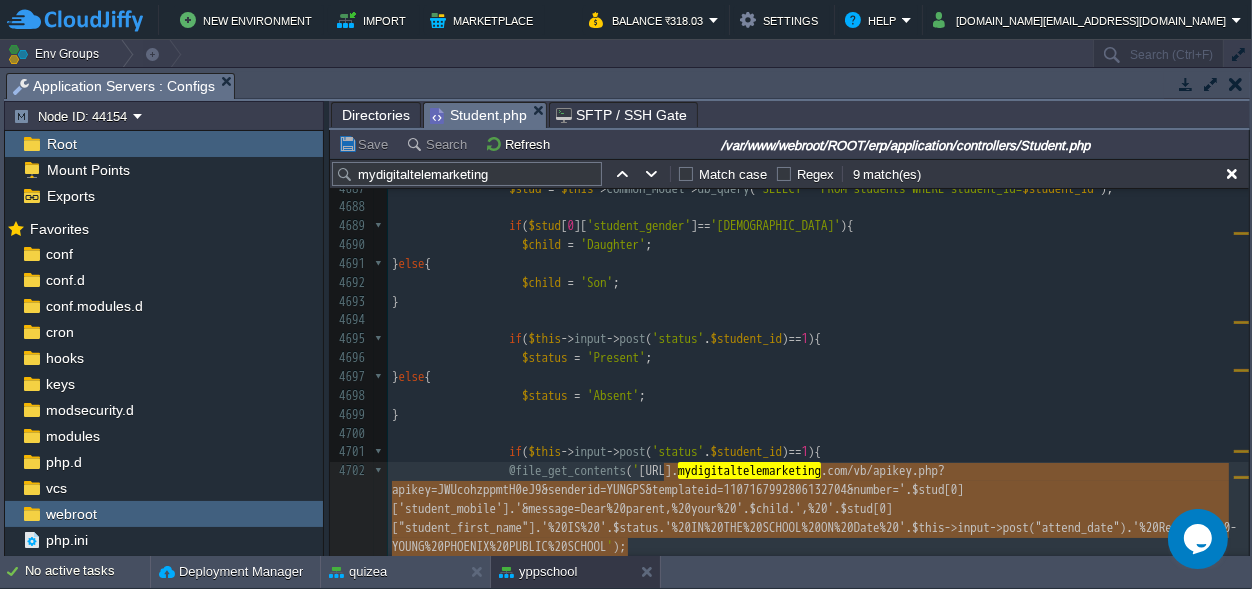drag, startPoint x: 663, startPoint y: 465, endPoint x: 630, endPoint y: 550, distance: 91.18114 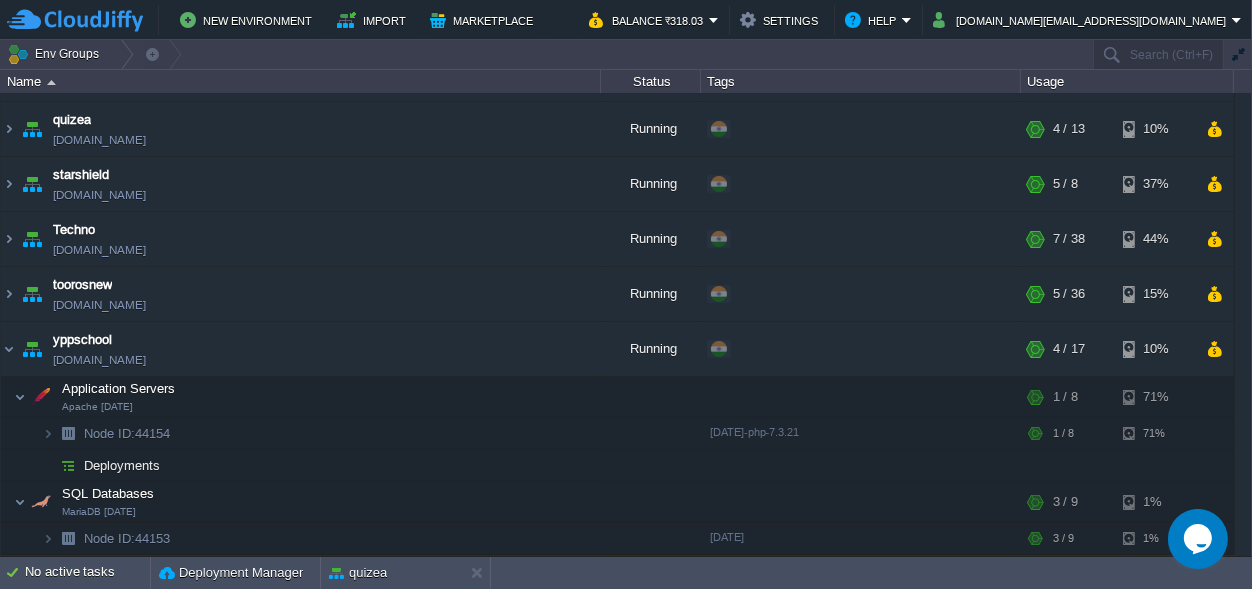 scroll, scrollTop: 265, scrollLeft: 0, axis: vertical 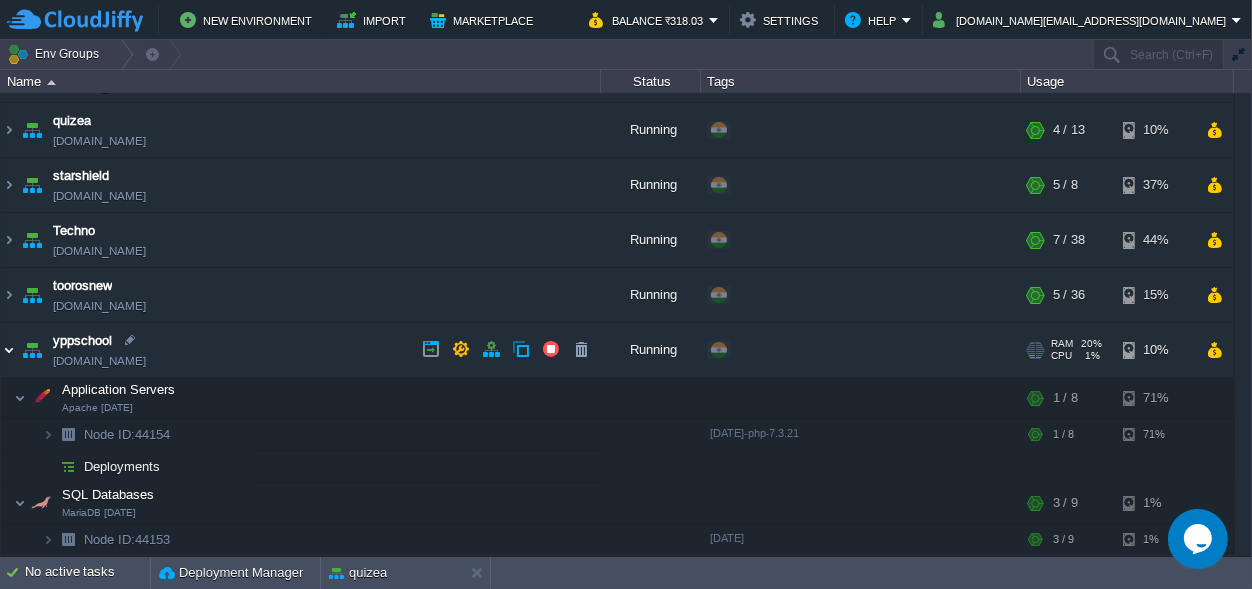 click at bounding box center (9, 350) 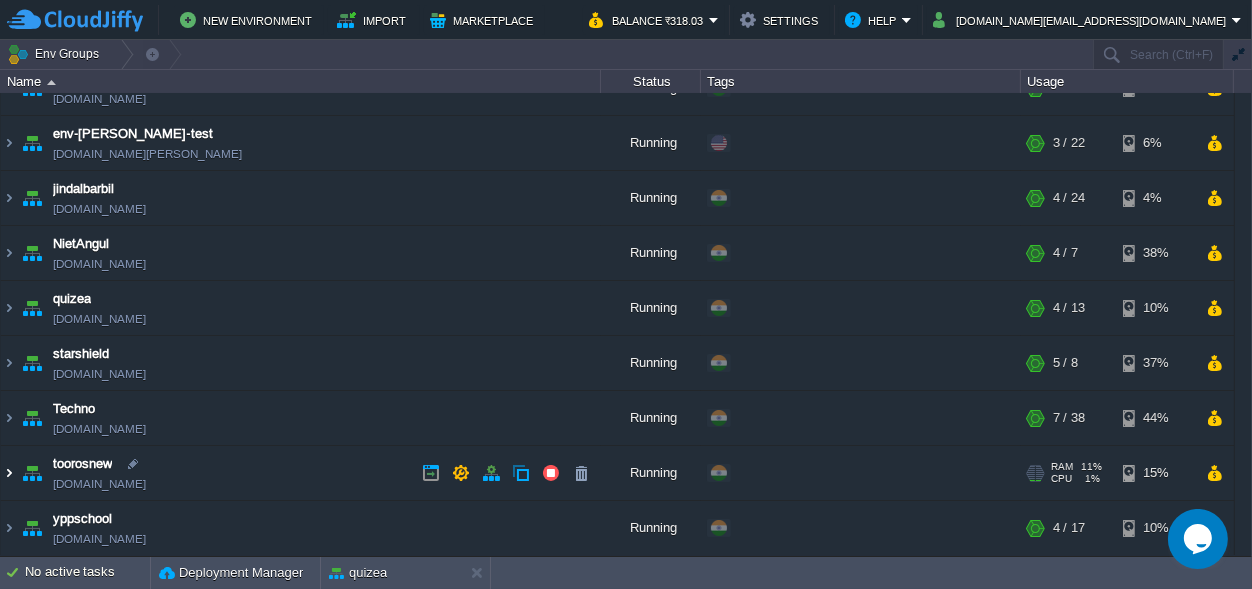 click at bounding box center [9, 473] 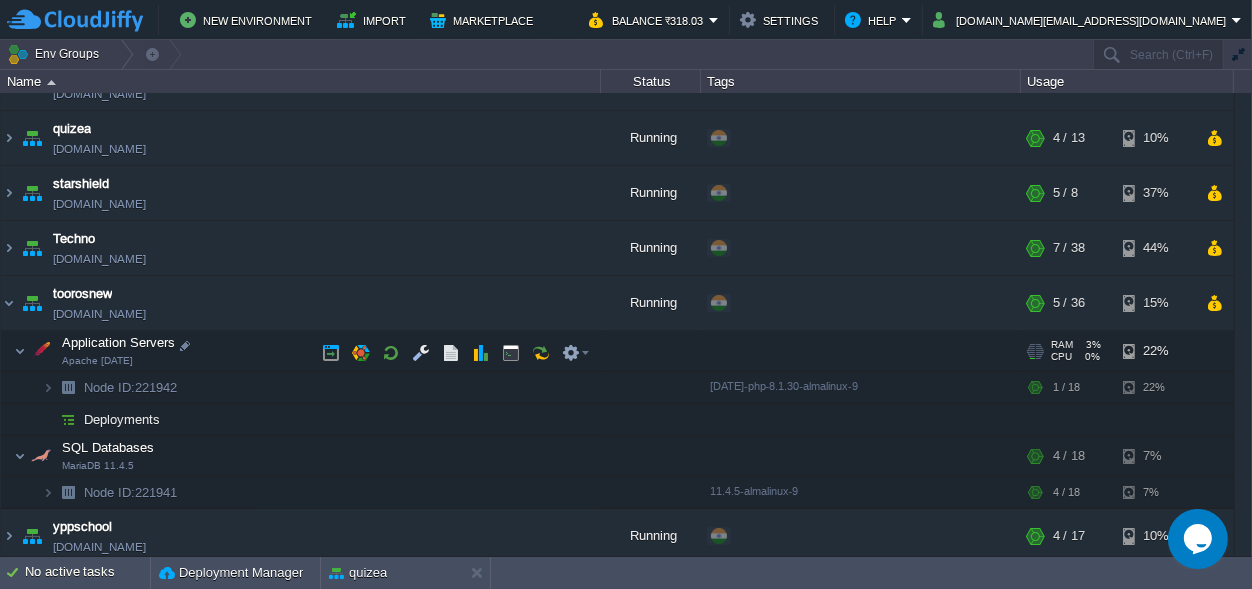 scroll, scrollTop: 265, scrollLeft: 0, axis: vertical 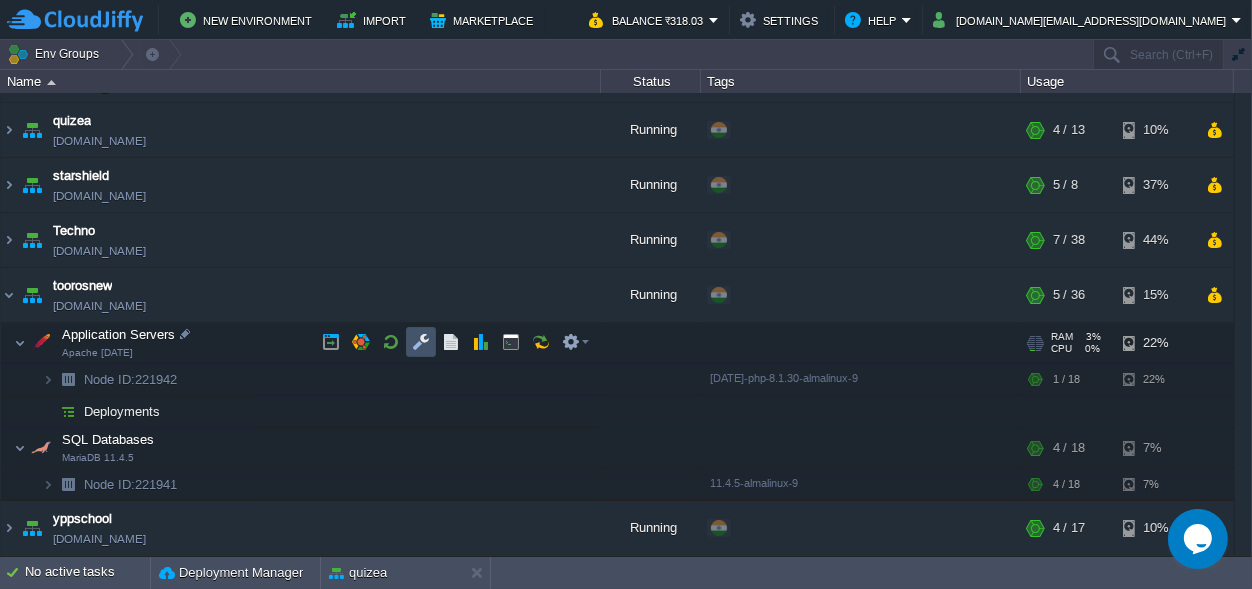 click at bounding box center [421, 342] 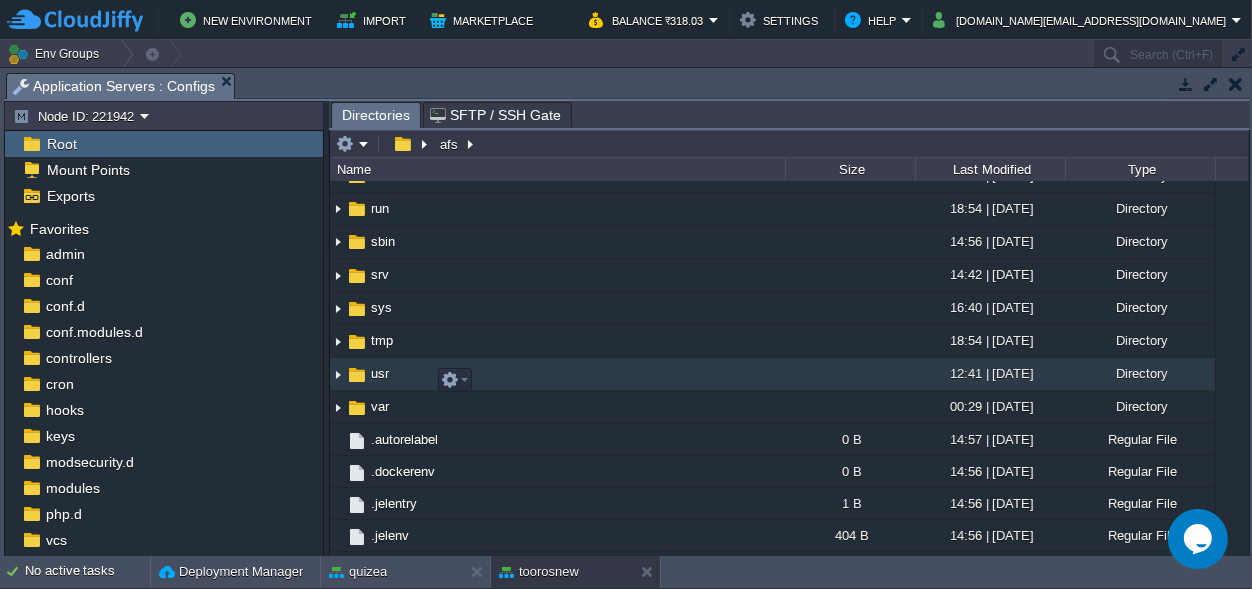 scroll, scrollTop: 489, scrollLeft: 0, axis: vertical 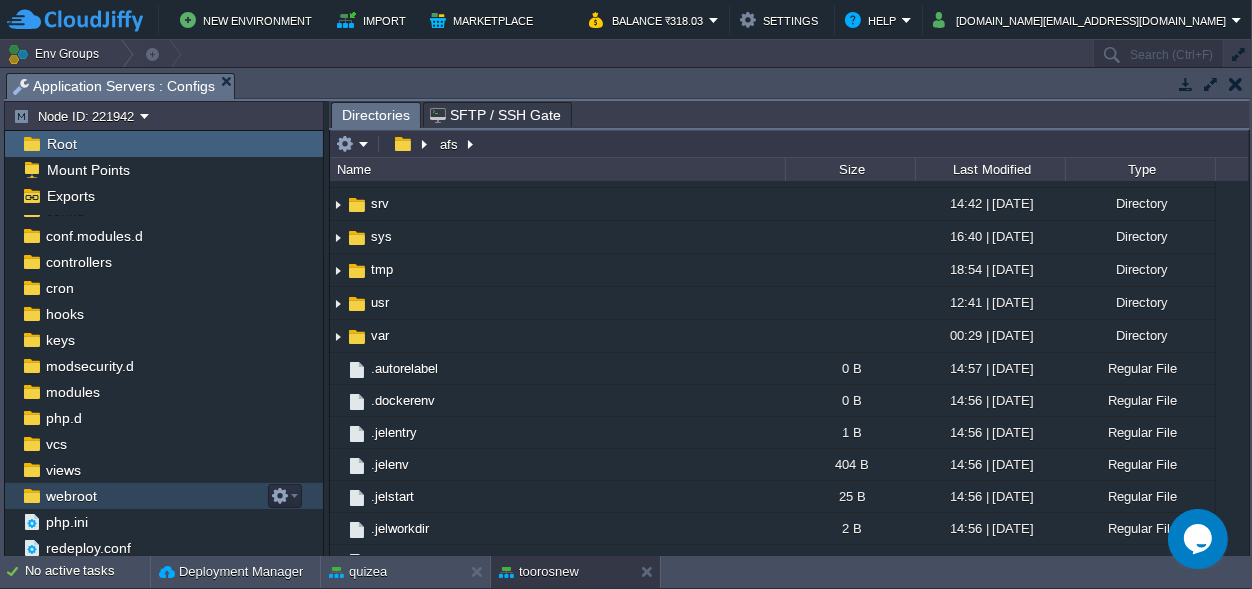 click on "webroot" at bounding box center (71, 496) 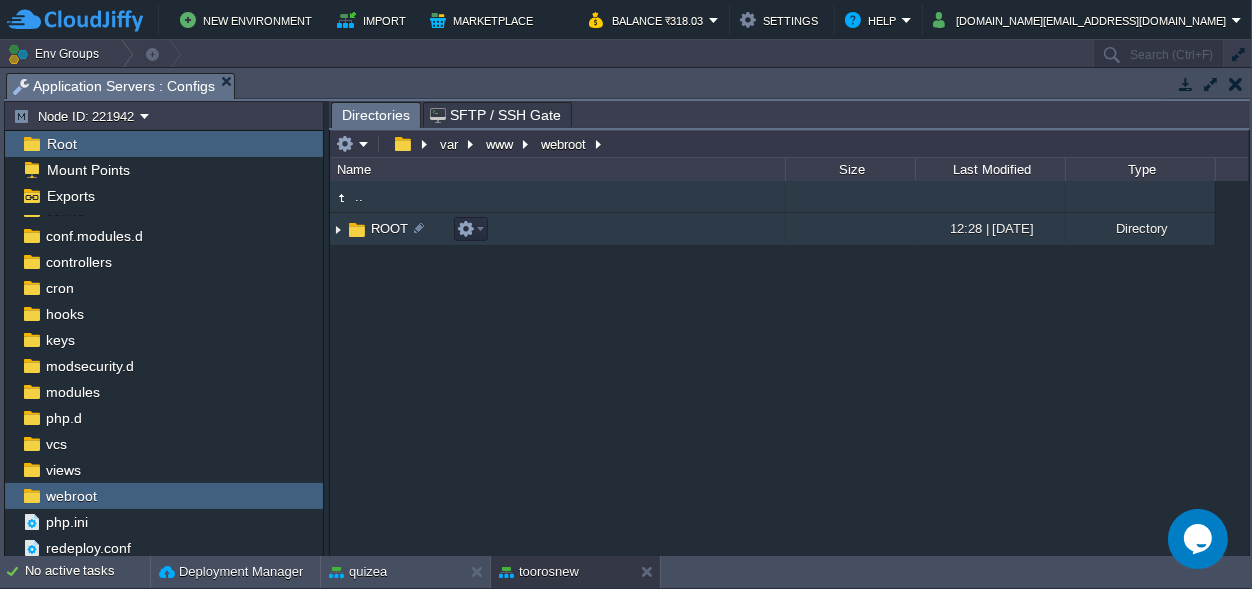 click on "ROOT" at bounding box center (389, 228) 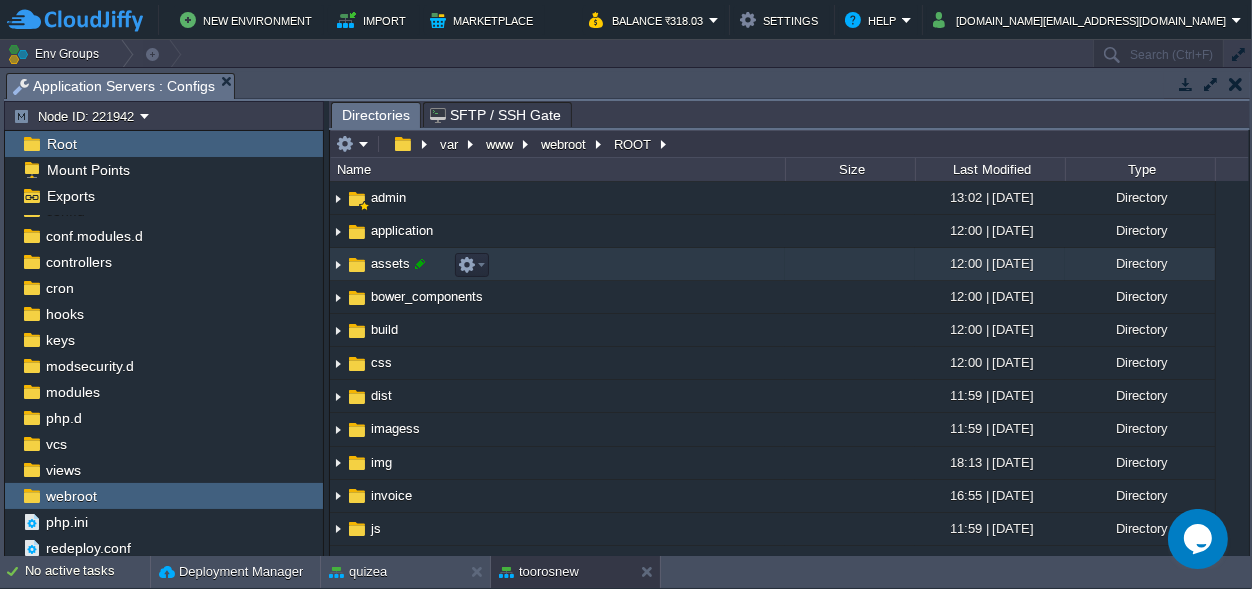 scroll, scrollTop: 0, scrollLeft: 0, axis: both 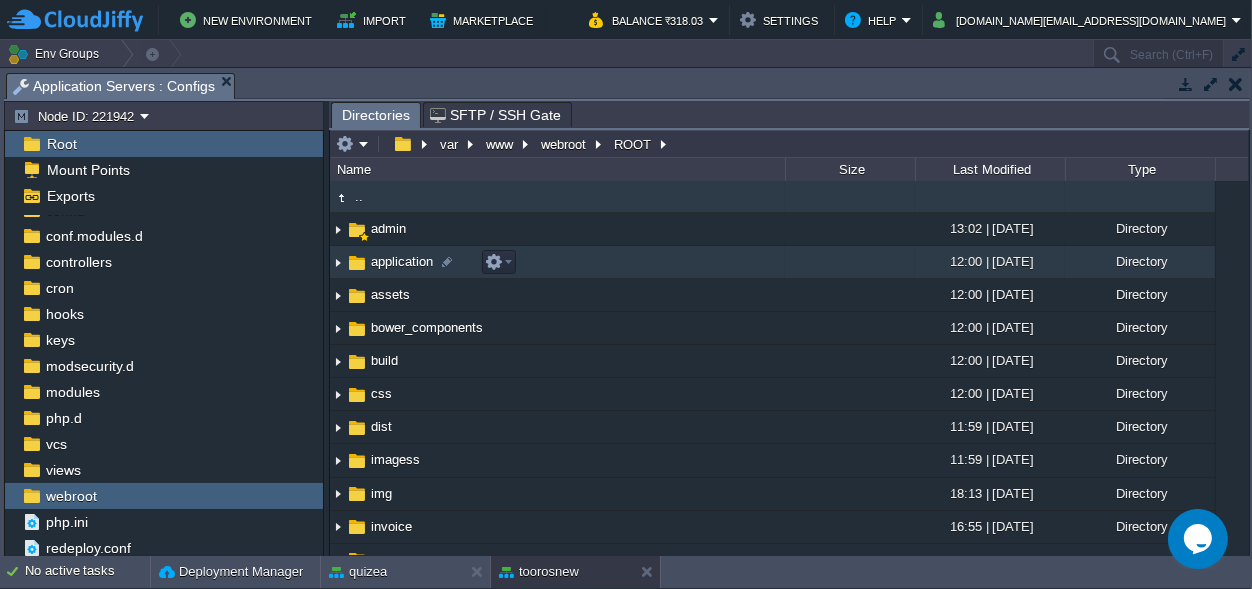 click on "application" at bounding box center [402, 261] 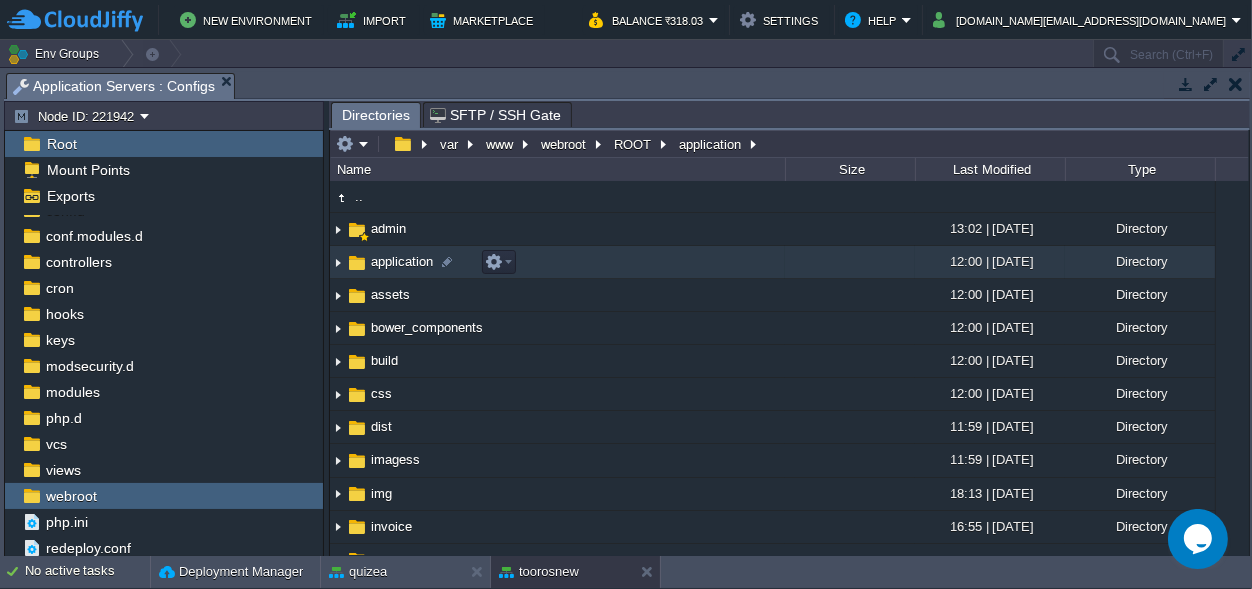 click on "application" at bounding box center (402, 261) 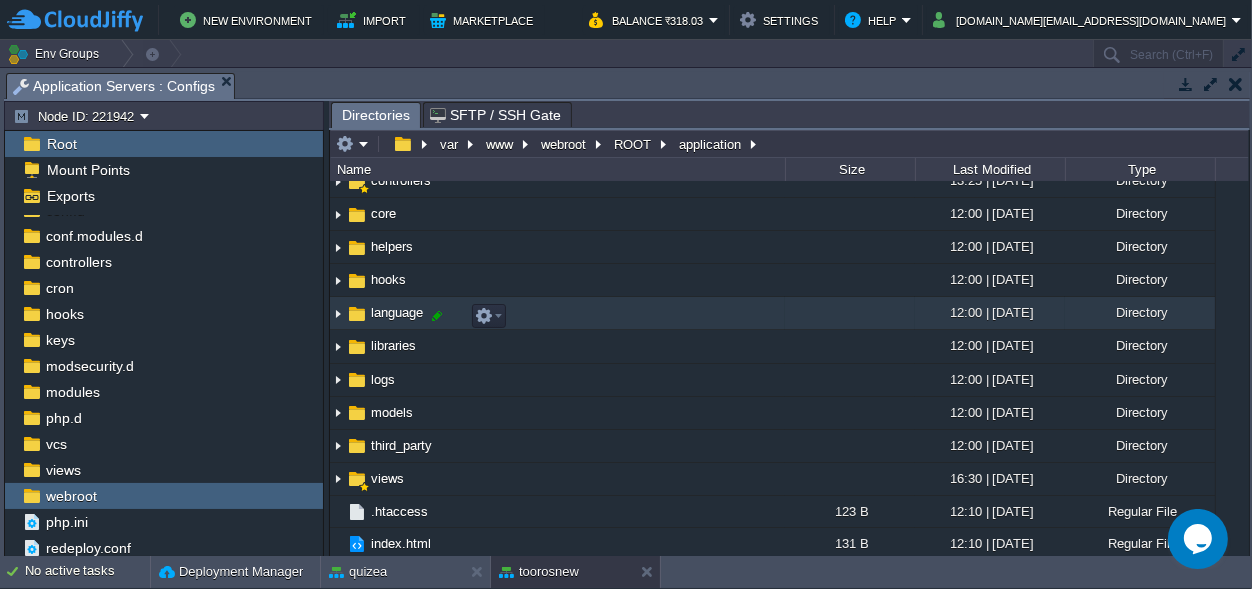 scroll, scrollTop: 123, scrollLeft: 0, axis: vertical 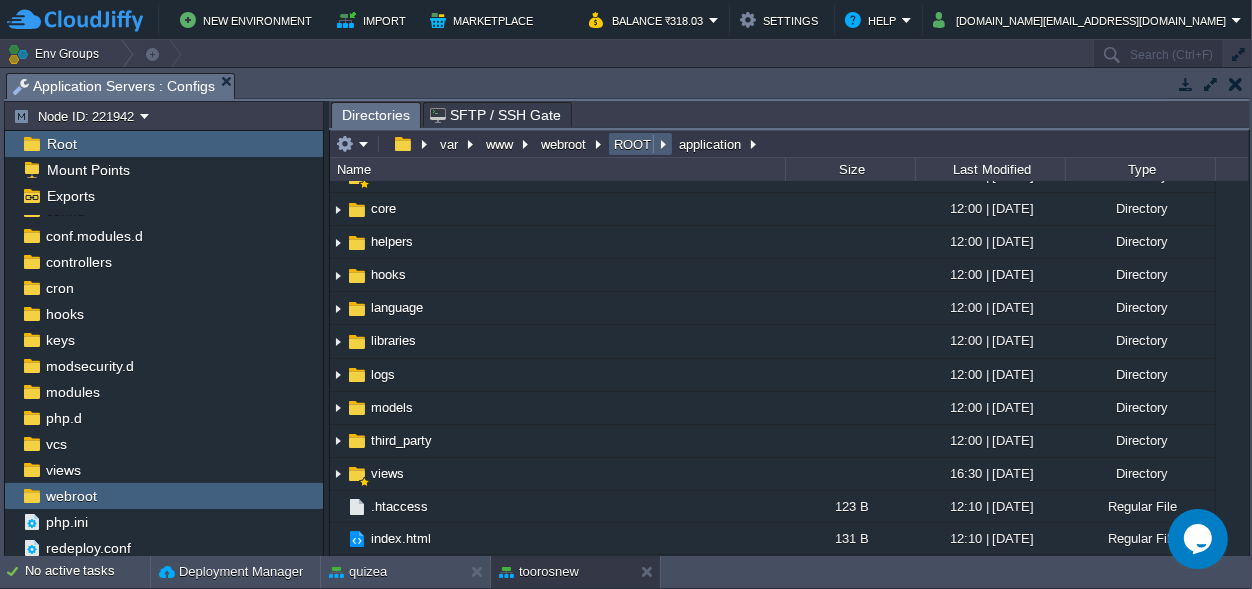 click on "ROOT" at bounding box center (633, 144) 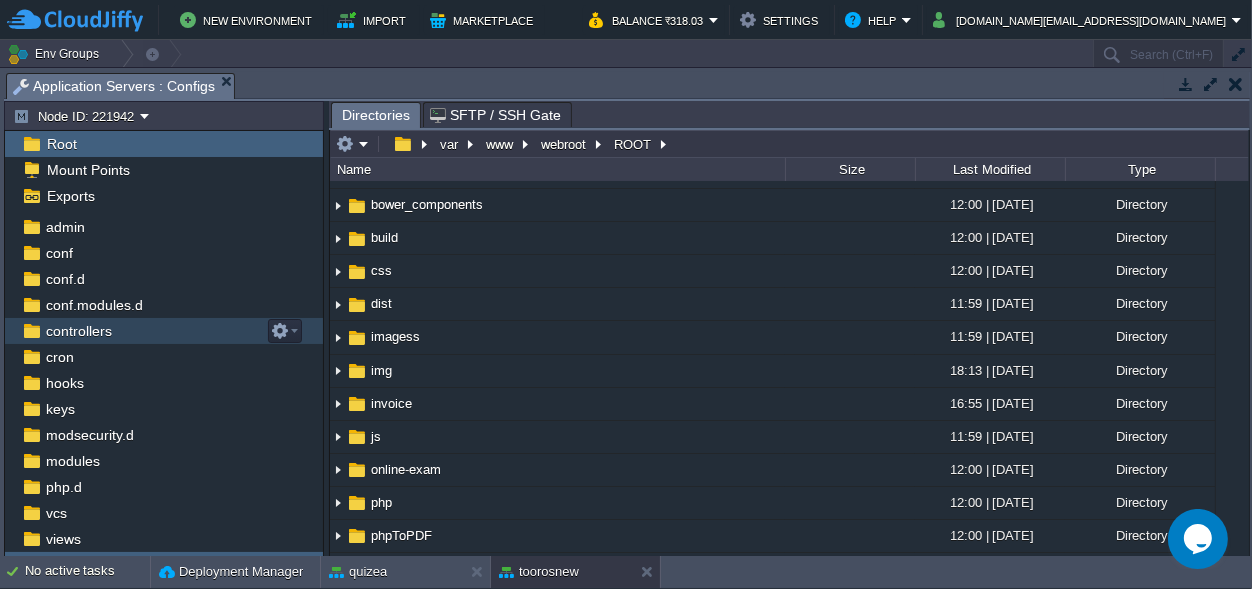 scroll, scrollTop: 0, scrollLeft: 0, axis: both 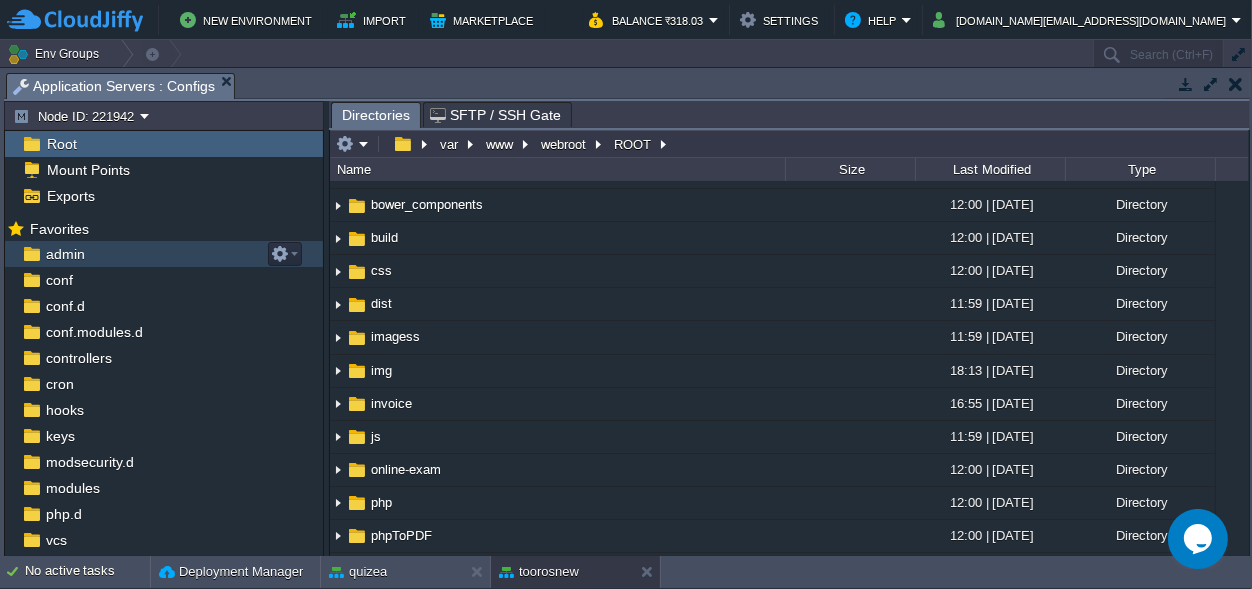 click on "admin" at bounding box center (65, 254) 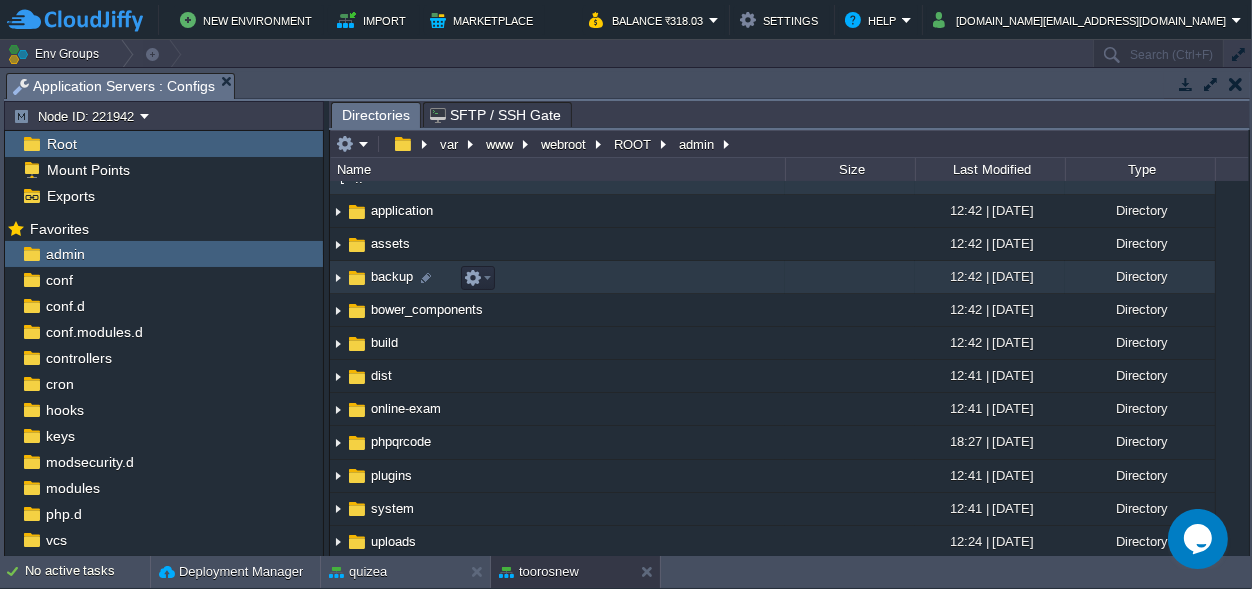 scroll, scrollTop: 0, scrollLeft: 0, axis: both 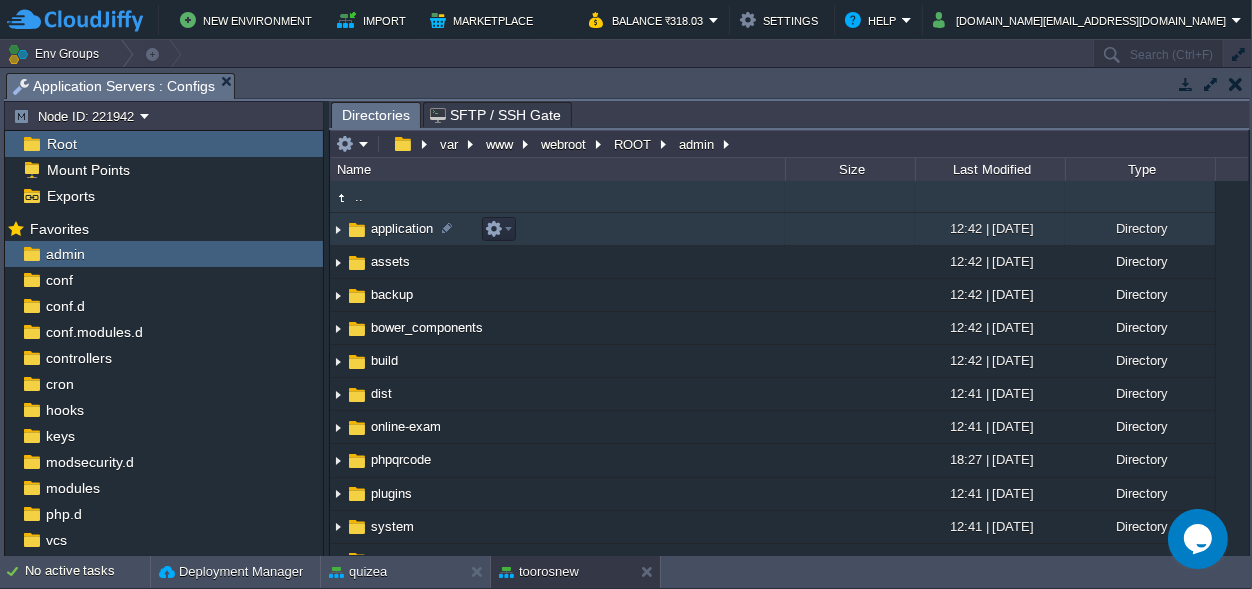 click on "application" at bounding box center (402, 228) 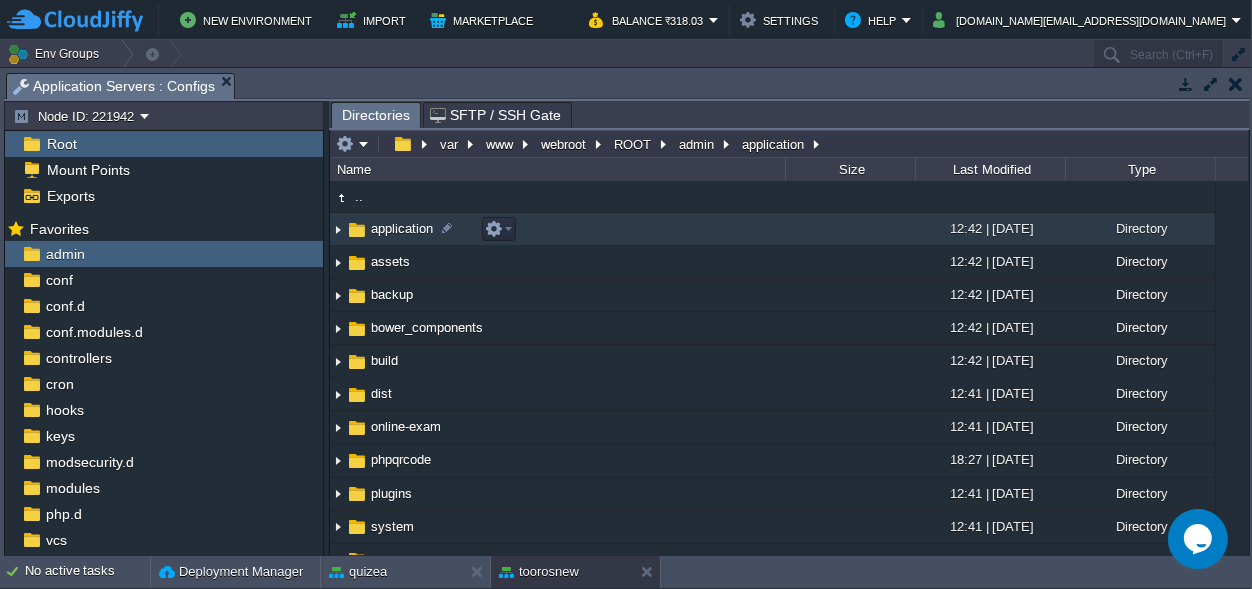 click on "application" at bounding box center (402, 228) 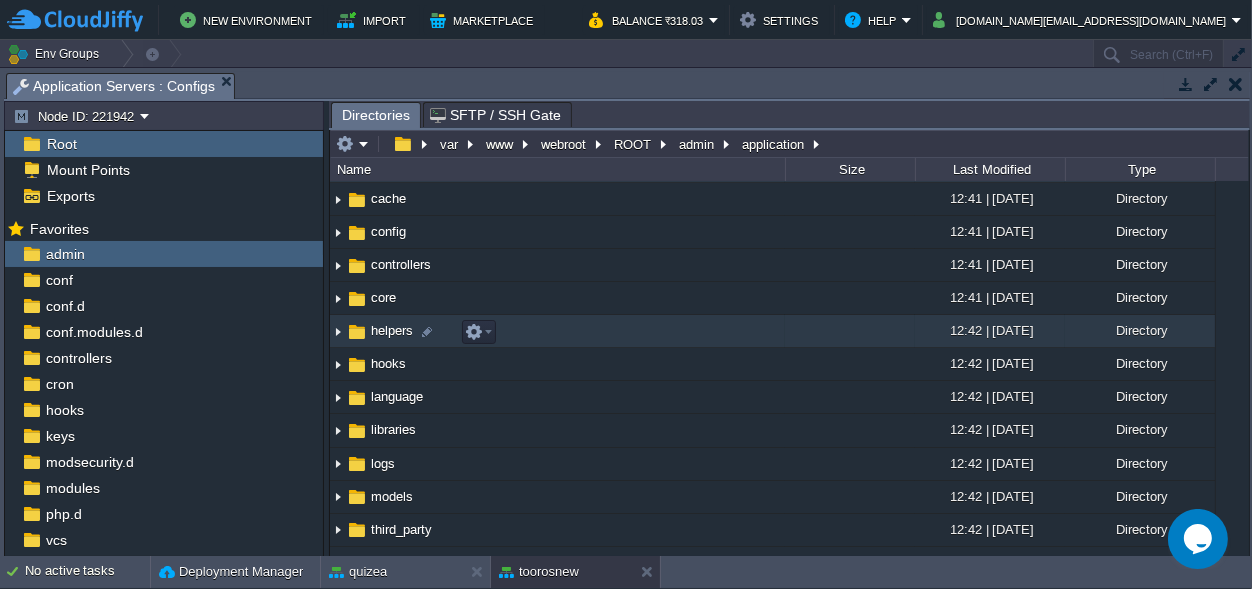 scroll, scrollTop: 0, scrollLeft: 0, axis: both 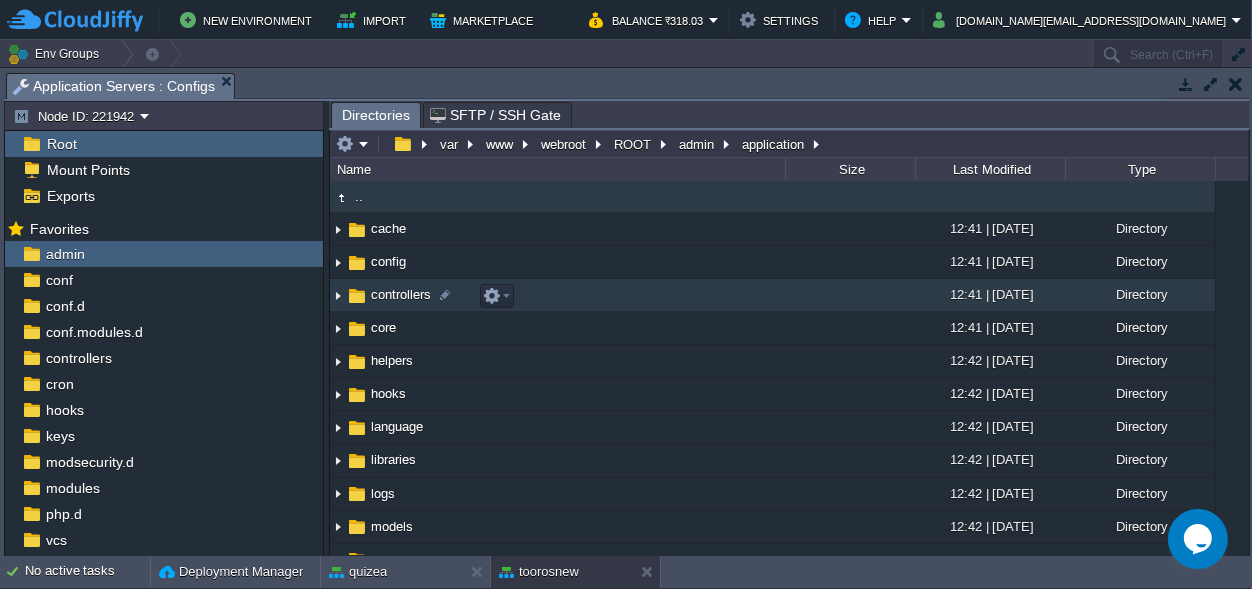 click on "controllers" at bounding box center [401, 294] 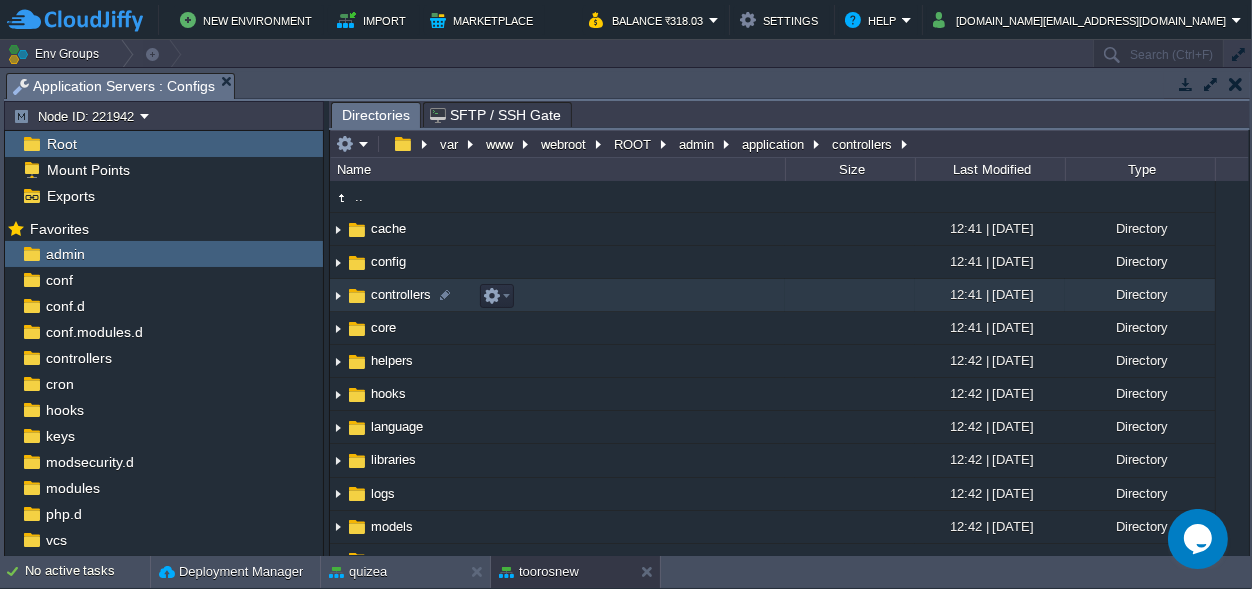 click on "controllers" at bounding box center (401, 294) 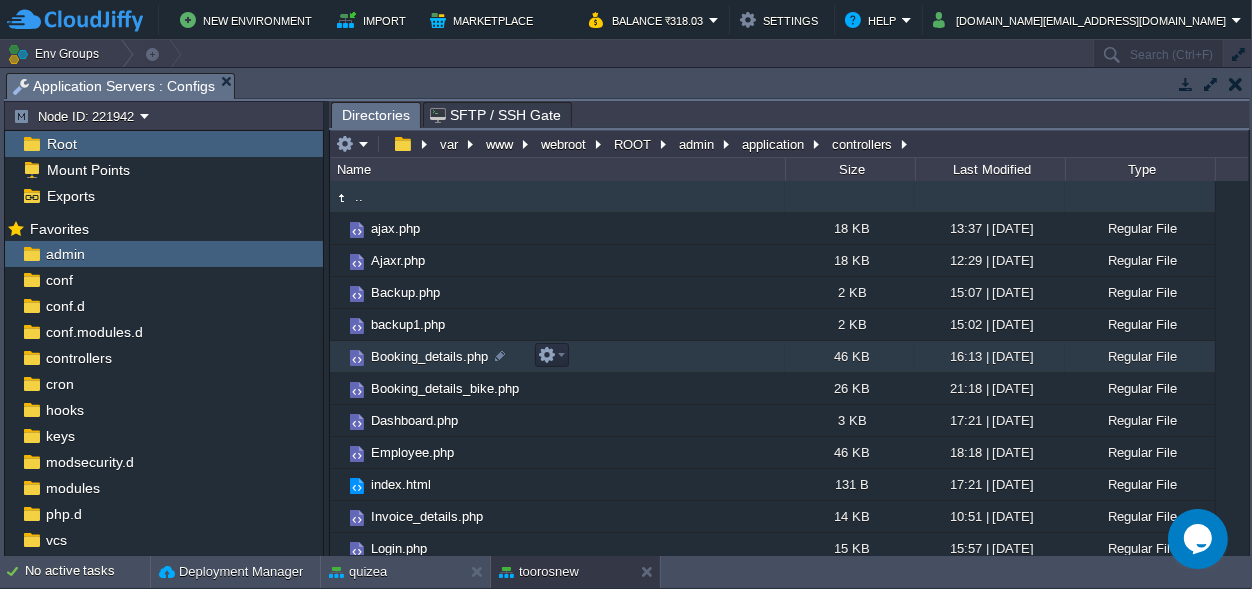 scroll, scrollTop: 233, scrollLeft: 0, axis: vertical 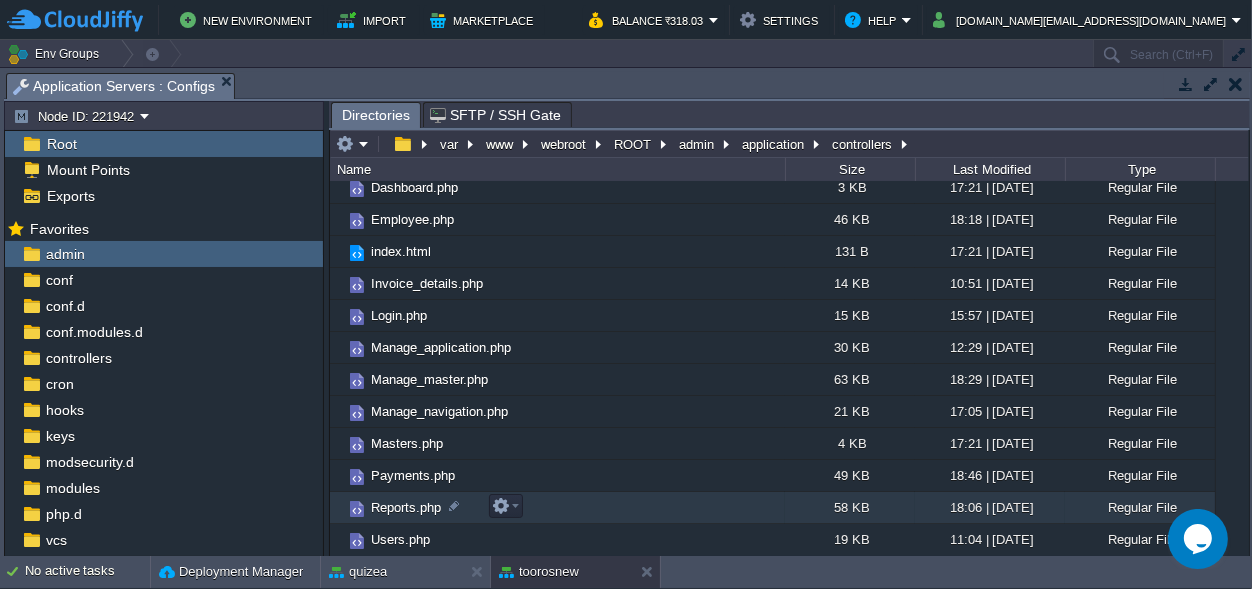 click on "Reports.php" at bounding box center [406, 507] 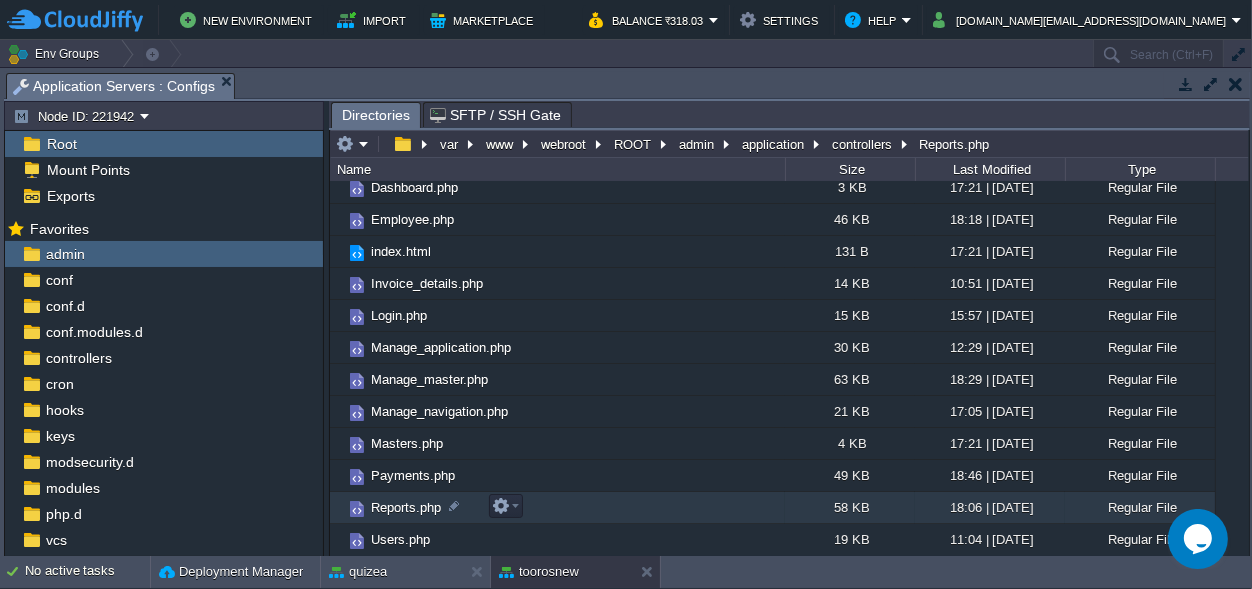 click on "Reports.php" at bounding box center (406, 507) 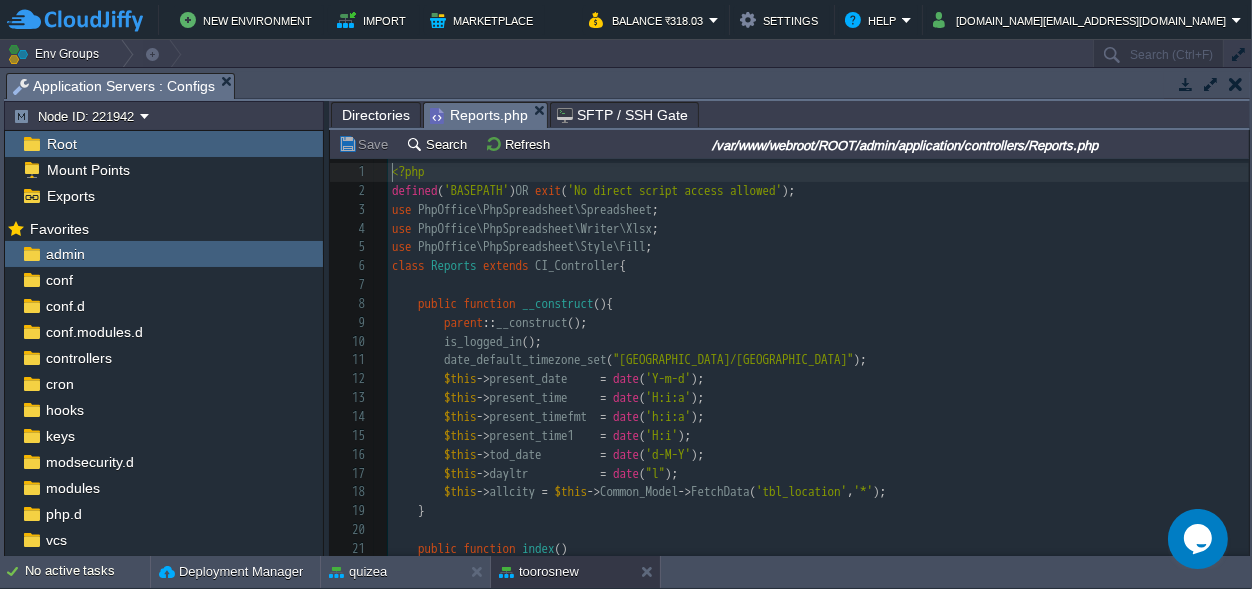 scroll, scrollTop: 7, scrollLeft: 0, axis: vertical 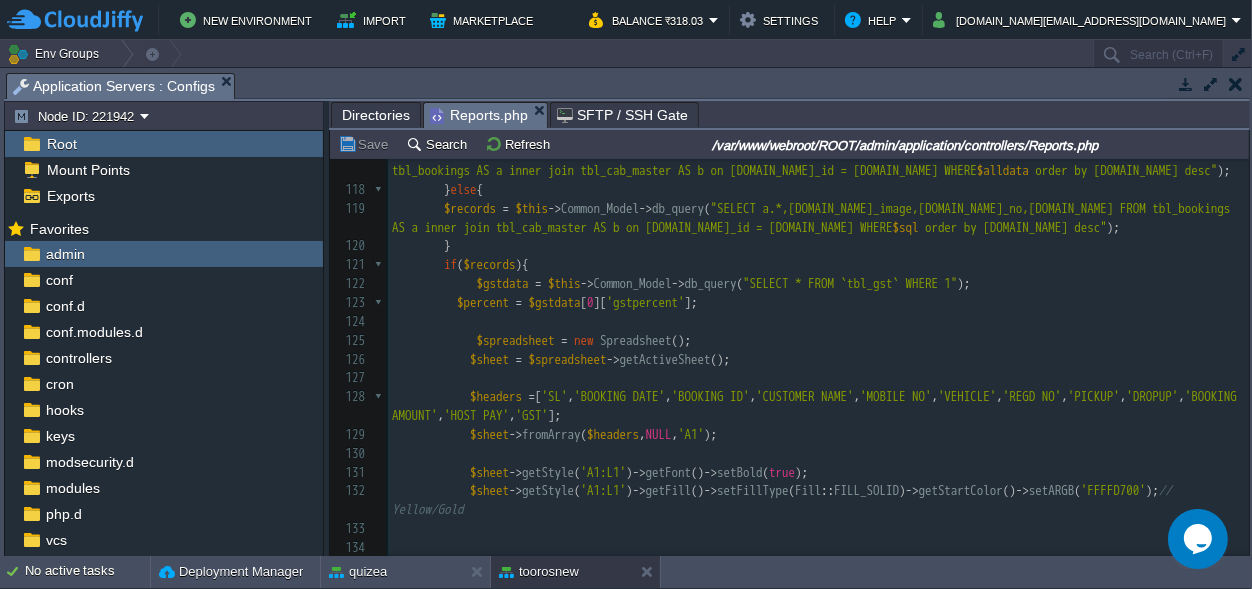 click on "$sheet -> fromArray ( $headers ,  NULL ,  'A1' );" 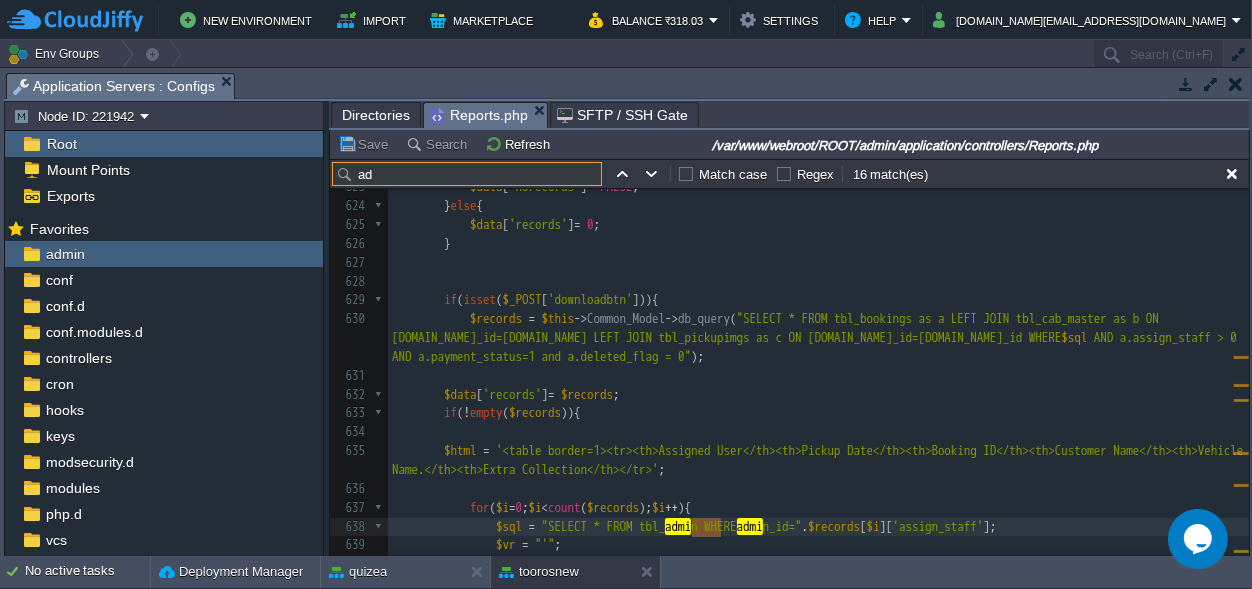 type on "a" 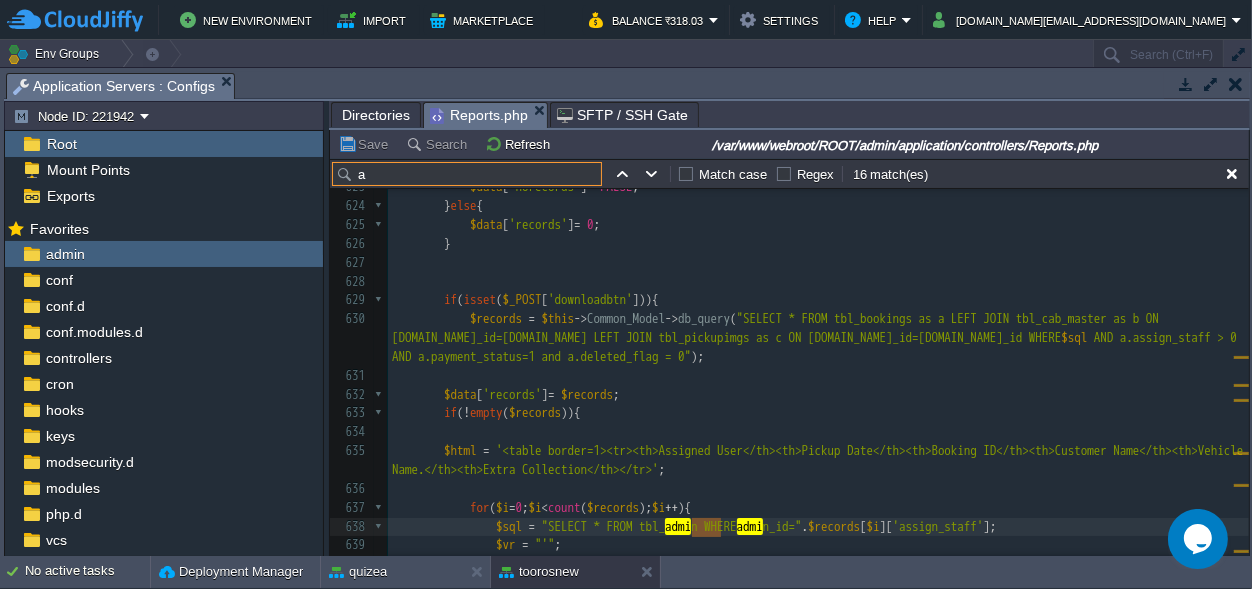 type 